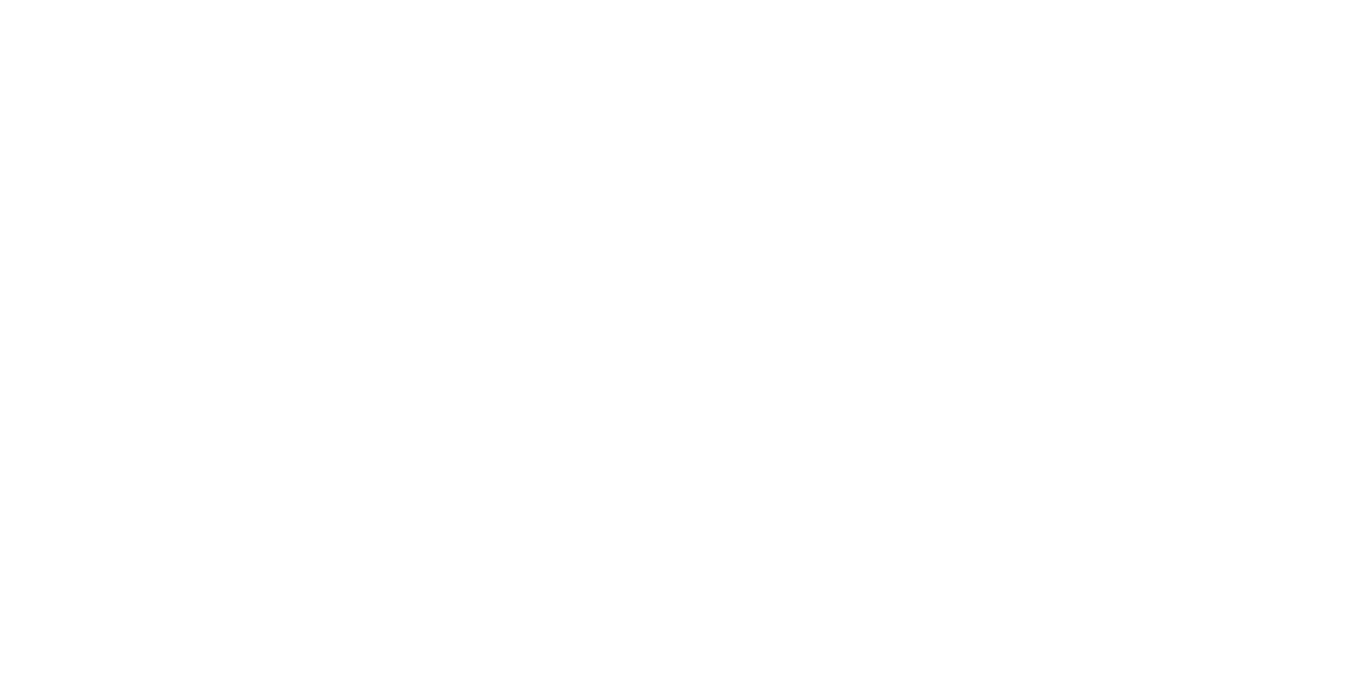 scroll, scrollTop: 0, scrollLeft: 0, axis: both 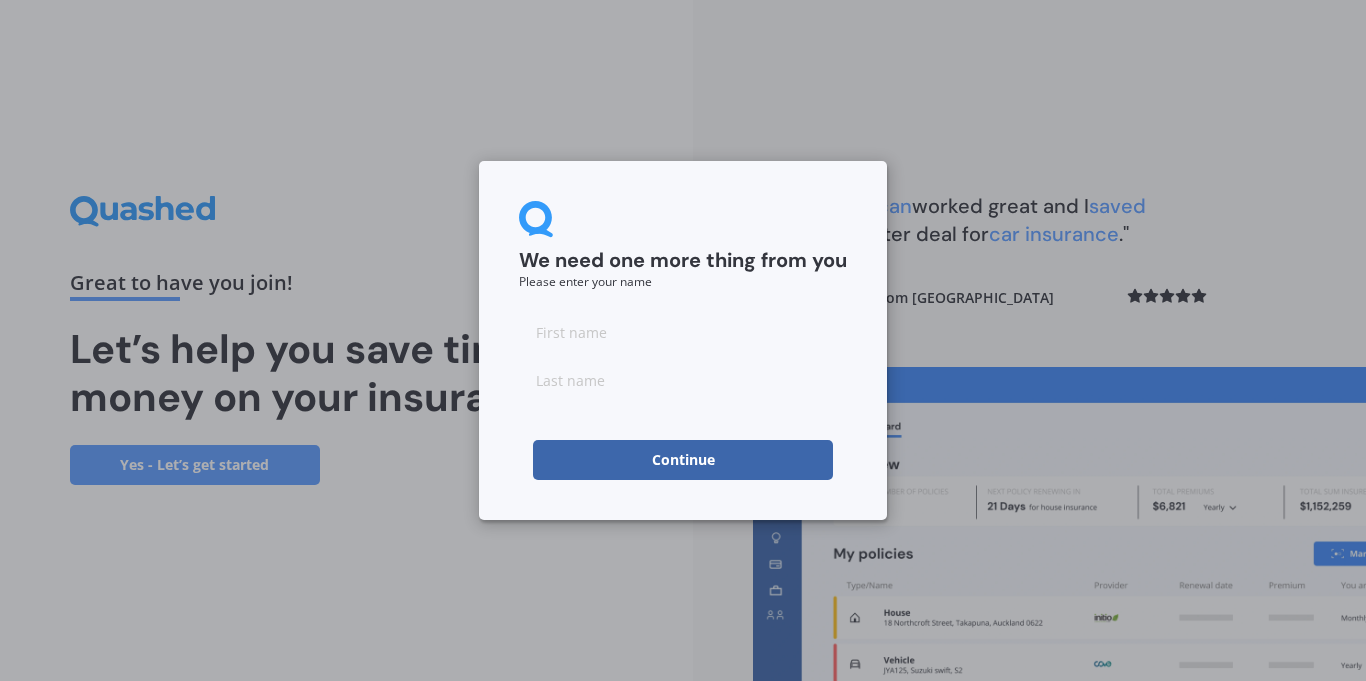 click at bounding box center (683, 332) 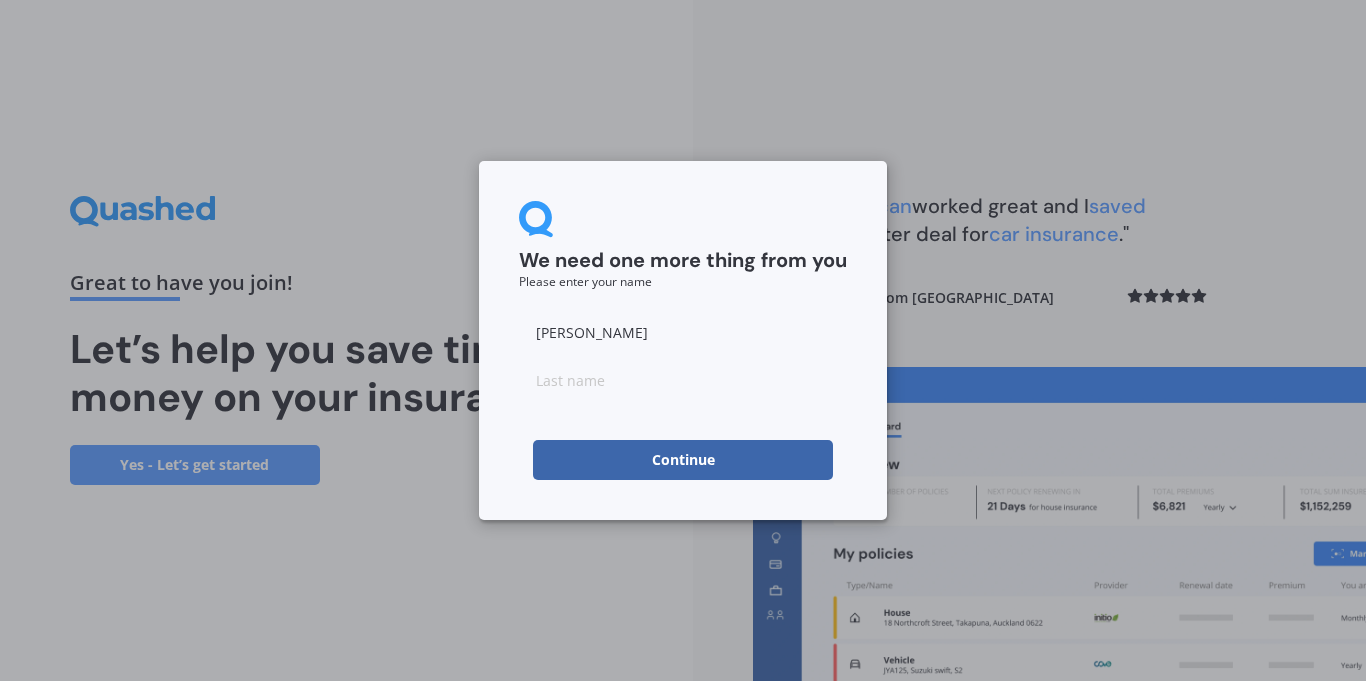 type on "Melanie" 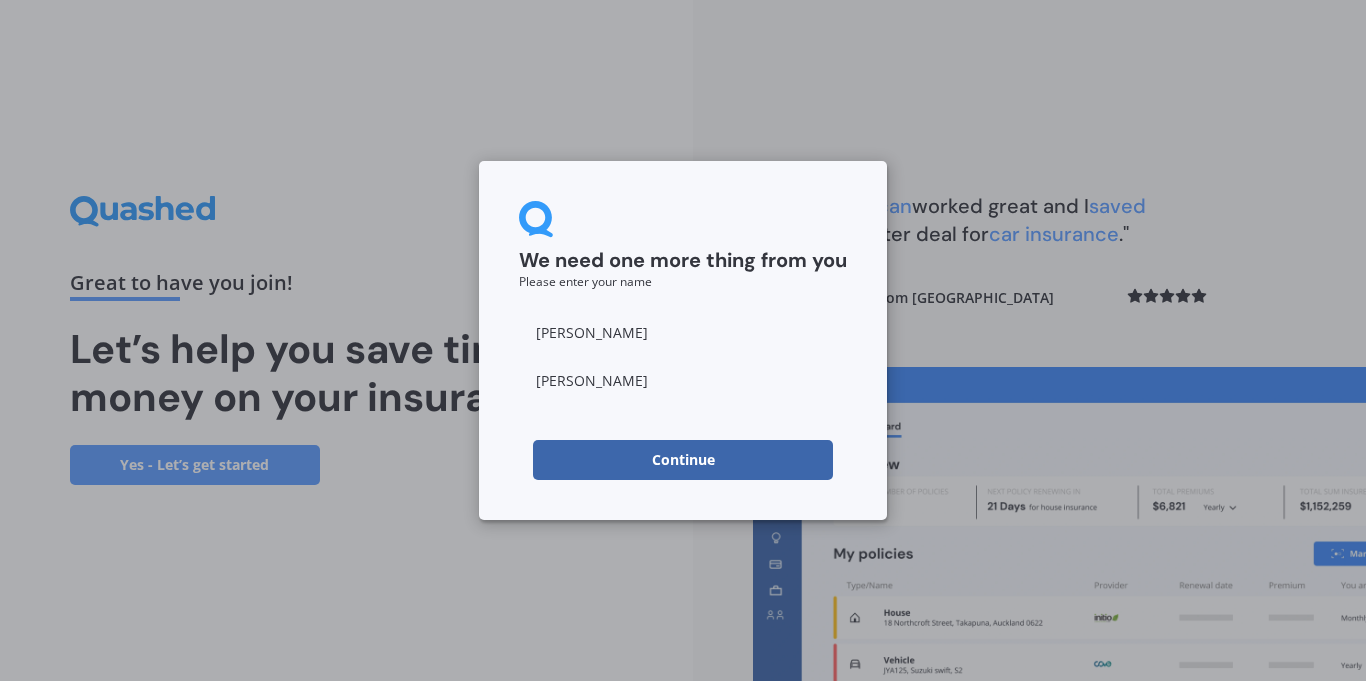 type on "Maddock" 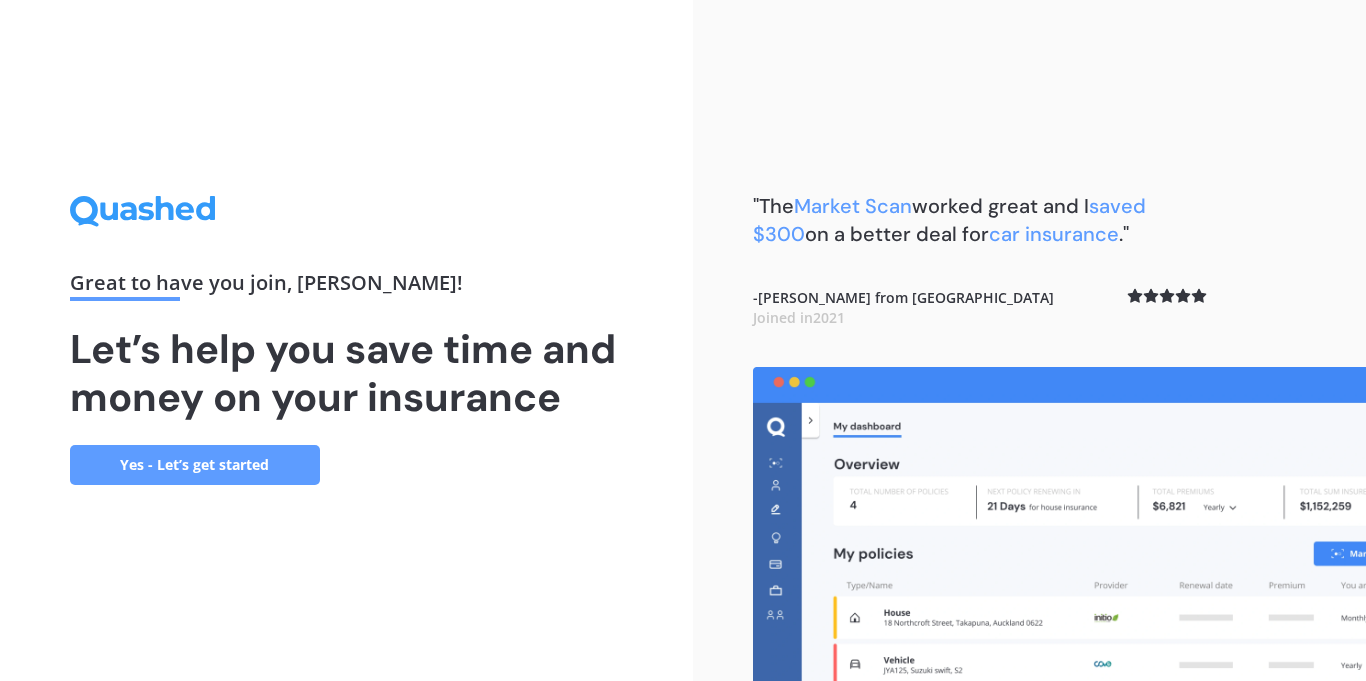 click on "Yes - Let’s get started" at bounding box center (195, 465) 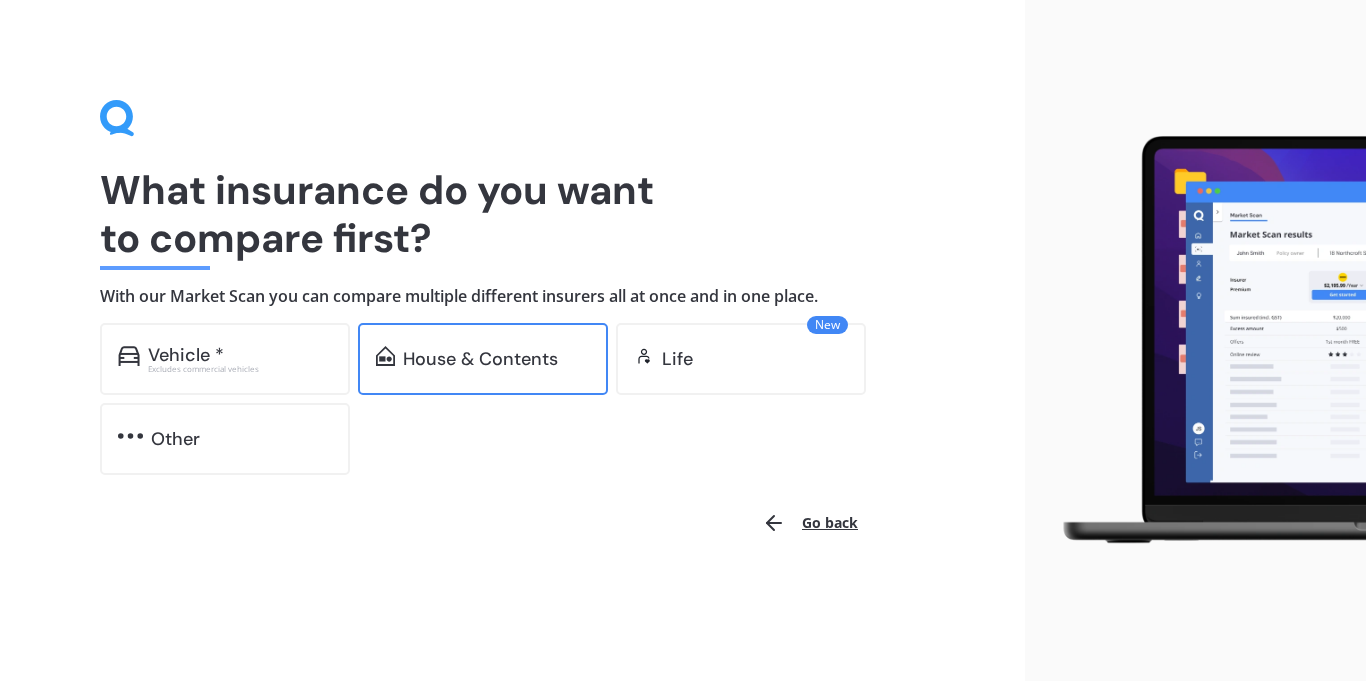 click on "House & Contents" at bounding box center (483, 359) 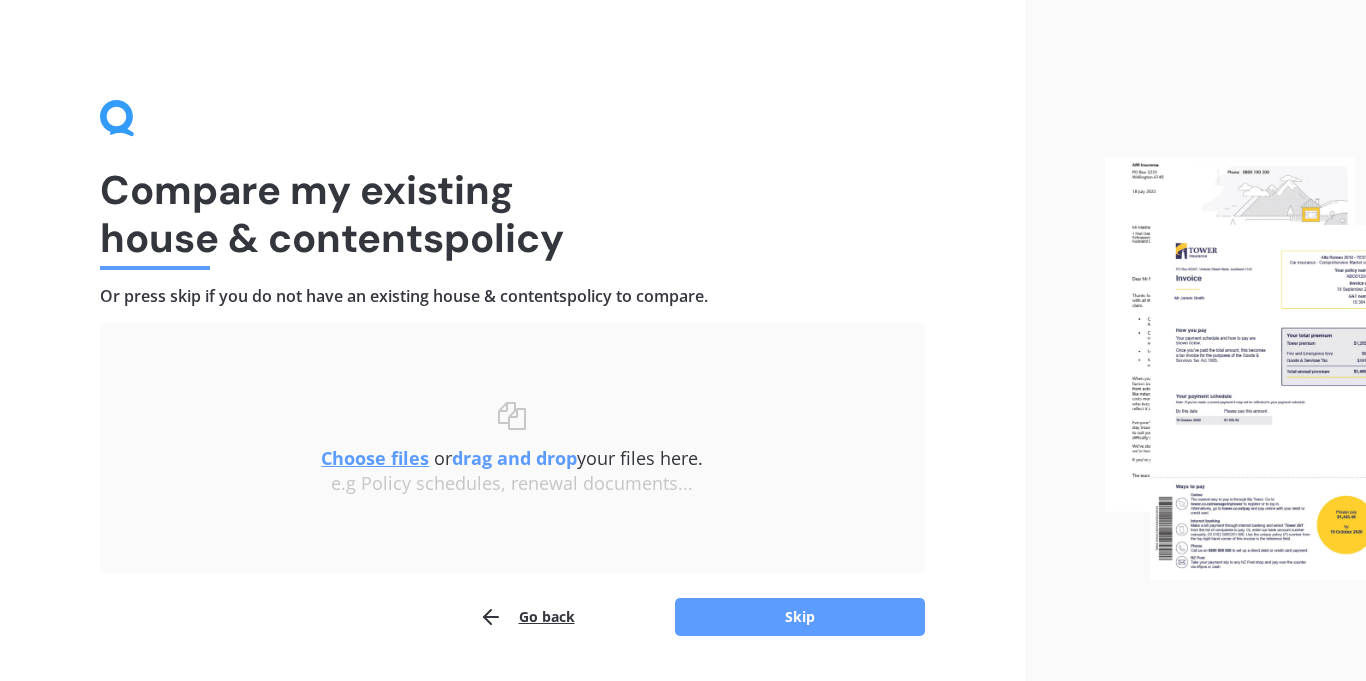 scroll, scrollTop: 56, scrollLeft: 0, axis: vertical 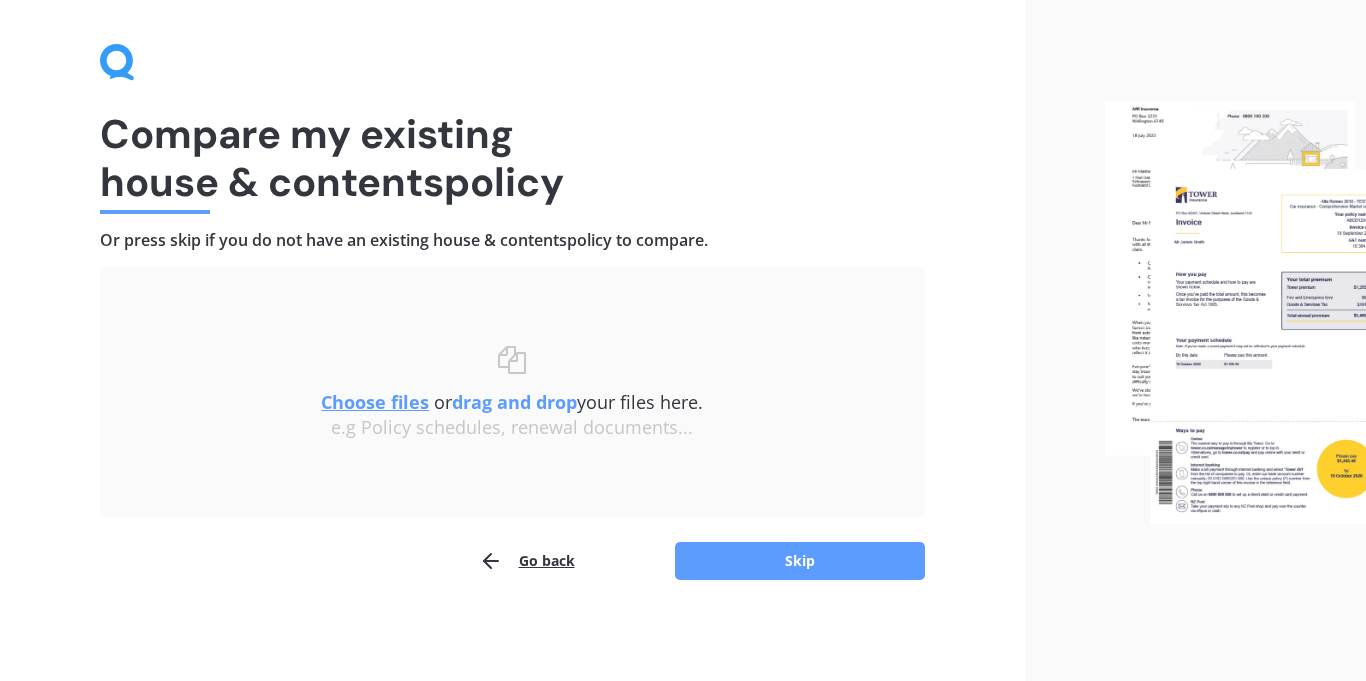 click on "Choose files" at bounding box center [375, 402] 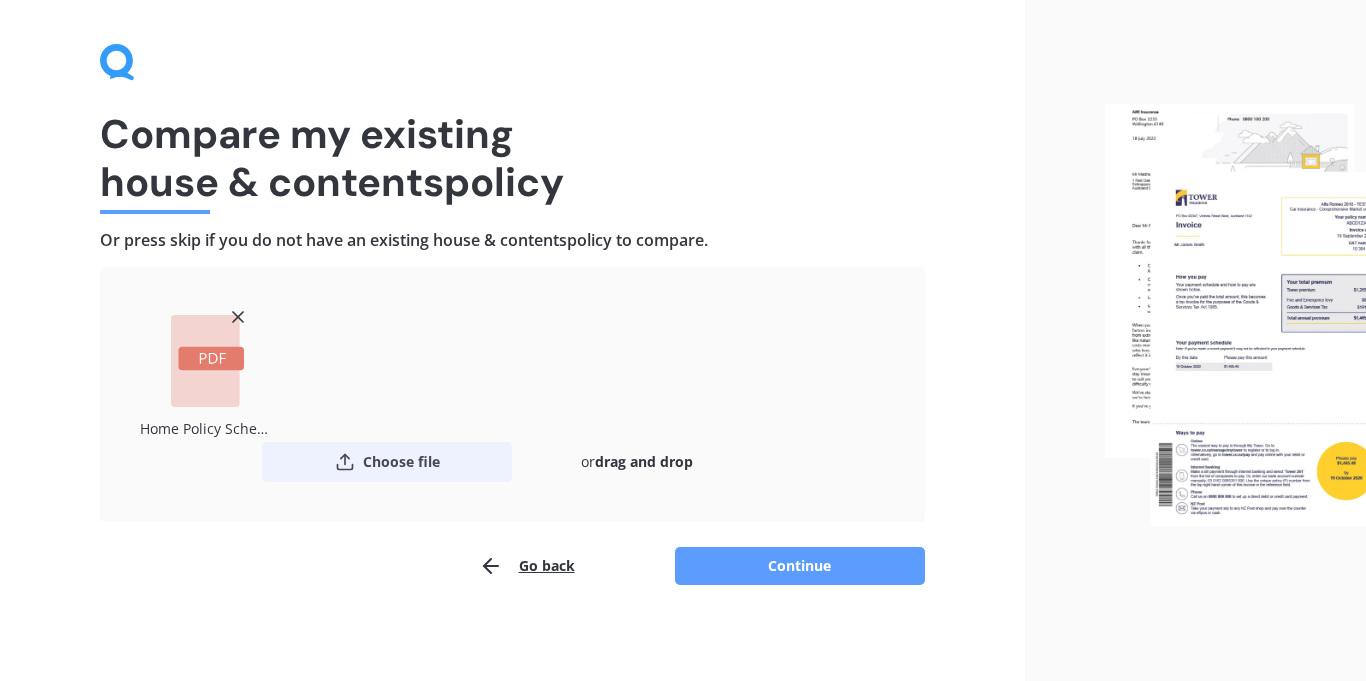 click on "Choose file" at bounding box center (387, 462) 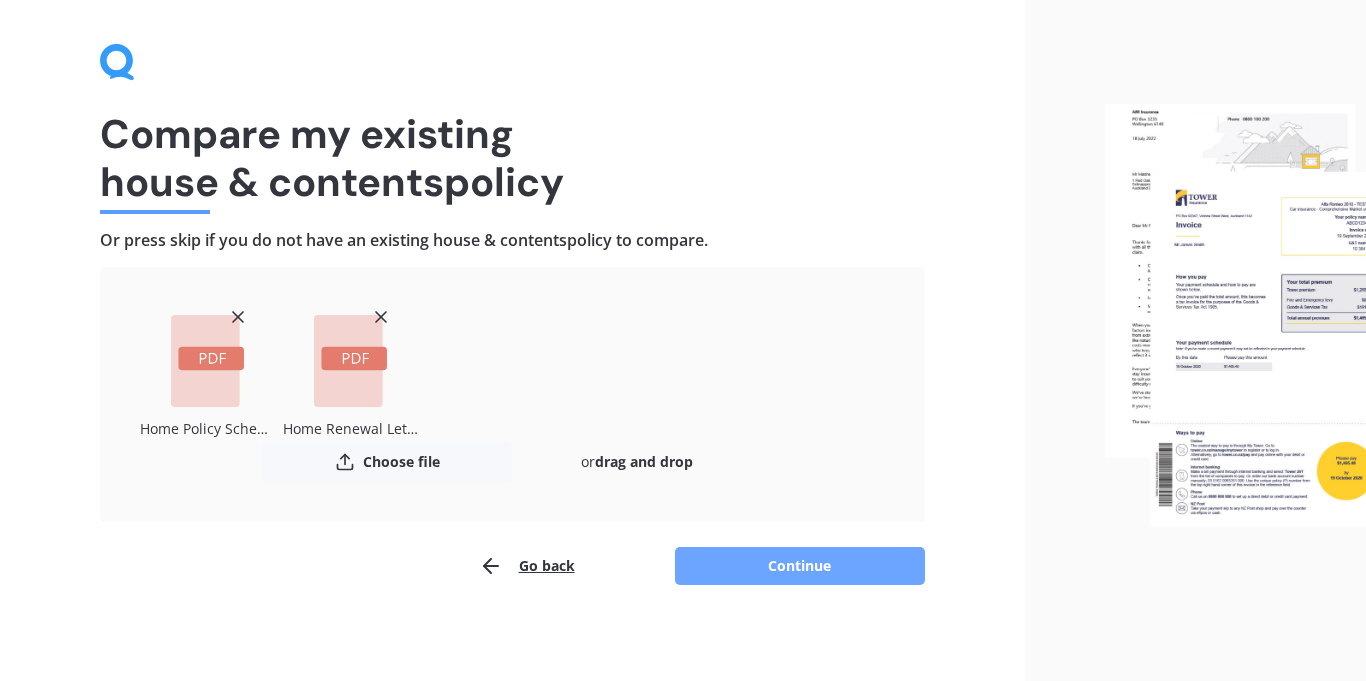 click on "Continue" at bounding box center (800, 566) 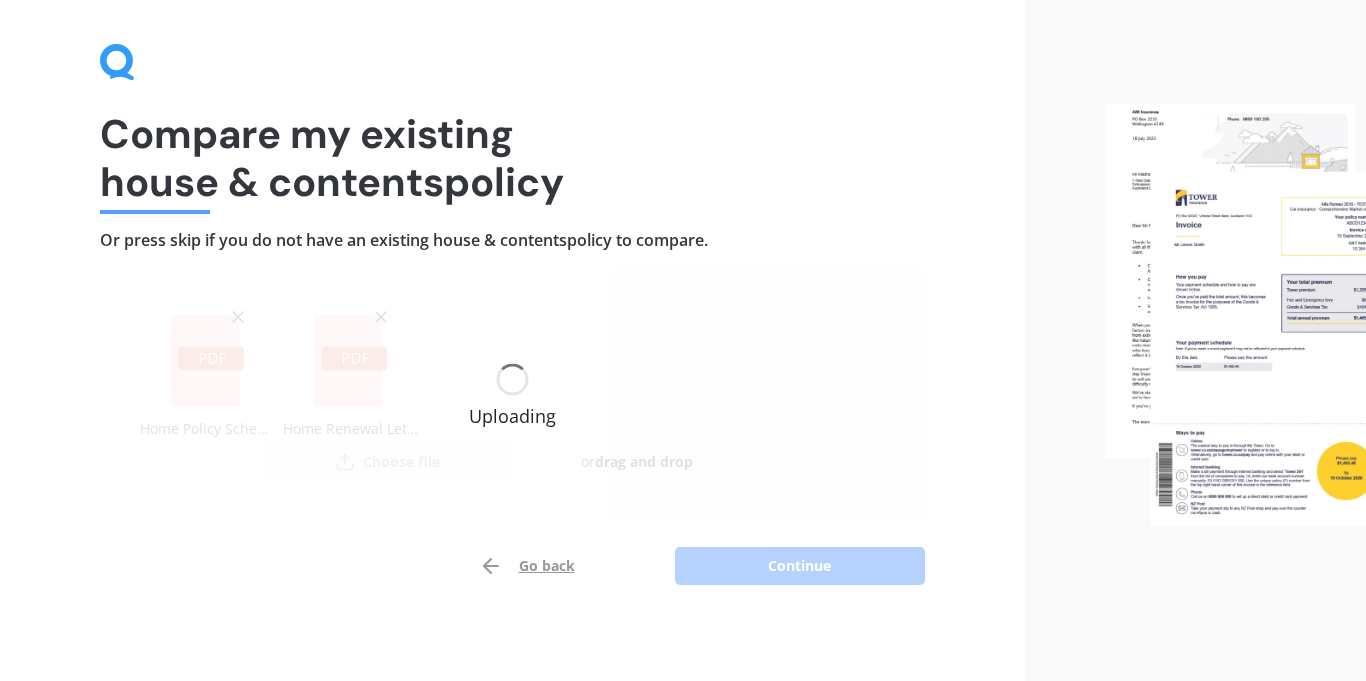 click on "Uploading" at bounding box center [512, 394] 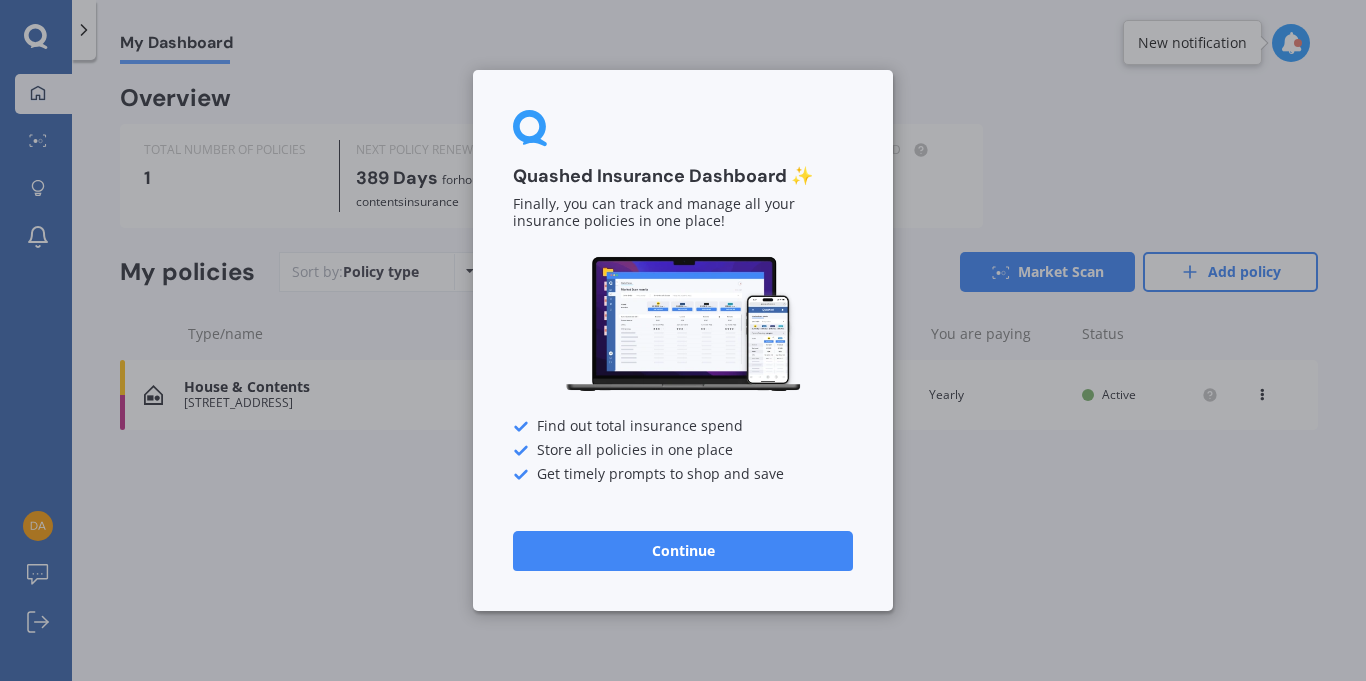 scroll, scrollTop: 0, scrollLeft: 0, axis: both 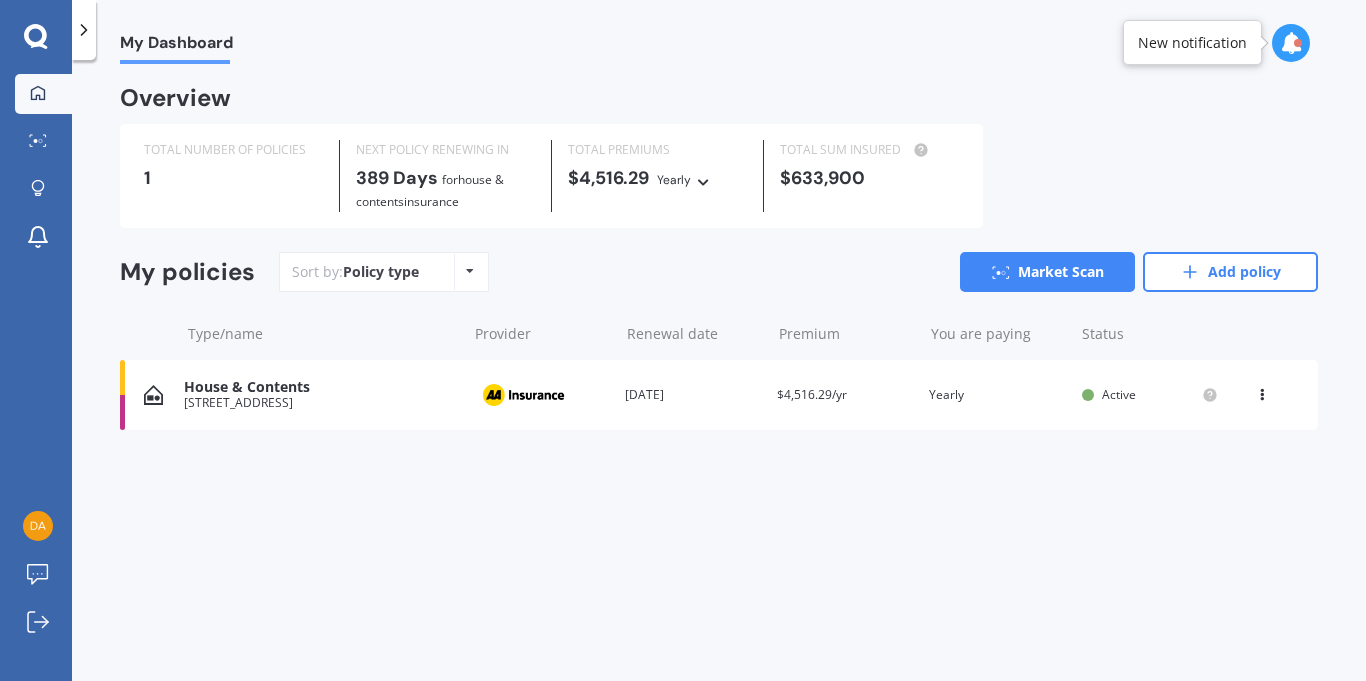 click on "View option View policy Delete" at bounding box center [1264, 395] 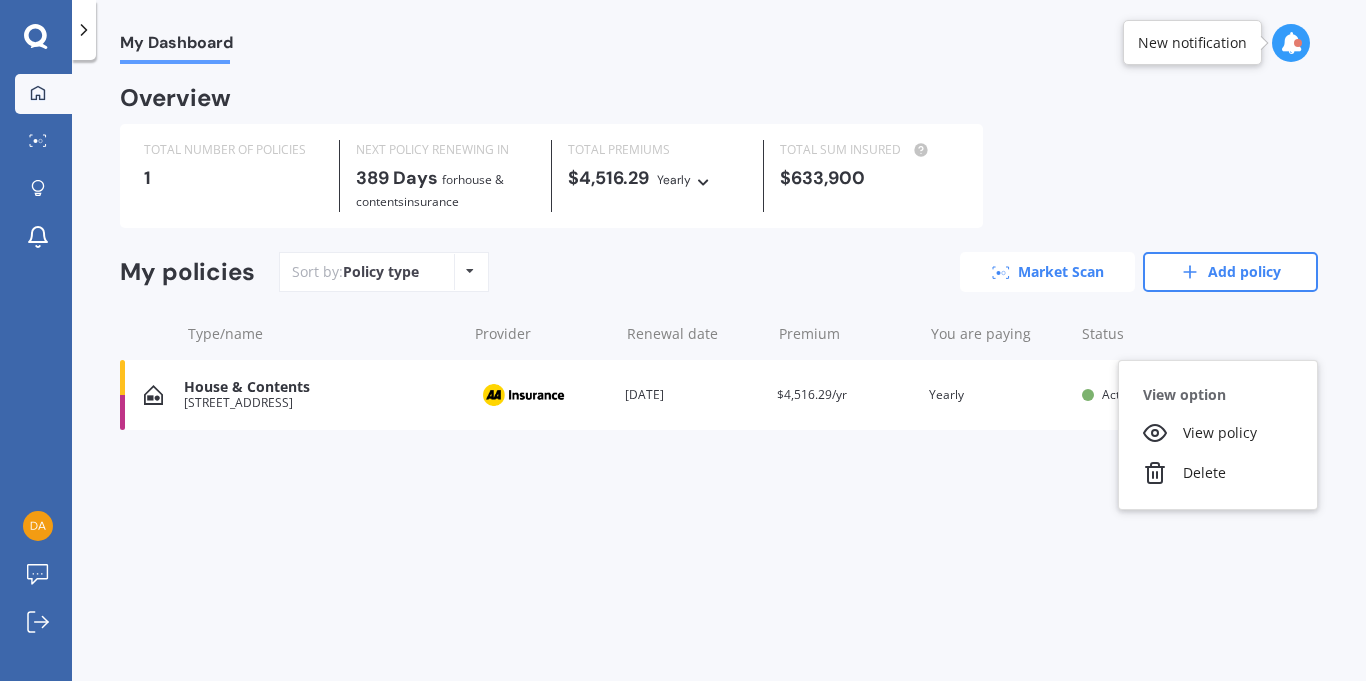click on "Market Scan" at bounding box center [1047, 272] 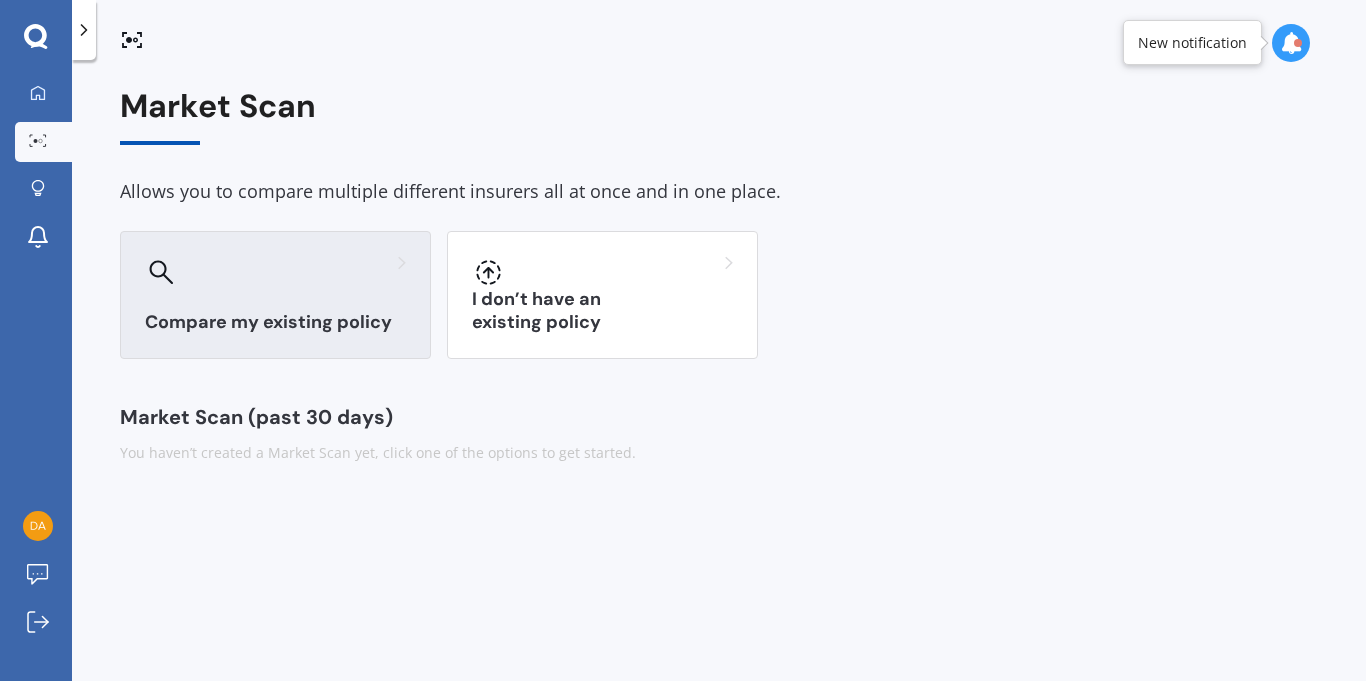 click at bounding box center (275, 272) 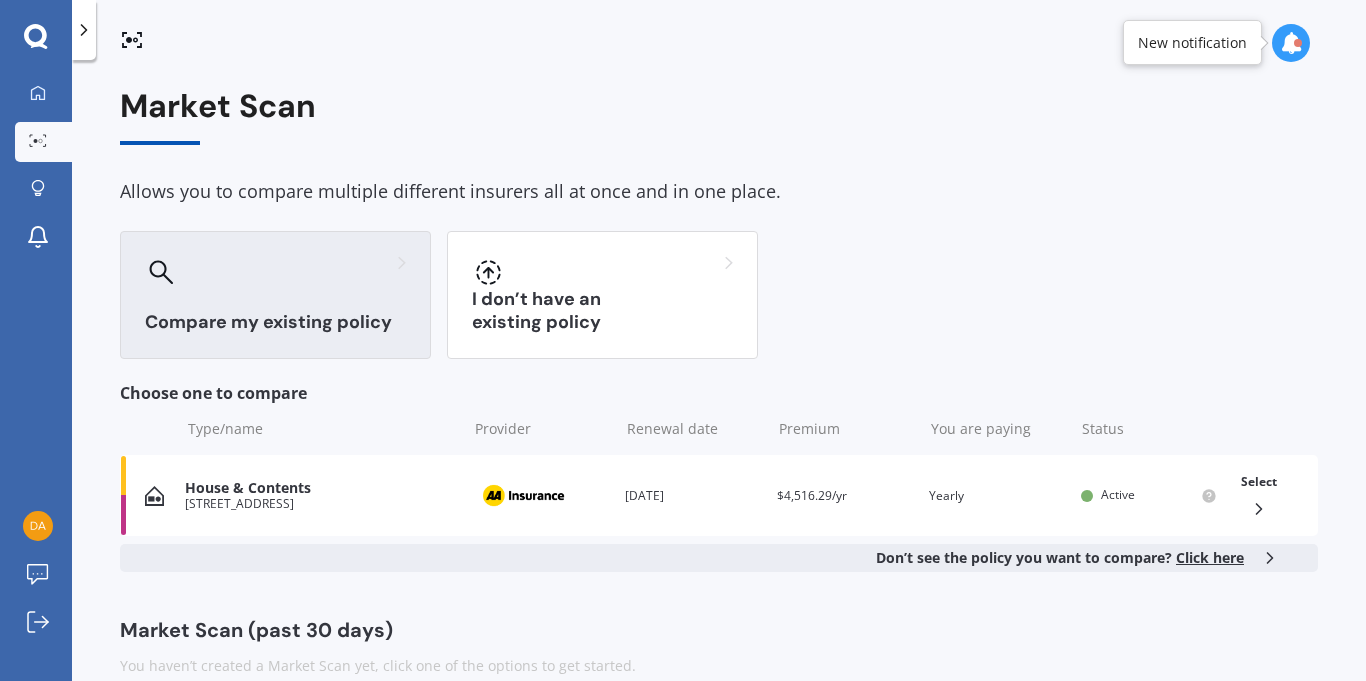 scroll, scrollTop: 31, scrollLeft: 0, axis: vertical 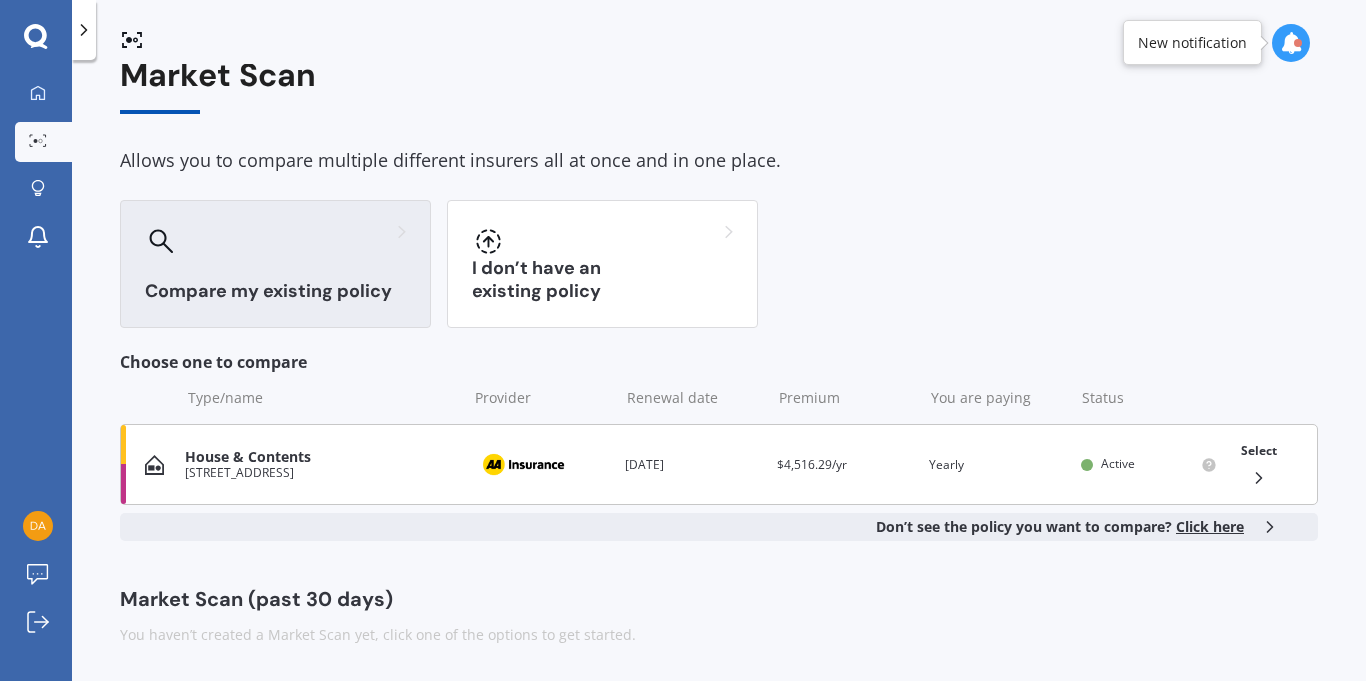 click on "Select" at bounding box center (1259, 464) 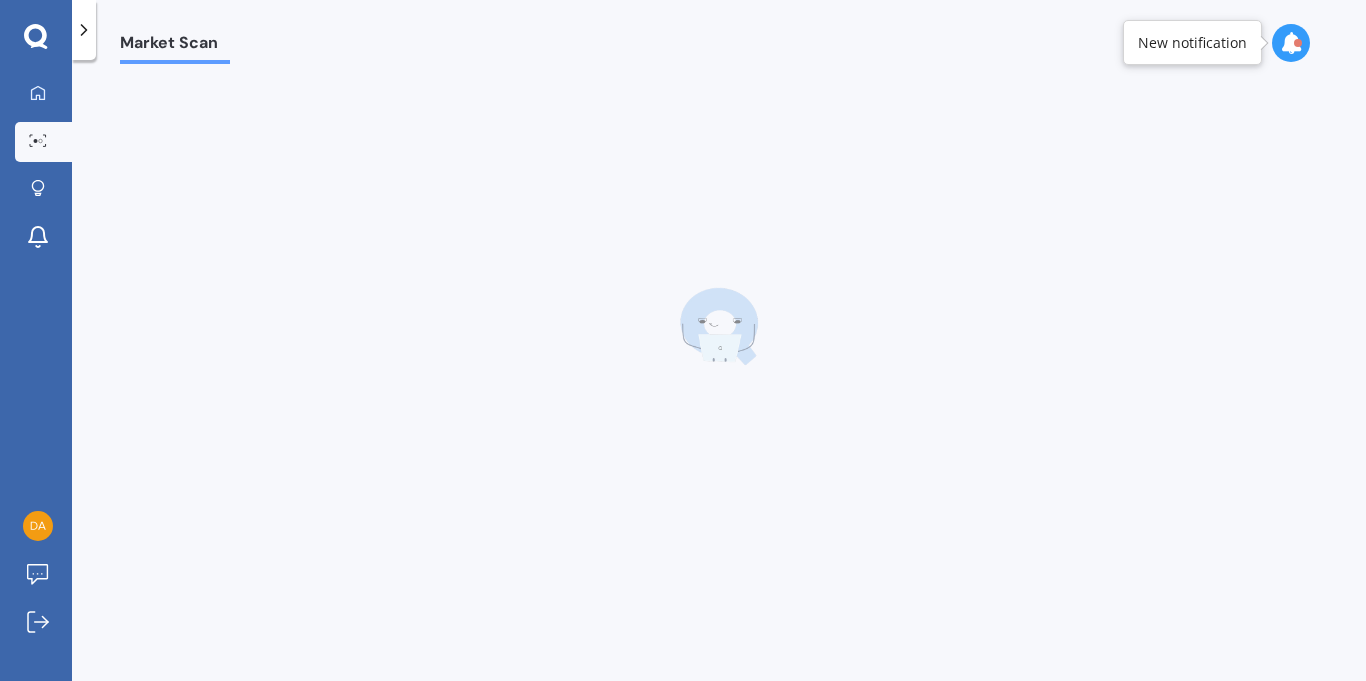 scroll, scrollTop: 0, scrollLeft: 0, axis: both 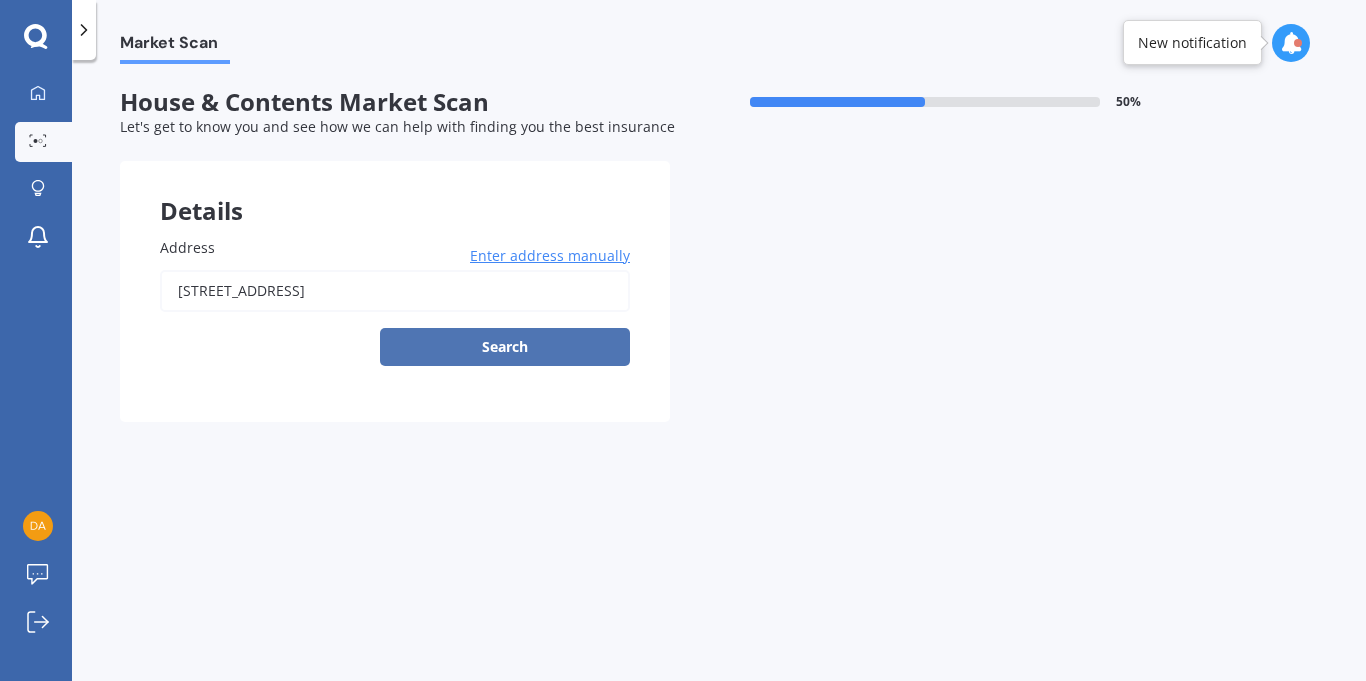 click on "Search" at bounding box center [505, 347] 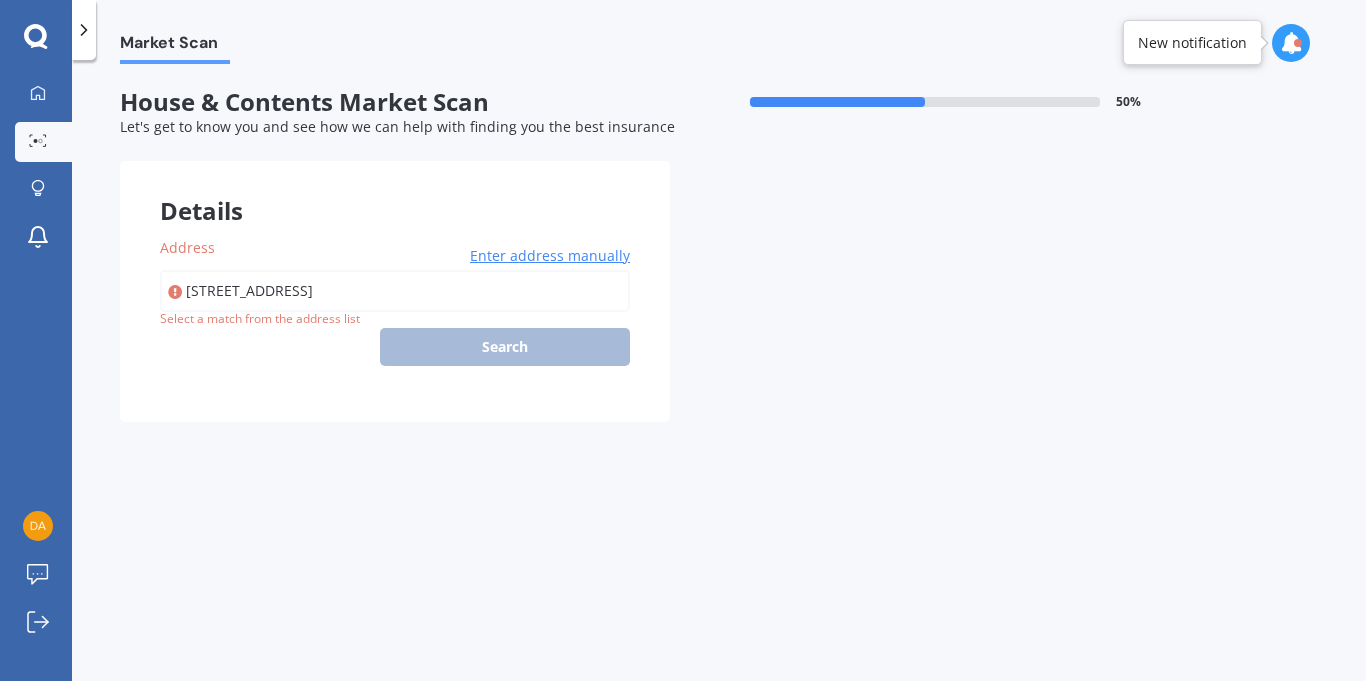 type on "[STREET_ADDRESS]" 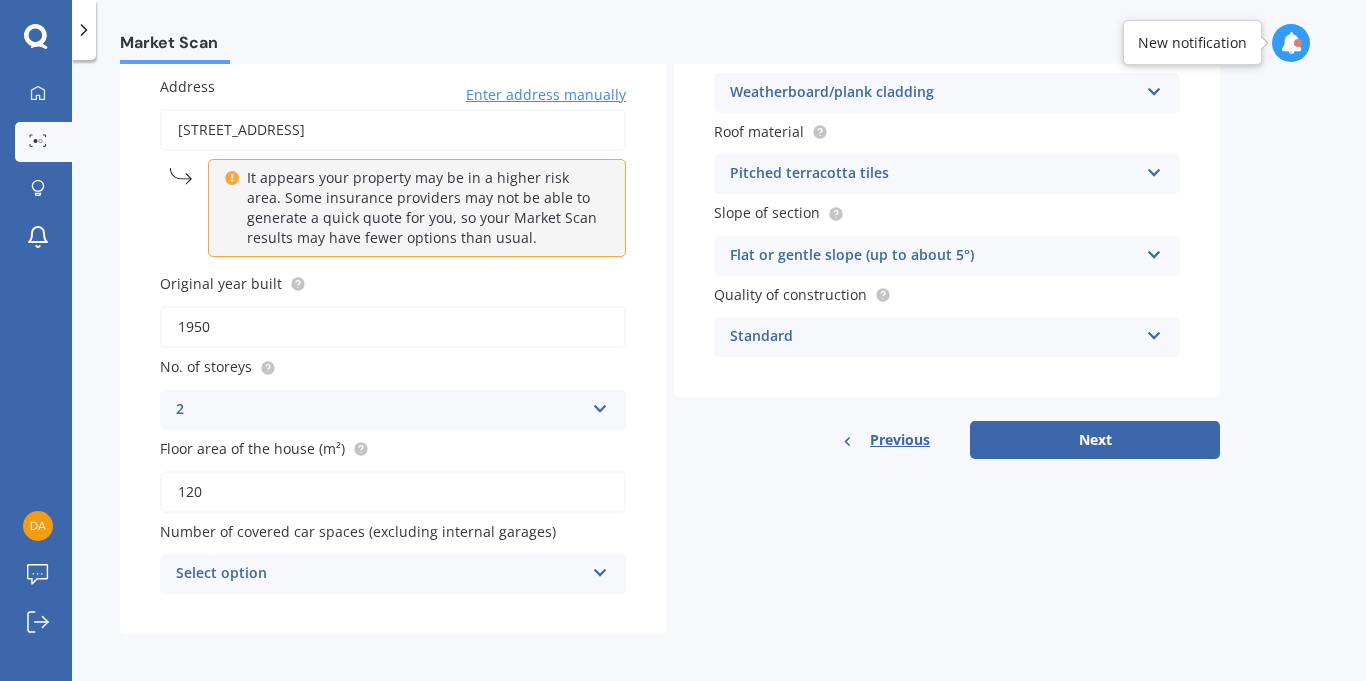 scroll, scrollTop: 166, scrollLeft: 0, axis: vertical 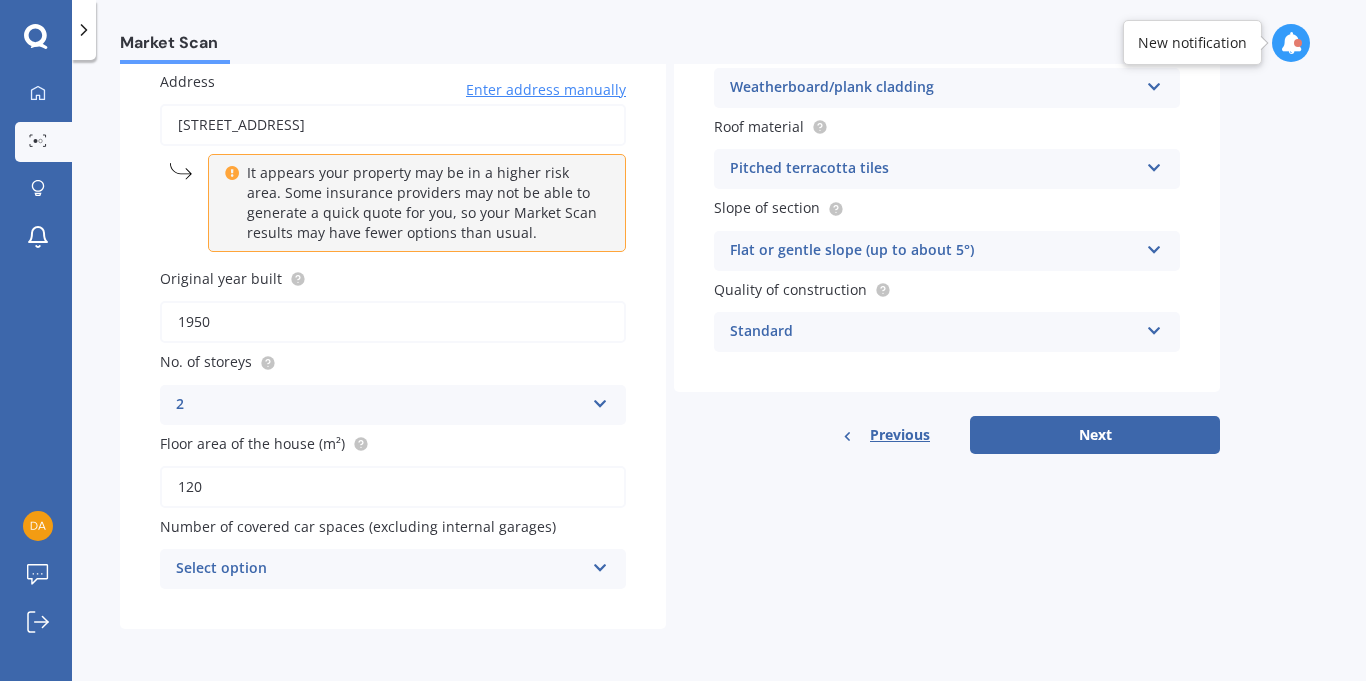 click at bounding box center [600, 564] 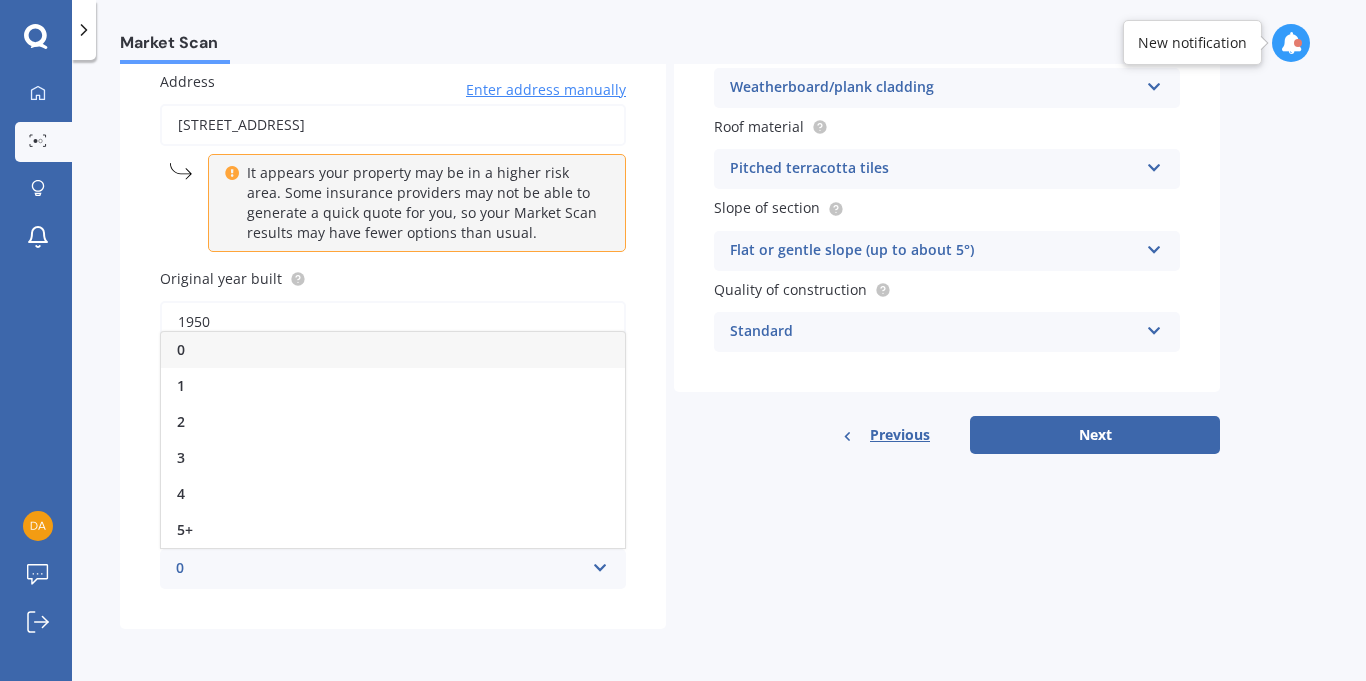 click at bounding box center [600, 564] 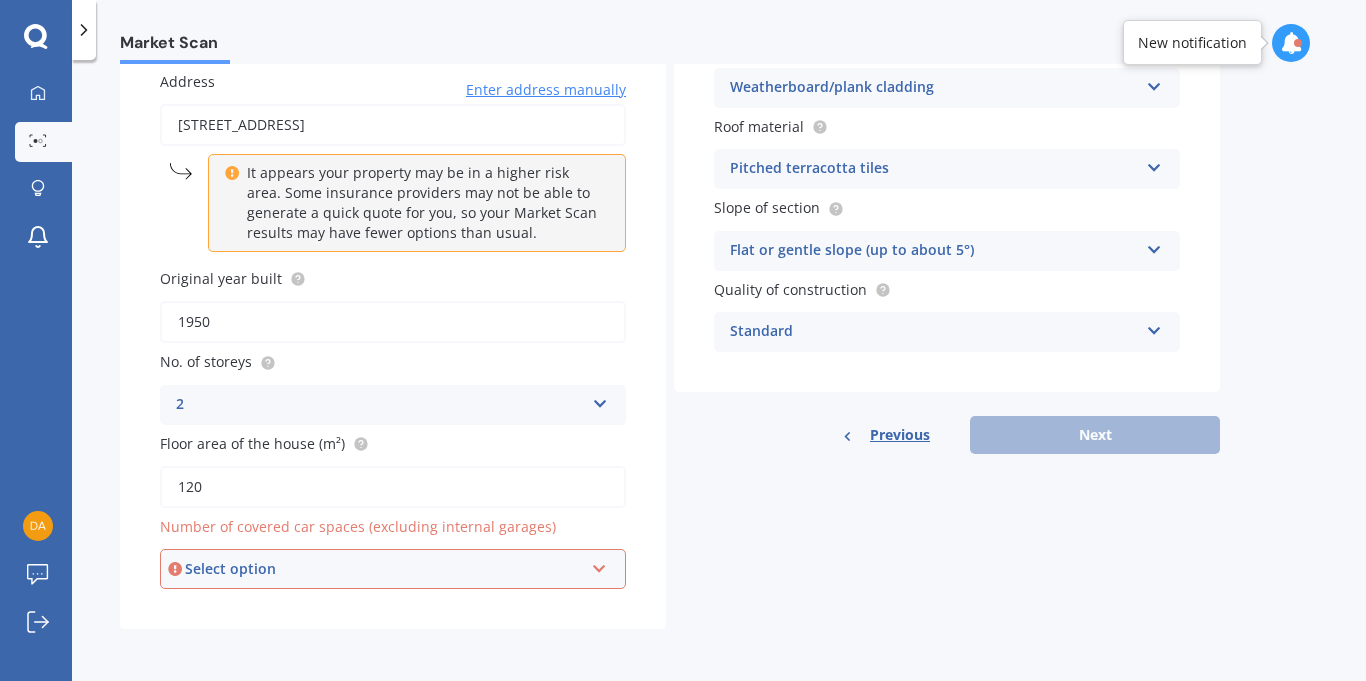 click on "Select option" at bounding box center (384, 569) 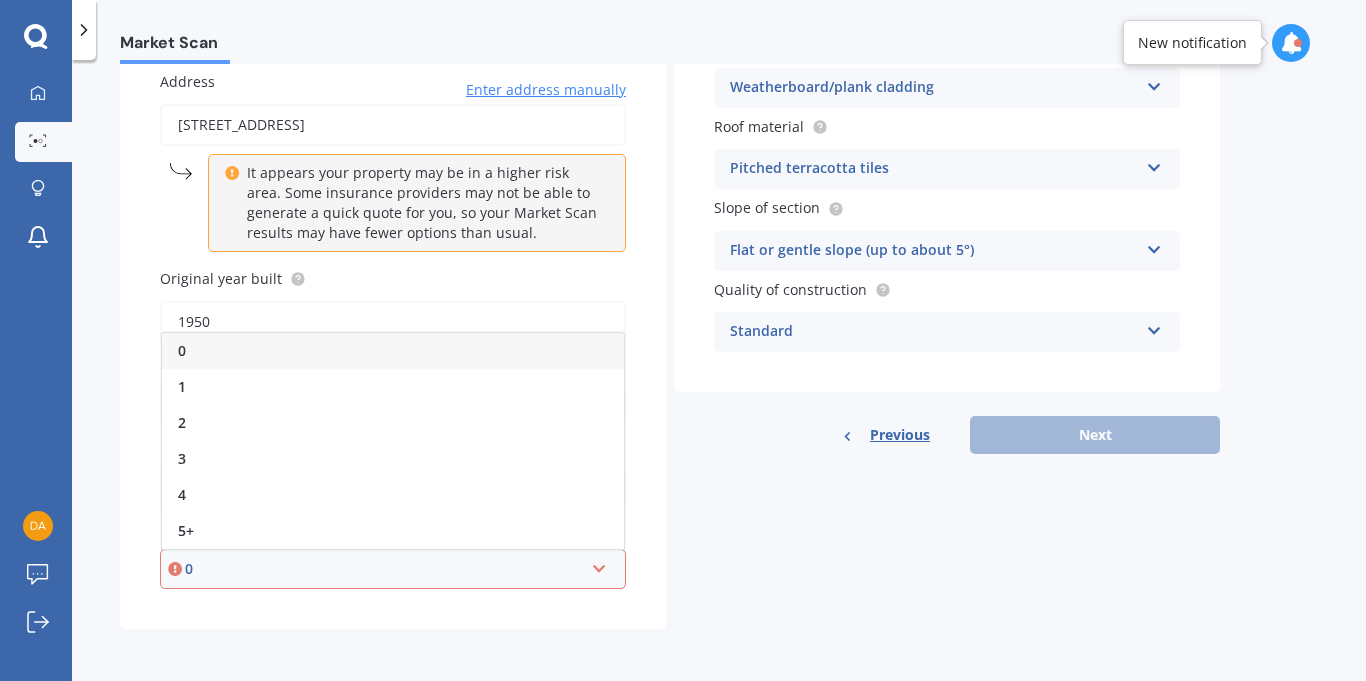 click on "0" at bounding box center (393, 351) 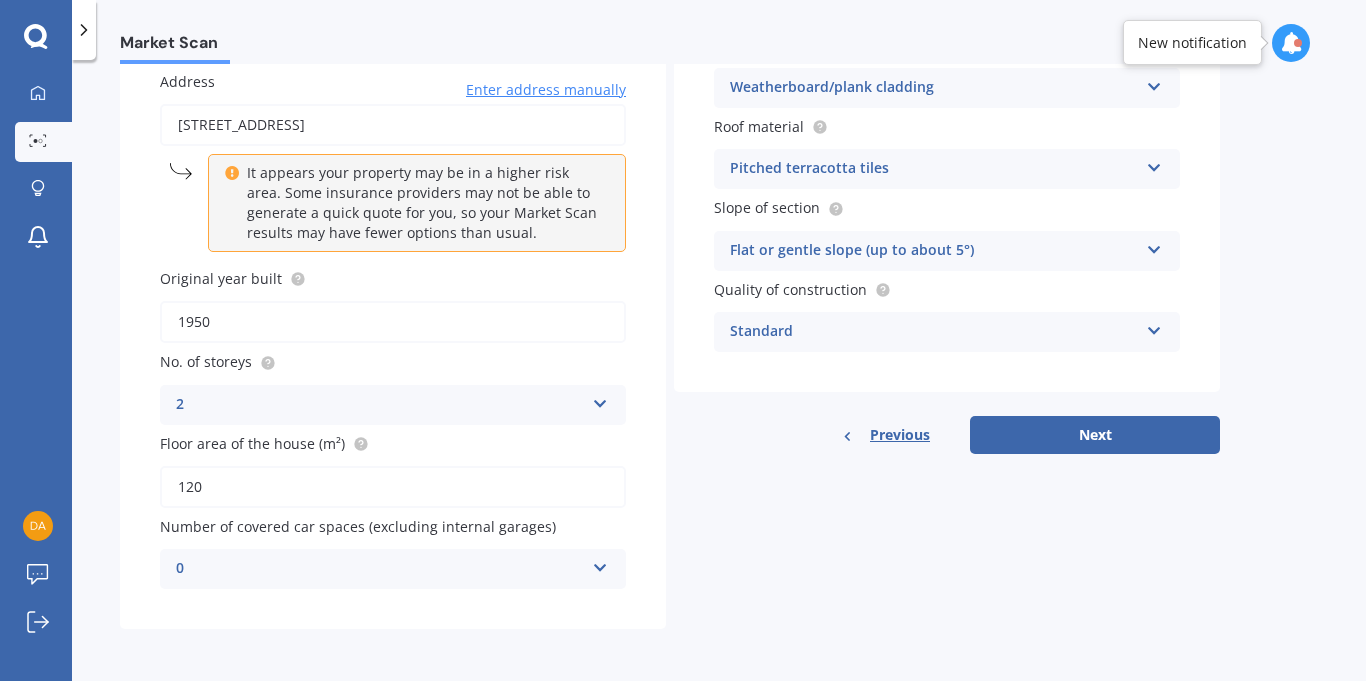 click on "0" at bounding box center [380, 569] 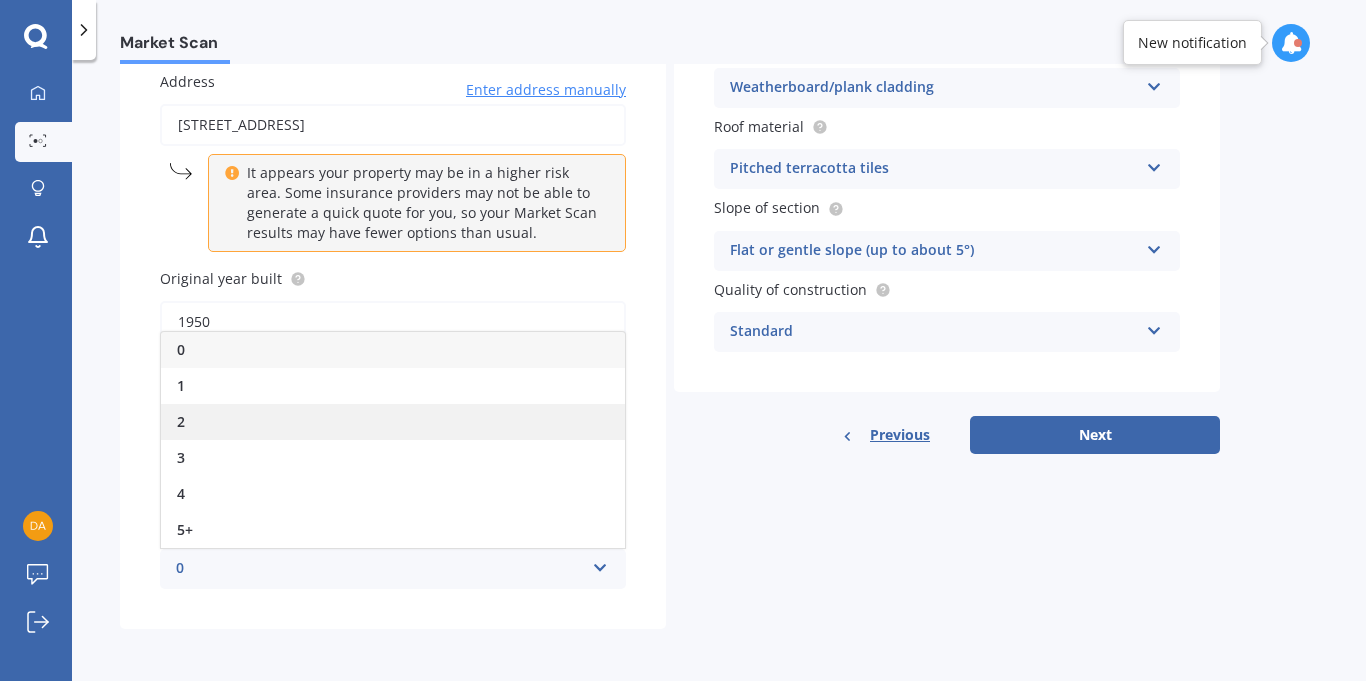 click on "2" at bounding box center [393, 422] 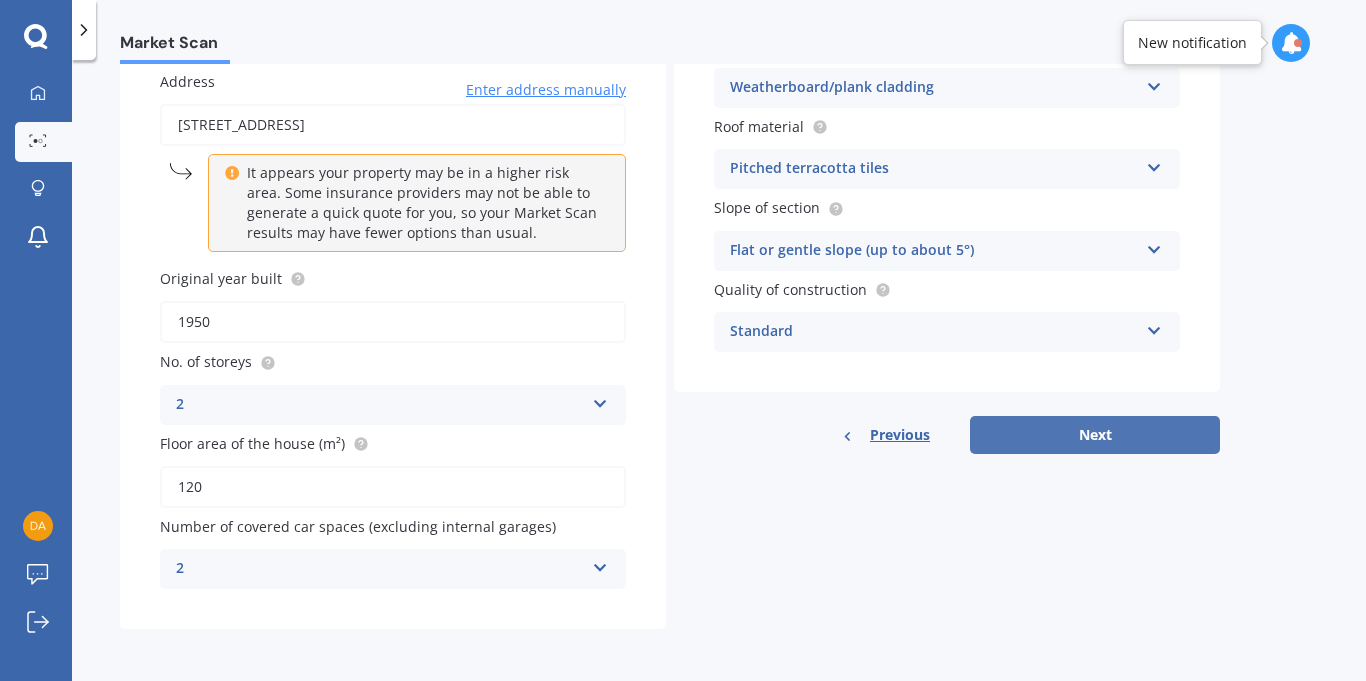 click on "Next" at bounding box center [1095, 435] 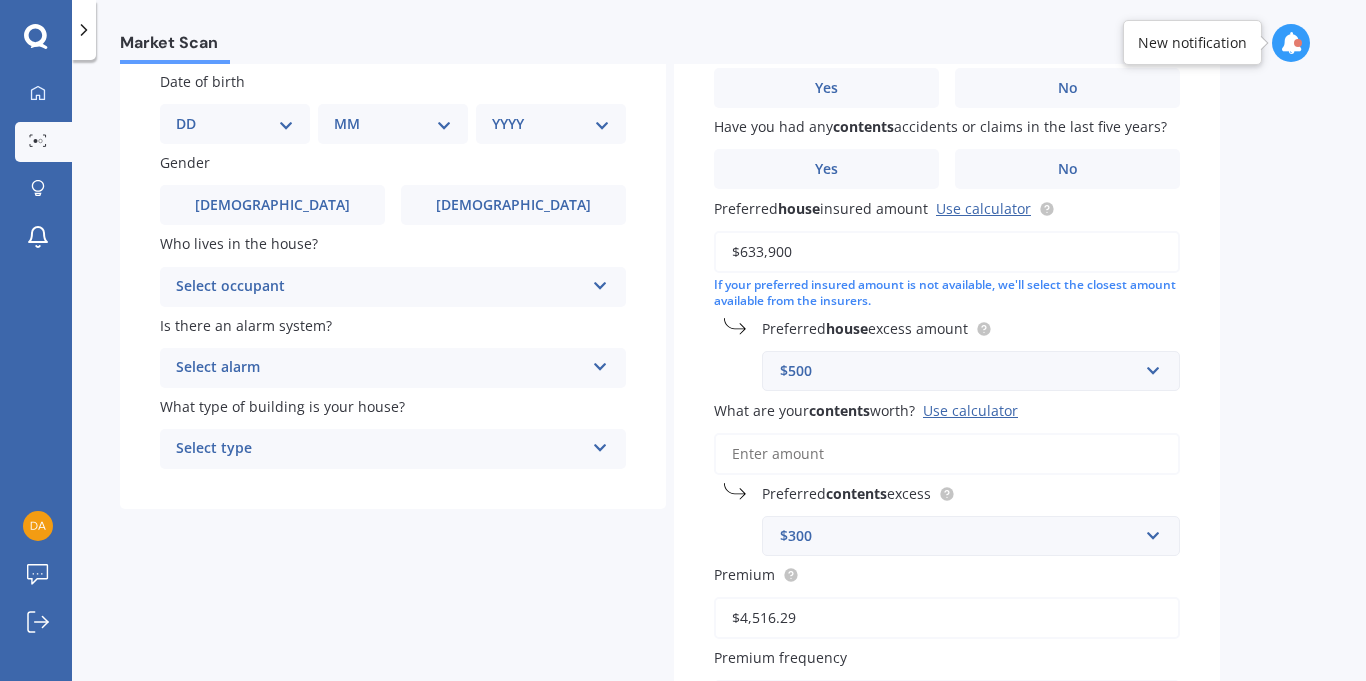 scroll, scrollTop: 0, scrollLeft: 0, axis: both 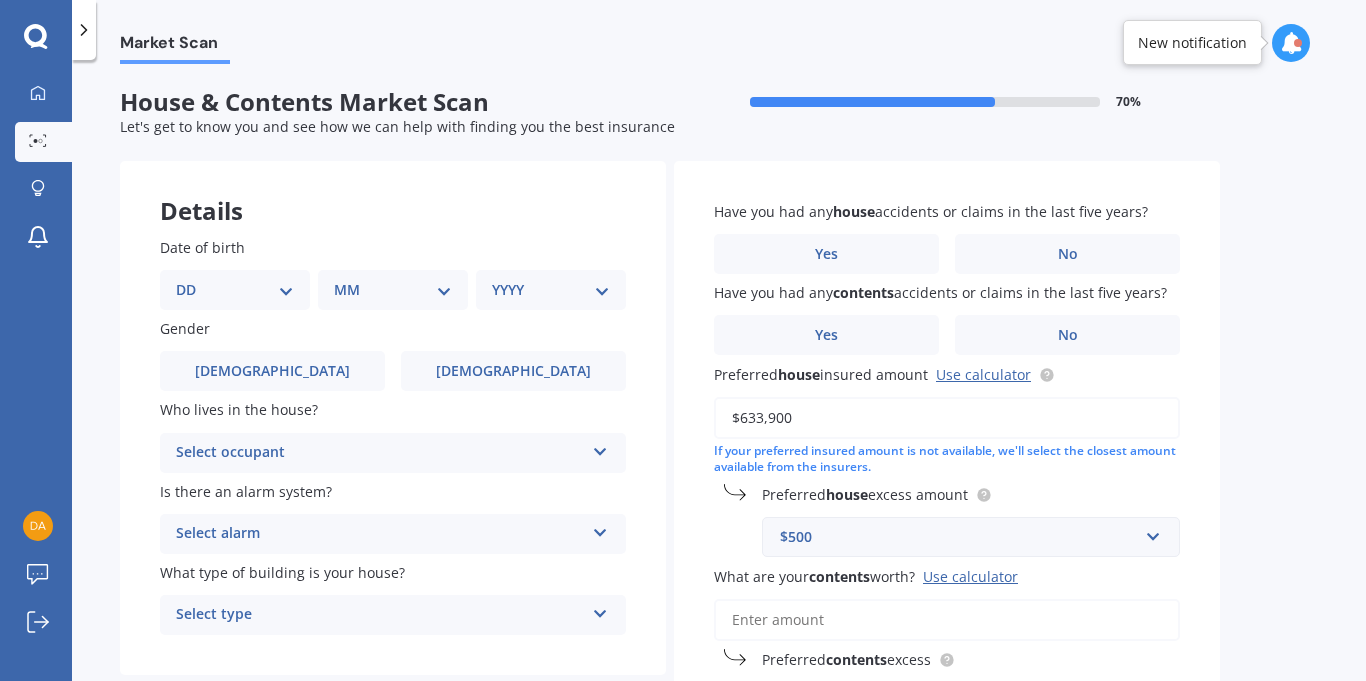 click on "DD 01 02 03 04 05 06 07 08 09 10 11 12 13 14 15 16 17 18 19 20 21 22 23 24 25 26 27 28 29 30 31" at bounding box center [235, 290] 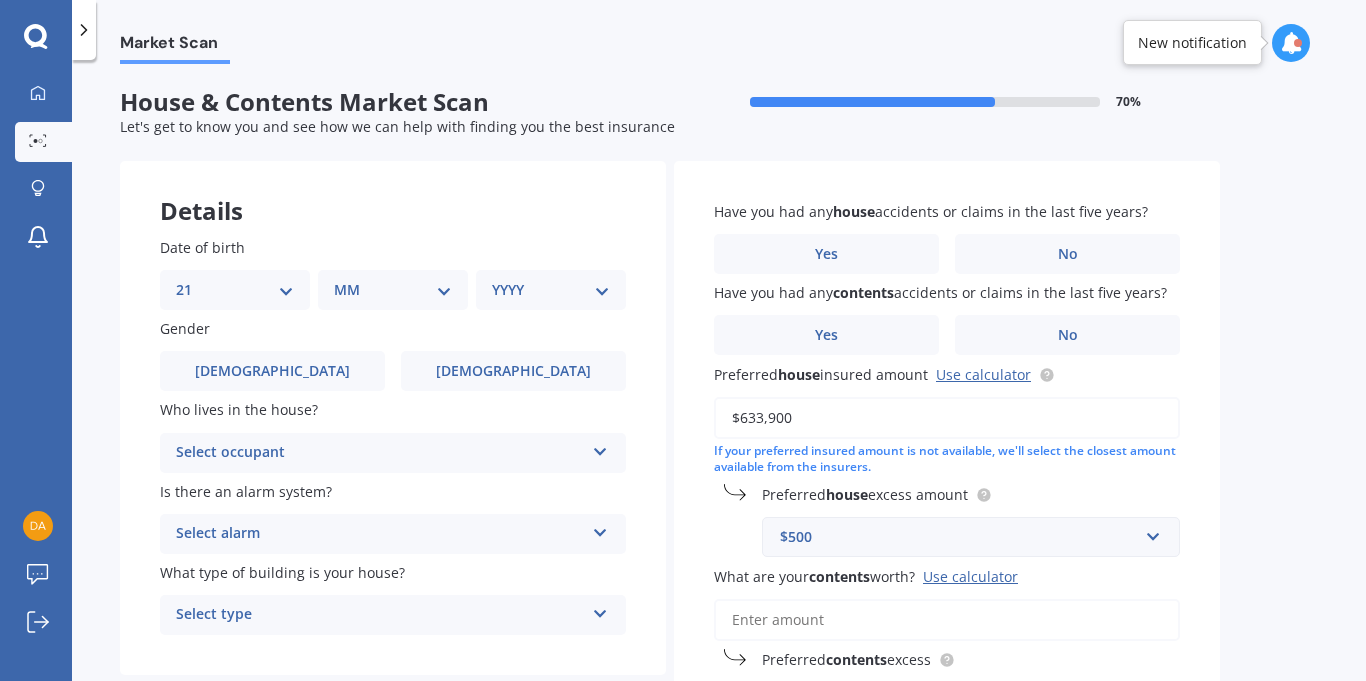 click on "DD 01 02 03 04 05 06 07 08 09 10 11 12 13 14 15 16 17 18 19 20 21 22 23 24 25 26 27 28 29 30 31" at bounding box center (235, 290) 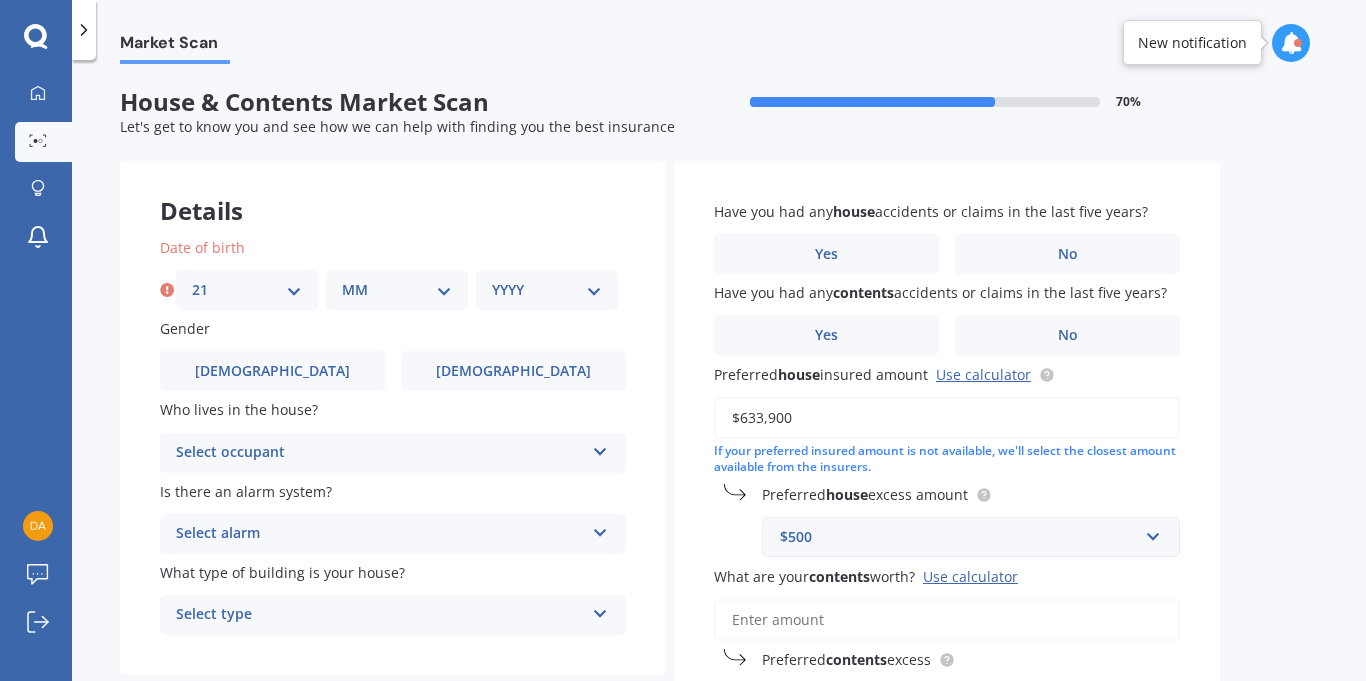 click on "MM 01 02 03 04 05 06 07 08 09 10 11 12" at bounding box center [397, 290] 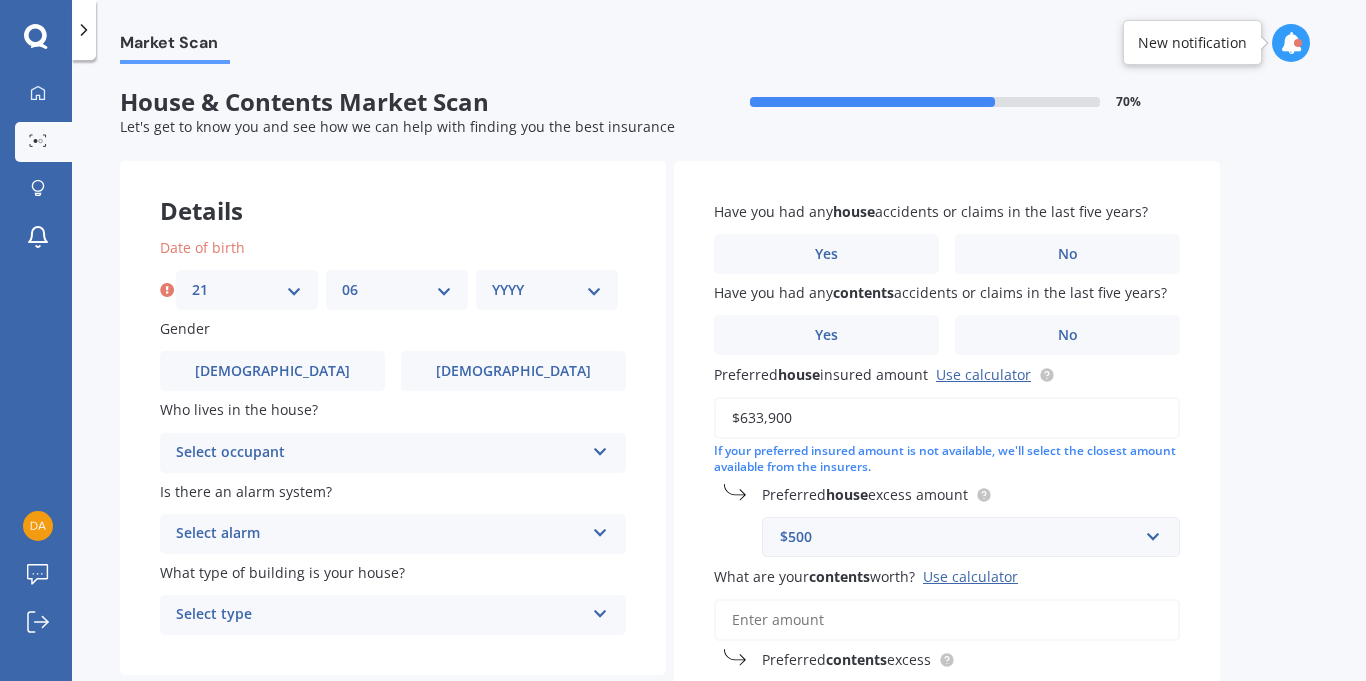 click on "MM 01 02 03 04 05 06 07 08 09 10 11 12" at bounding box center (397, 290) 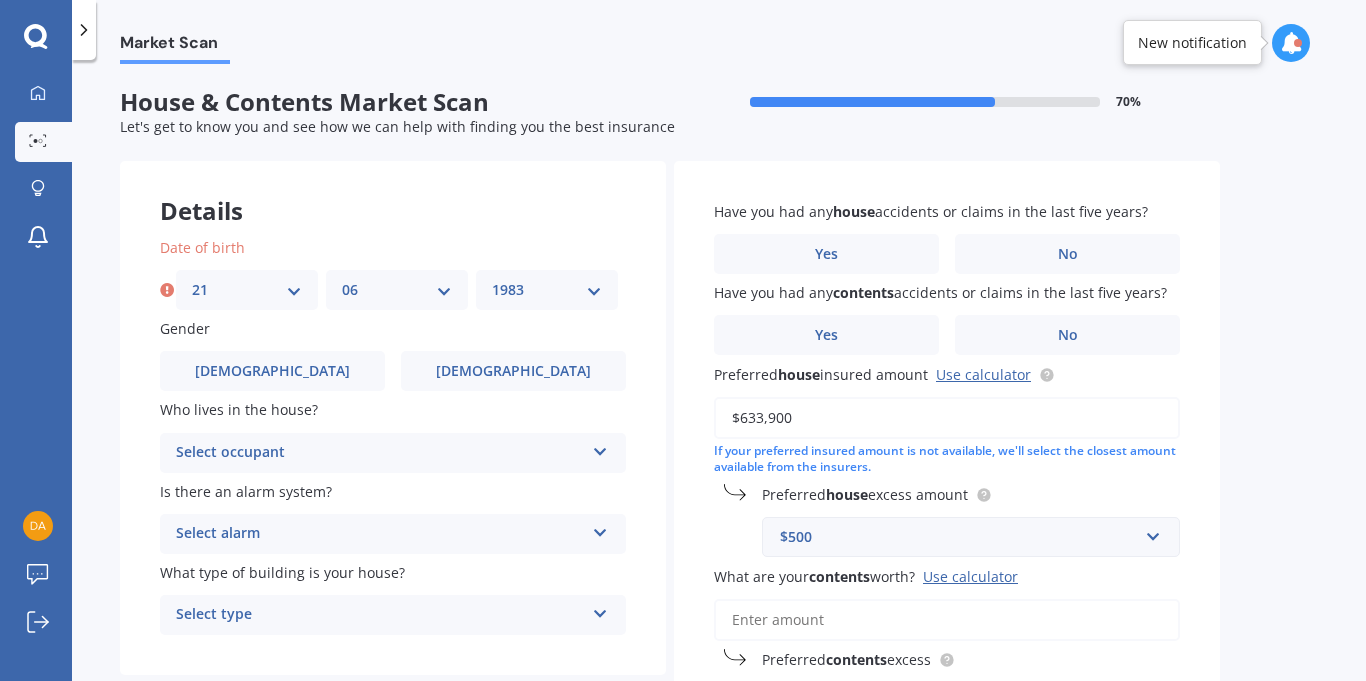 click on "YYYY 2009 2008 2007 2006 2005 2004 2003 2002 2001 2000 1999 1998 1997 1996 1995 1994 1993 1992 1991 1990 1989 1988 1987 1986 1985 1984 1983 1982 1981 1980 1979 1978 1977 1976 1975 1974 1973 1972 1971 1970 1969 1968 1967 1966 1965 1964 1963 1962 1961 1960 1959 1958 1957 1956 1955 1954 1953 1952 1951 1950 1949 1948 1947 1946 1945 1944 1943 1942 1941 1940 1939 1938 1937 1936 1935 1934 1933 1932 1931 1930 1929 1928 1927 1926 1925 1924 1923 1922 1921 1920 1919 1918 1917 1916 1915 1914 1913 1912 1911 1910" at bounding box center [547, 290] 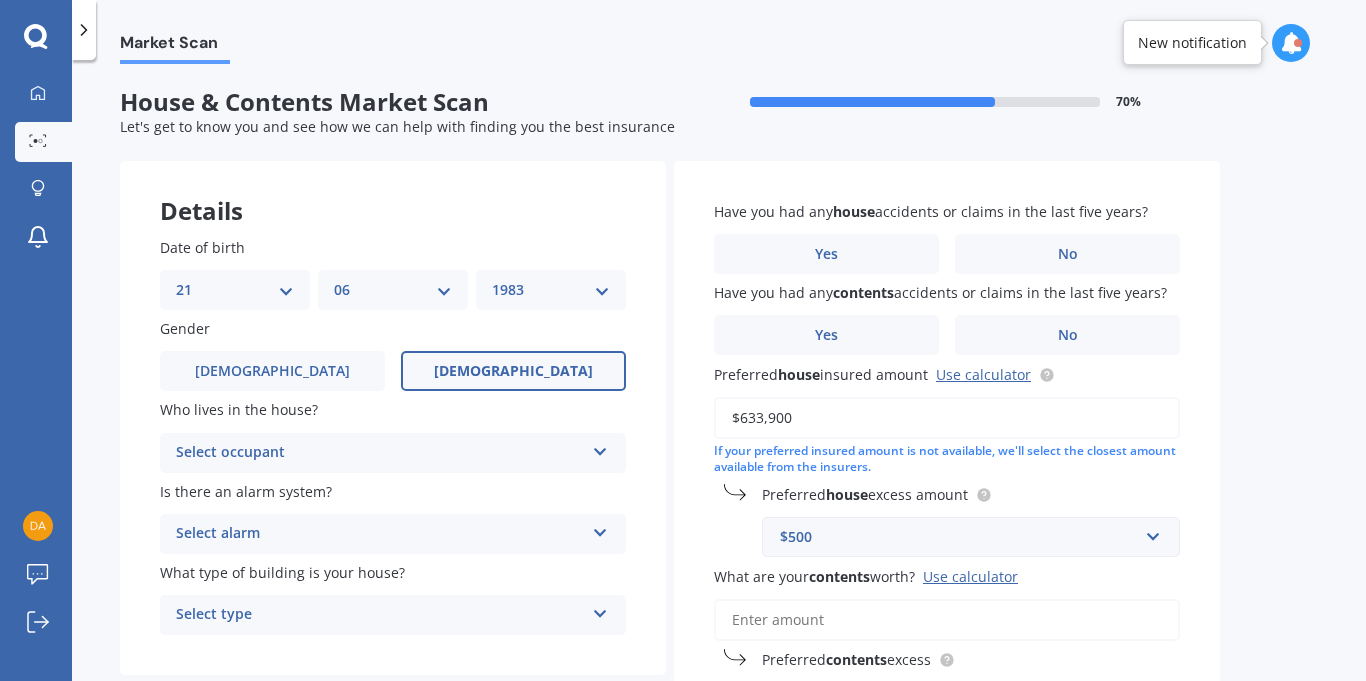 click on "[DEMOGRAPHIC_DATA]" at bounding box center (513, 371) 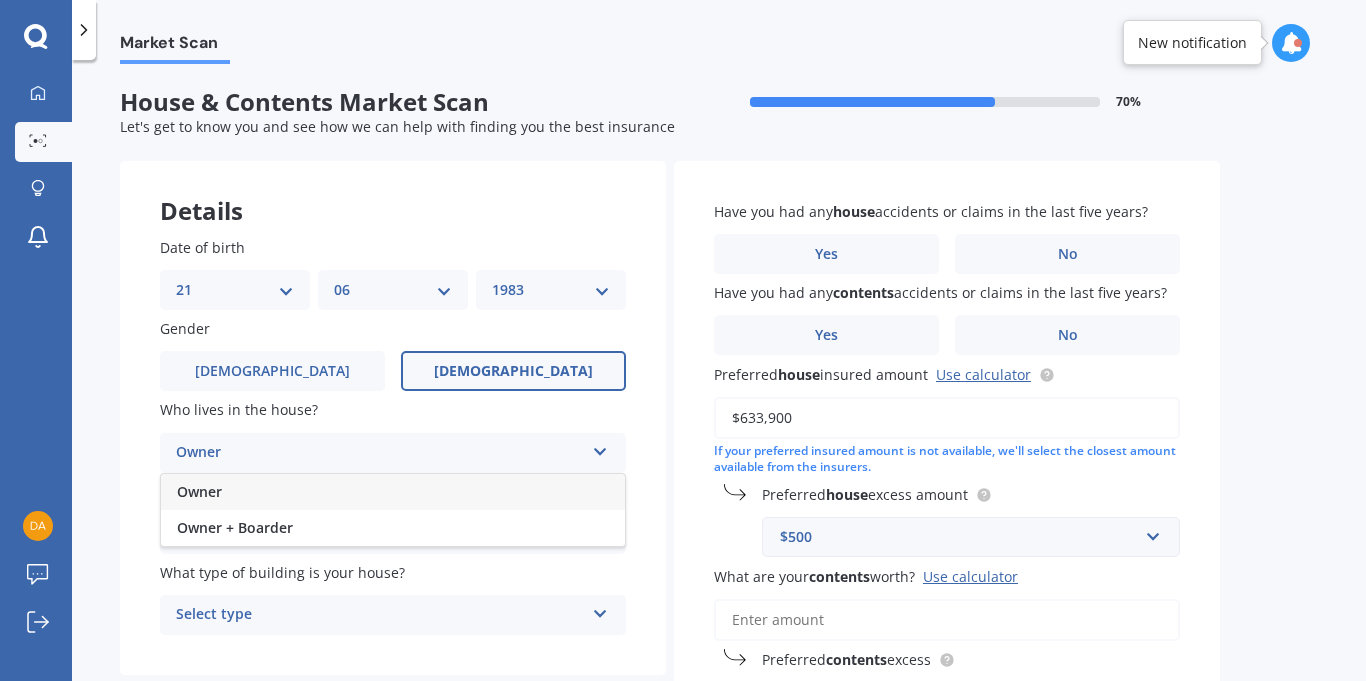click on "Owner" at bounding box center [393, 492] 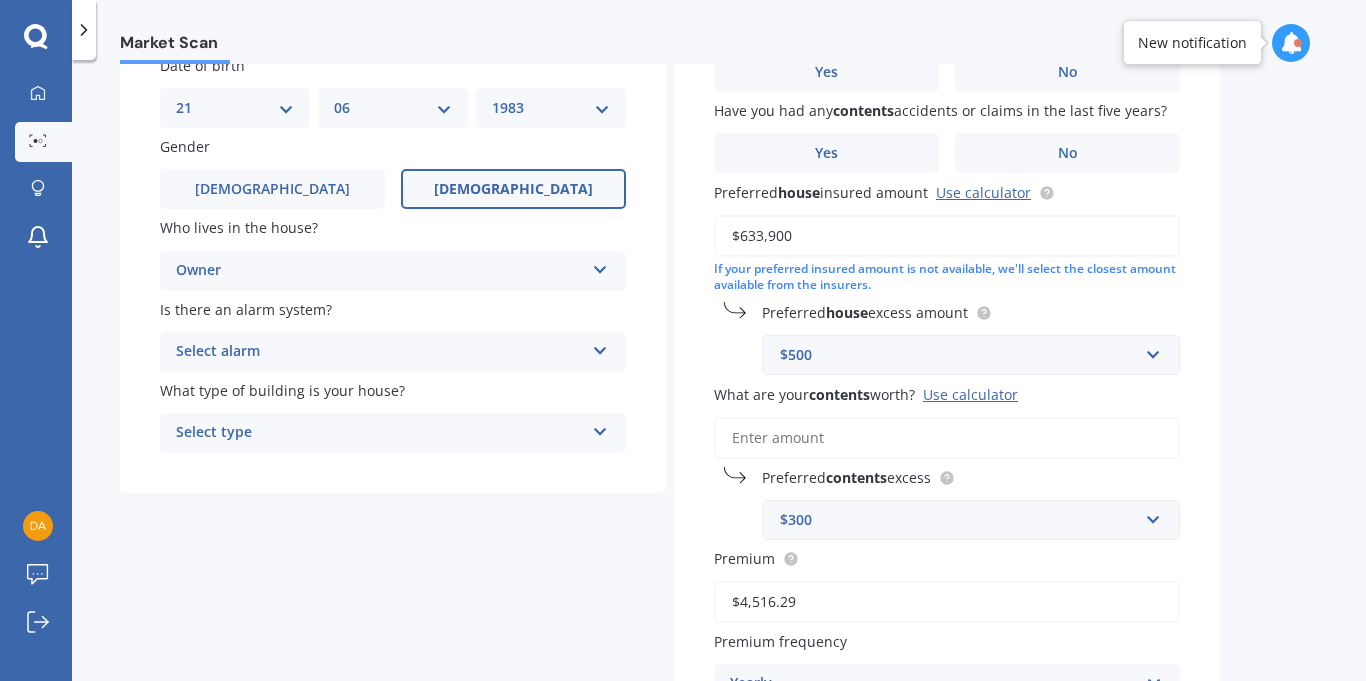 scroll, scrollTop: 184, scrollLeft: 0, axis: vertical 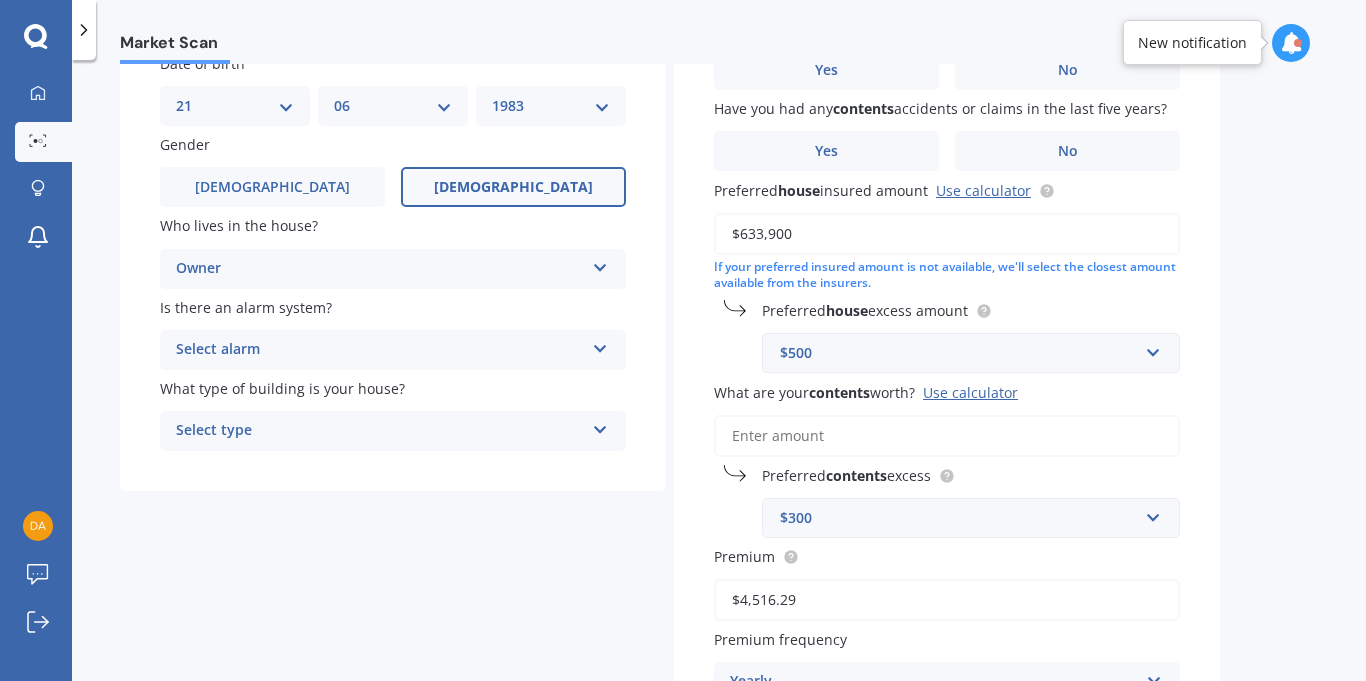 click on "Select alarm" at bounding box center (380, 350) 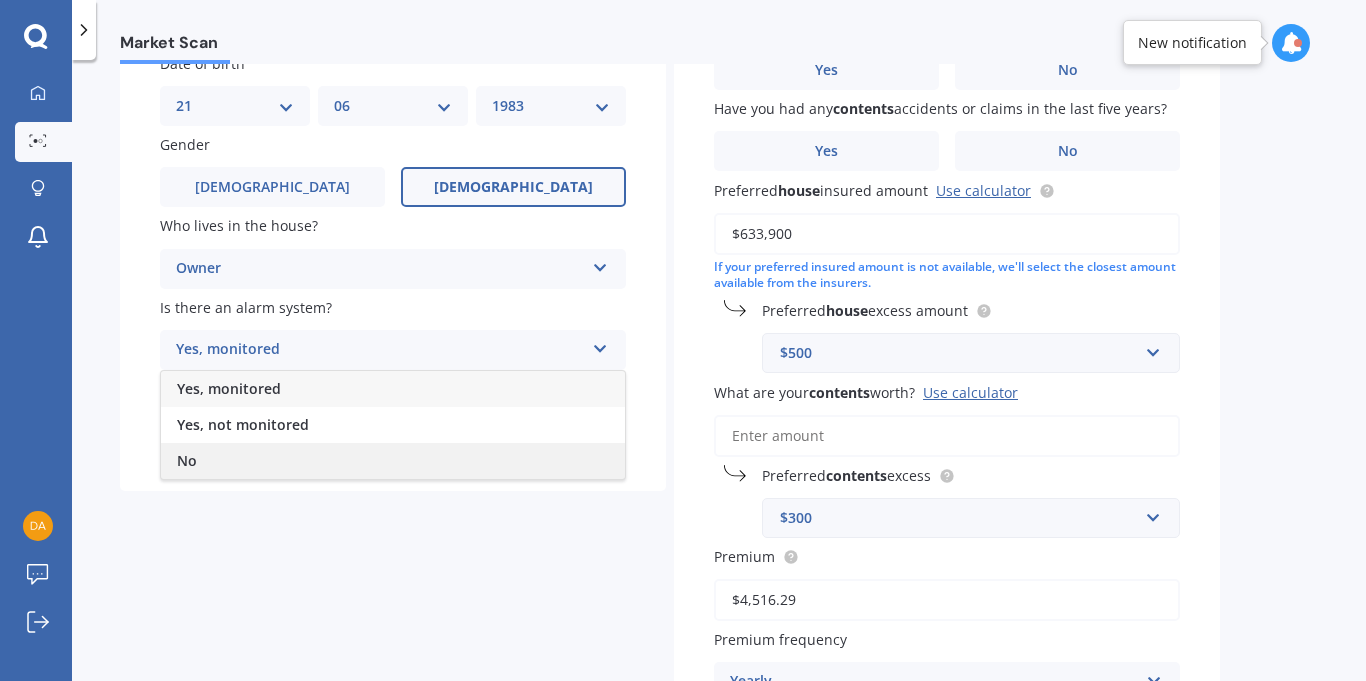click on "No" at bounding box center (393, 461) 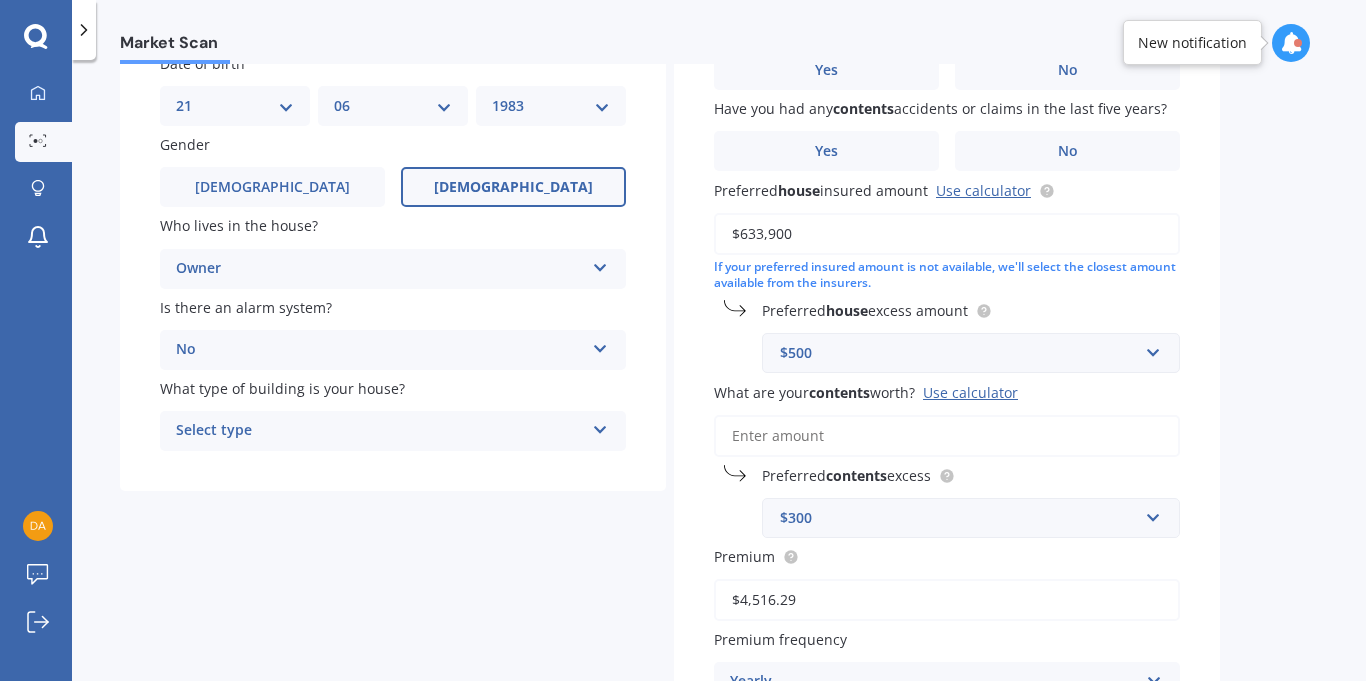 click on "Select type" at bounding box center [380, 431] 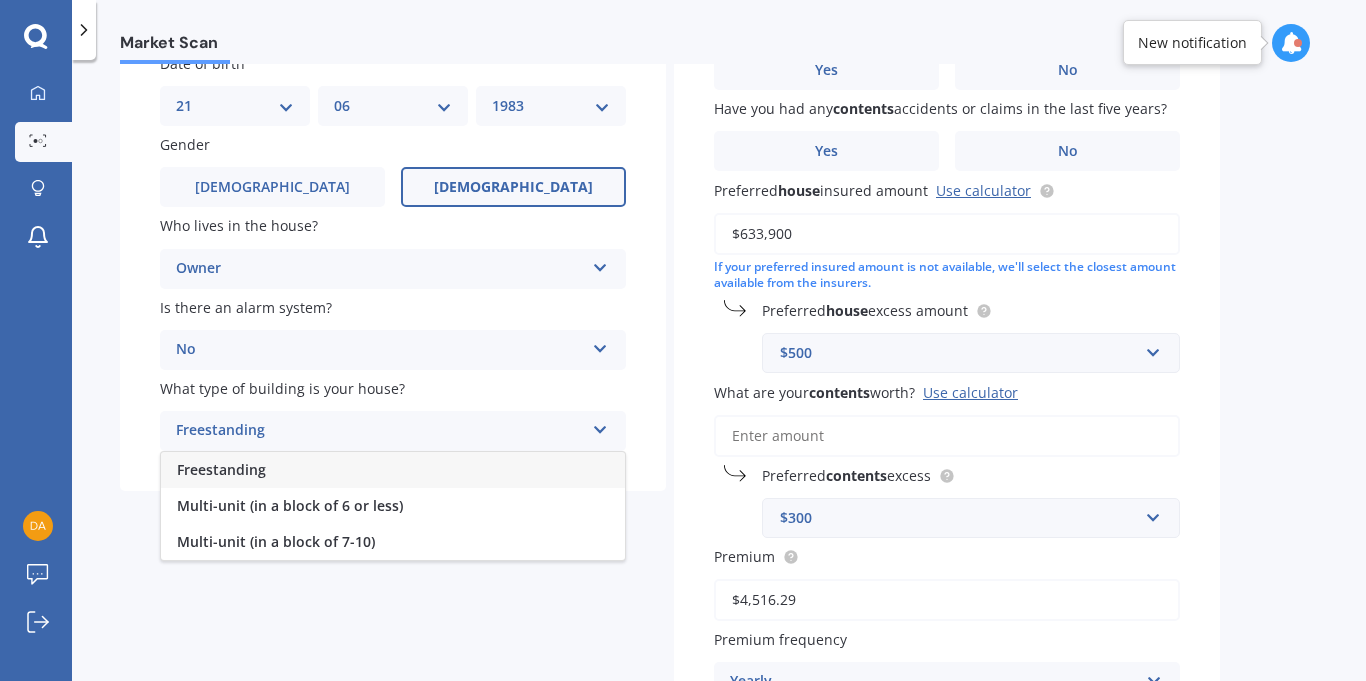 click on "Freestanding" at bounding box center (393, 470) 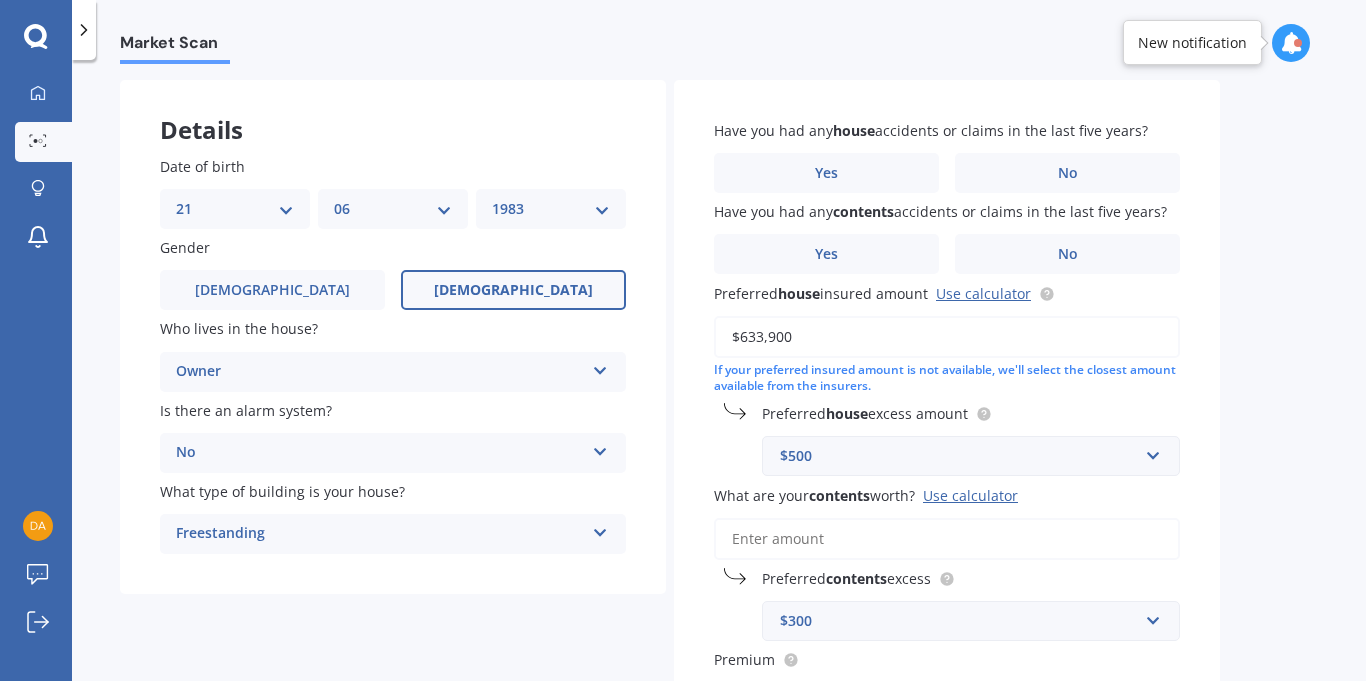 scroll, scrollTop: 0, scrollLeft: 0, axis: both 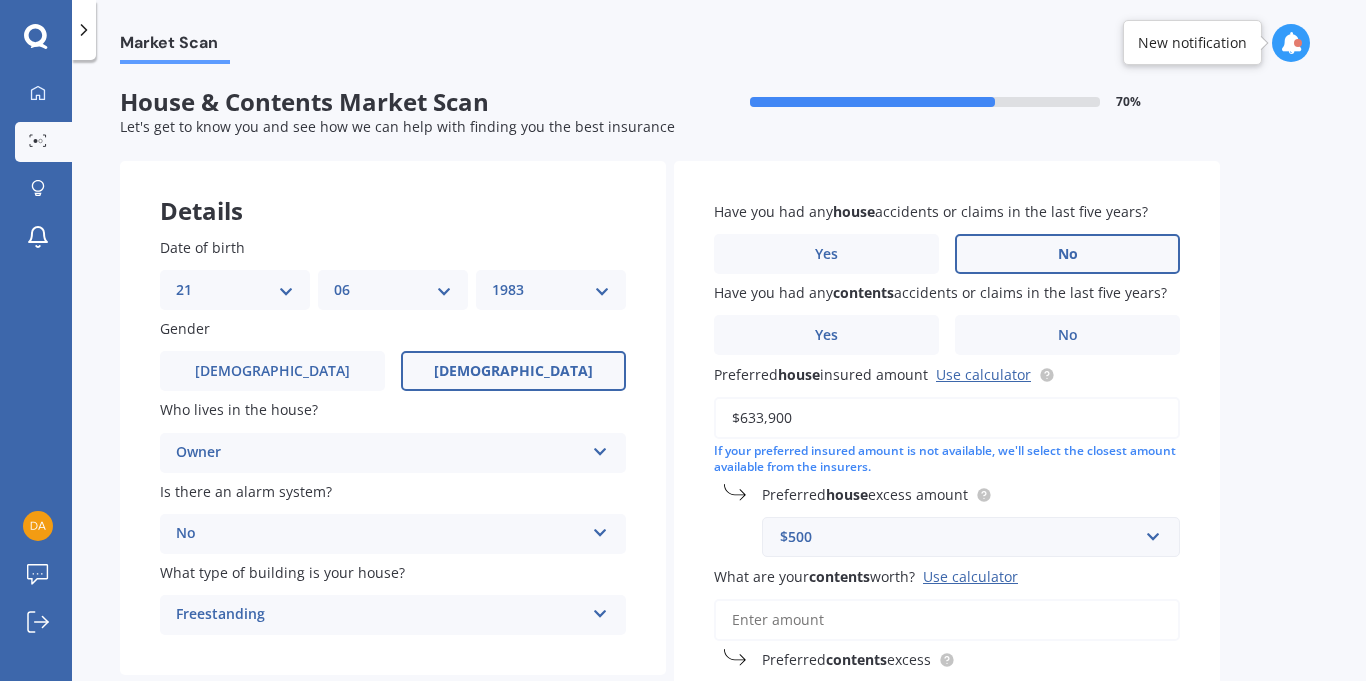click on "No" at bounding box center [1068, 254] 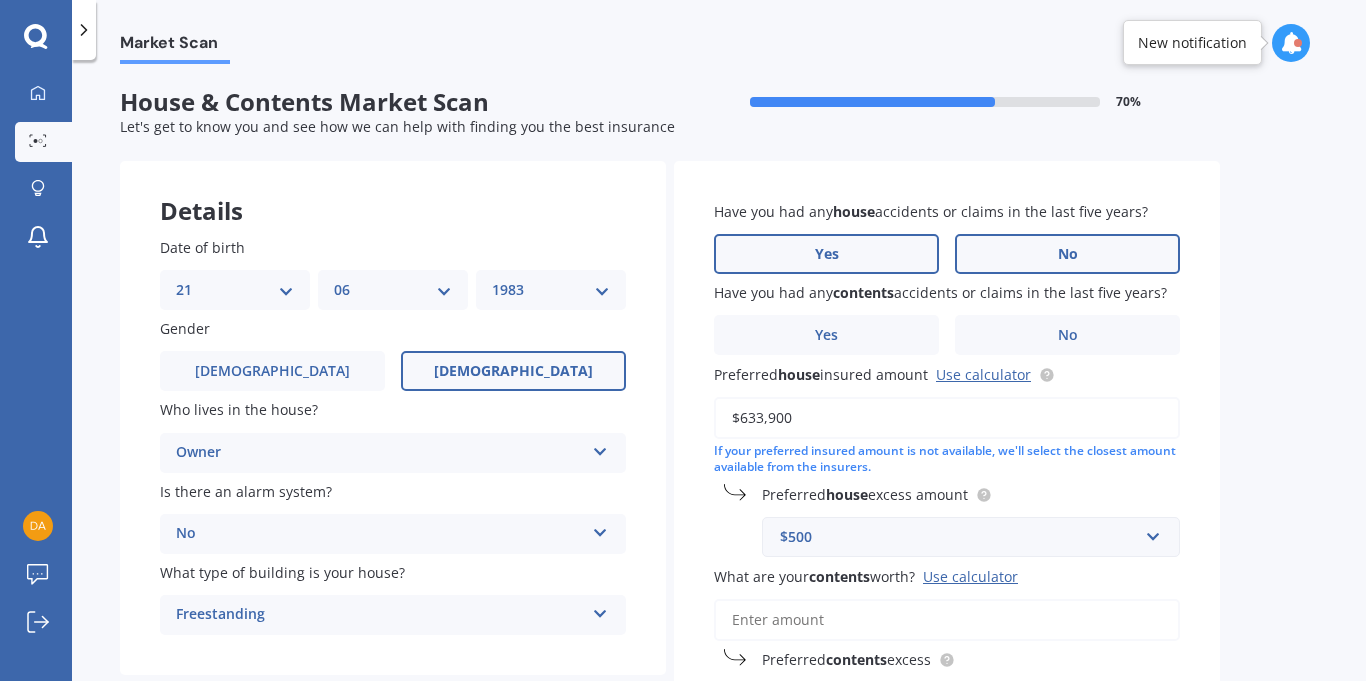 click on "Yes" at bounding box center [826, 254] 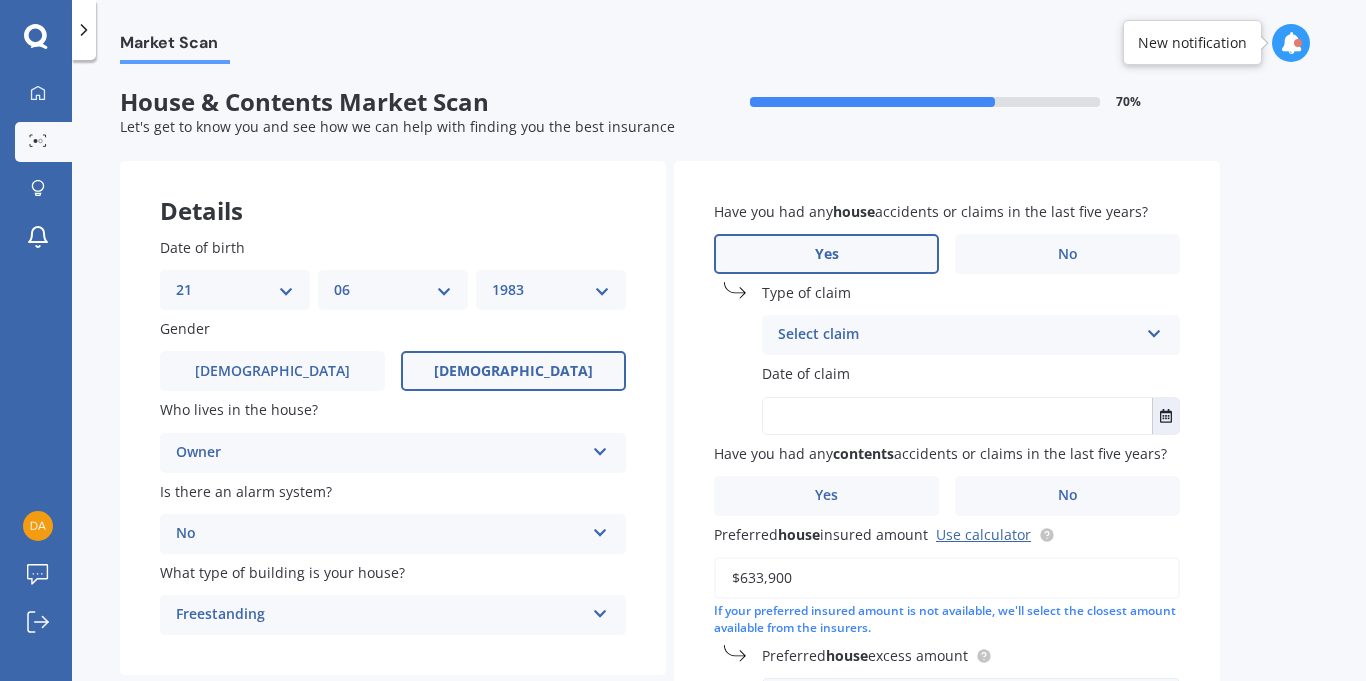 click on "Select claim" at bounding box center [958, 335] 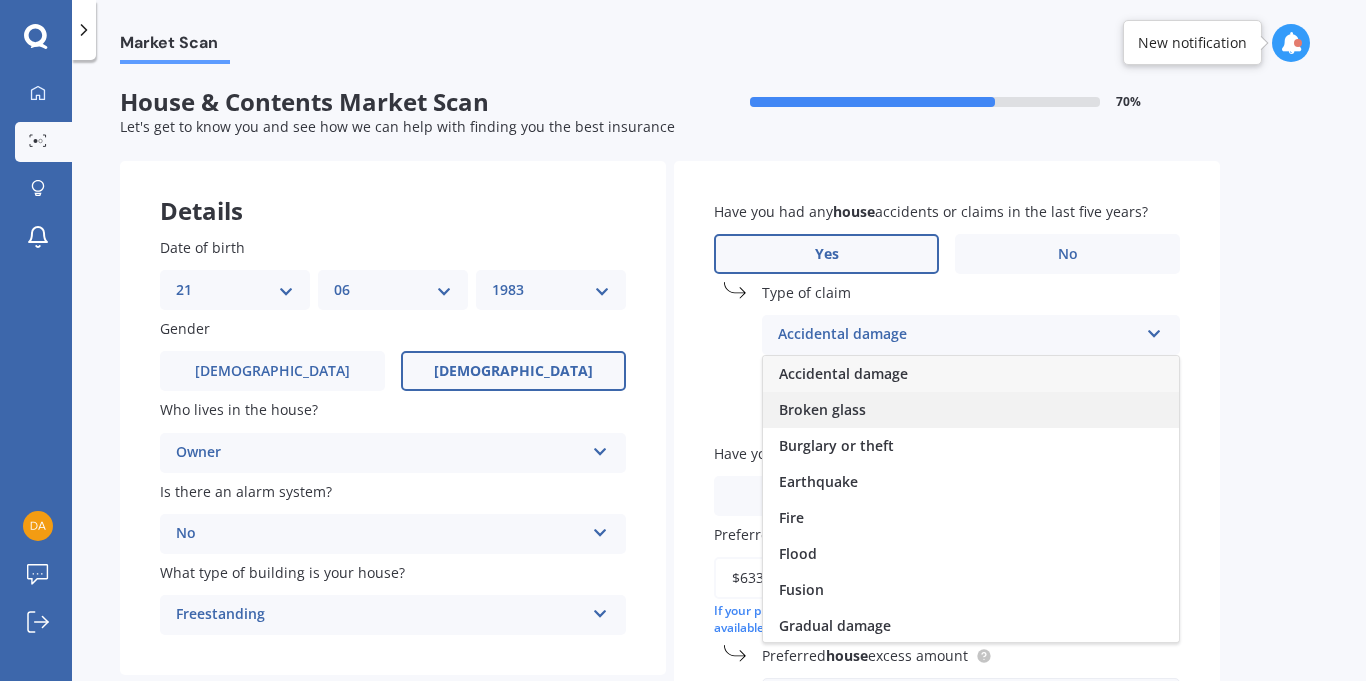click on "Broken glass" at bounding box center [822, 409] 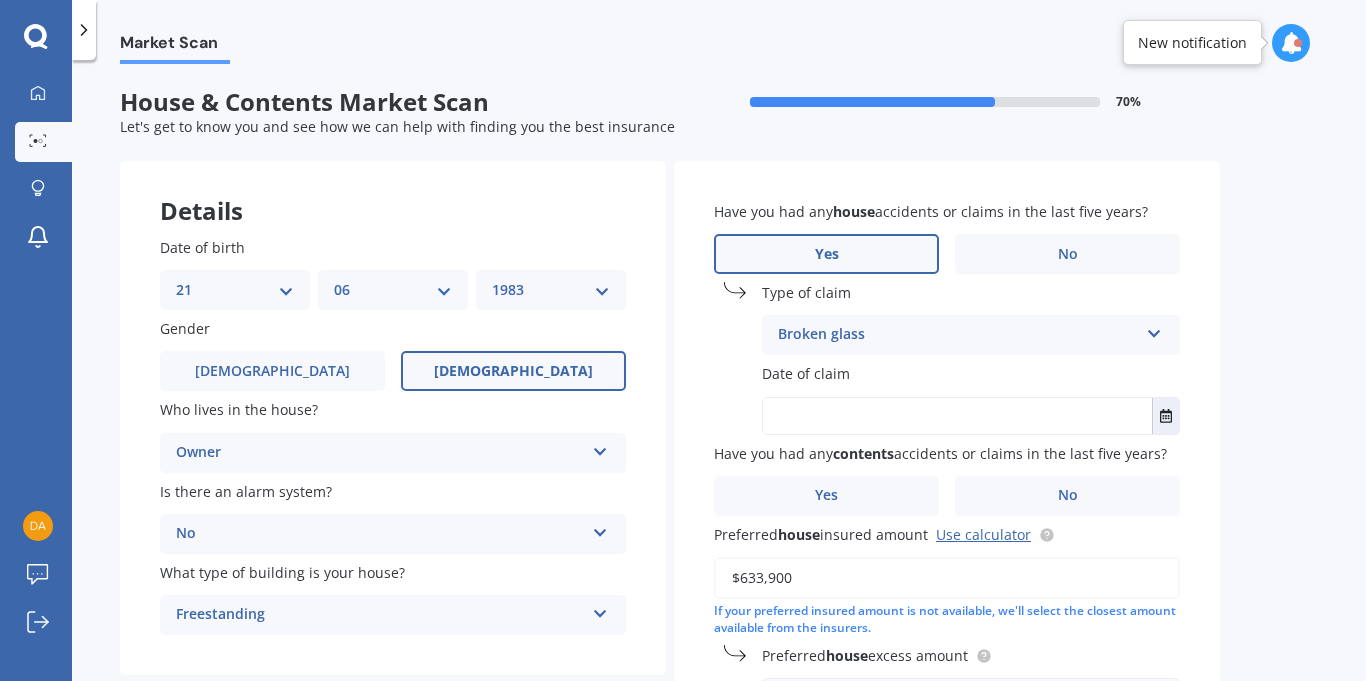 click at bounding box center [957, 416] 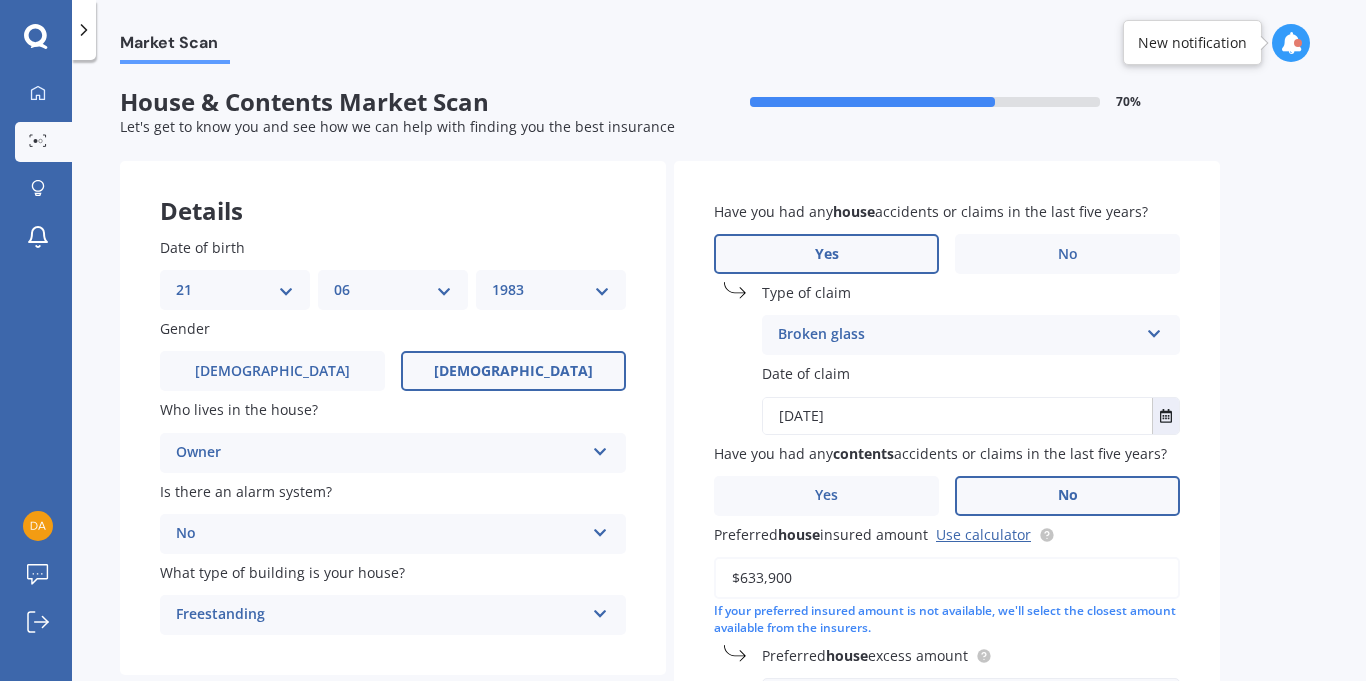 click on "No" at bounding box center [1068, 495] 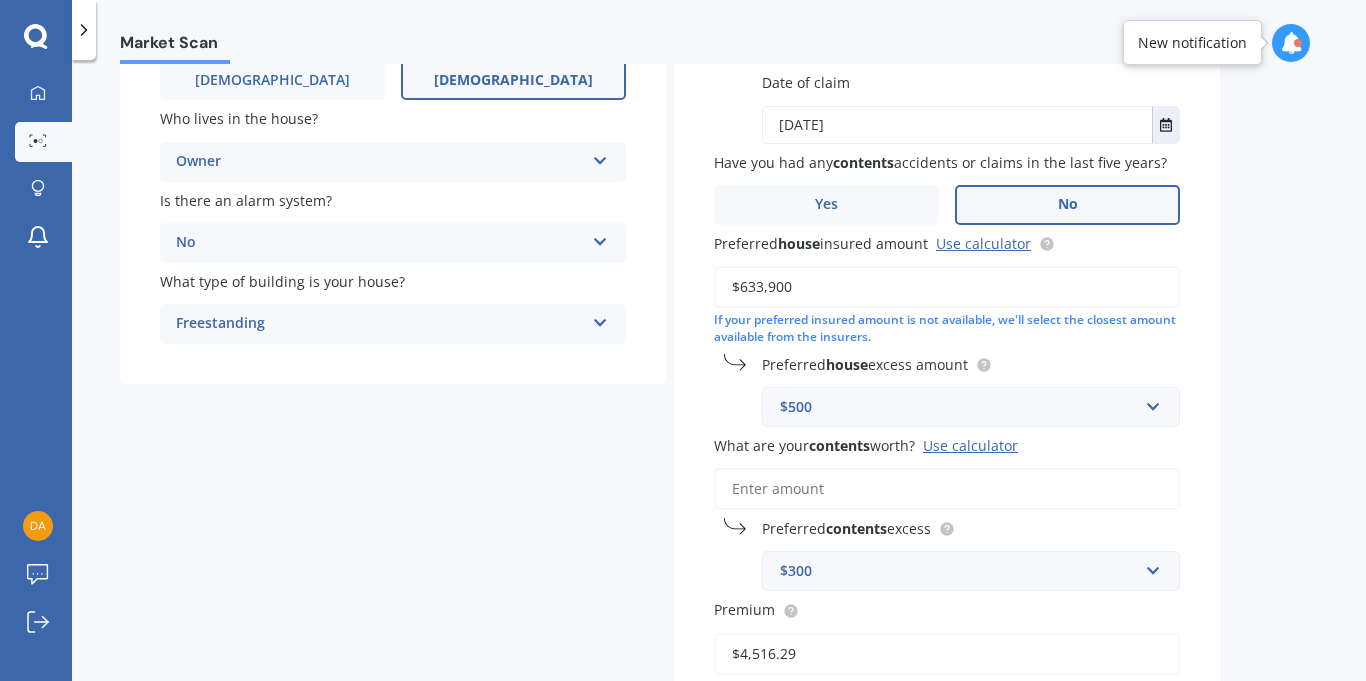 scroll, scrollTop: 292, scrollLeft: 0, axis: vertical 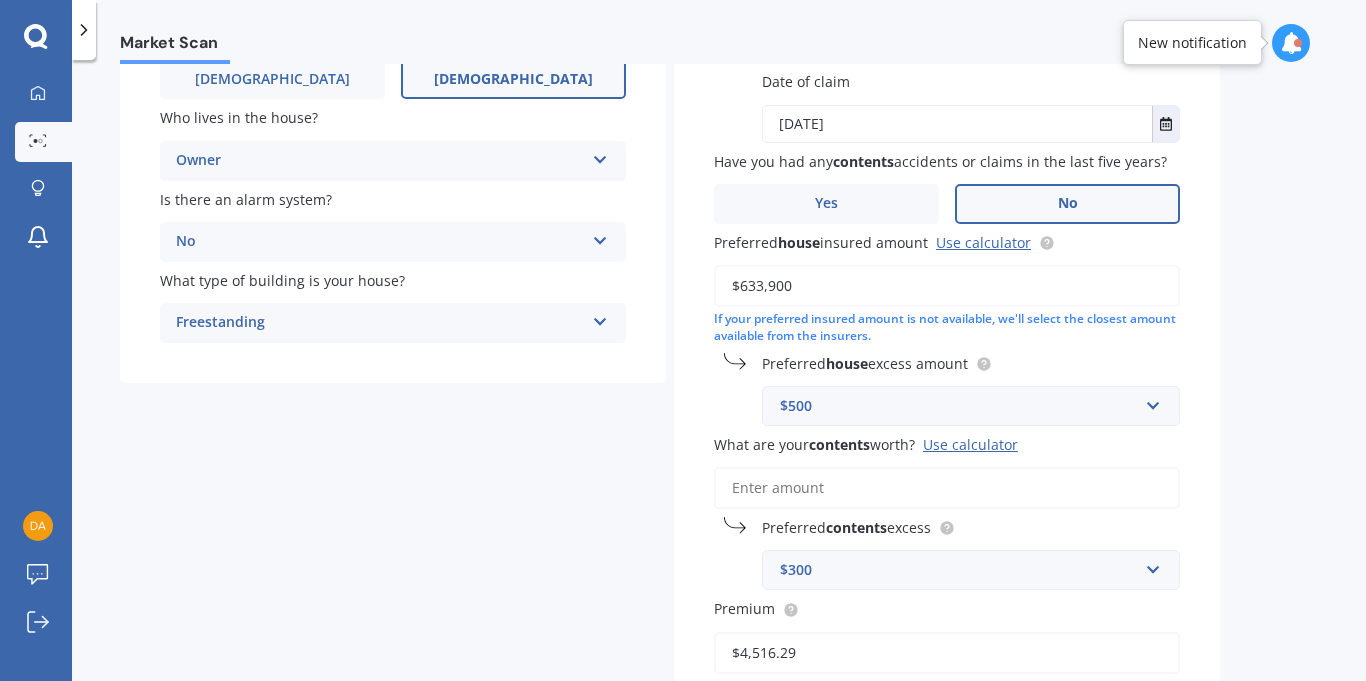 click on "What are your  contents  worth? Use calculator" at bounding box center (947, 488) 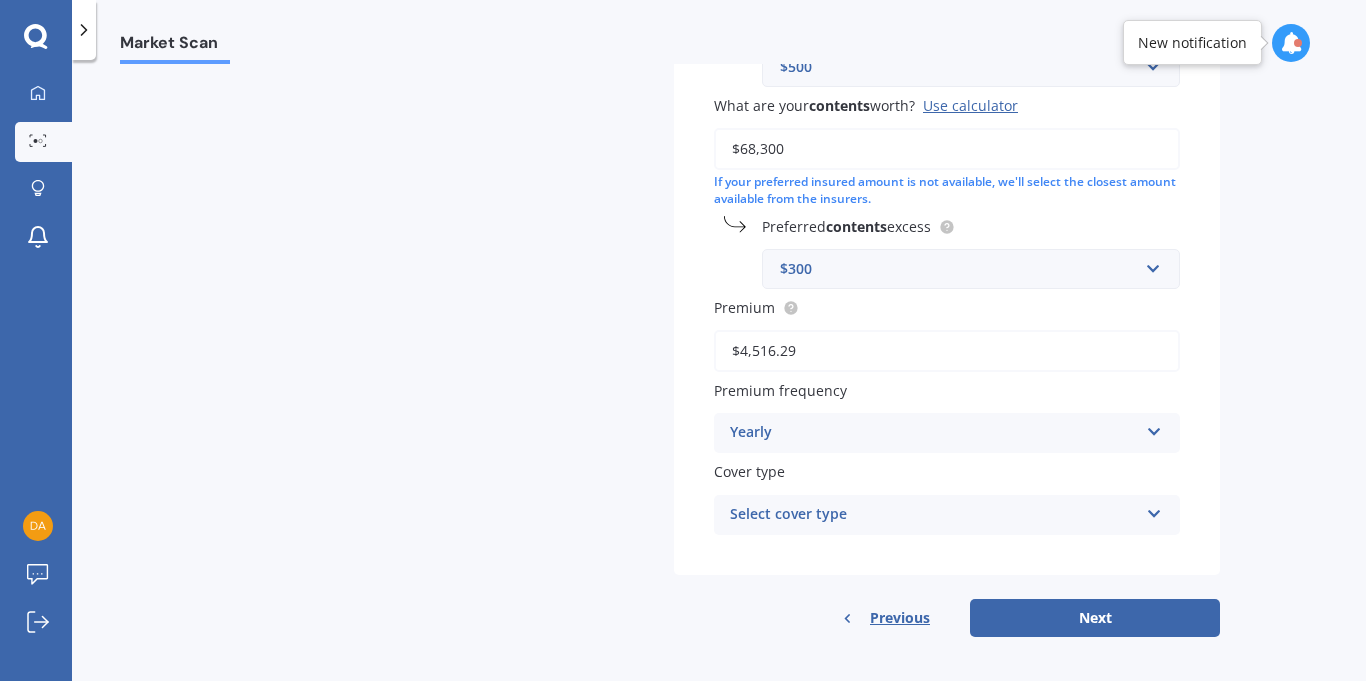 scroll, scrollTop: 639, scrollLeft: 0, axis: vertical 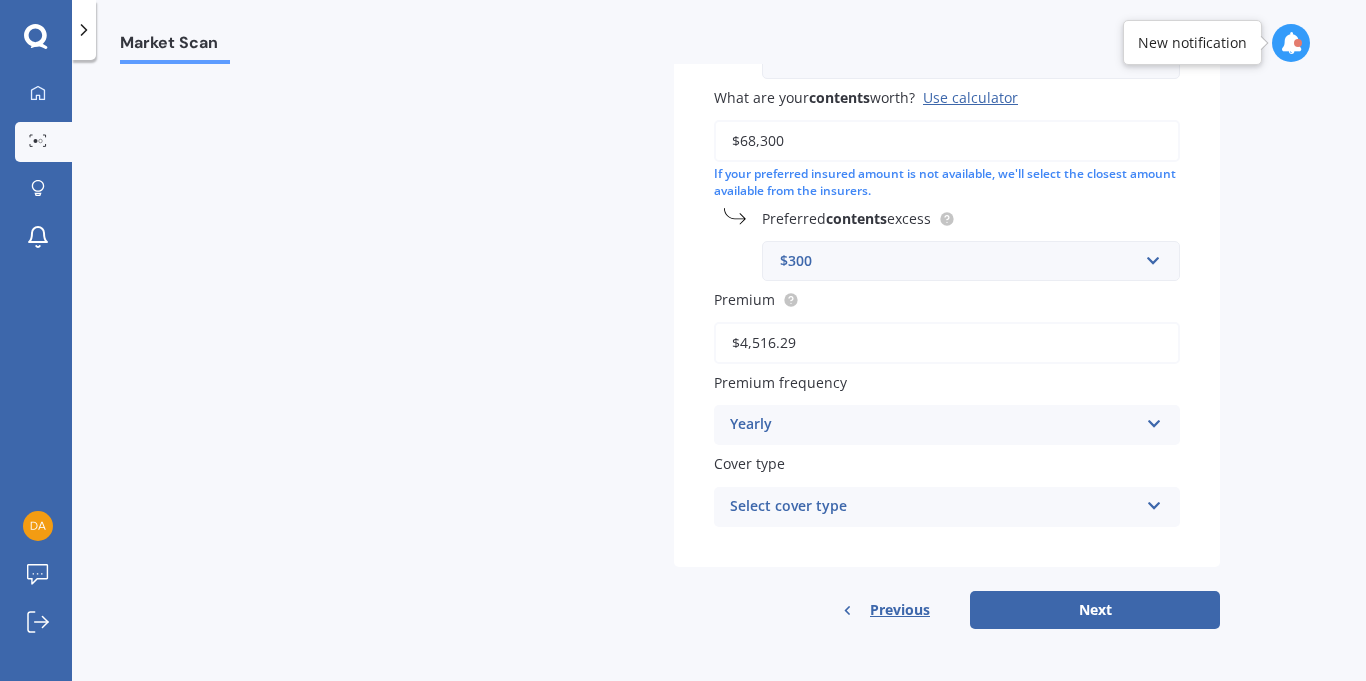 type on "$68,300" 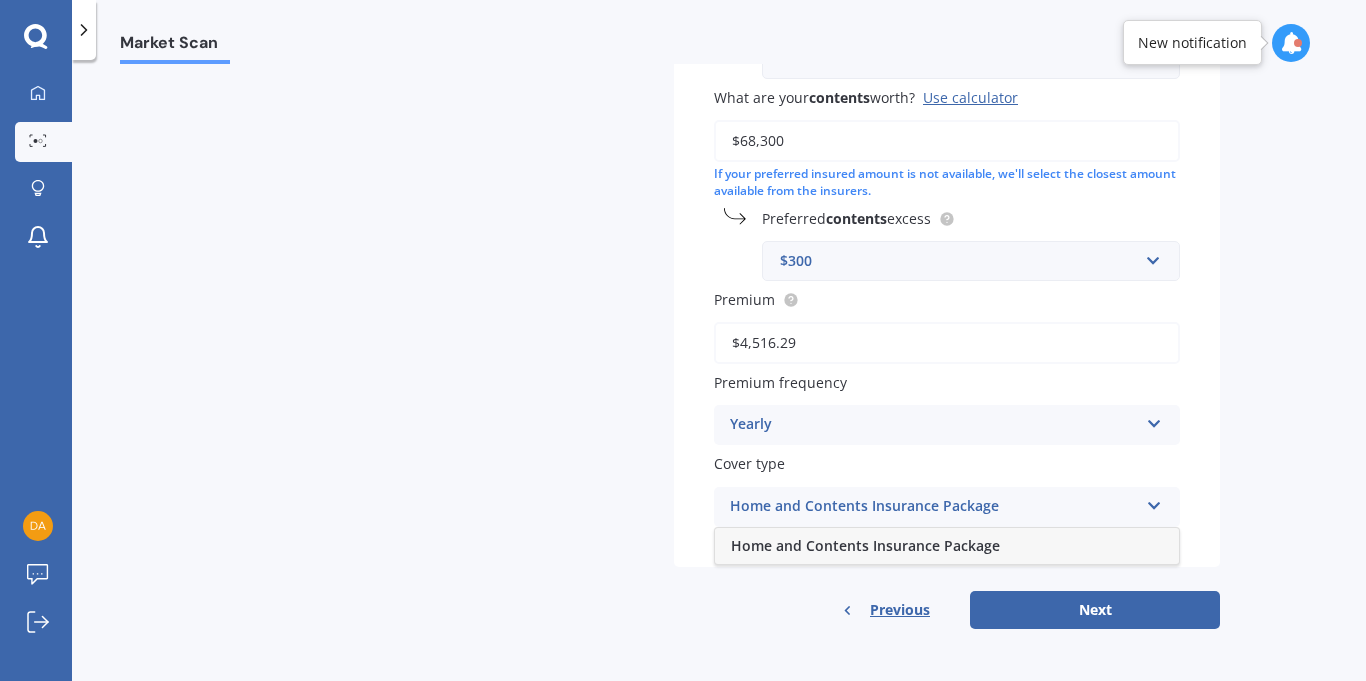 click on "Home and Contents Insurance Package" at bounding box center [947, 546] 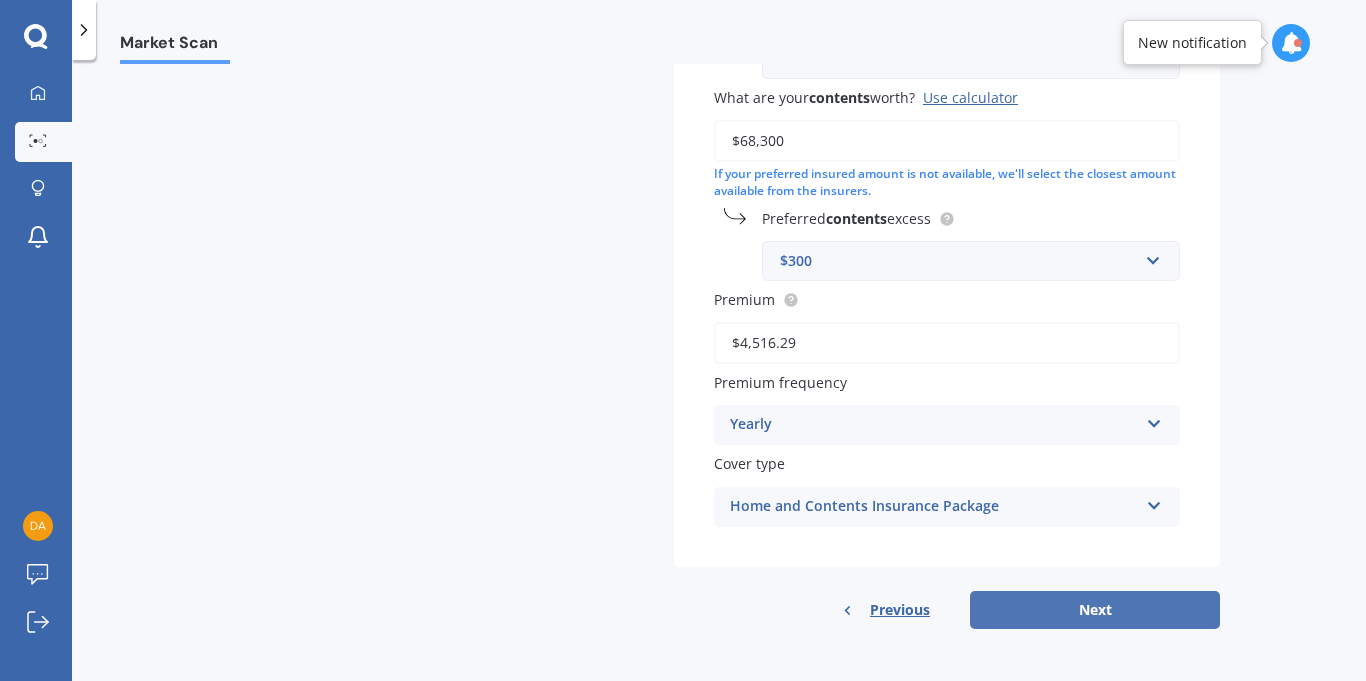 click on "Next" at bounding box center [1095, 610] 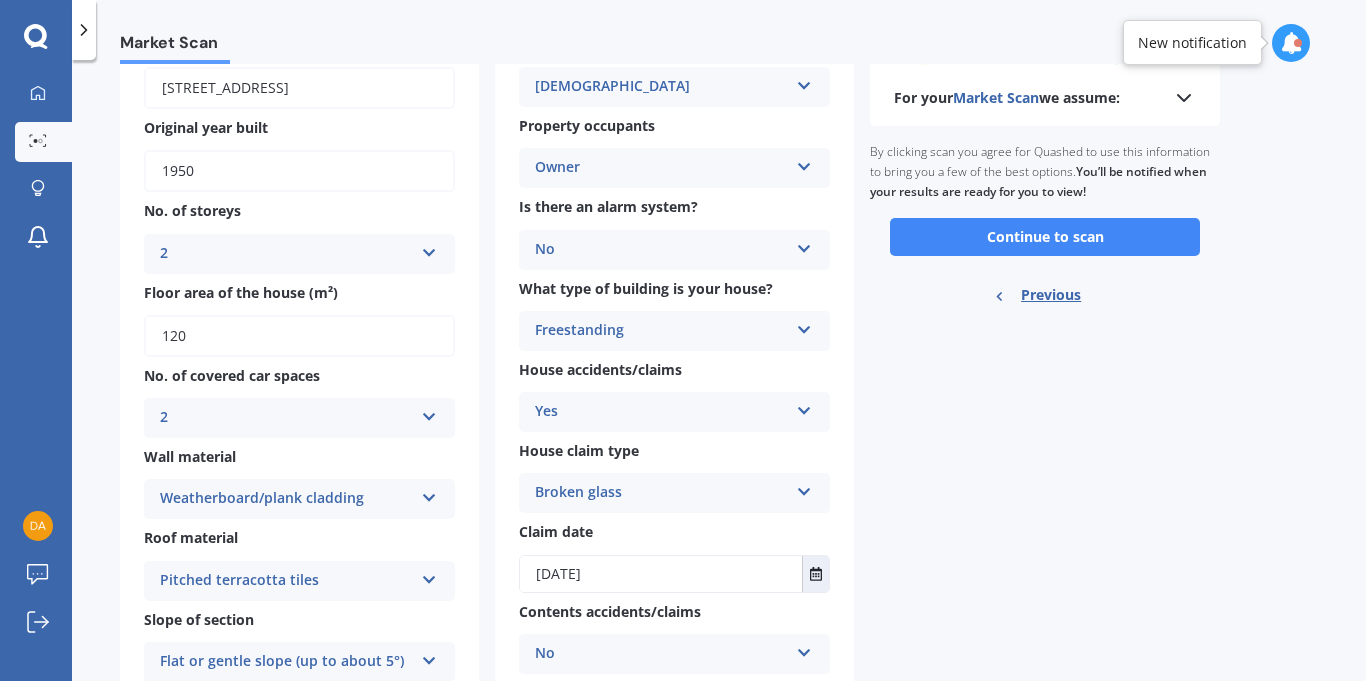 scroll, scrollTop: 0, scrollLeft: 0, axis: both 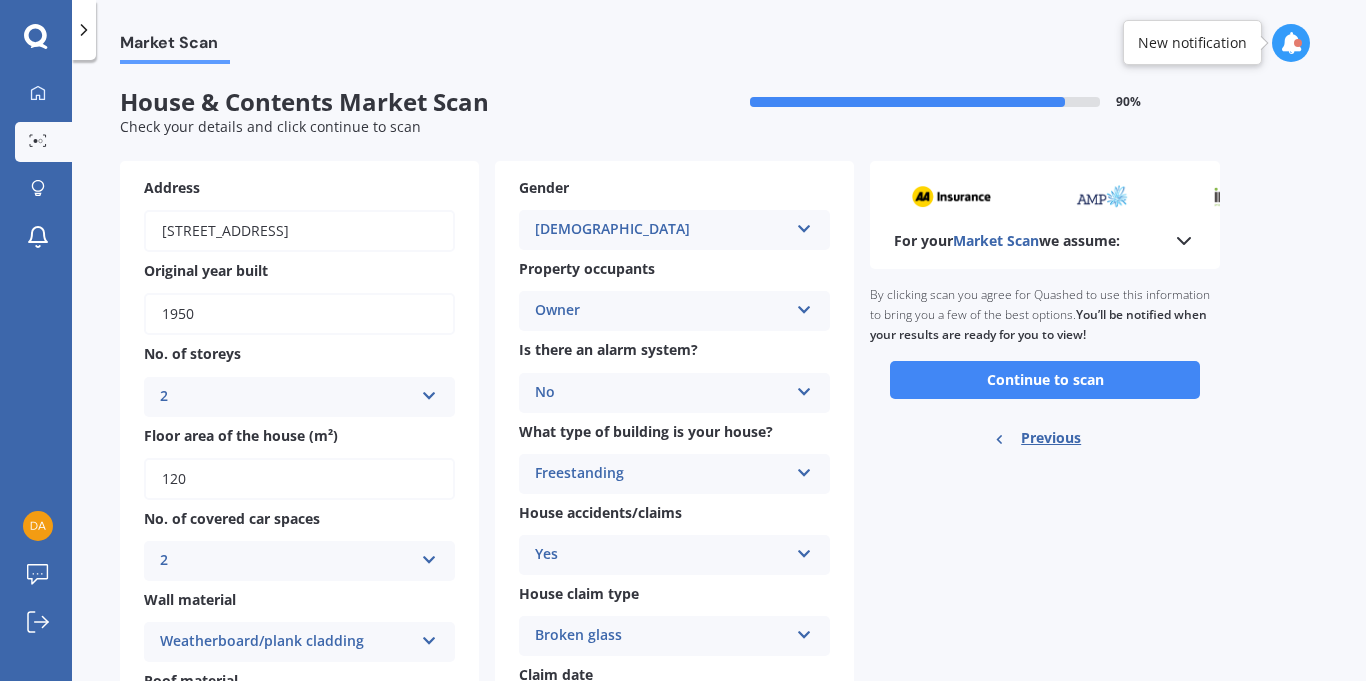 click 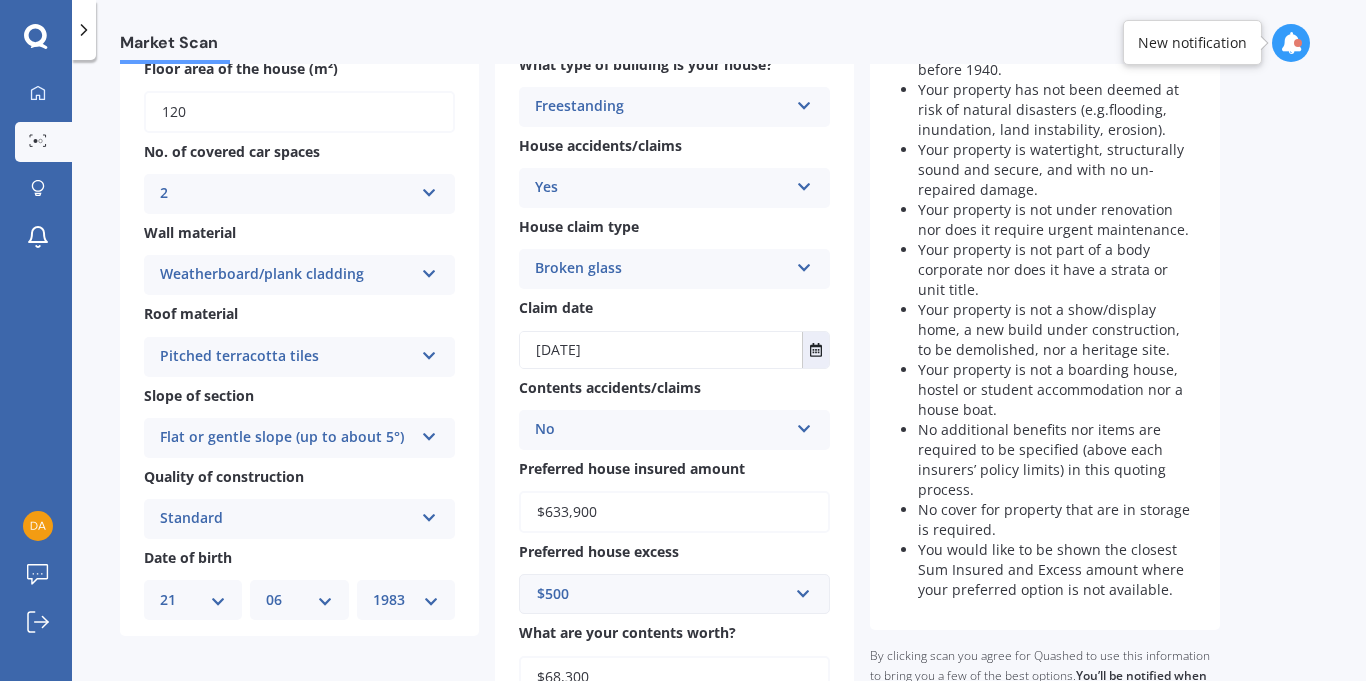 scroll, scrollTop: 373, scrollLeft: 0, axis: vertical 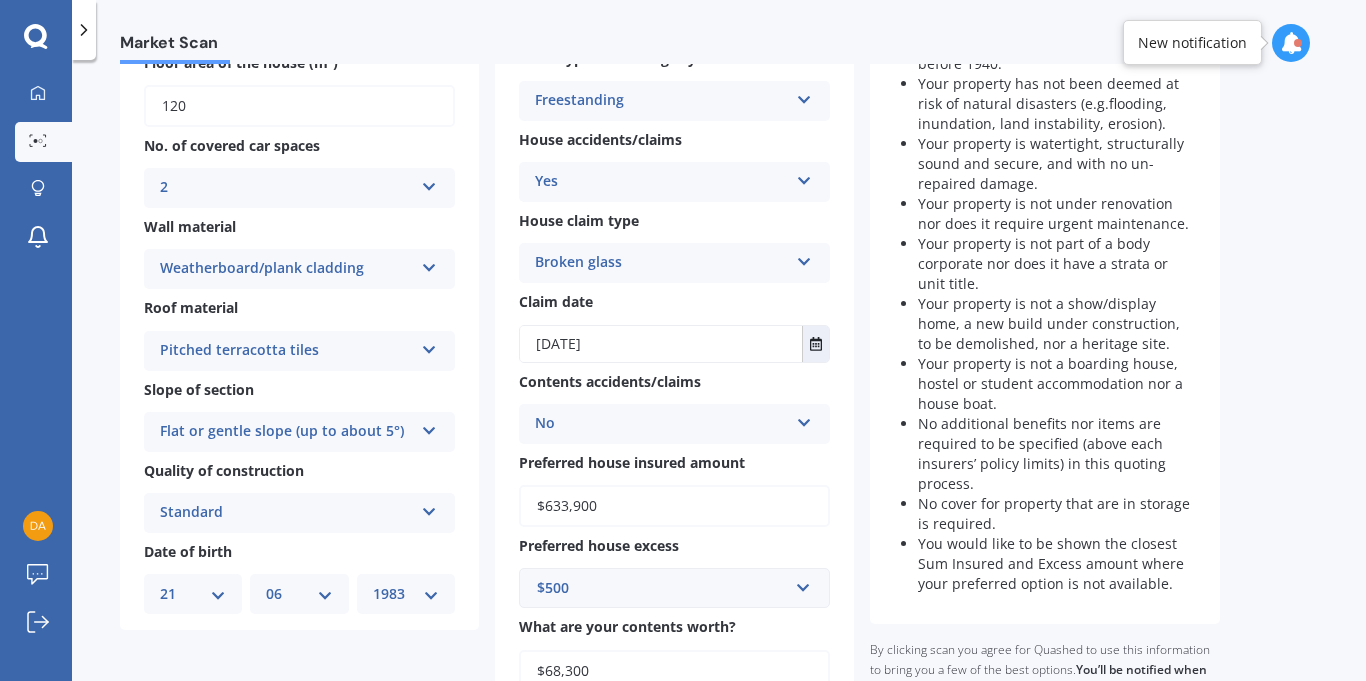 click on "120" at bounding box center [299, 106] 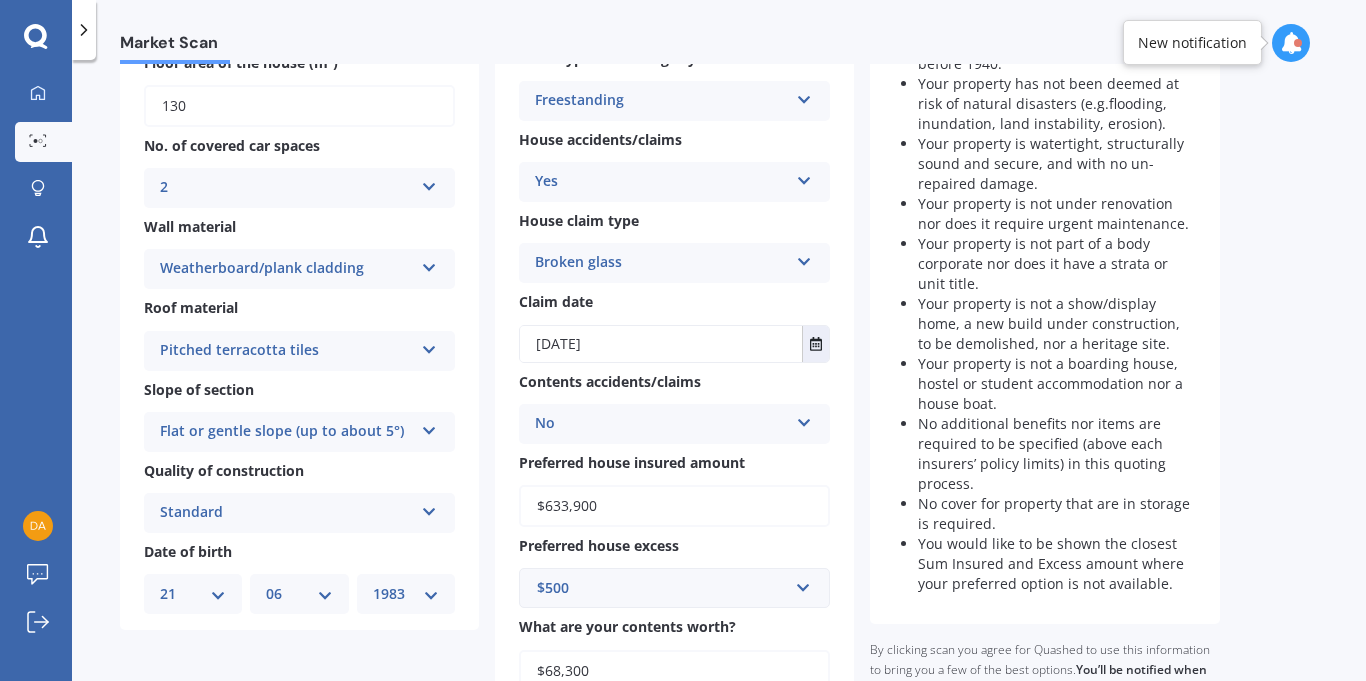 click on "130" at bounding box center [299, 106] 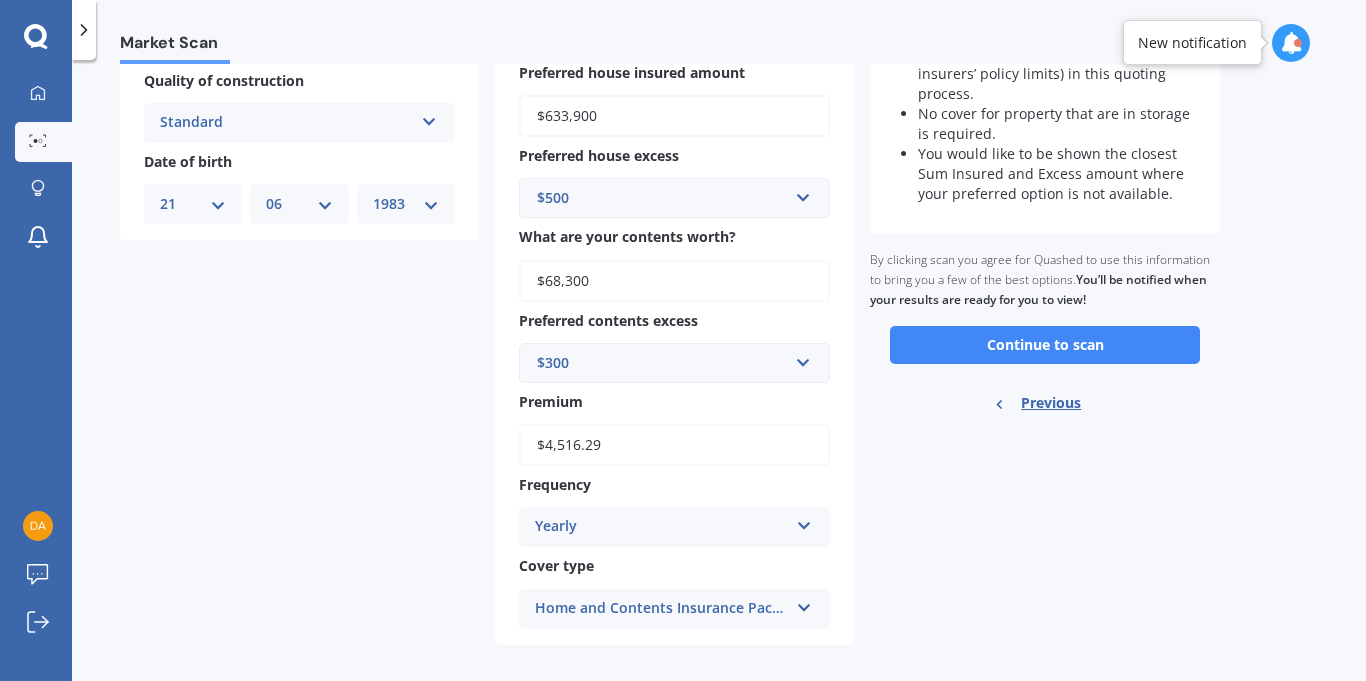 scroll, scrollTop: 765, scrollLeft: 0, axis: vertical 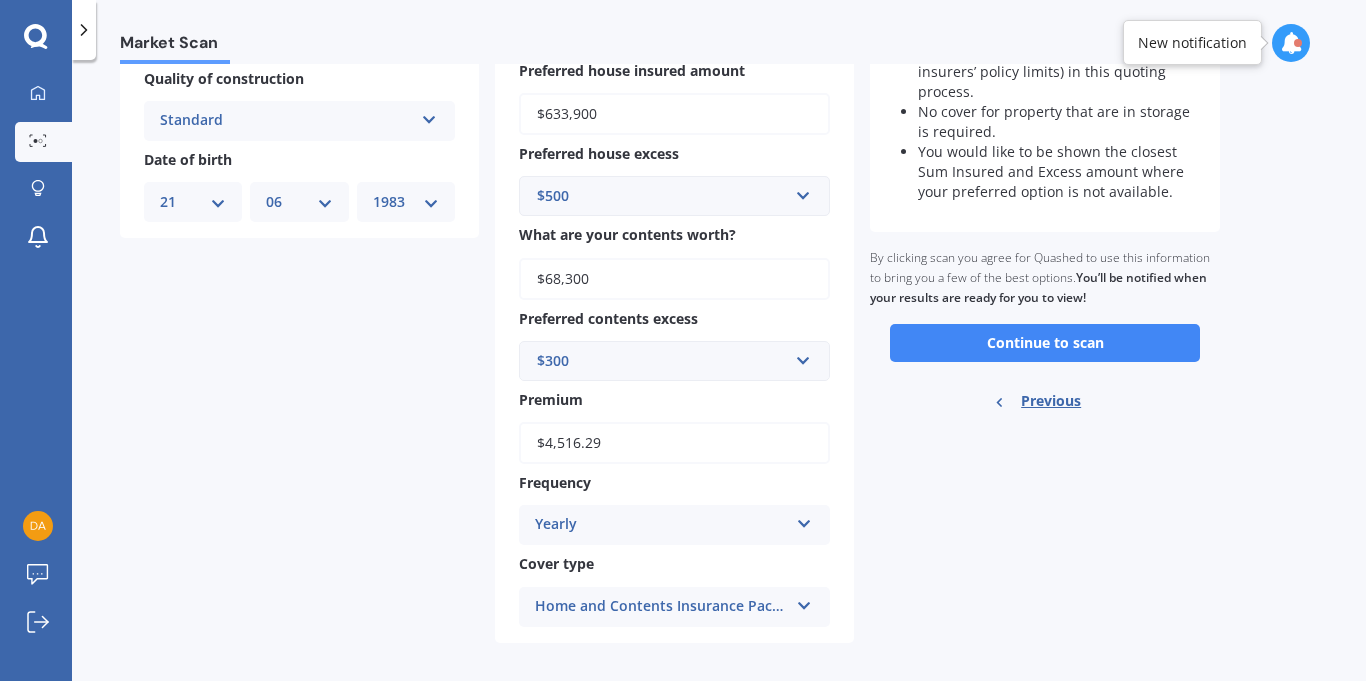 click on "For your  Market Scan  we assume: Your property is a residential property, owned and resided in by you and it is not your holiday home. Your property is not used for business purposes or as a rental property. Your property has been re-roofed, re-wired, re-lined and re-piped and compliant with regulations if it was built before 1940. Your property has not been deemed at risk of natural disasters (e.g.flooding, inundation, land instability, erosion). Your property is watertight, structurally sound and secure, and with no un-repaired damage. Your property is not under renovation nor does it require urgent maintenance. Your property is not part of a body corporate nor does it have a strata or unit title. Your property is not a show/display home, a new build under construction, to be demolished, nor a heritage site. Your property is not a boarding house, hostel or student accommodation nor a house boat. No cover for property that are in storage is required." at bounding box center (1045, -186) 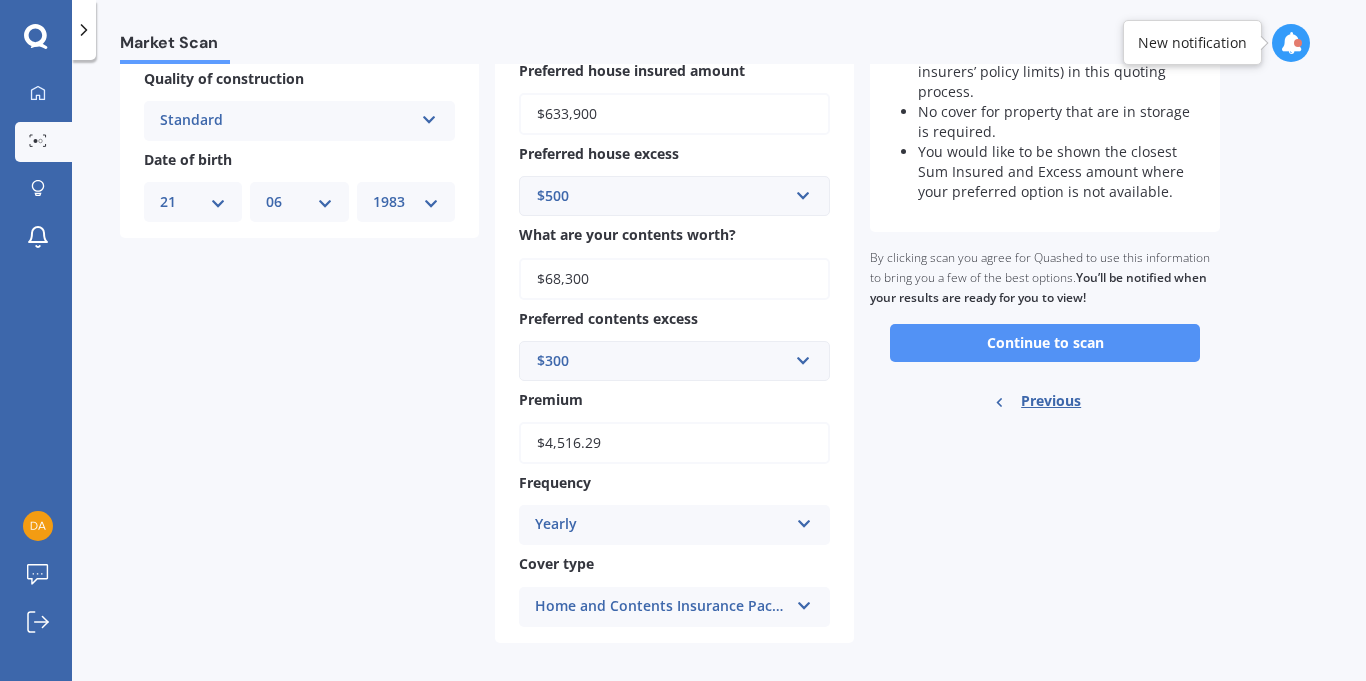 click on "Continue to scan" at bounding box center [1045, 343] 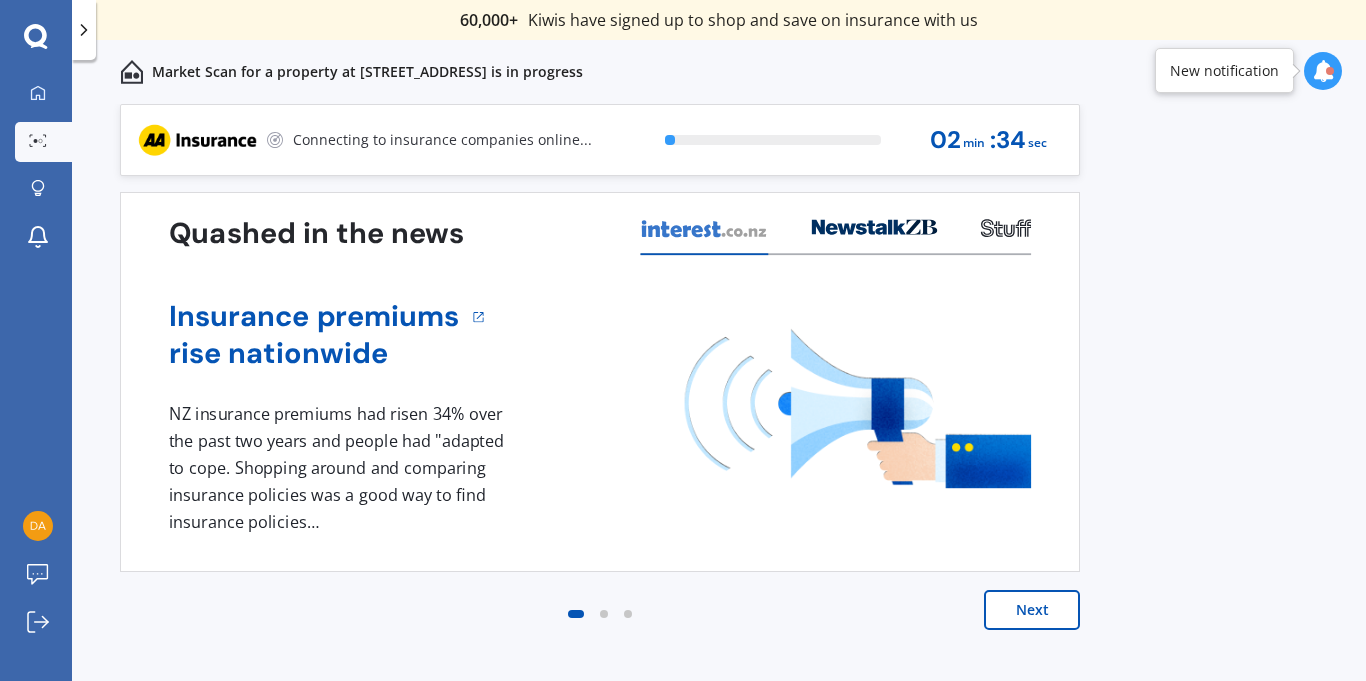 scroll, scrollTop: 0, scrollLeft: 0, axis: both 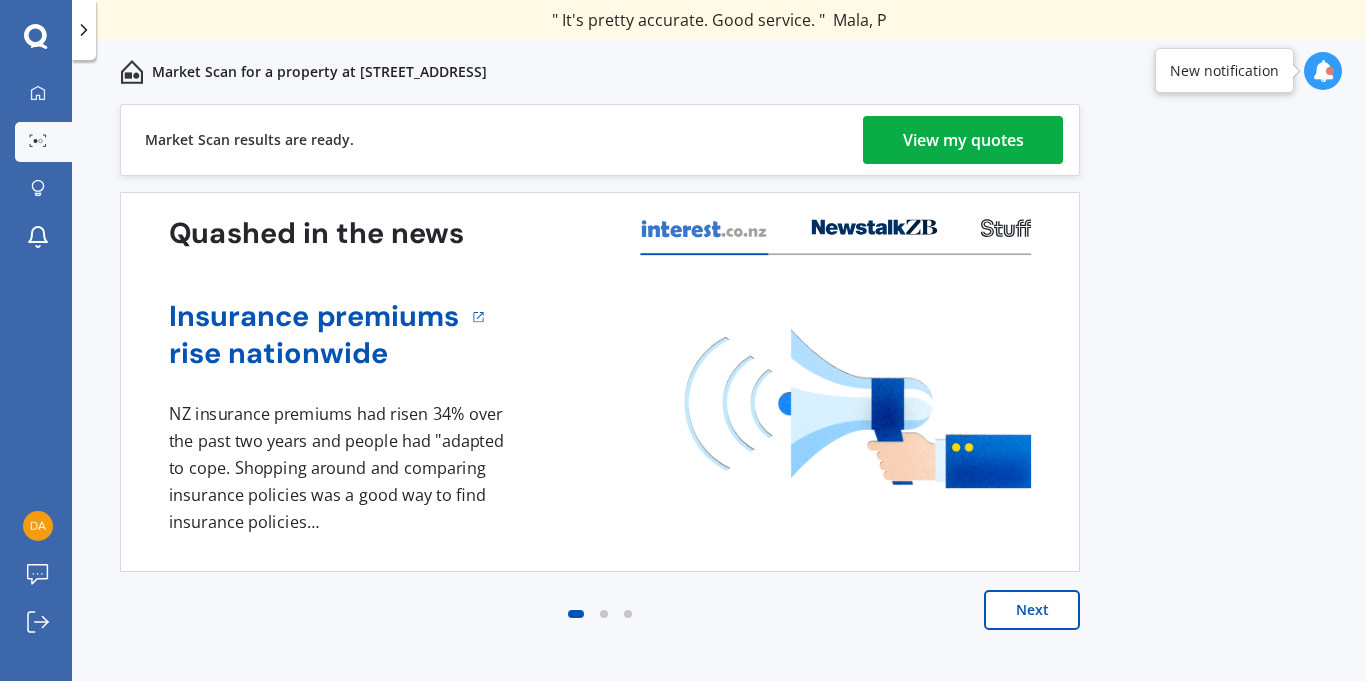 click on "View my quotes" at bounding box center (963, 140) 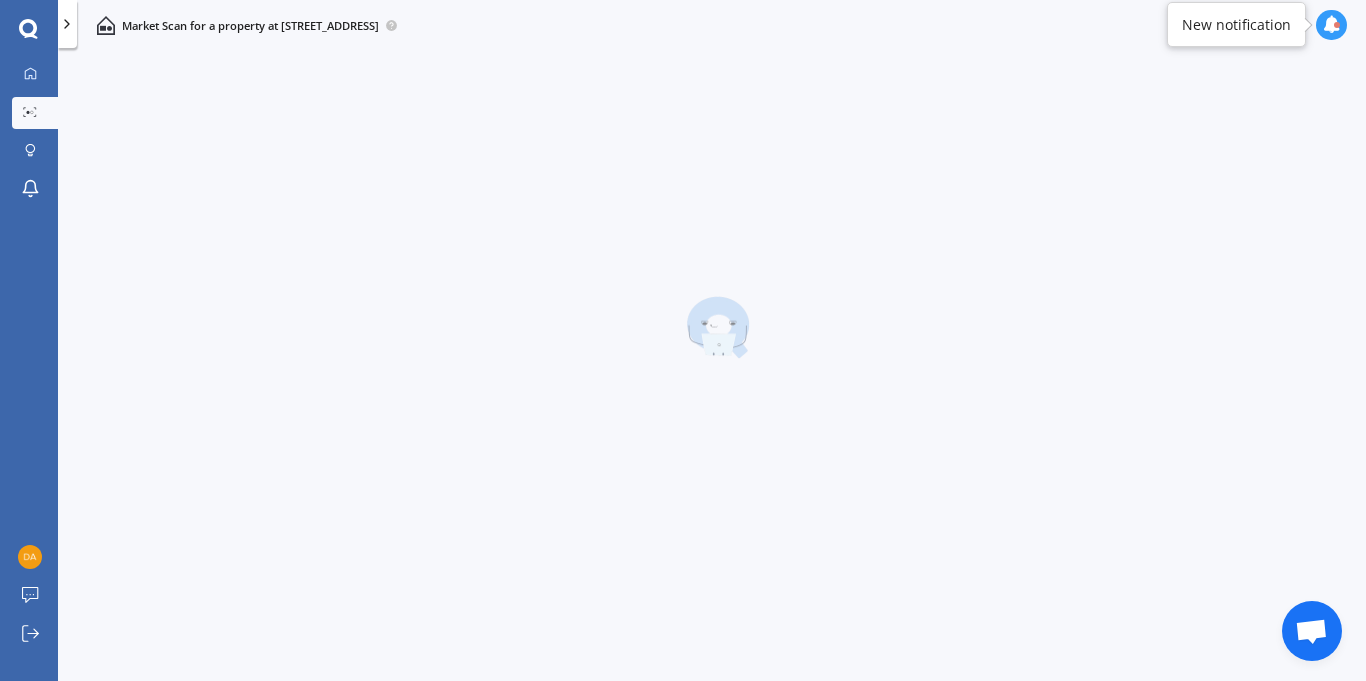 click at bounding box center (1332, 25) 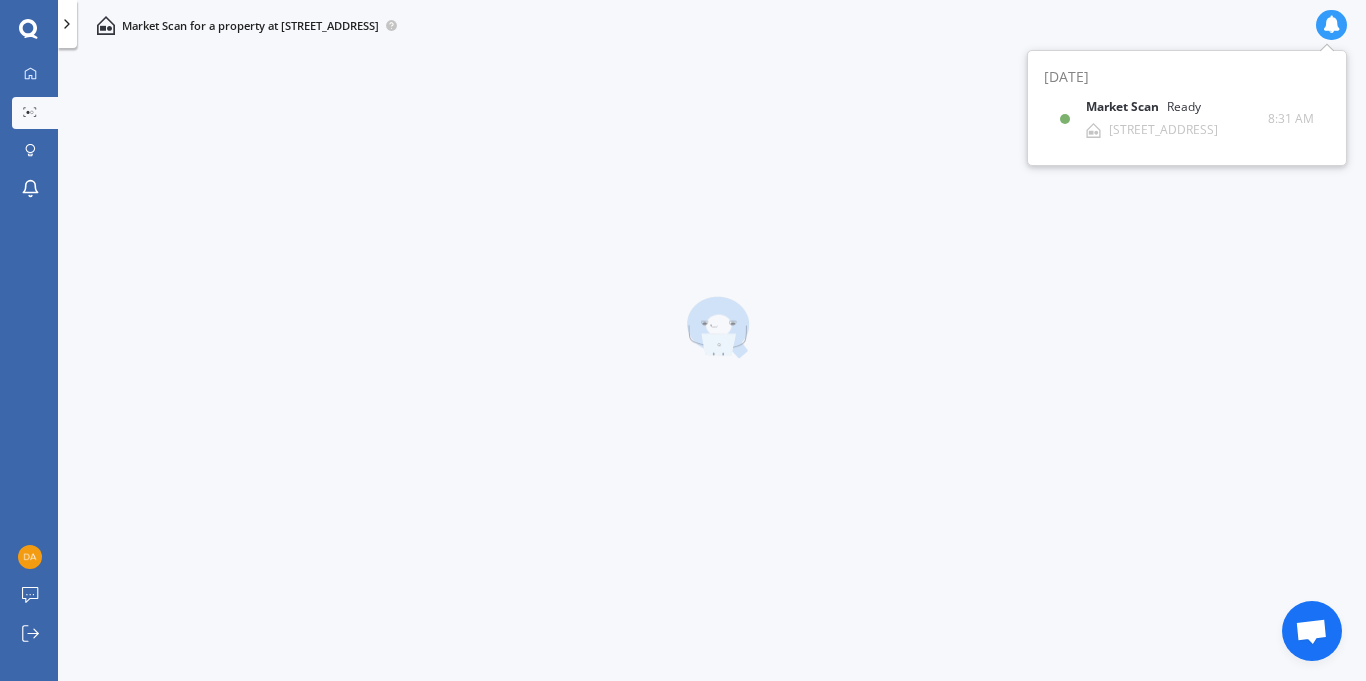 click at bounding box center [1332, 25] 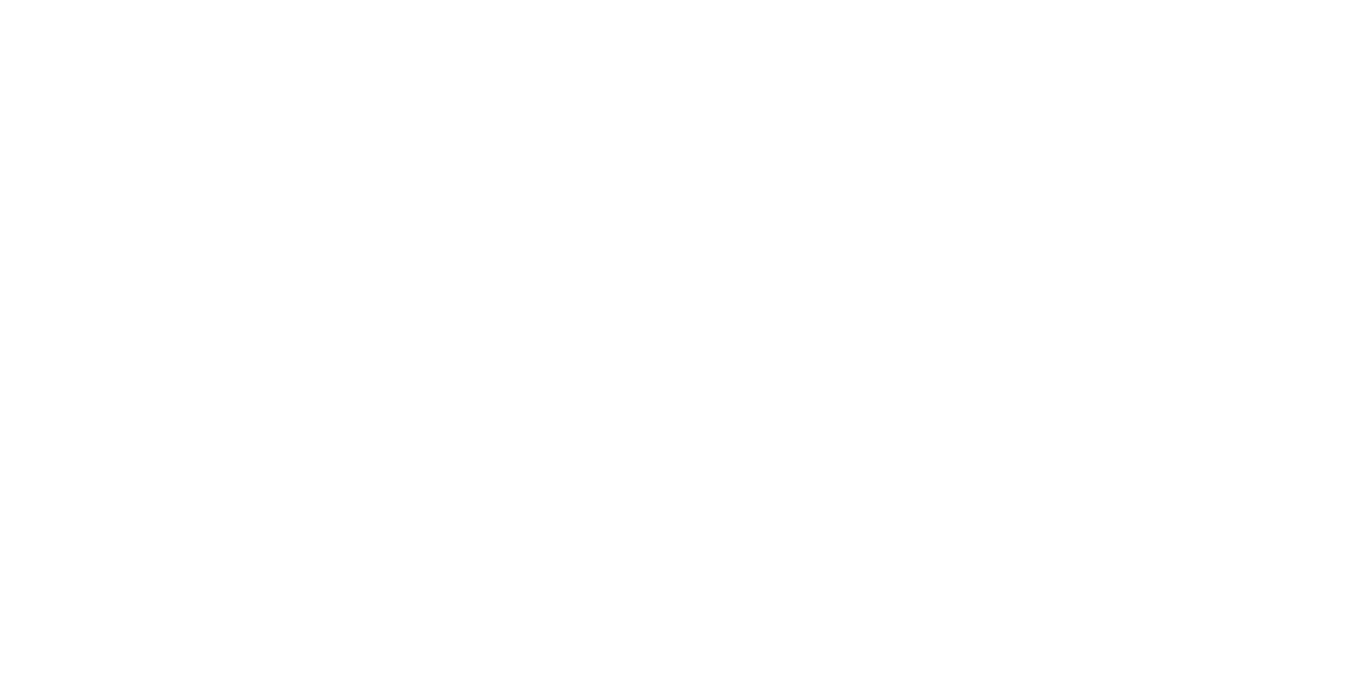 scroll, scrollTop: 0, scrollLeft: 0, axis: both 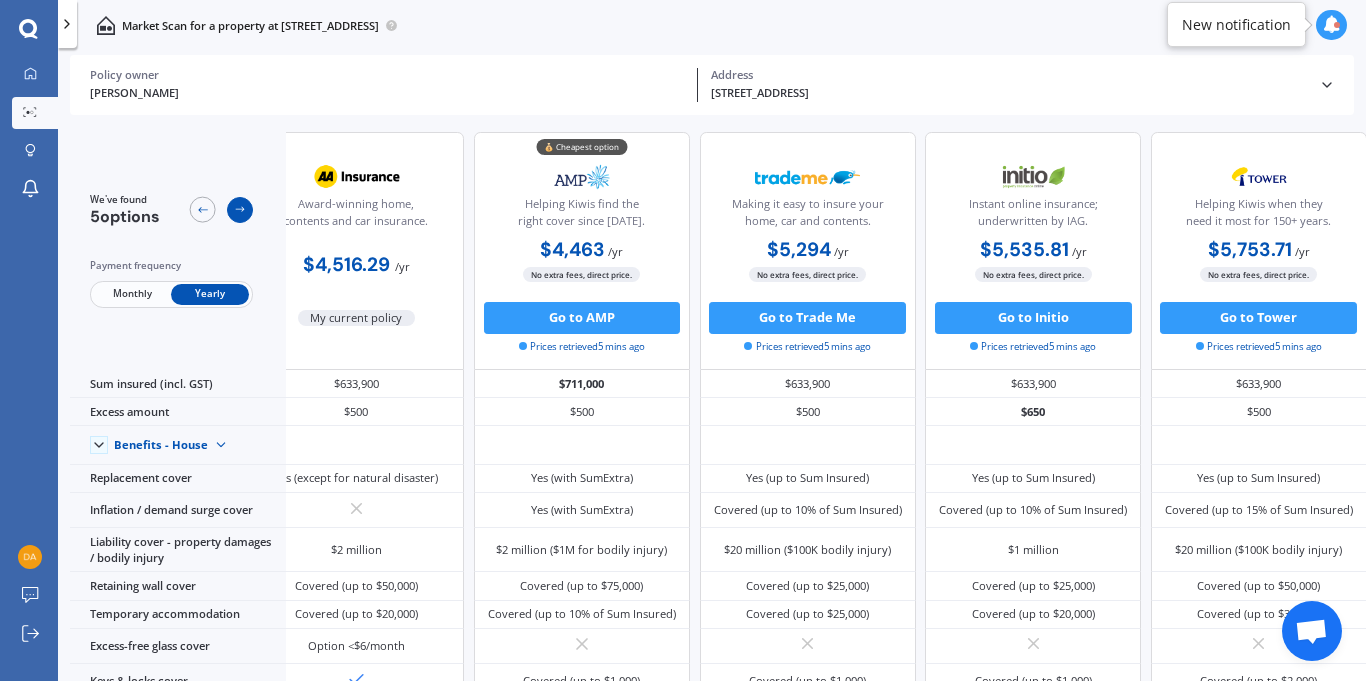 click 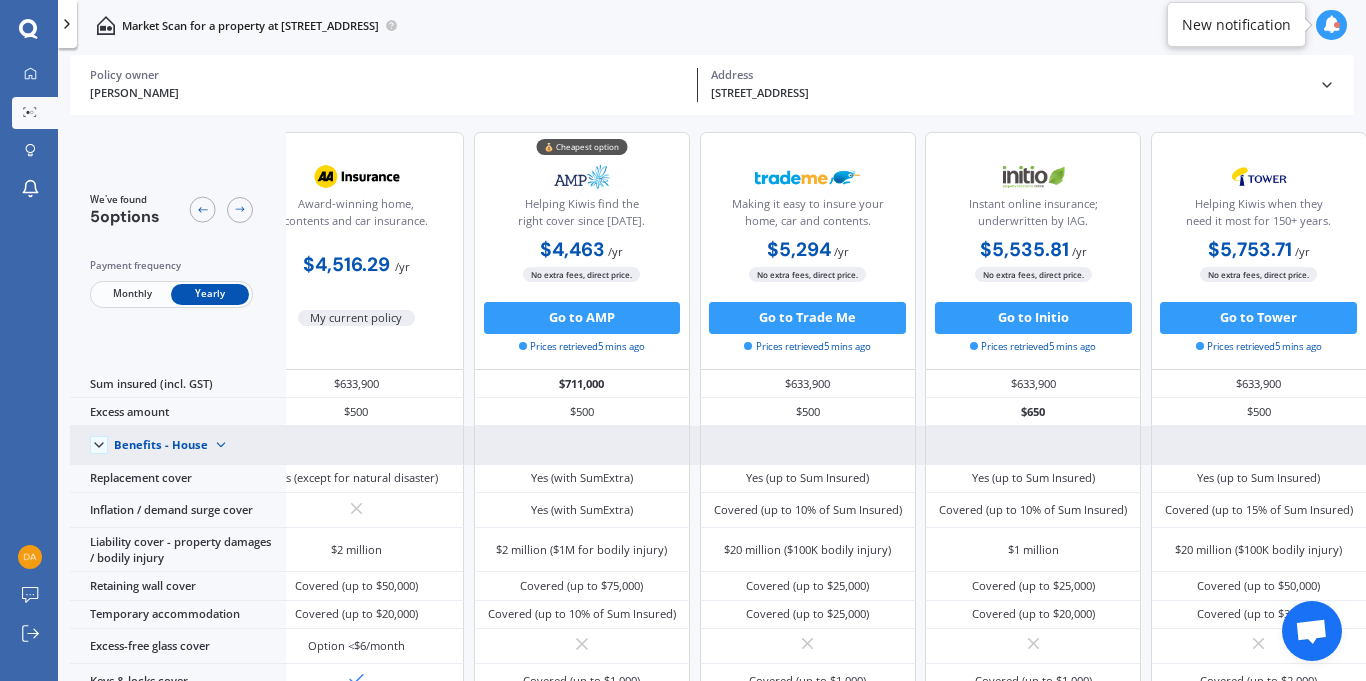 scroll, scrollTop: 0, scrollLeft: 0, axis: both 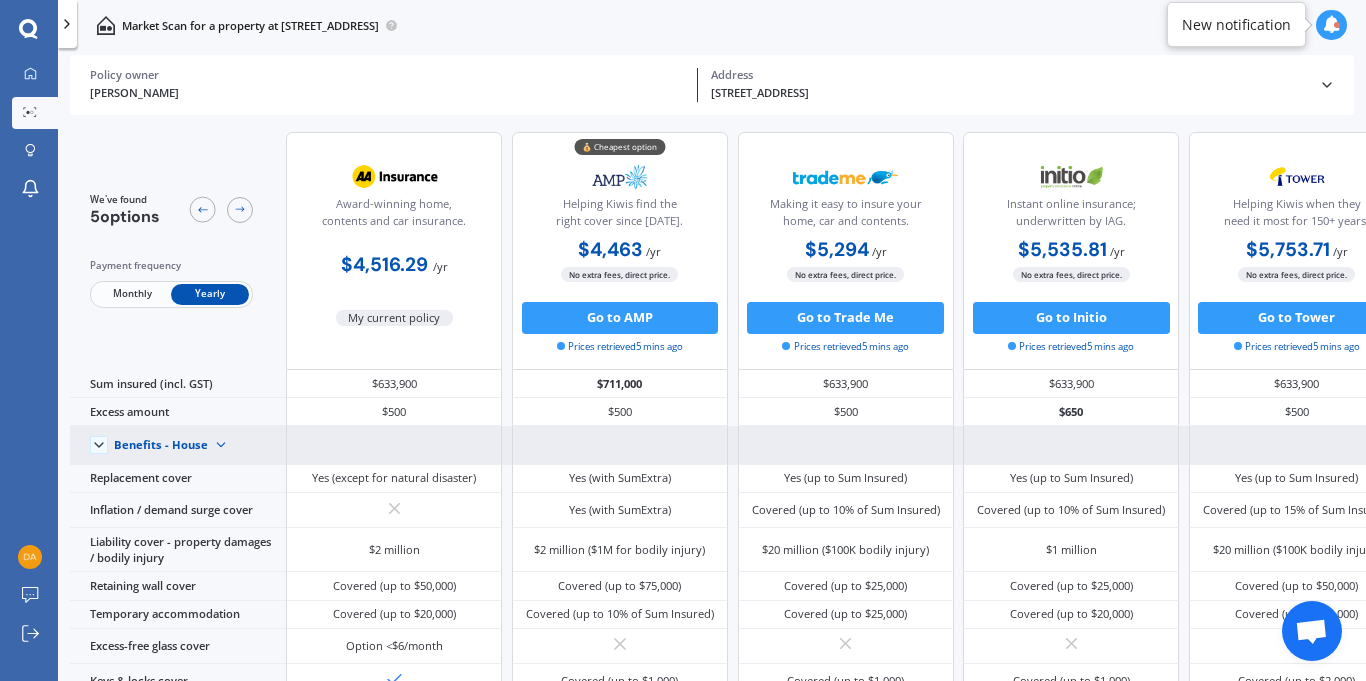 click at bounding box center (221, 445) 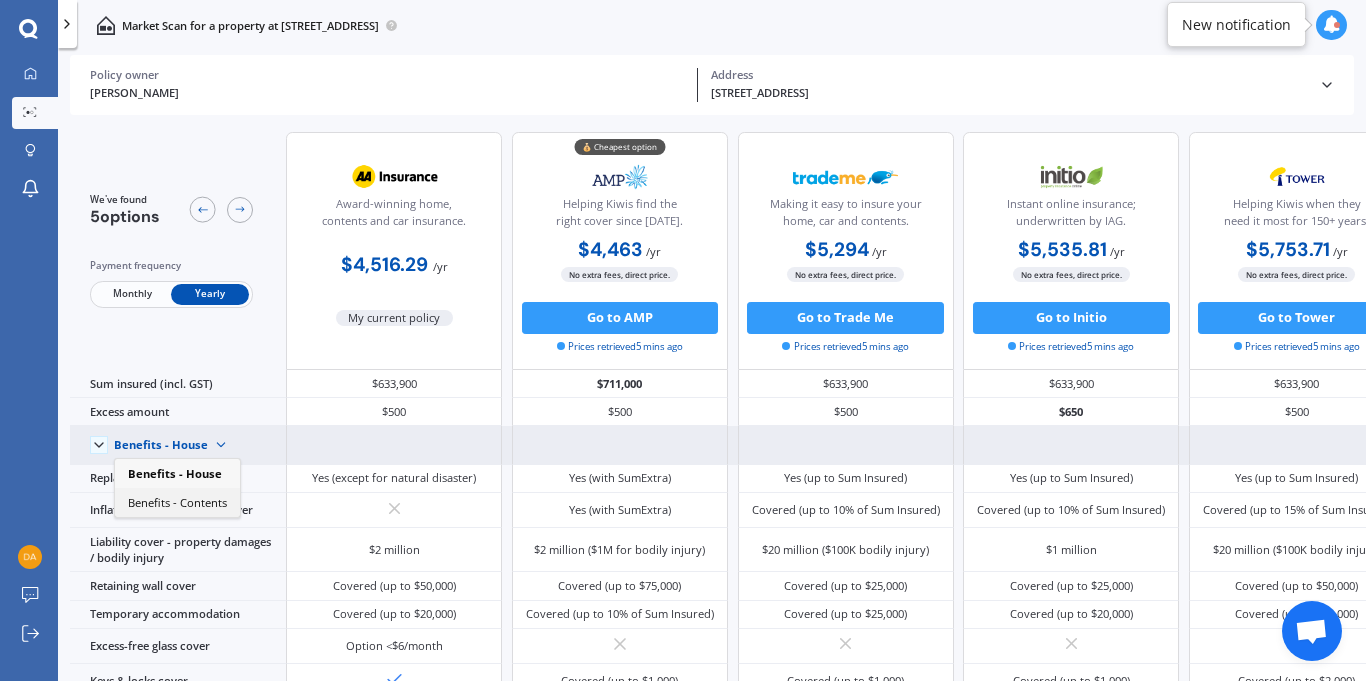 click on "Benefits - Contents" at bounding box center (177, 501) 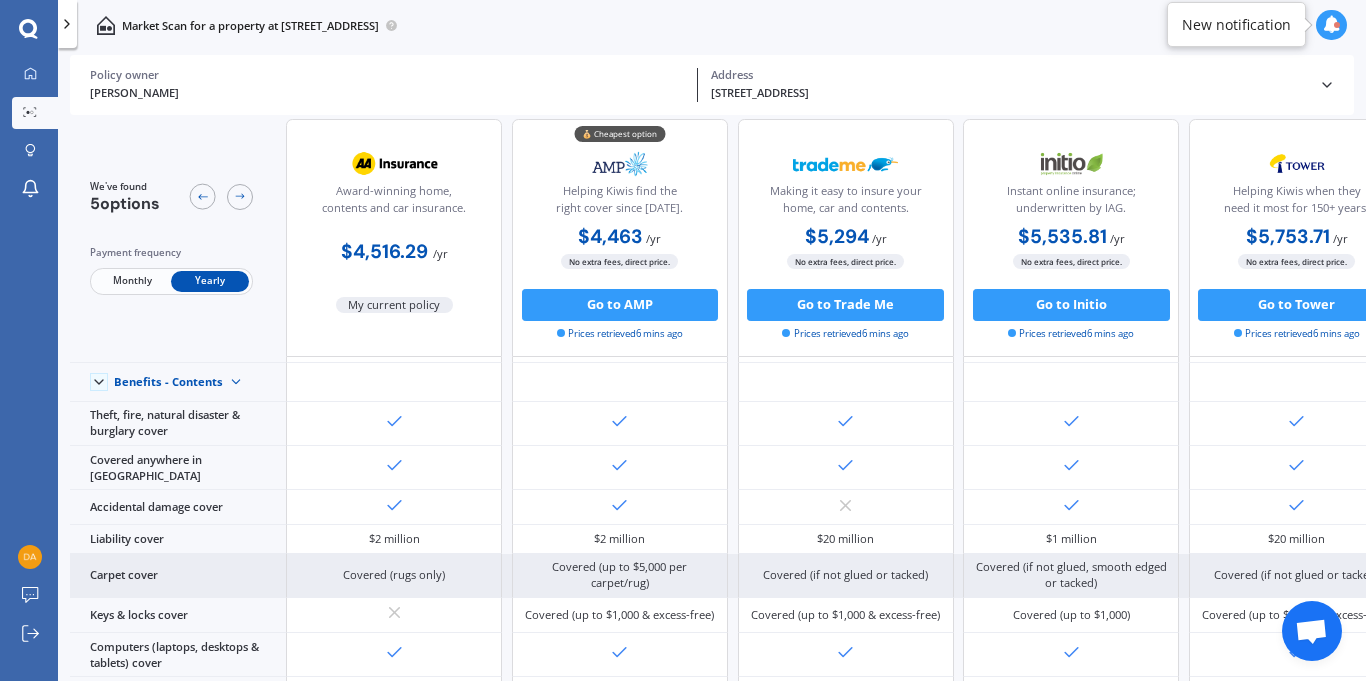 scroll, scrollTop: 0, scrollLeft: 0, axis: both 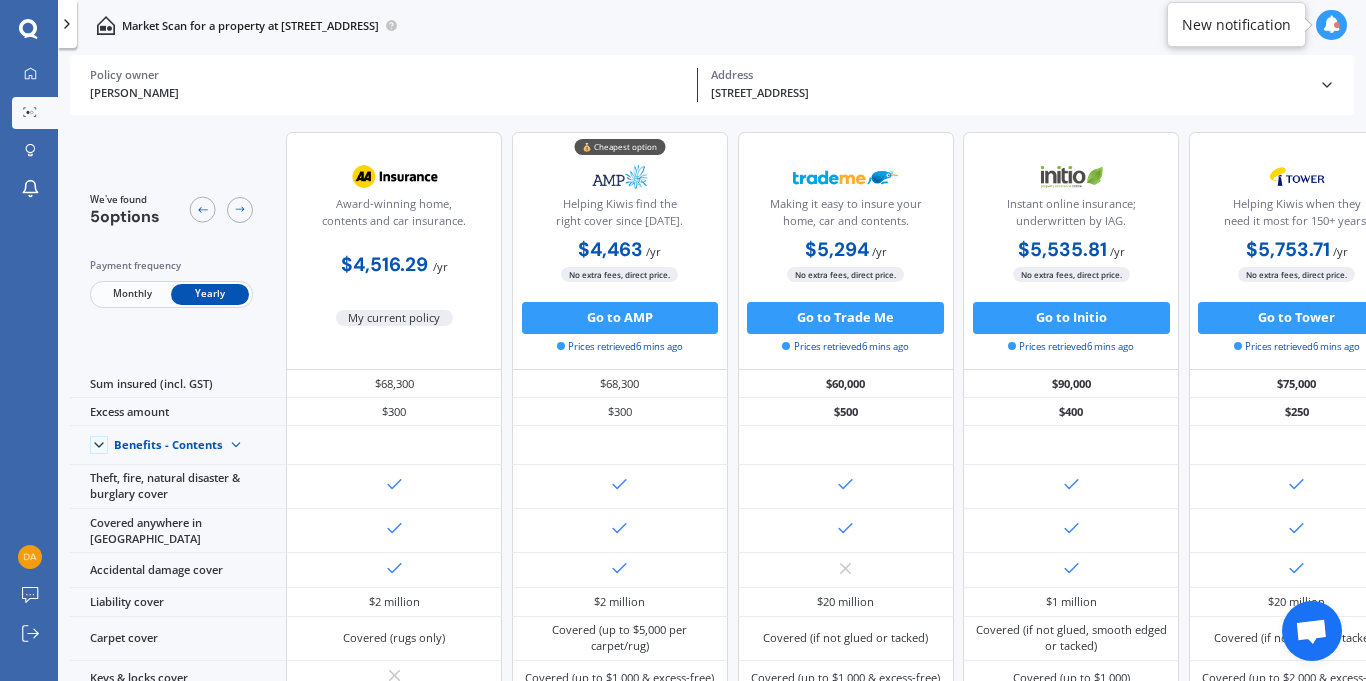 click 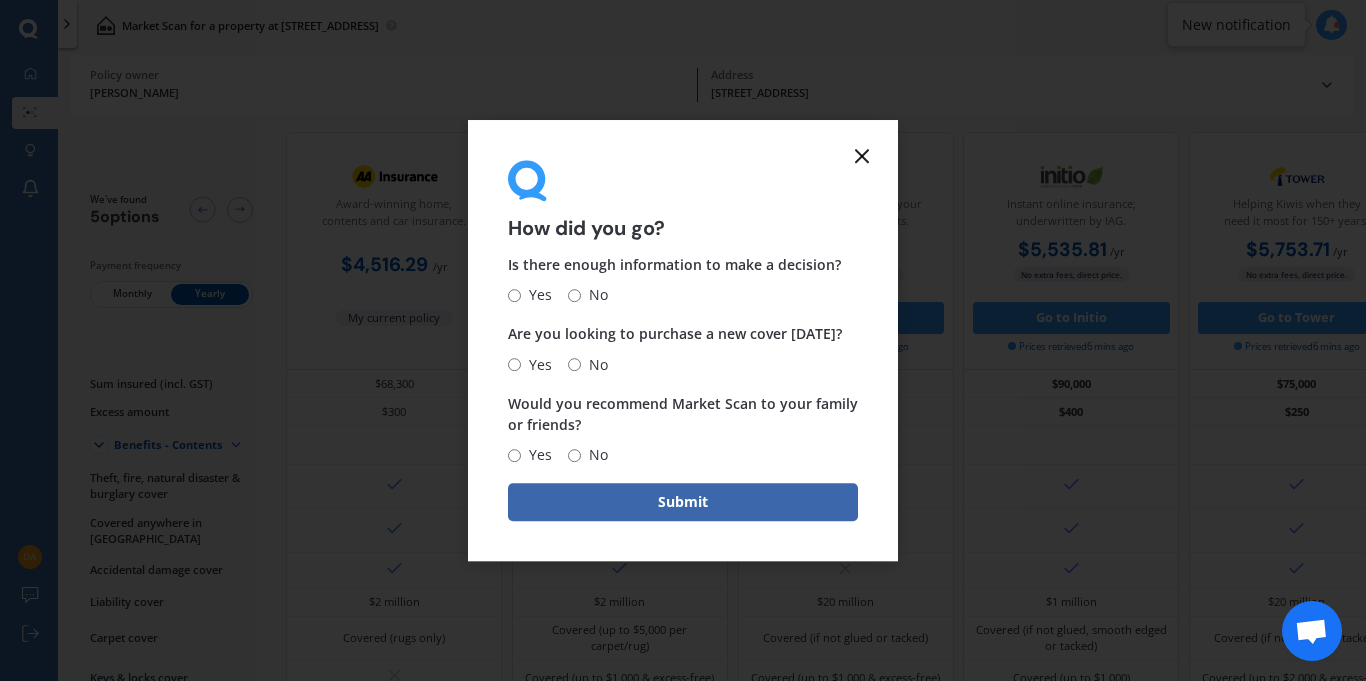 click on "Yes" at bounding box center [514, 295] 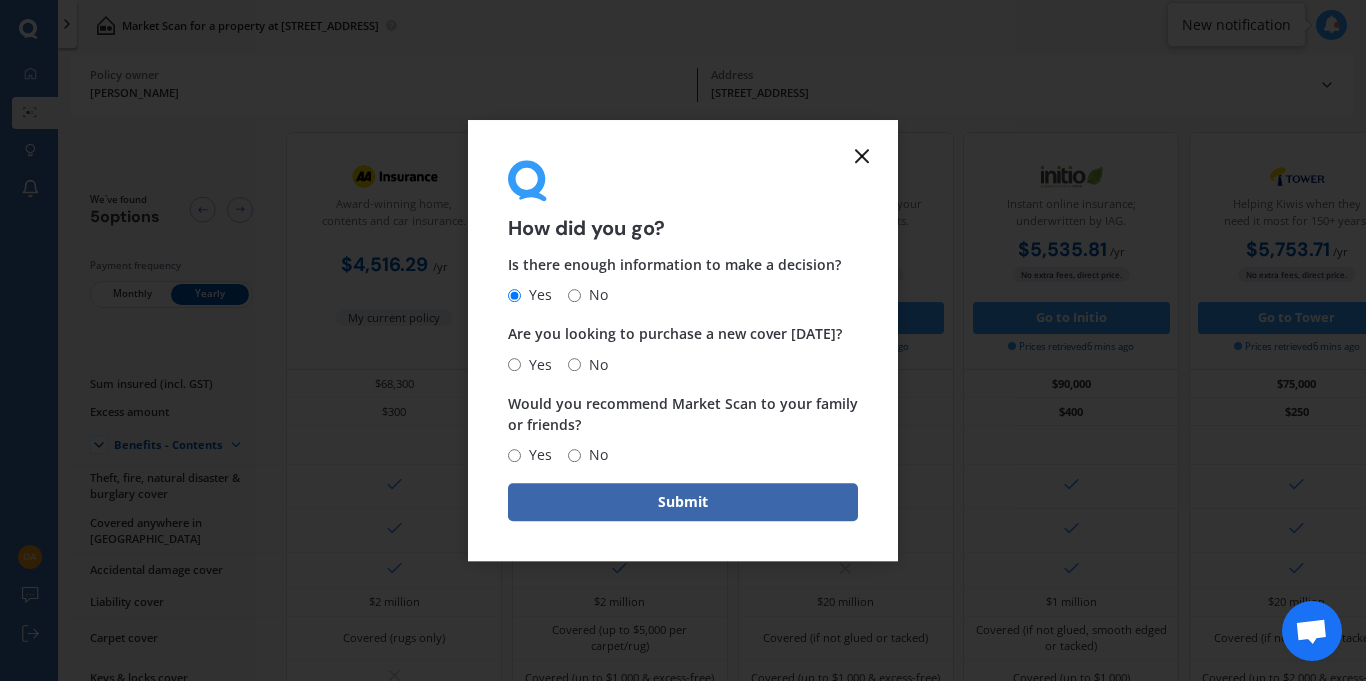 click on "Yes" at bounding box center (514, 364) 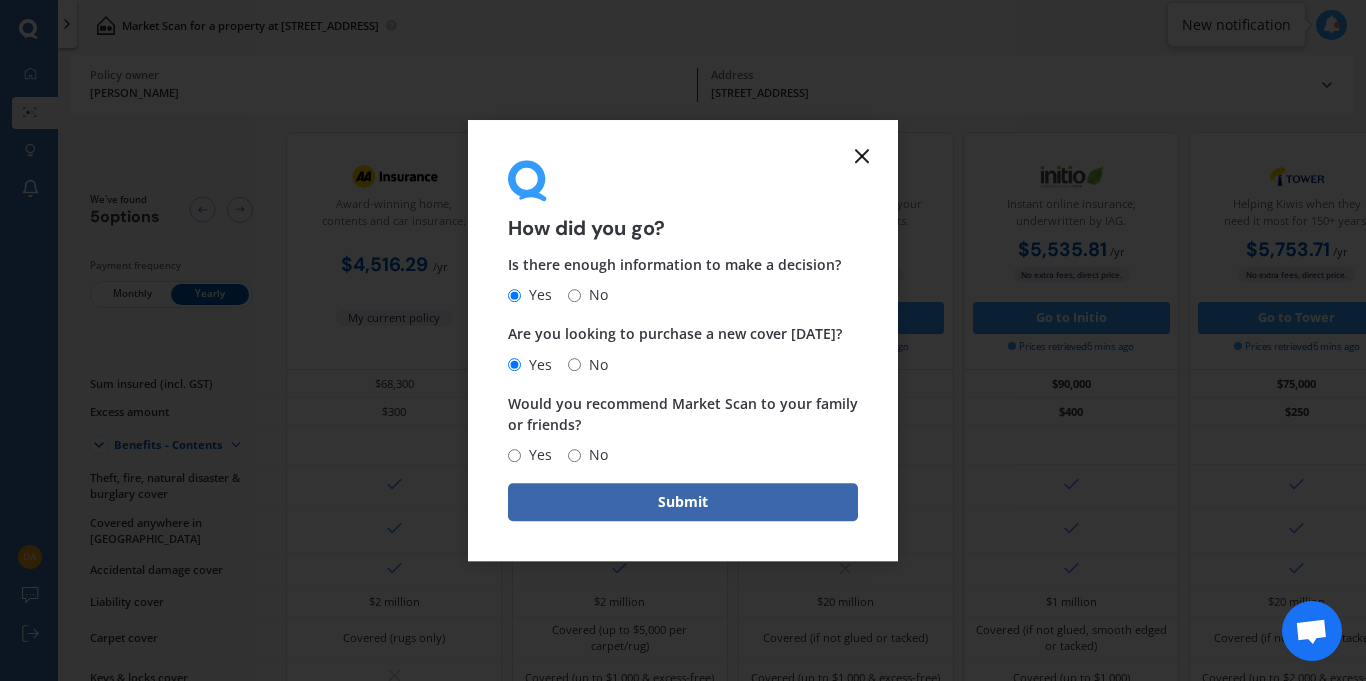 click on "Yes" at bounding box center [514, 455] 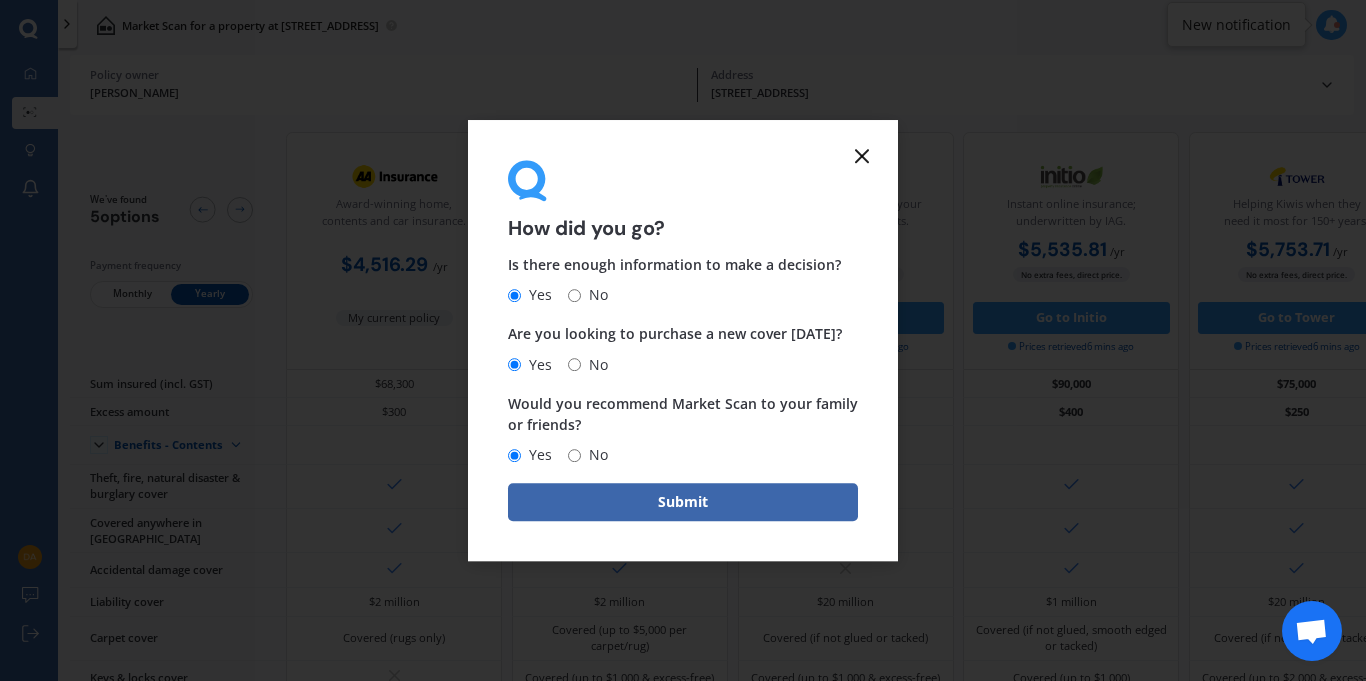 click on "How did you go? Is there enough information to make a decision? Yes No Are you looking to purchase a new cover today? Yes No Would you recommend Market Scan to your family or friends? Yes No Submit" at bounding box center (683, 341) 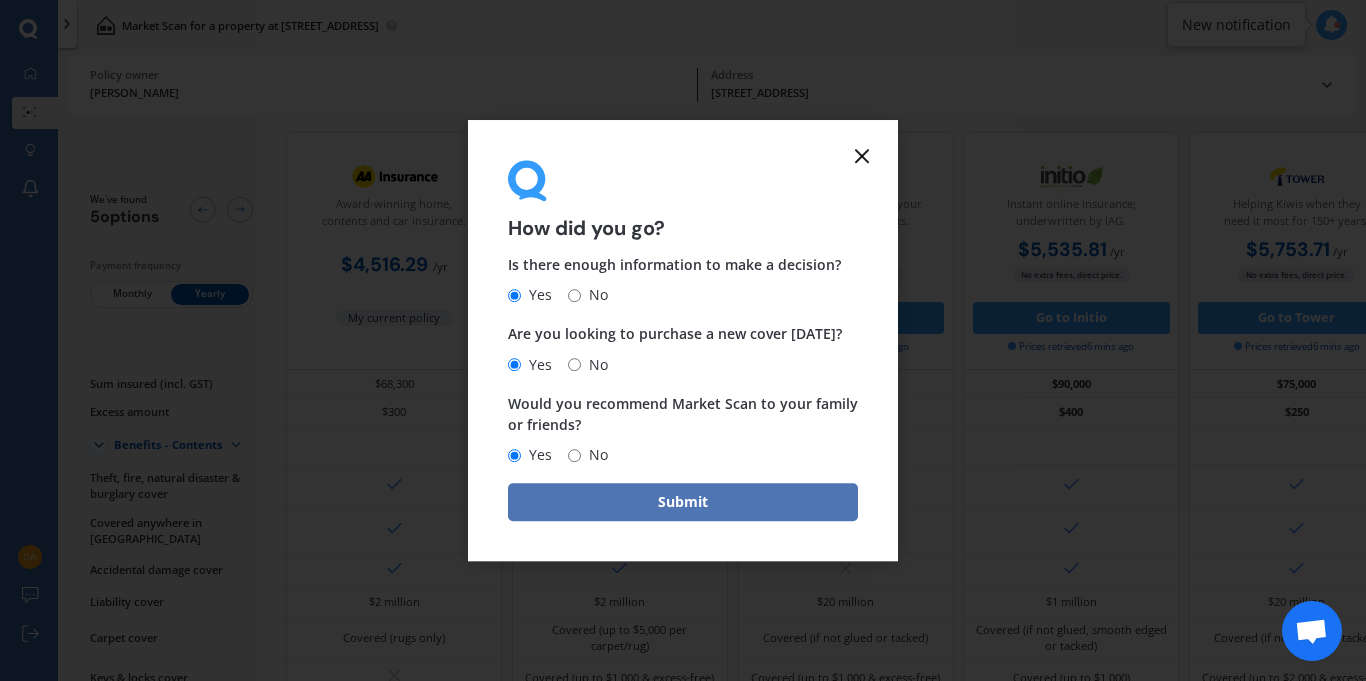 click on "Submit" at bounding box center [683, 502] 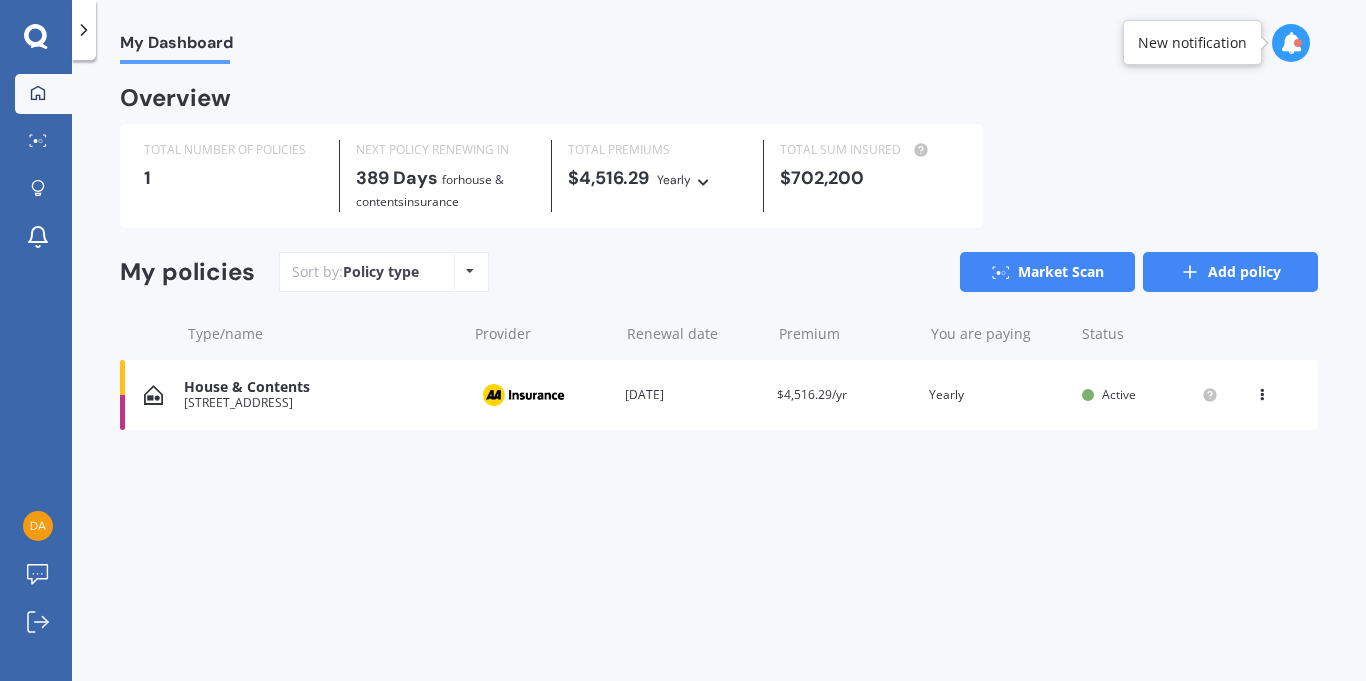 click on "Add policy" at bounding box center (1230, 272) 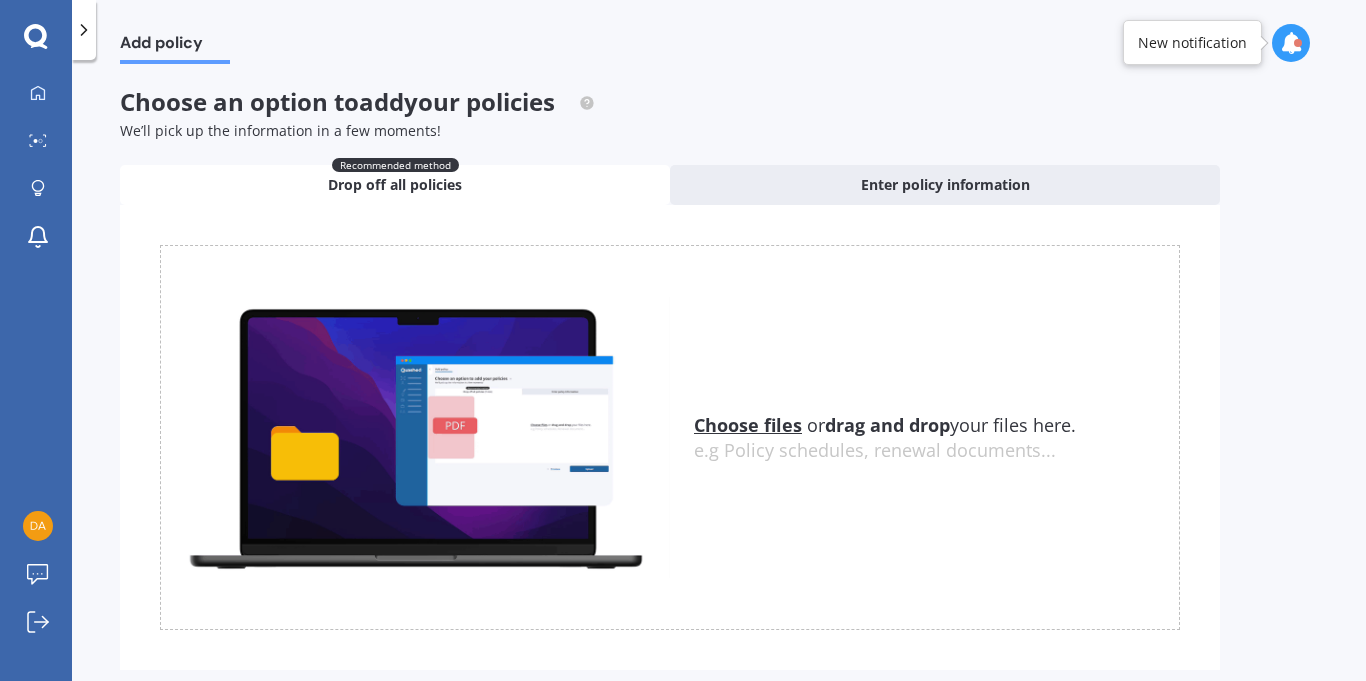 scroll, scrollTop: 49, scrollLeft: 0, axis: vertical 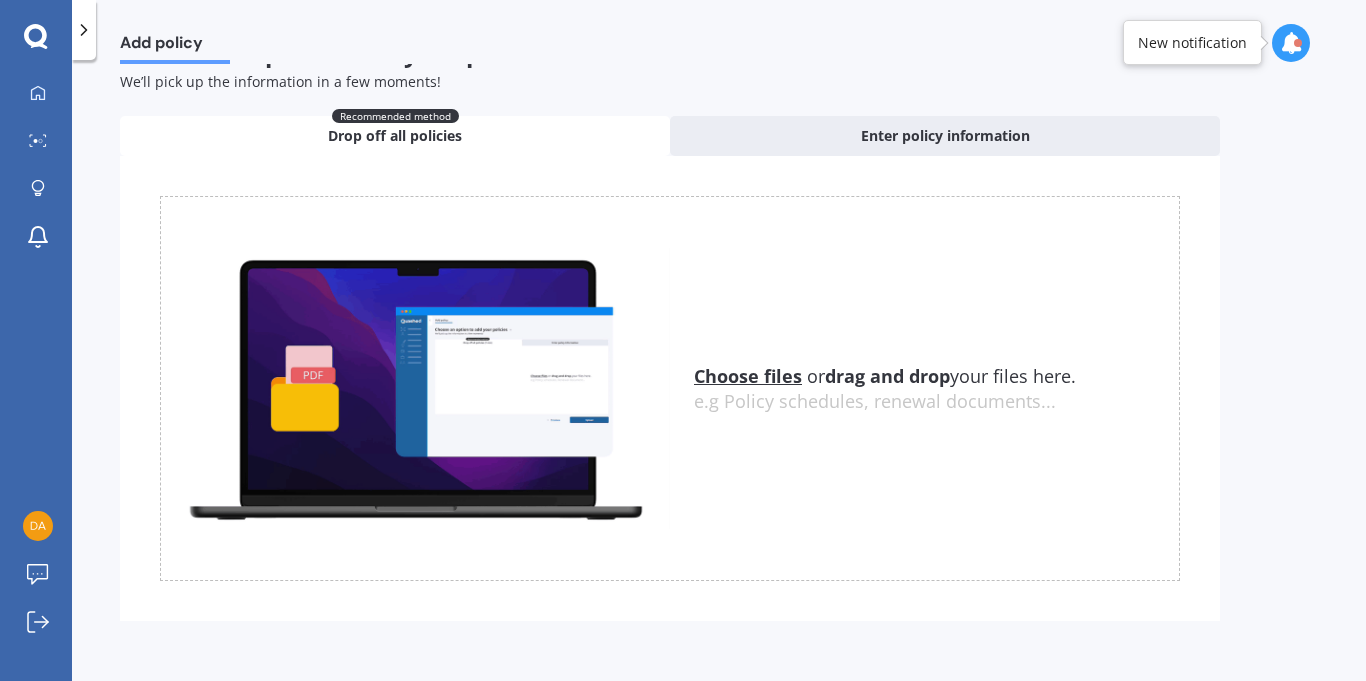 click on "Choose files" at bounding box center [748, 376] 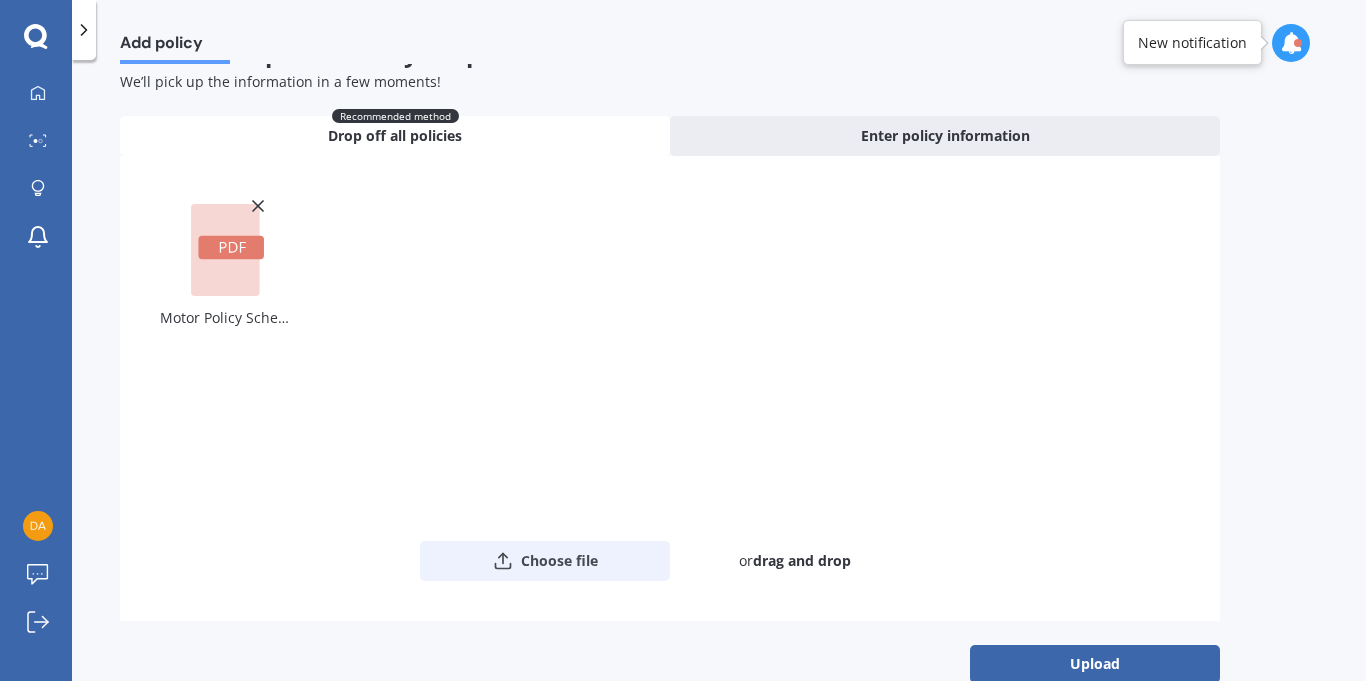 click on "Choose file" at bounding box center (545, 561) 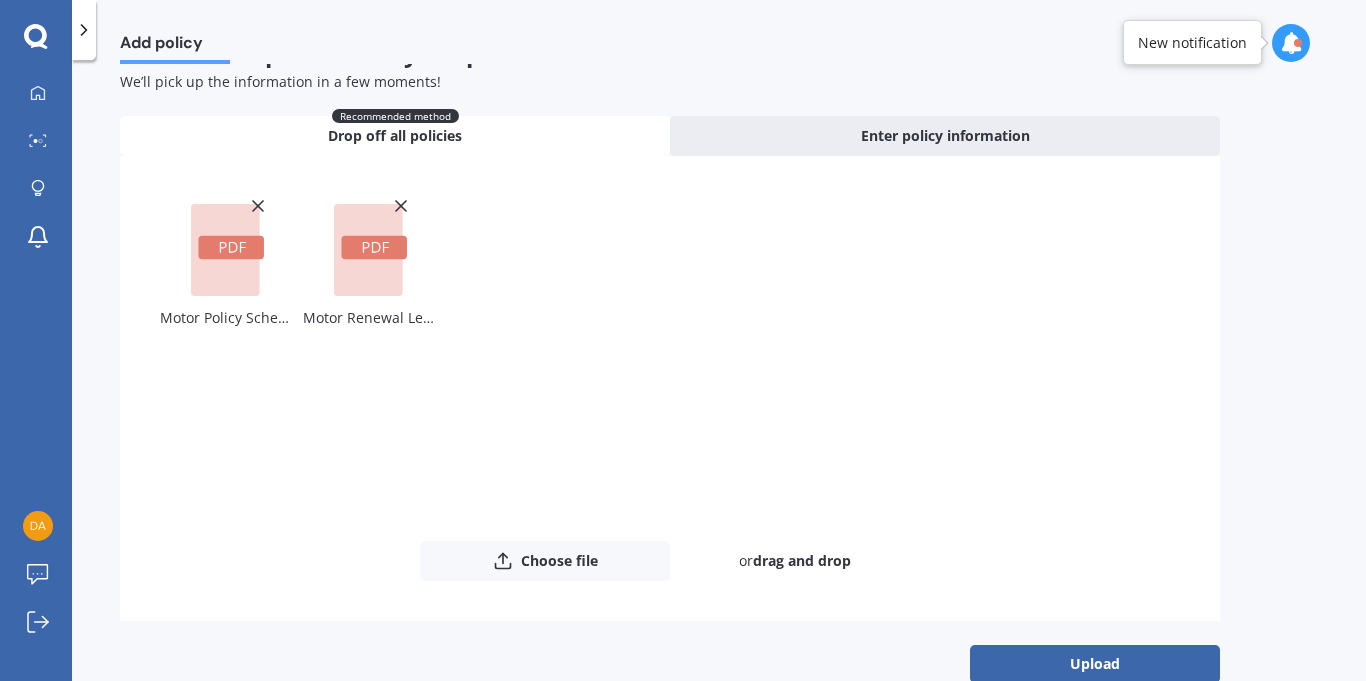 scroll, scrollTop: 87, scrollLeft: 0, axis: vertical 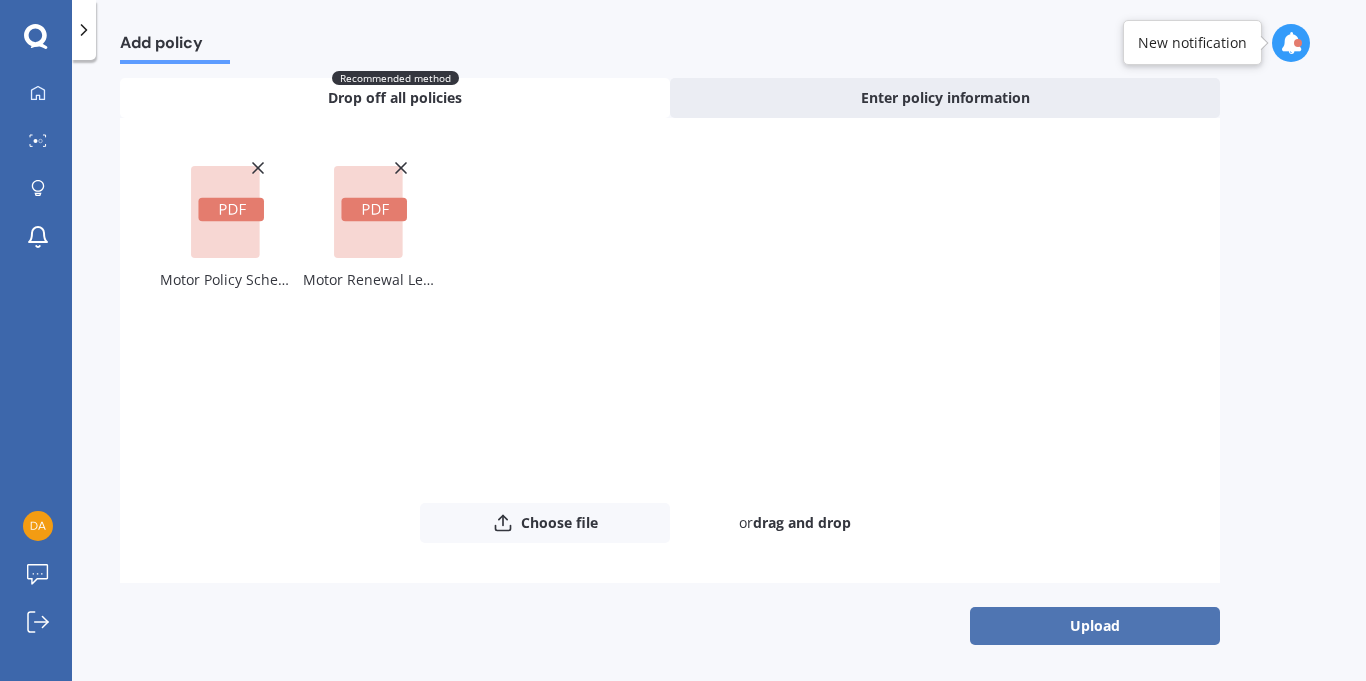 click on "Upload" at bounding box center (1095, 626) 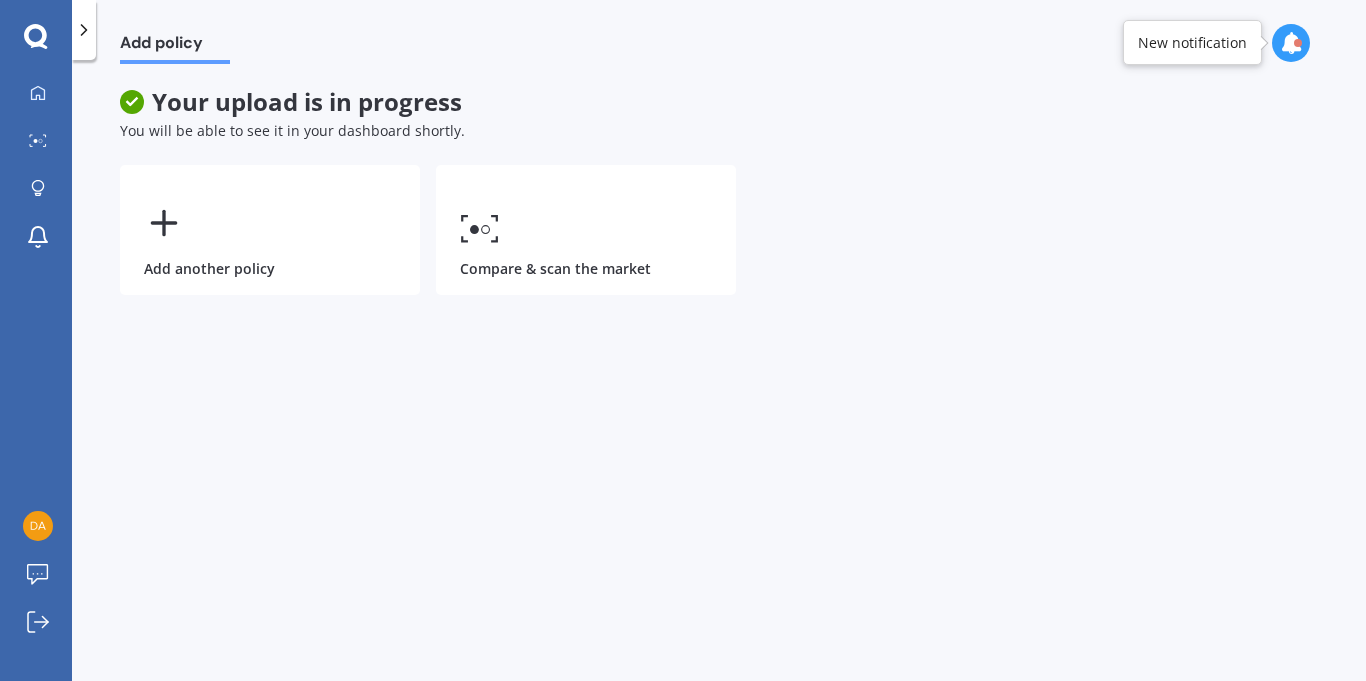scroll, scrollTop: 0, scrollLeft: 0, axis: both 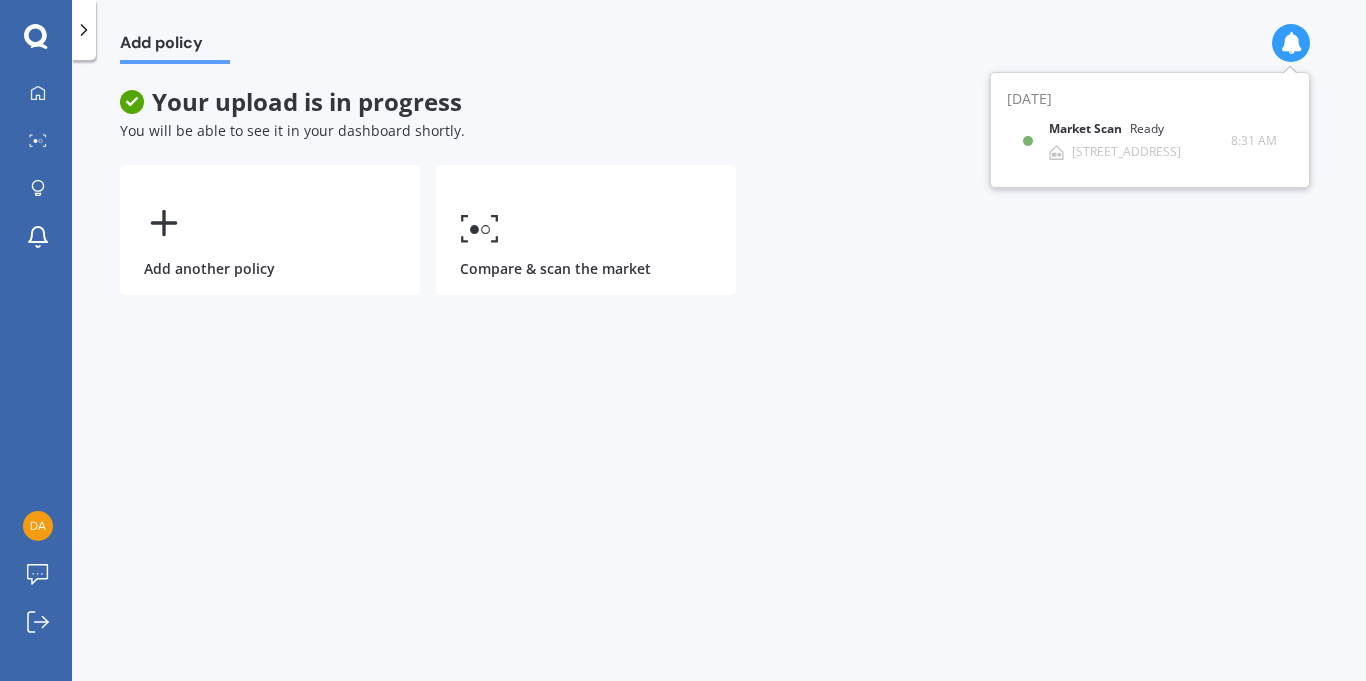 click on "Add policy" at bounding box center [719, 32] 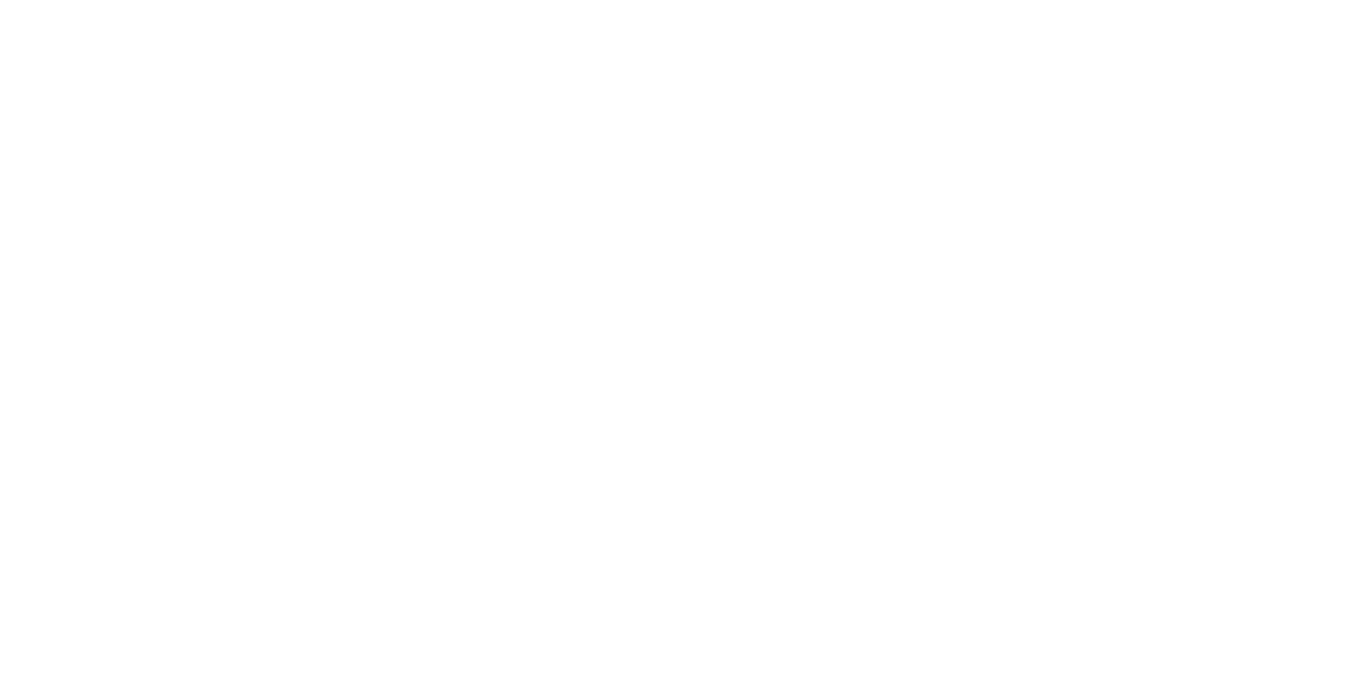 scroll, scrollTop: 0, scrollLeft: 0, axis: both 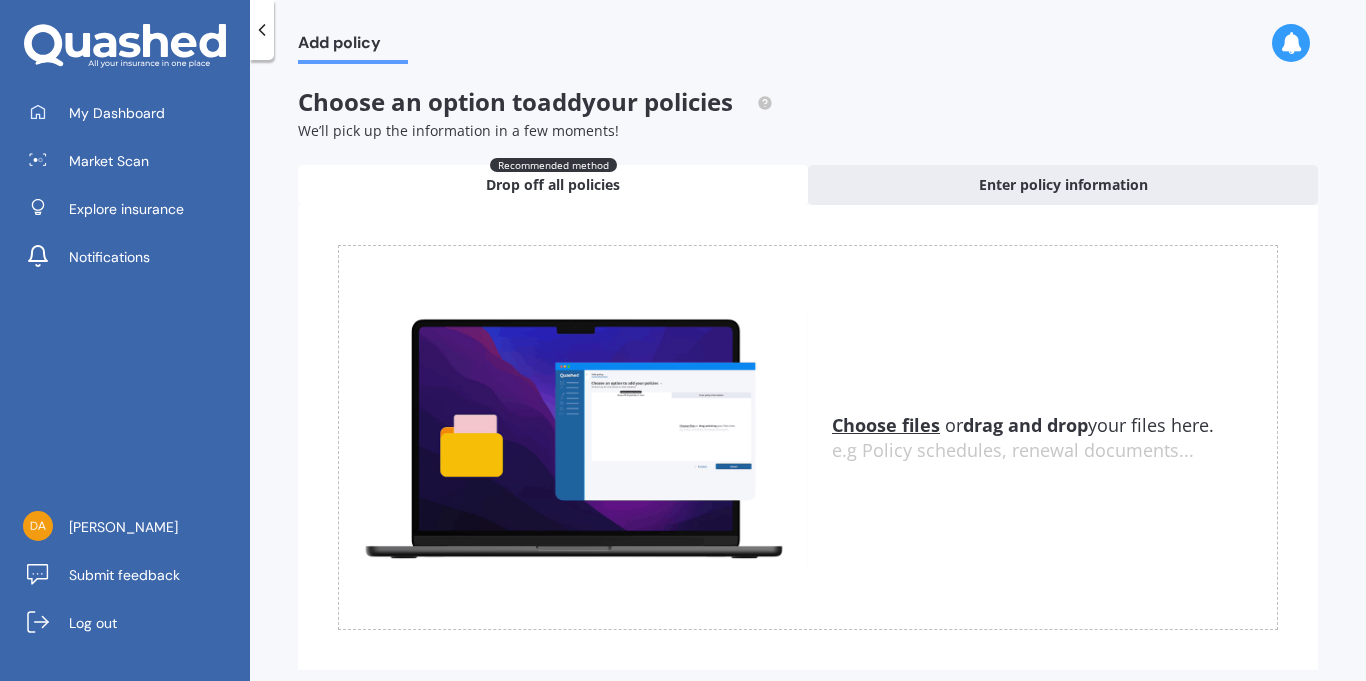 click at bounding box center [1291, 43] 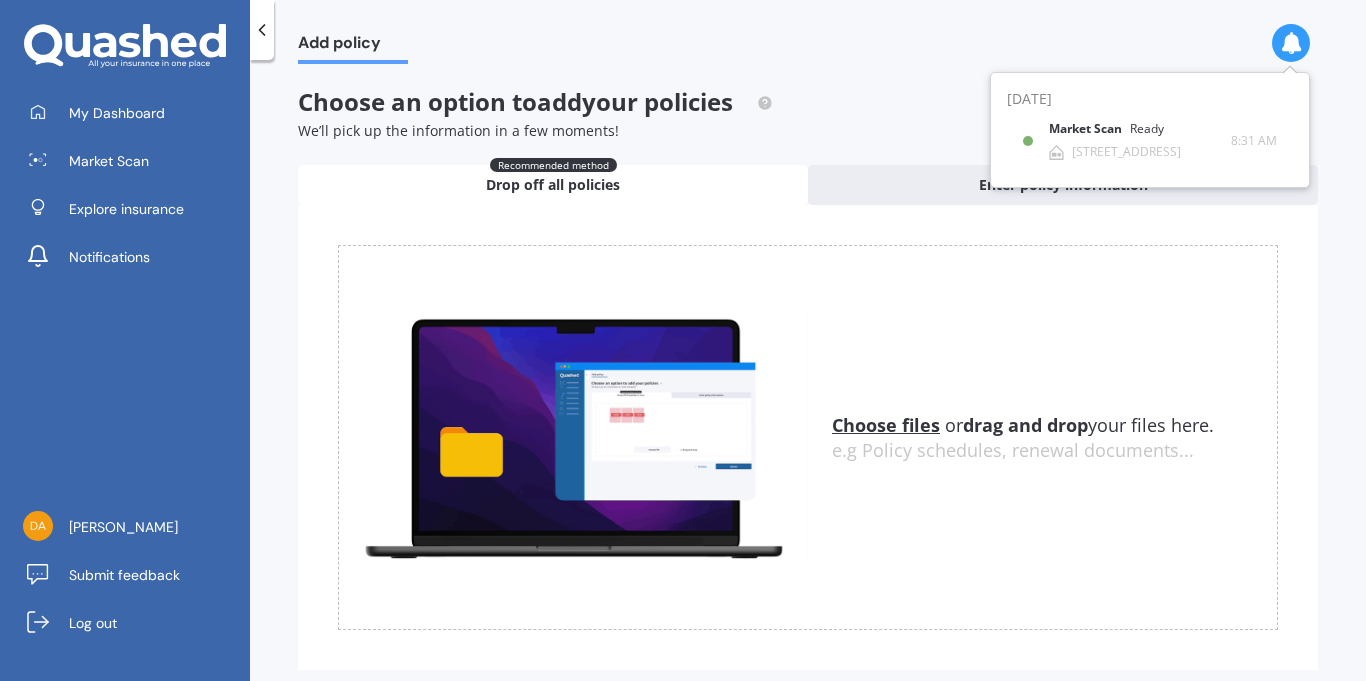 click on "Add policy" at bounding box center [808, 32] 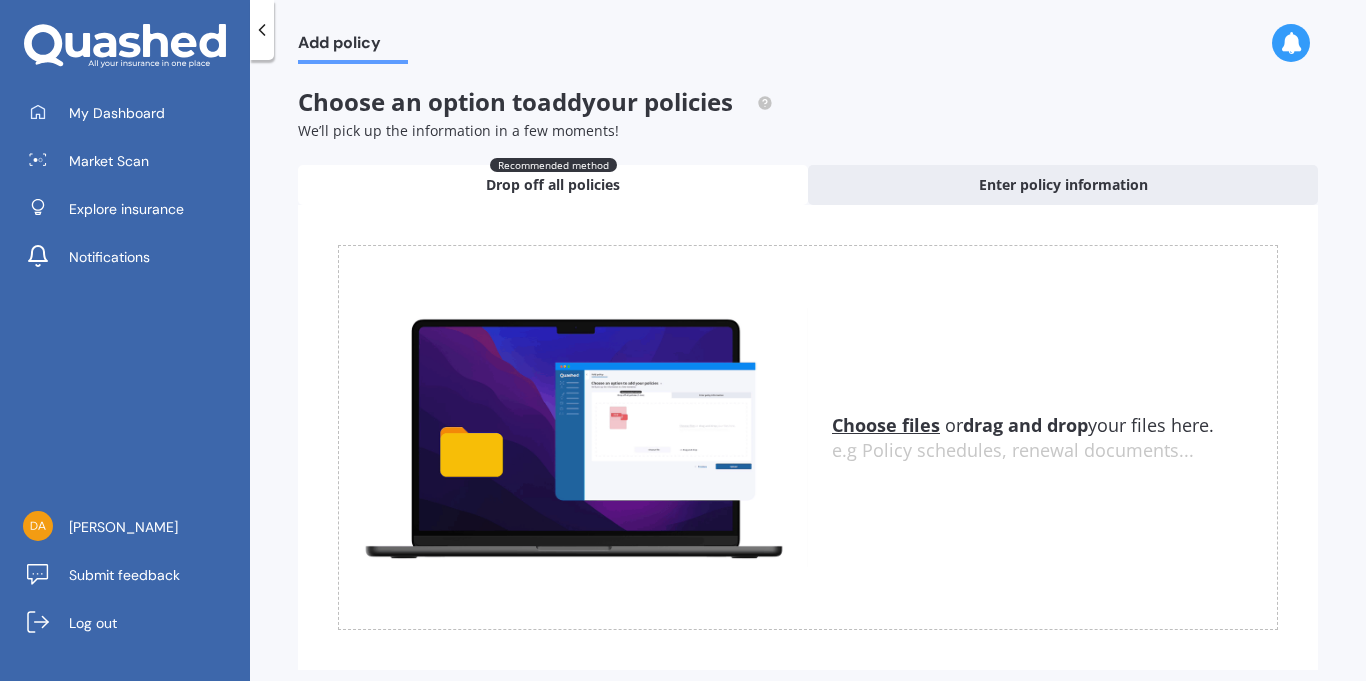 click on "e.g Policy schedules, renewal documents..." at bounding box center (1054, 451) 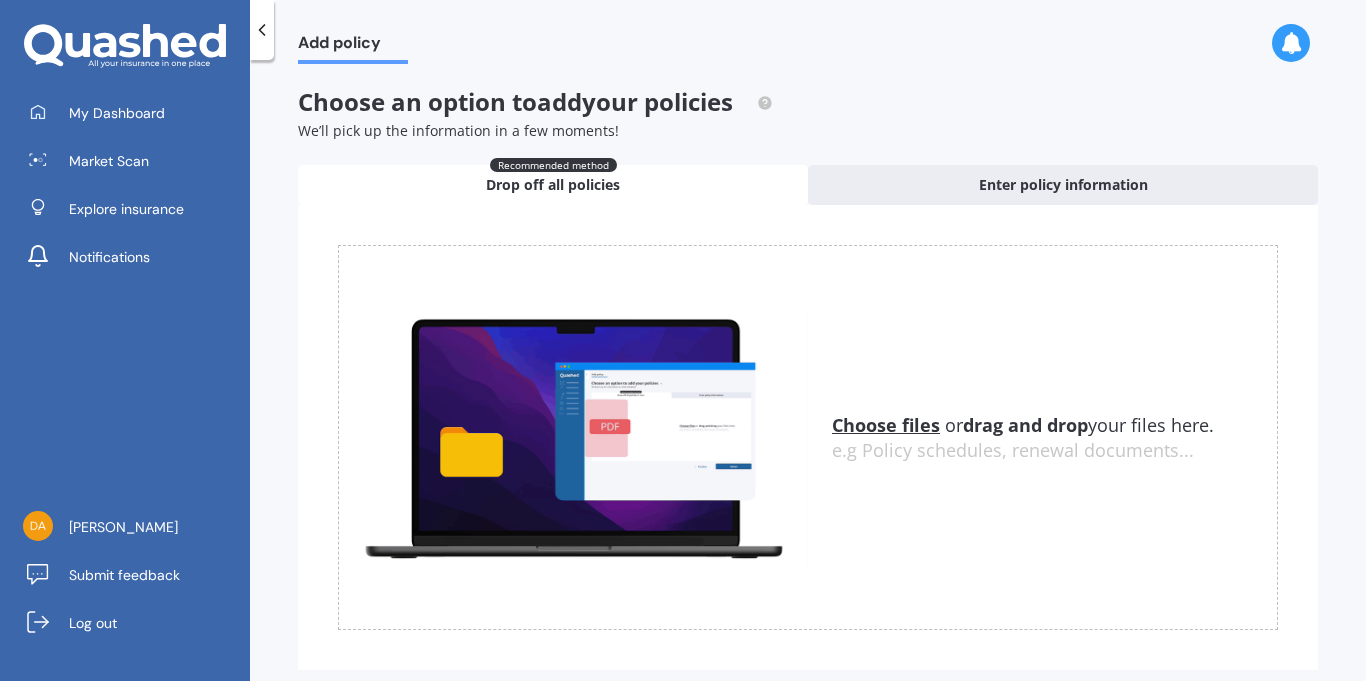 click on "e.g Policy schedules, renewal documents..." at bounding box center [1054, 451] 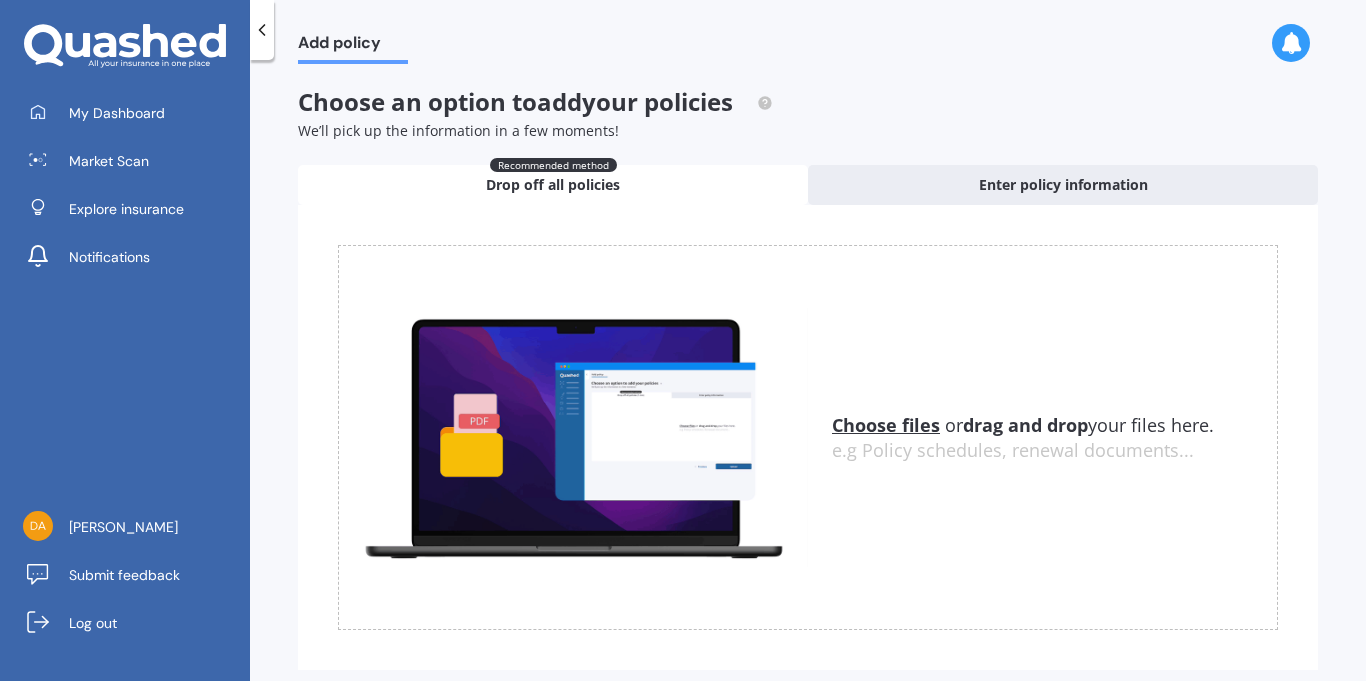 click on "Choose files" at bounding box center [886, 425] 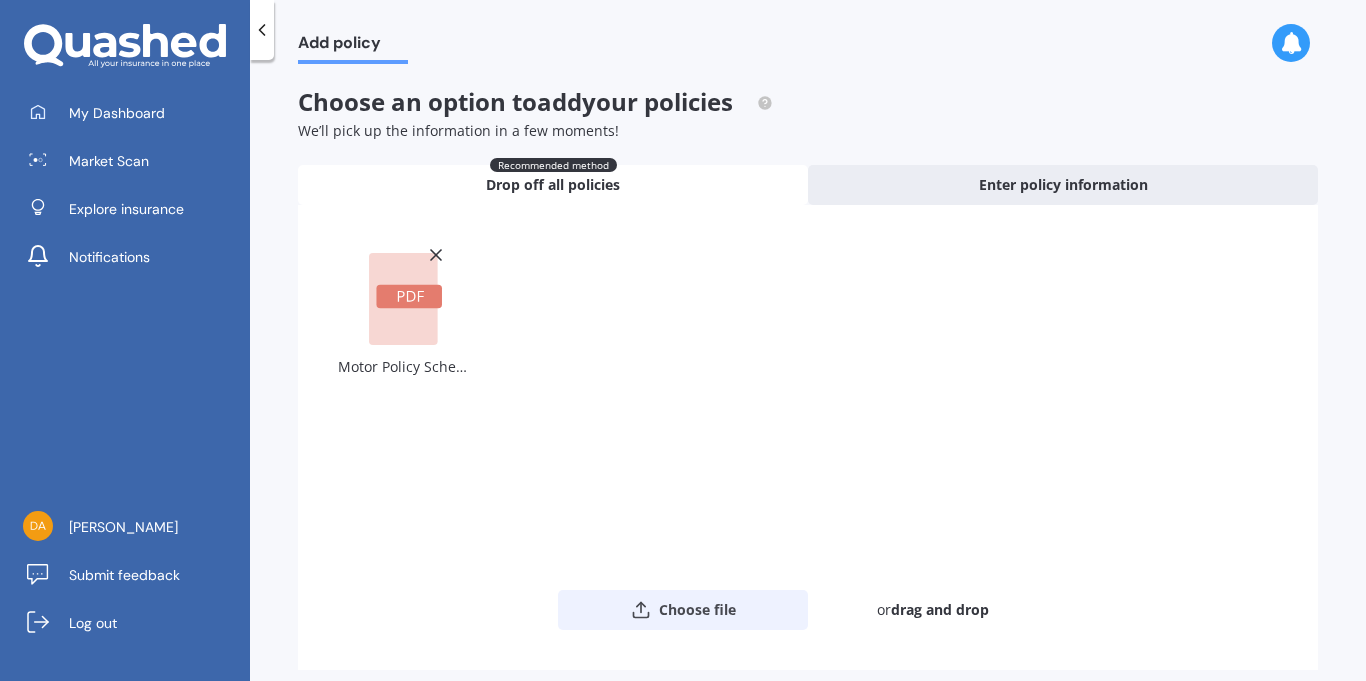 click on "Choose file" at bounding box center [683, 610] 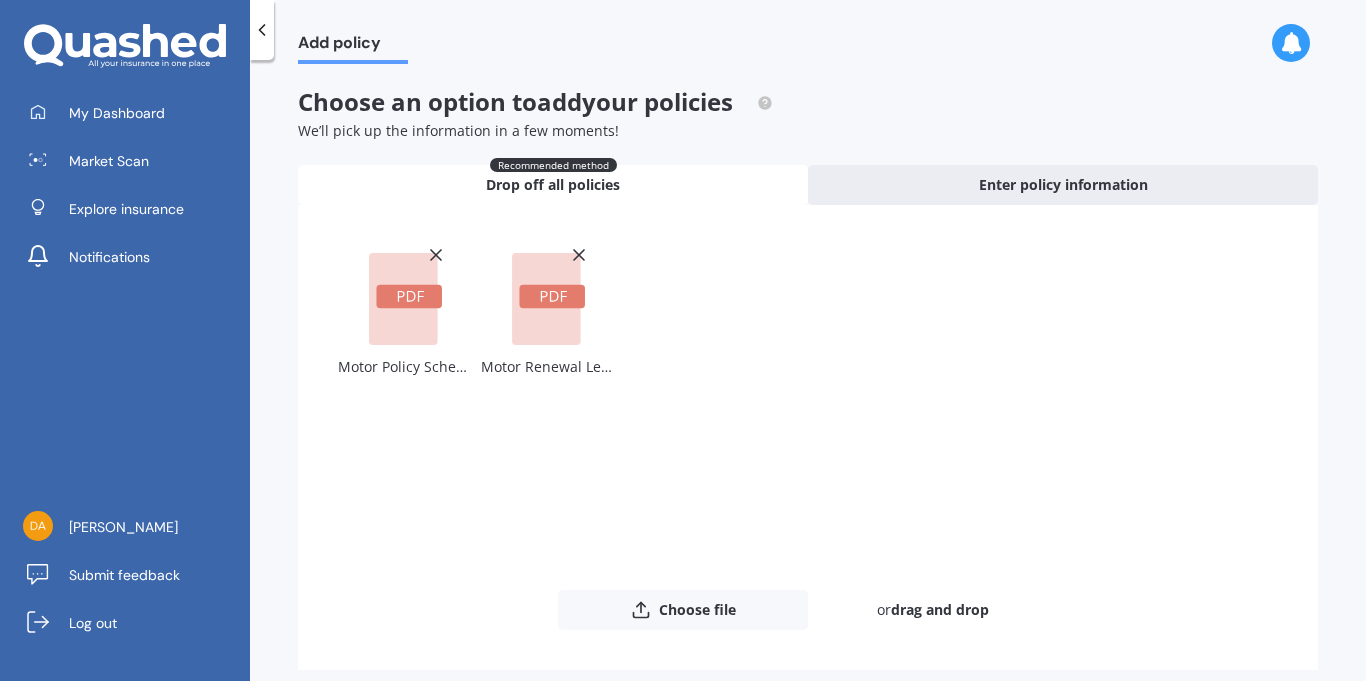 scroll, scrollTop: 87, scrollLeft: 0, axis: vertical 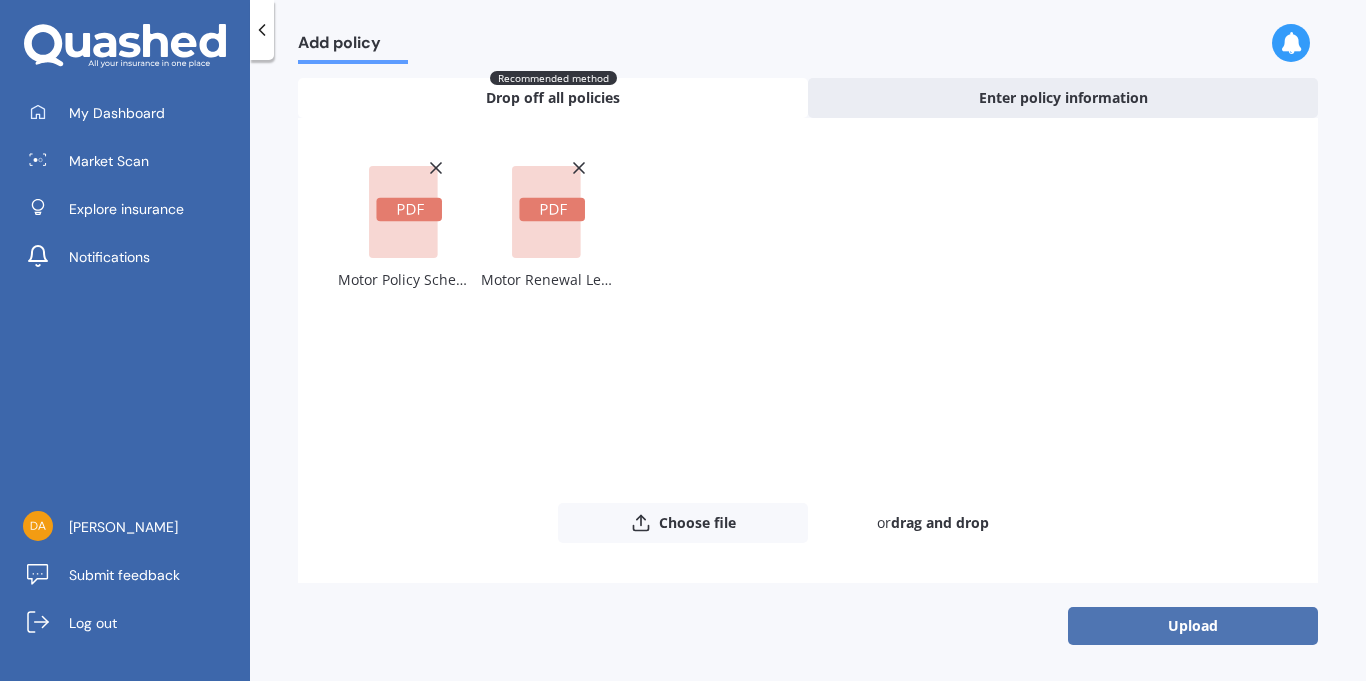 click on "Upload" at bounding box center (1193, 626) 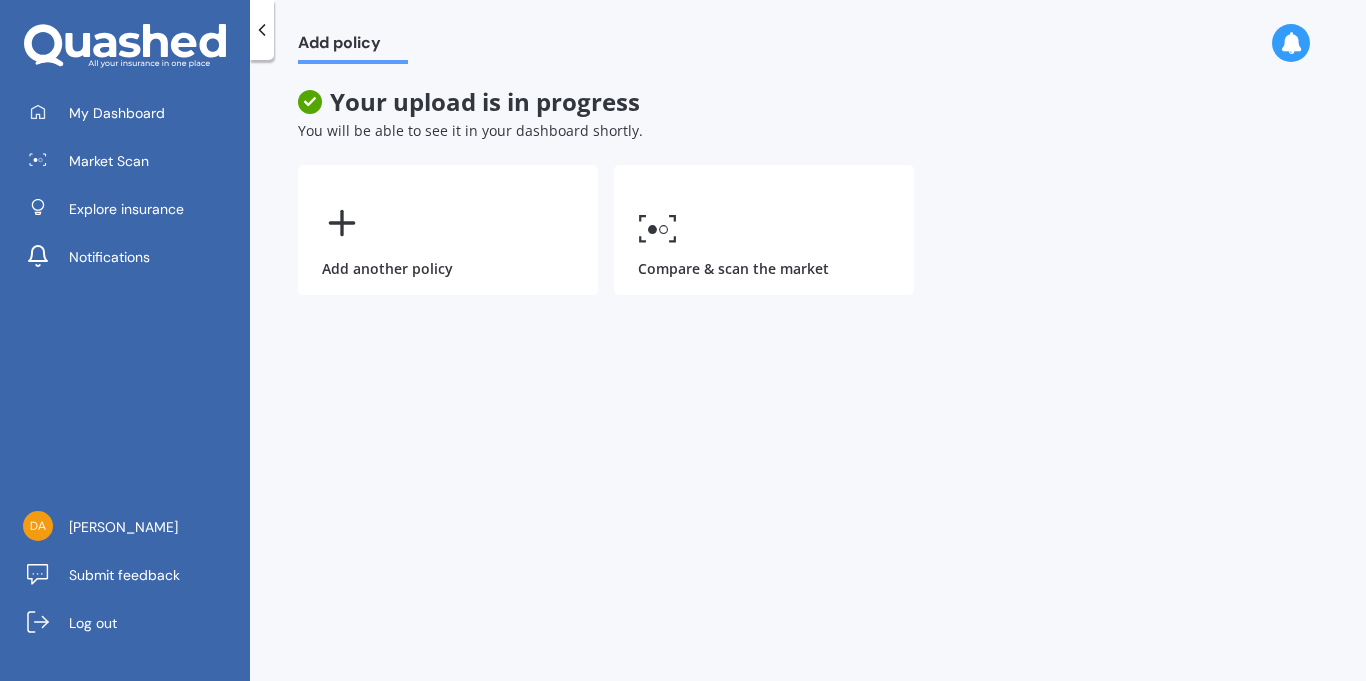 scroll, scrollTop: 0, scrollLeft: 0, axis: both 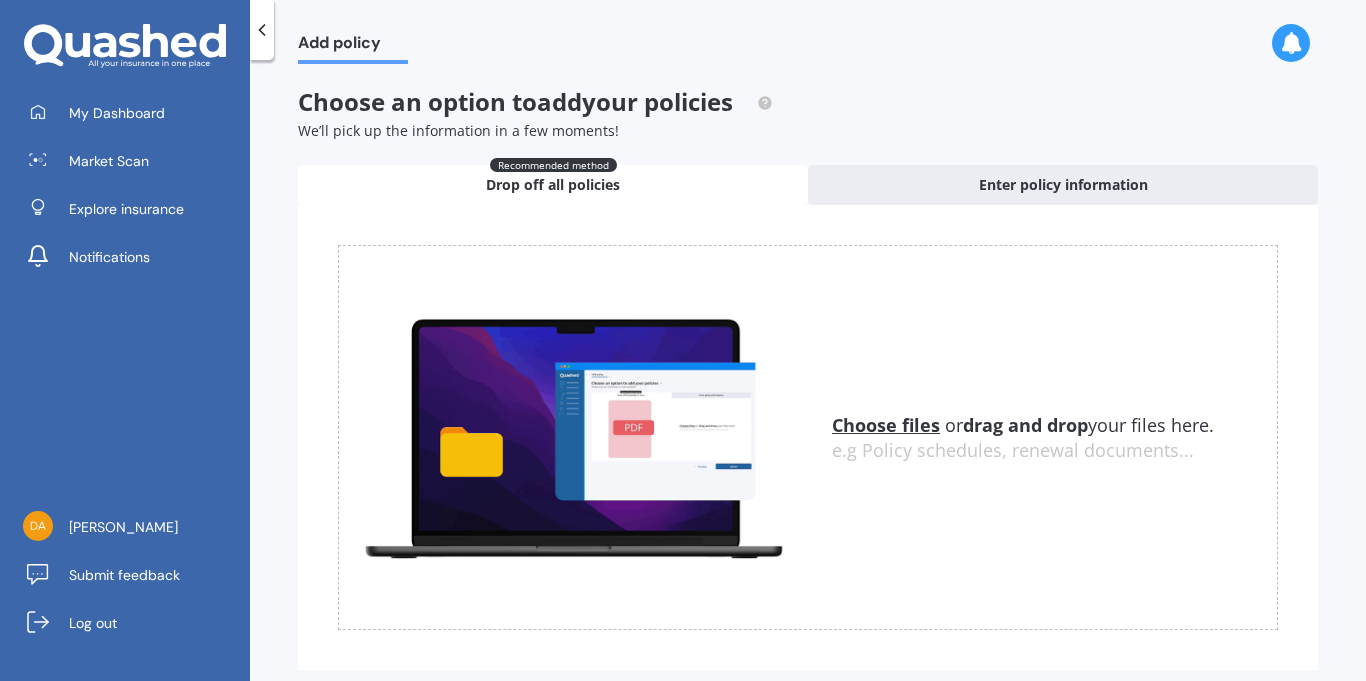 click on "Choose files" at bounding box center (886, 425) 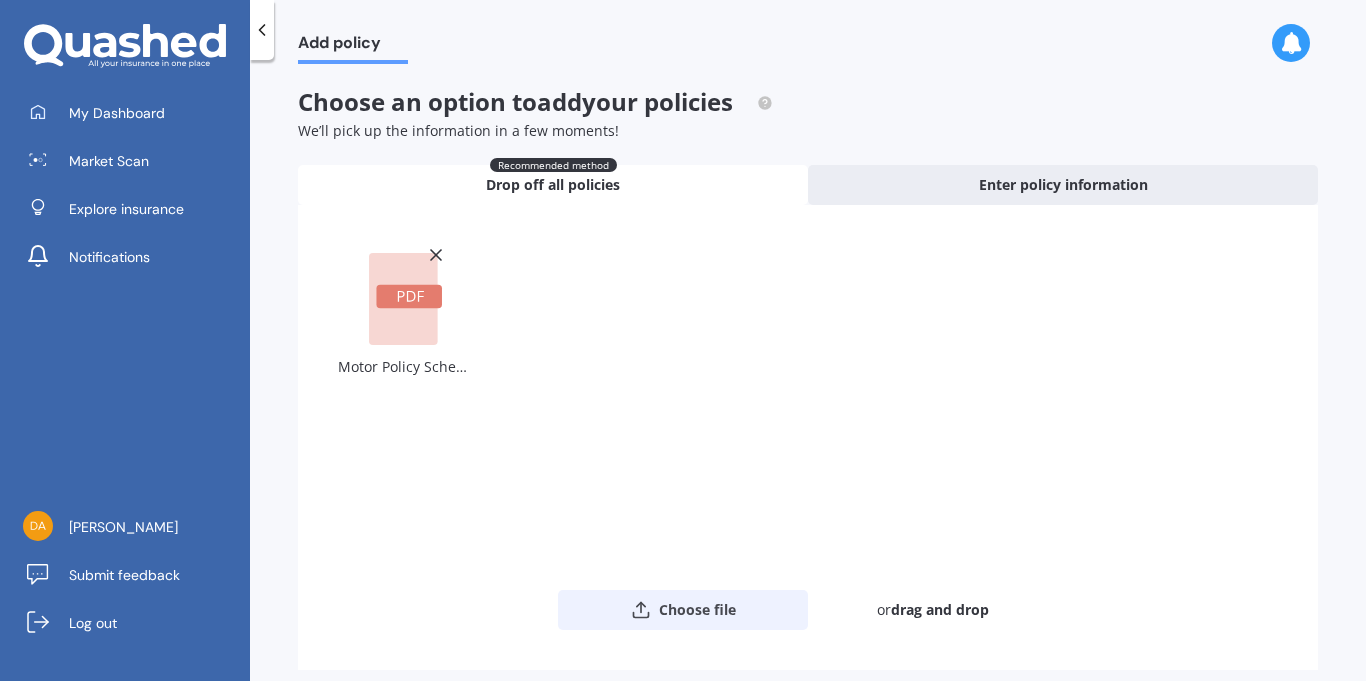click on "Choose file" at bounding box center [683, 610] 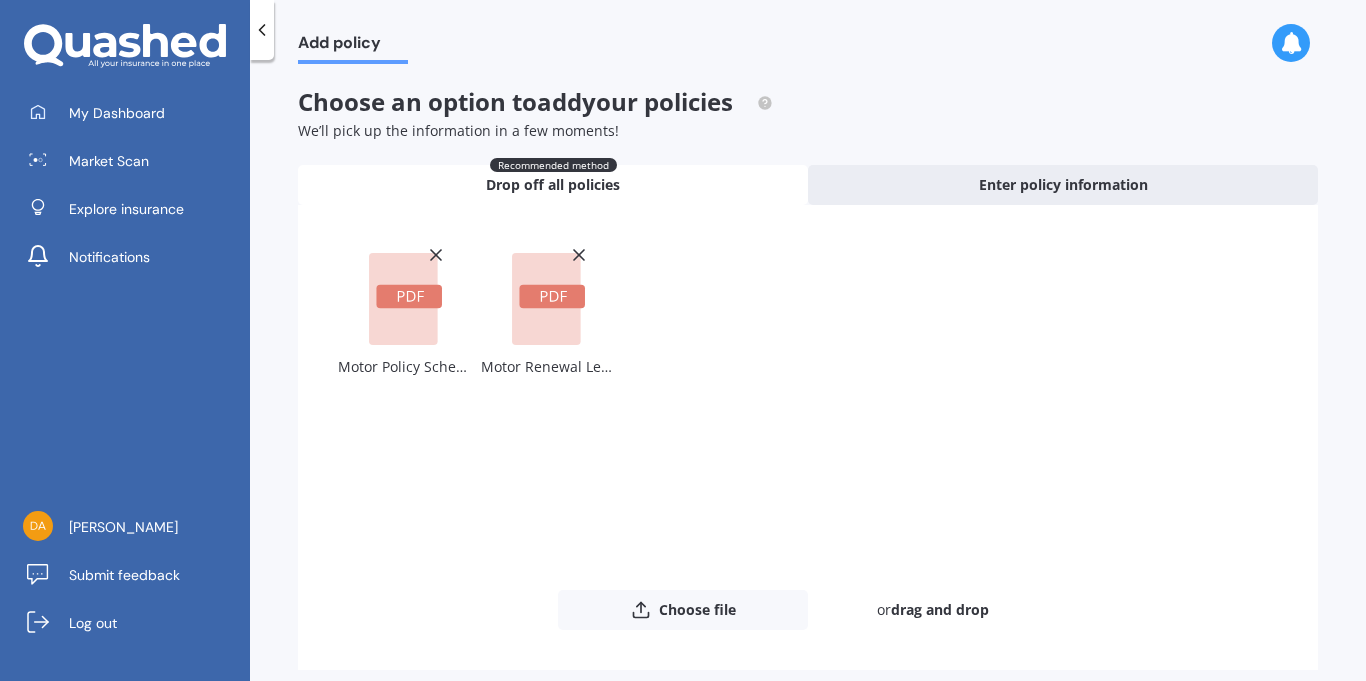 click 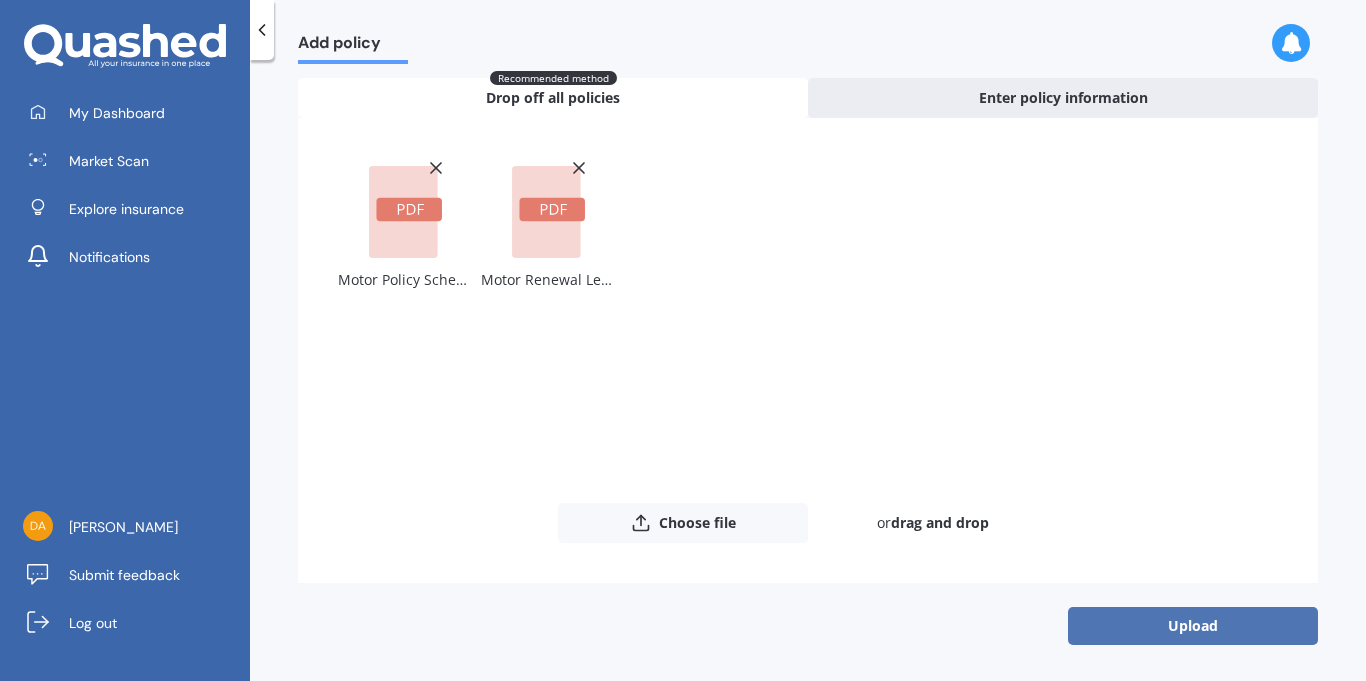 click on "Upload" at bounding box center (1193, 626) 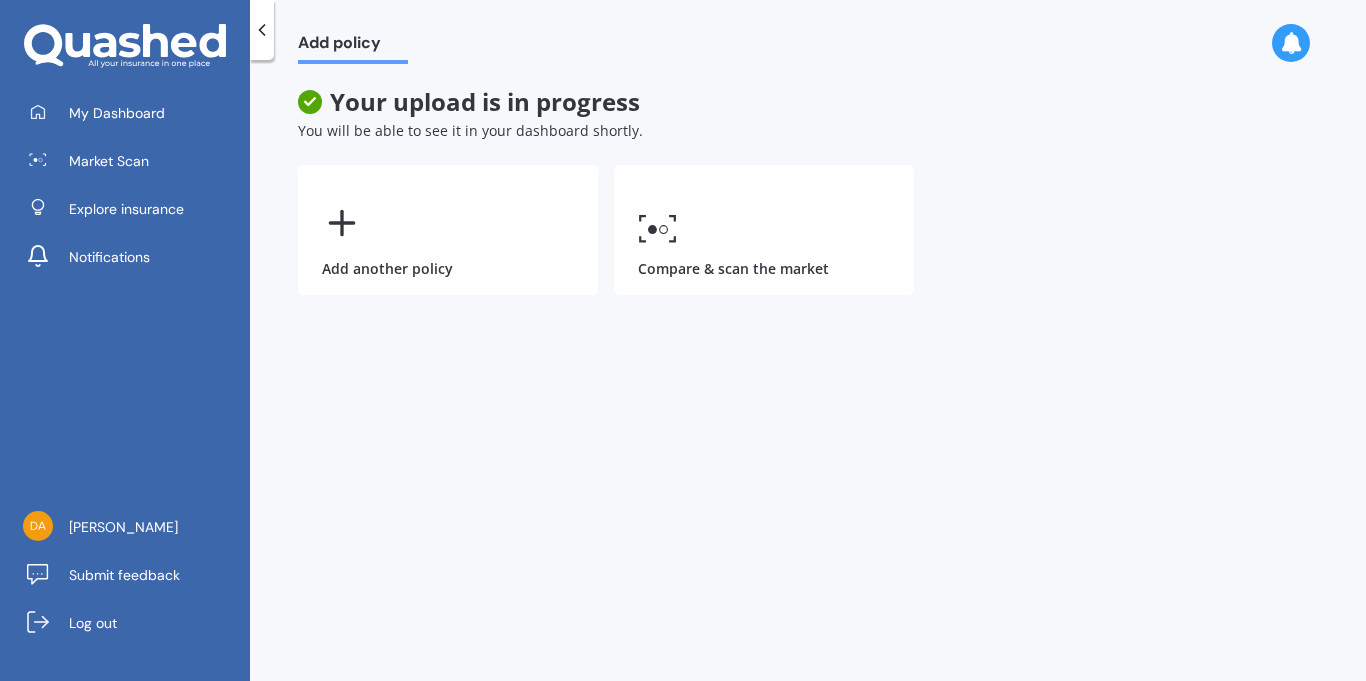 scroll, scrollTop: 0, scrollLeft: 0, axis: both 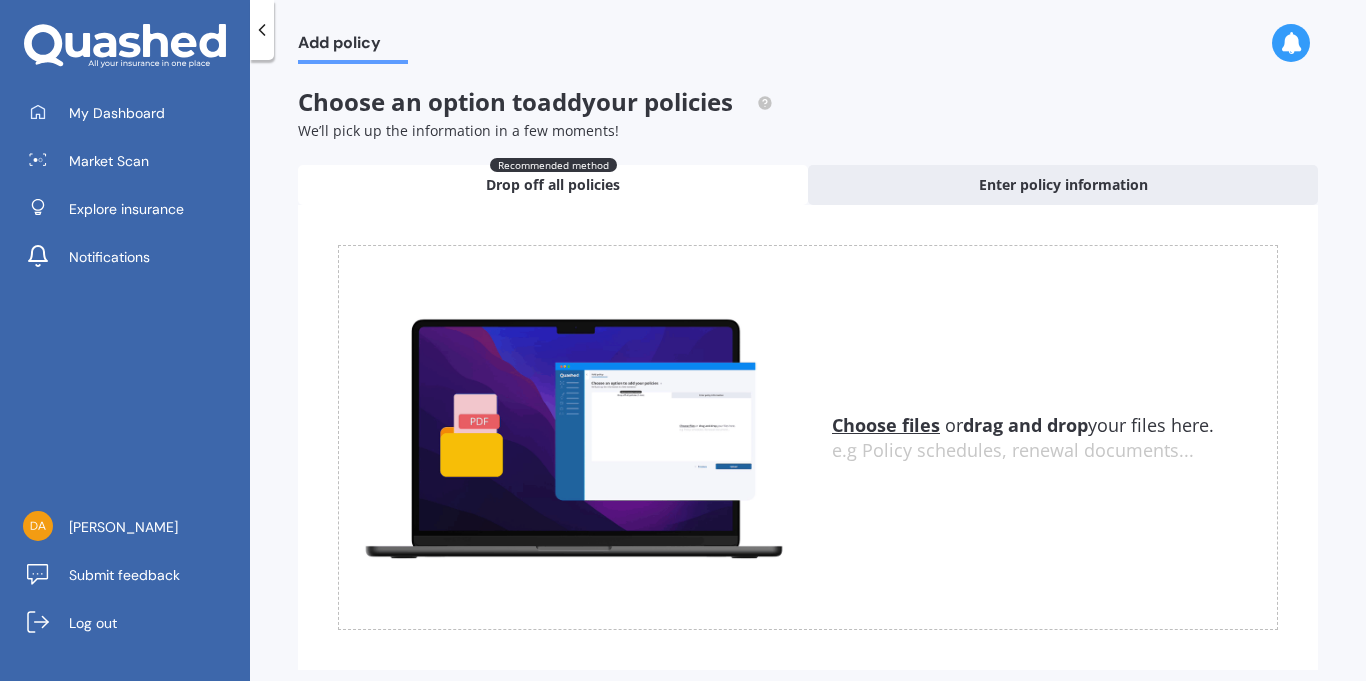 click on "Choose files" at bounding box center [886, 425] 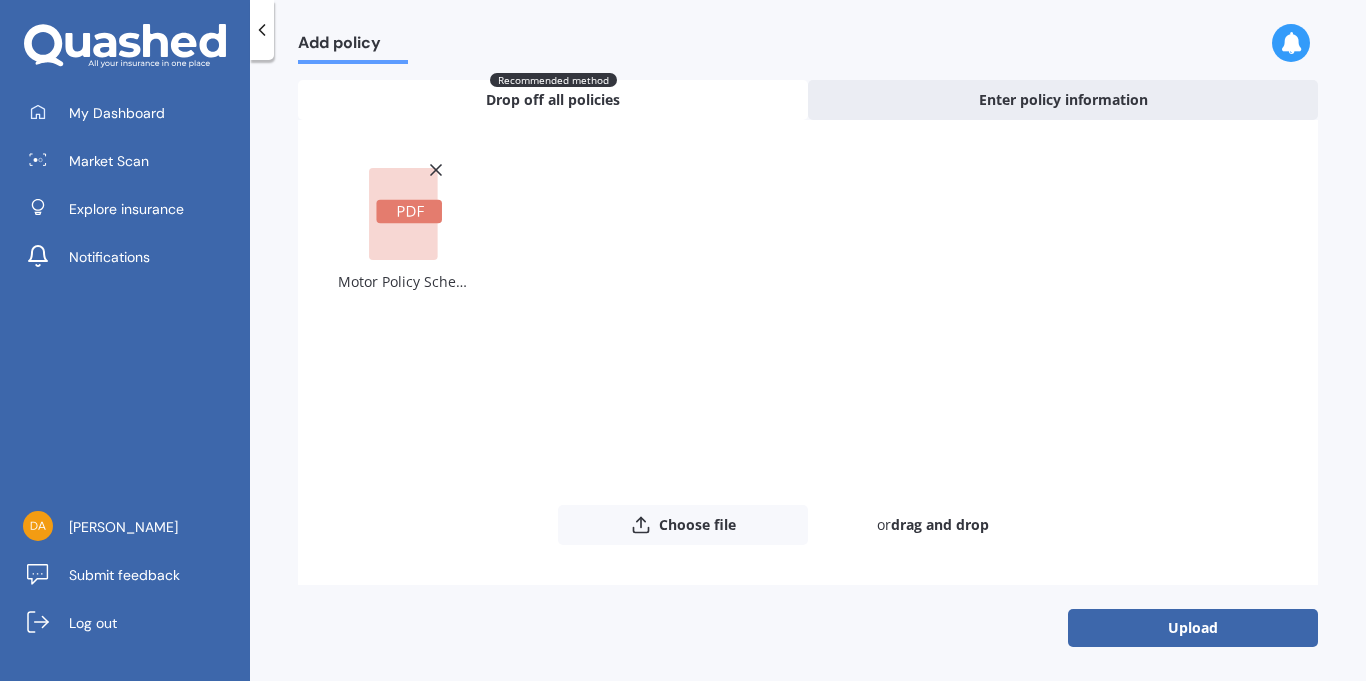 scroll, scrollTop: 87, scrollLeft: 0, axis: vertical 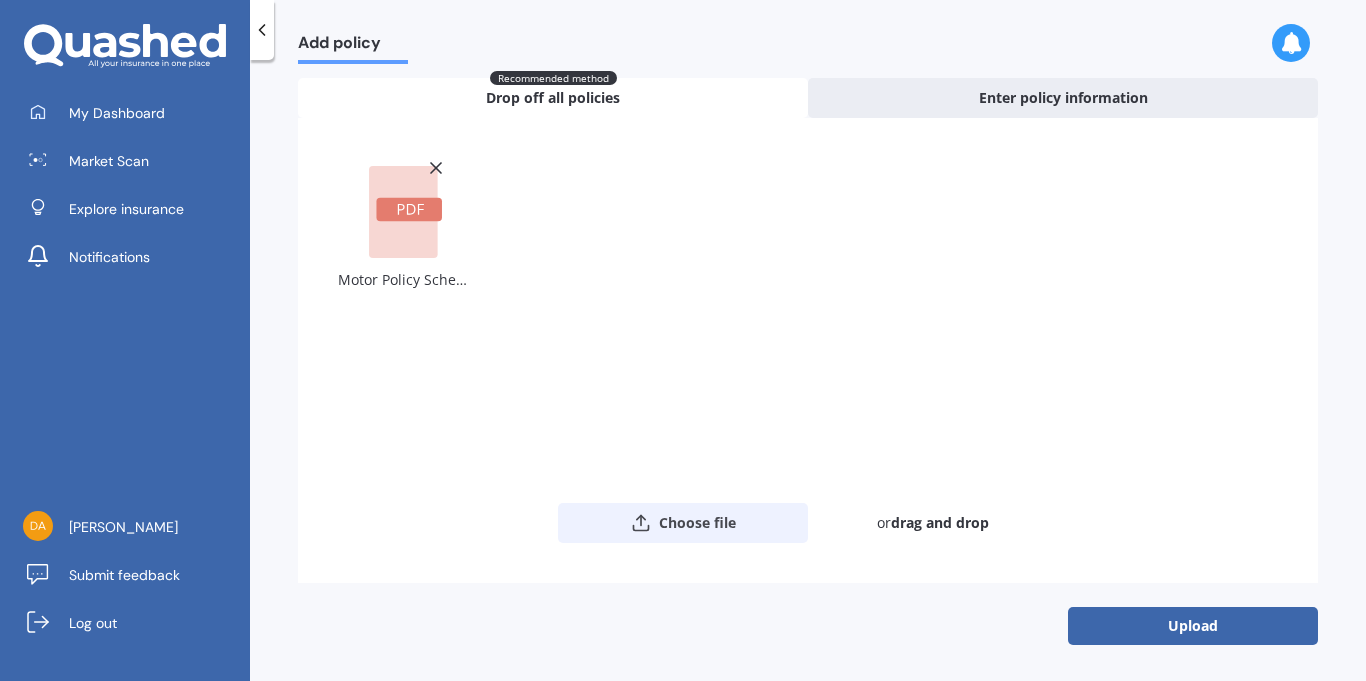 click on "Choose file" at bounding box center (683, 523) 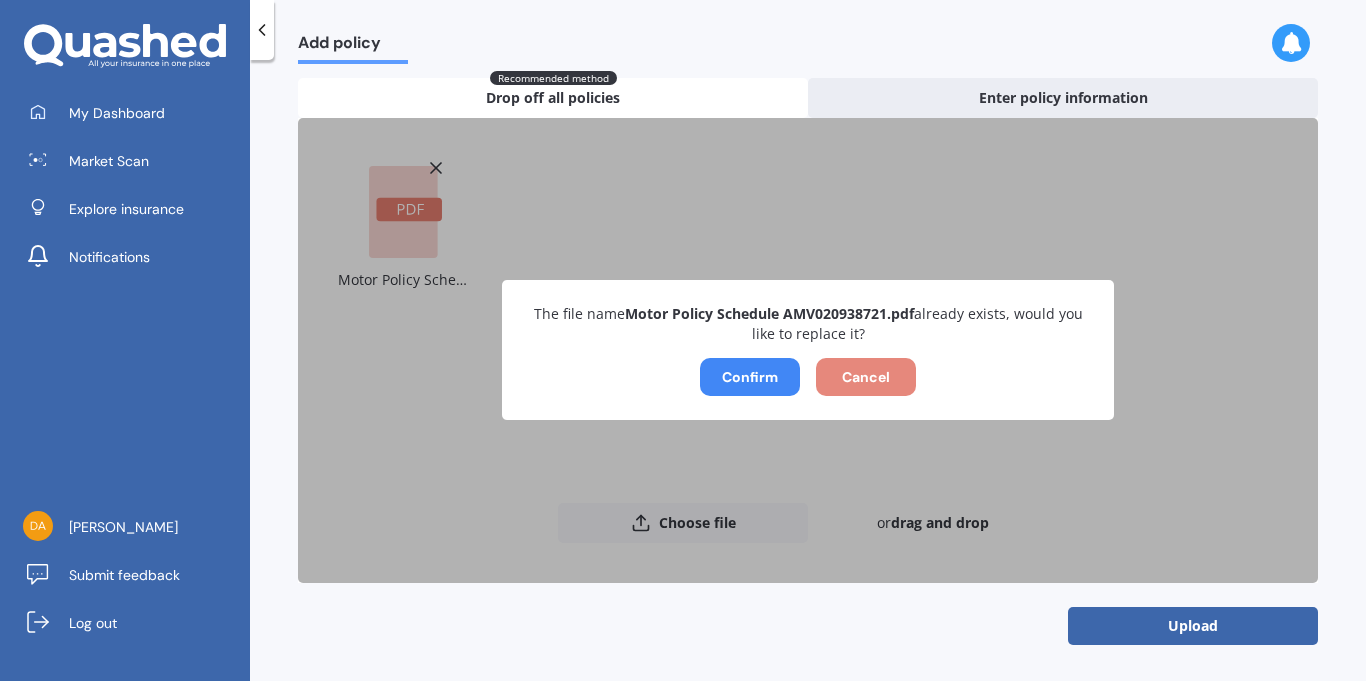 click on "Cancel" at bounding box center [866, 377] 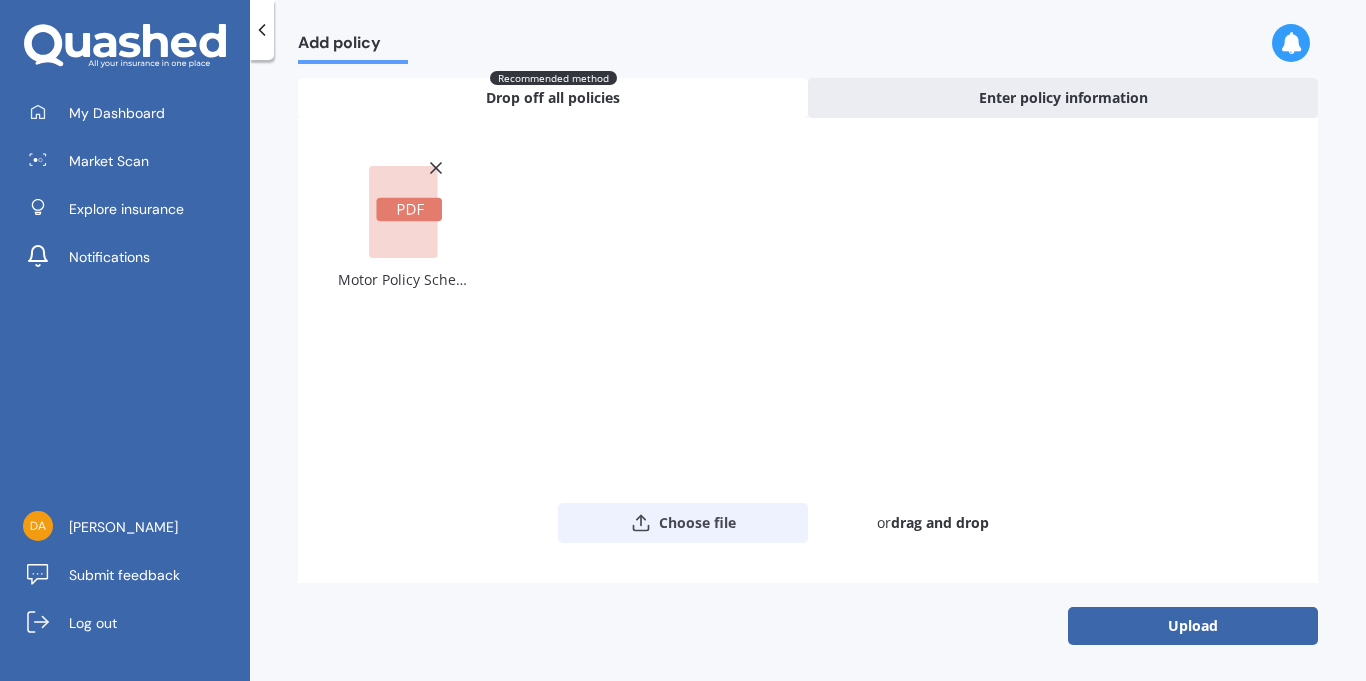 click on "Choose file" at bounding box center [683, 523] 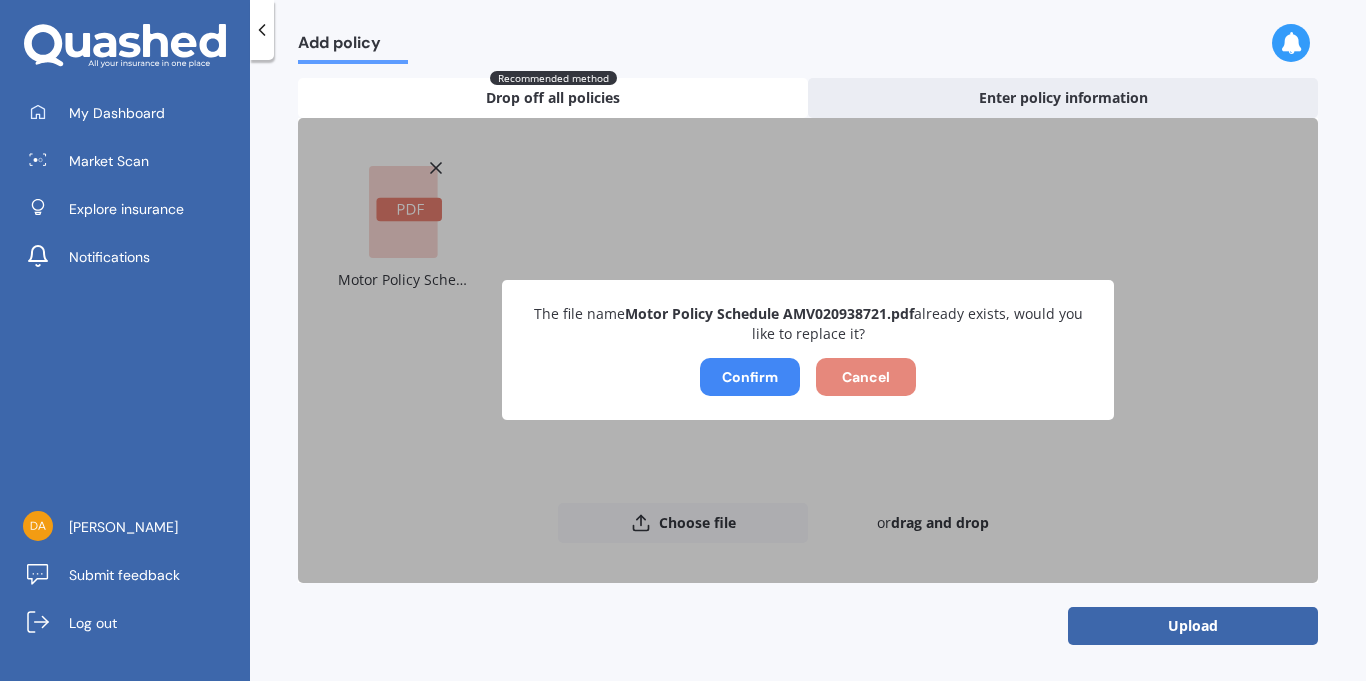 click on "Cancel" at bounding box center (866, 377) 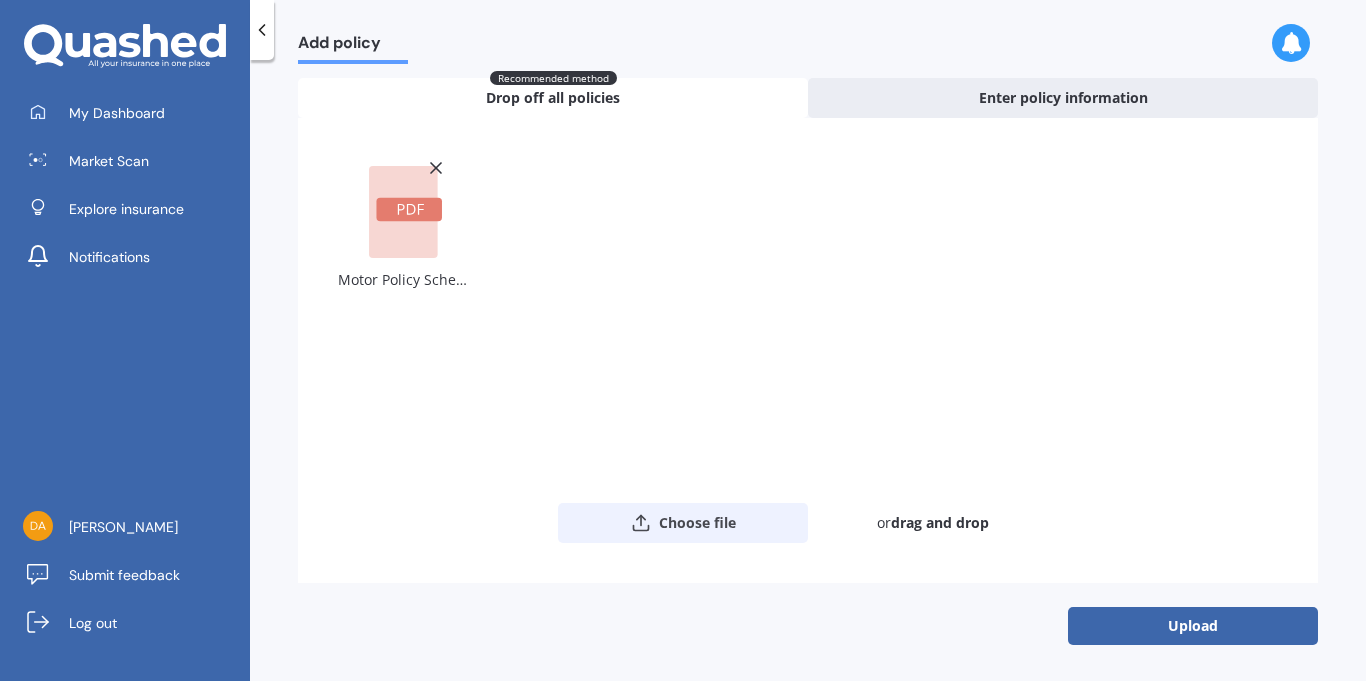 click on "Choose file" at bounding box center (683, 523) 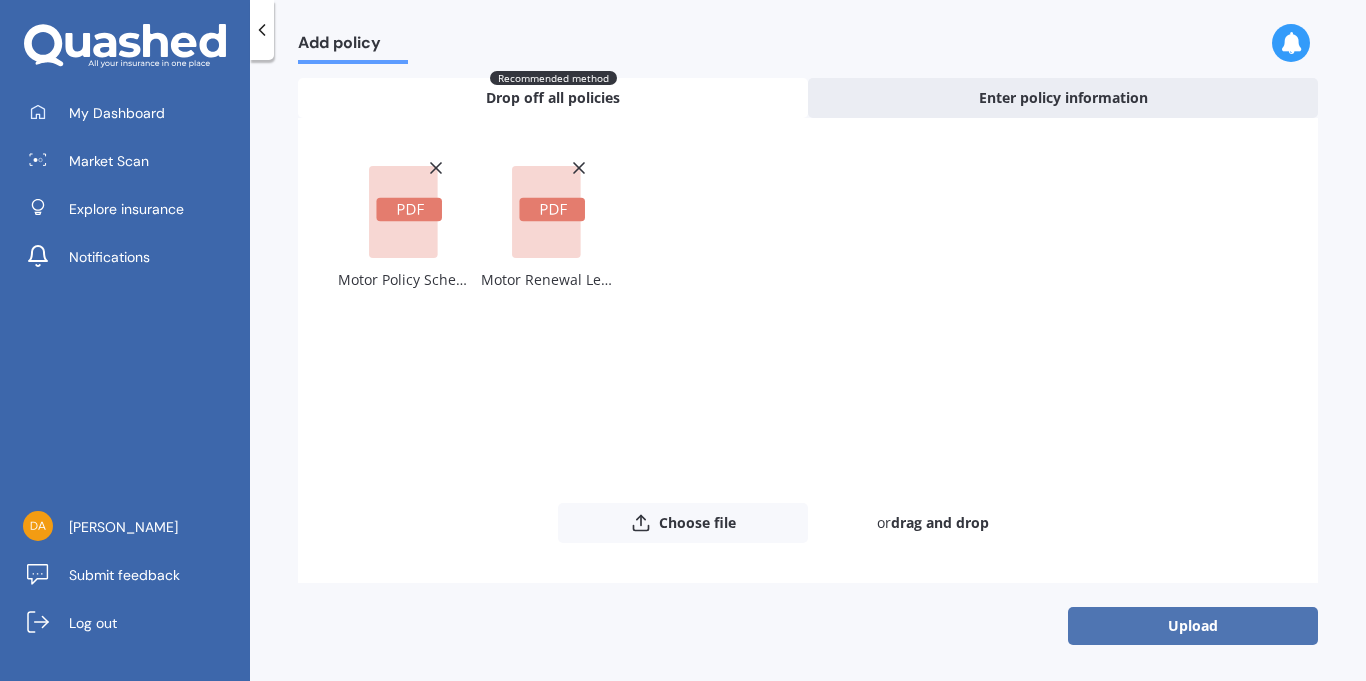 click on "Upload" at bounding box center [1193, 626] 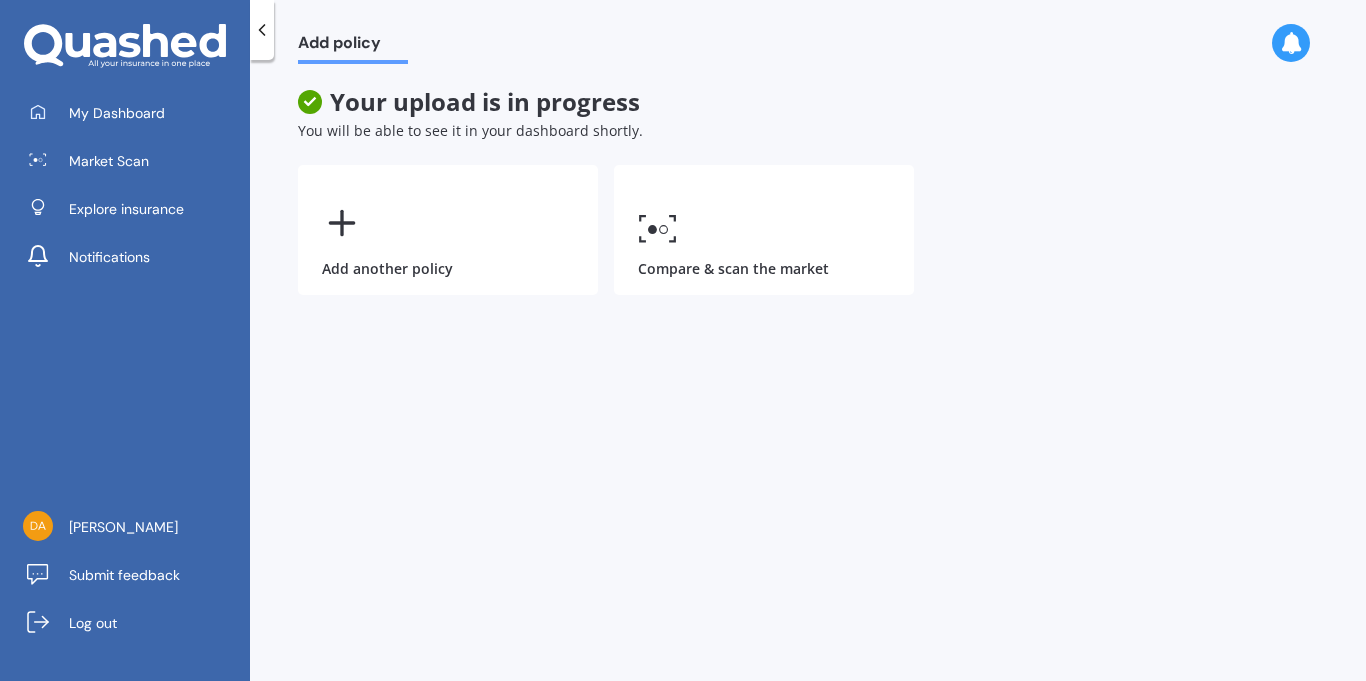 scroll, scrollTop: 0, scrollLeft: 0, axis: both 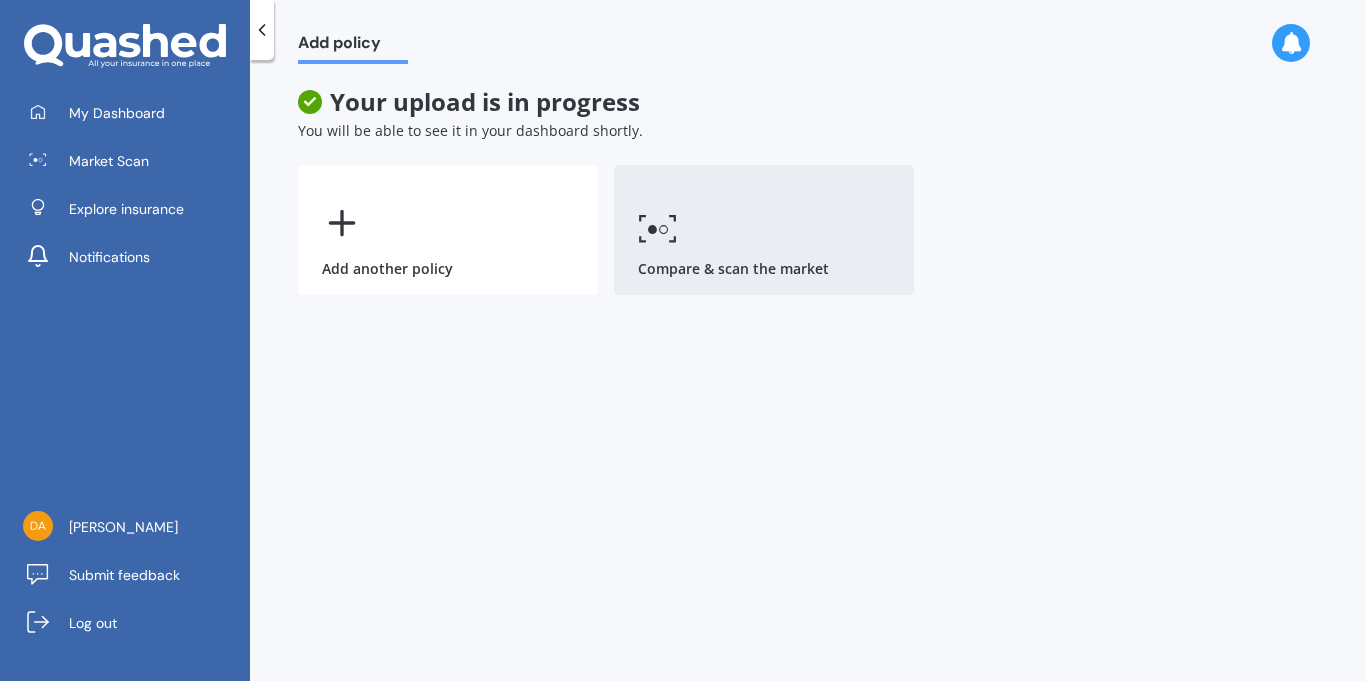 click 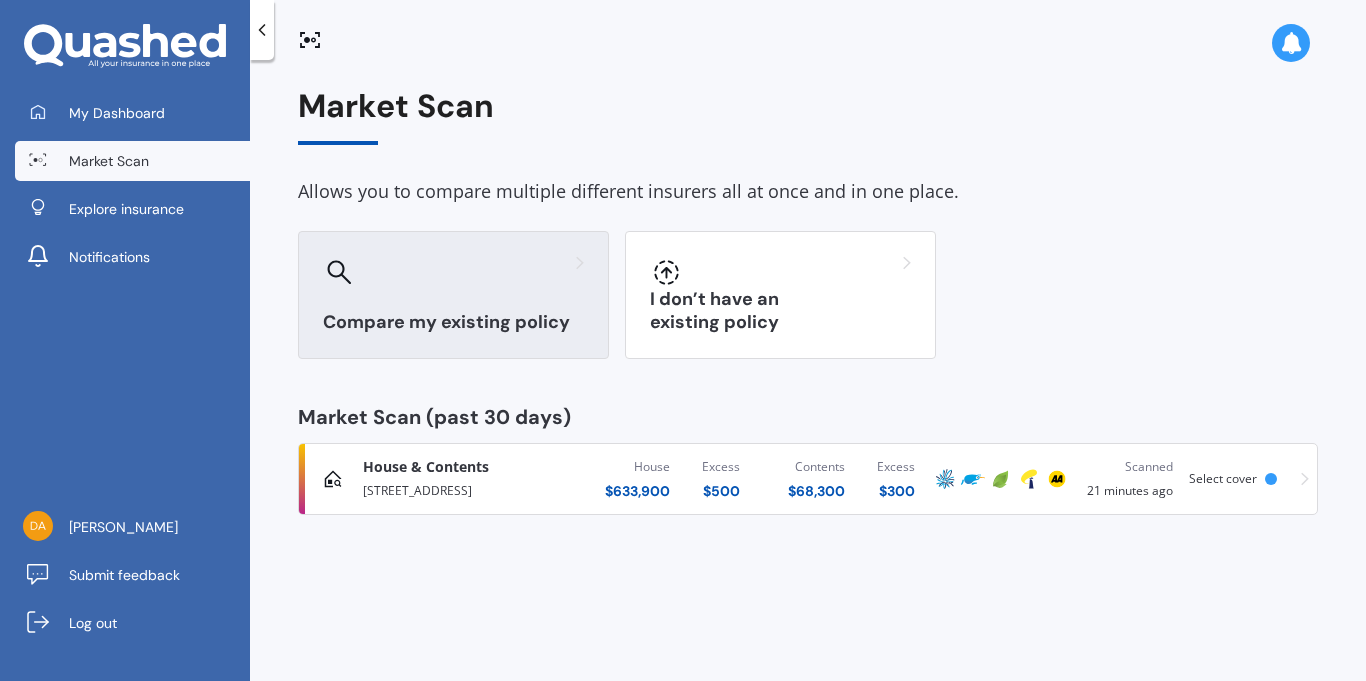 click at bounding box center (453, 272) 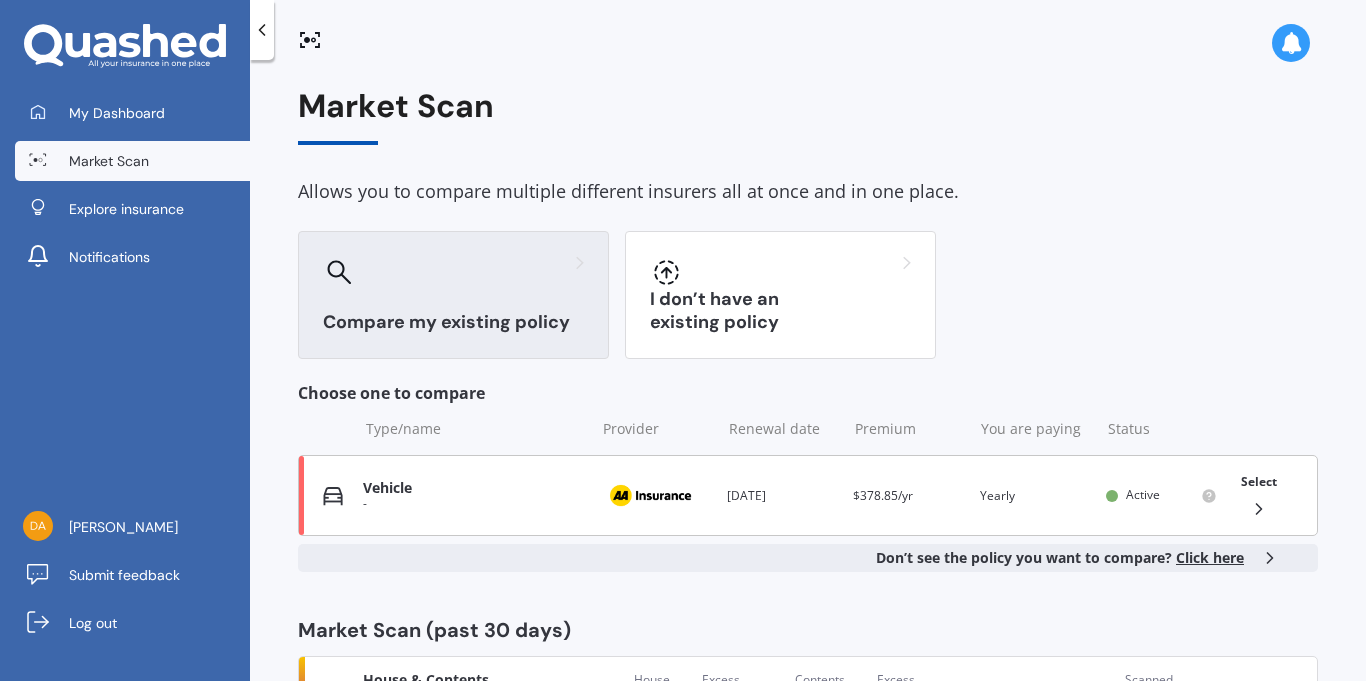 click 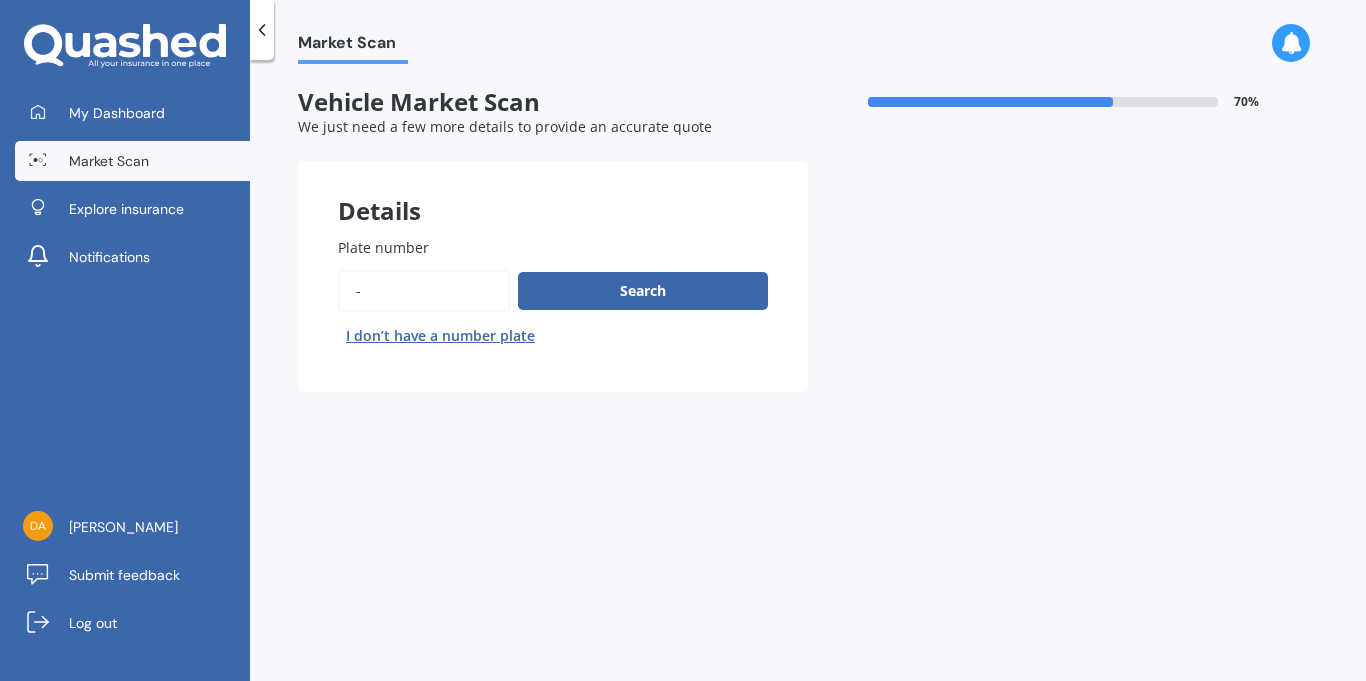 click on "Plate number" at bounding box center (424, 291) 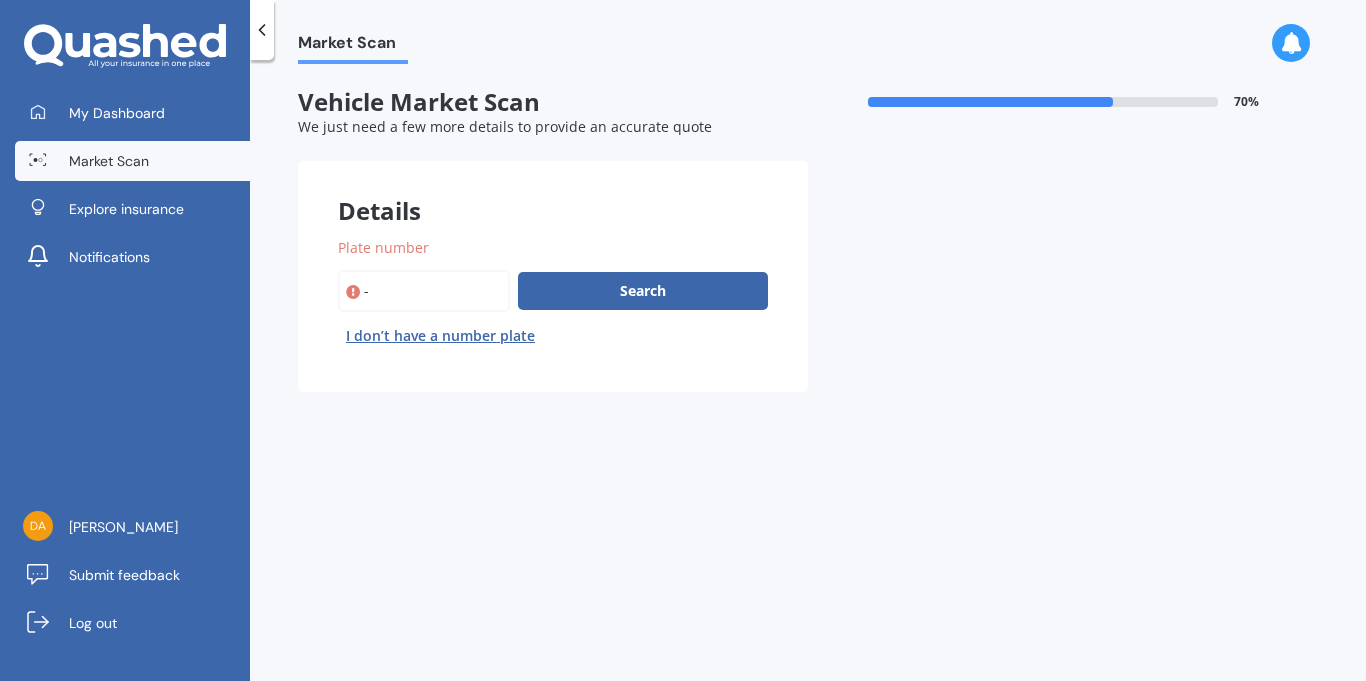 paste on "-LMJ73" 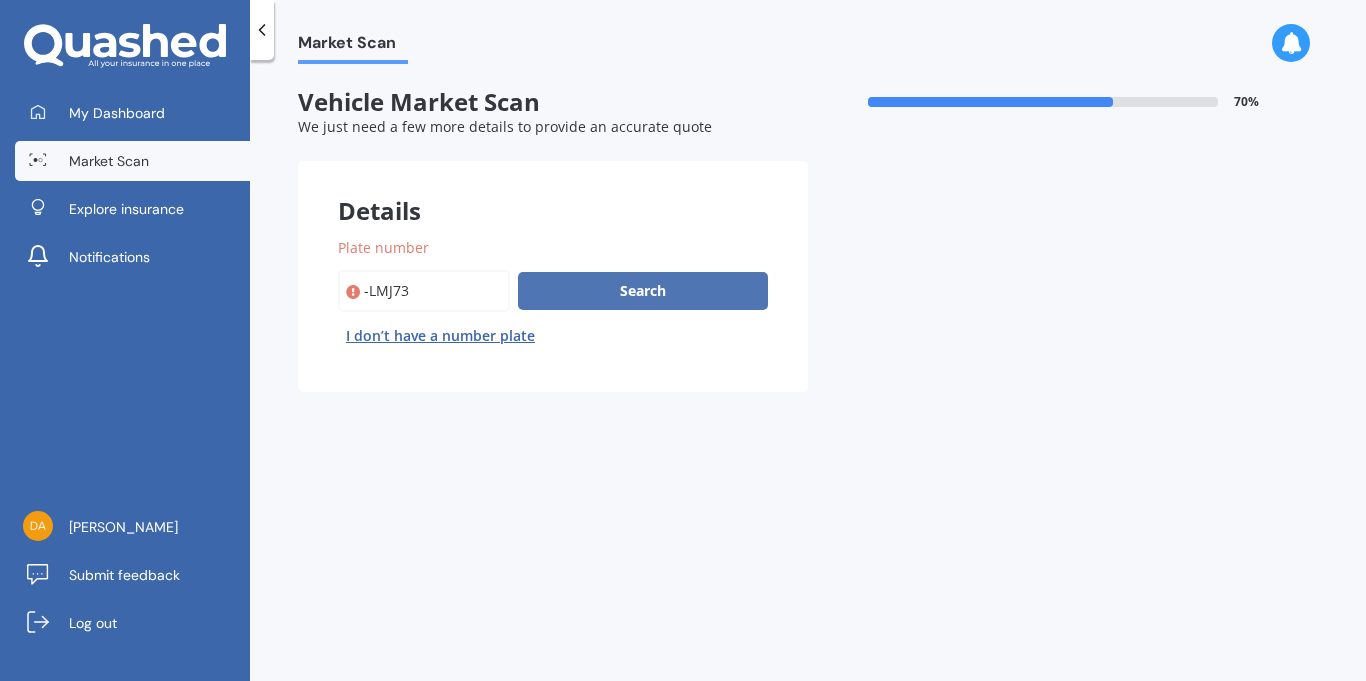 click on "Search" at bounding box center [643, 291] 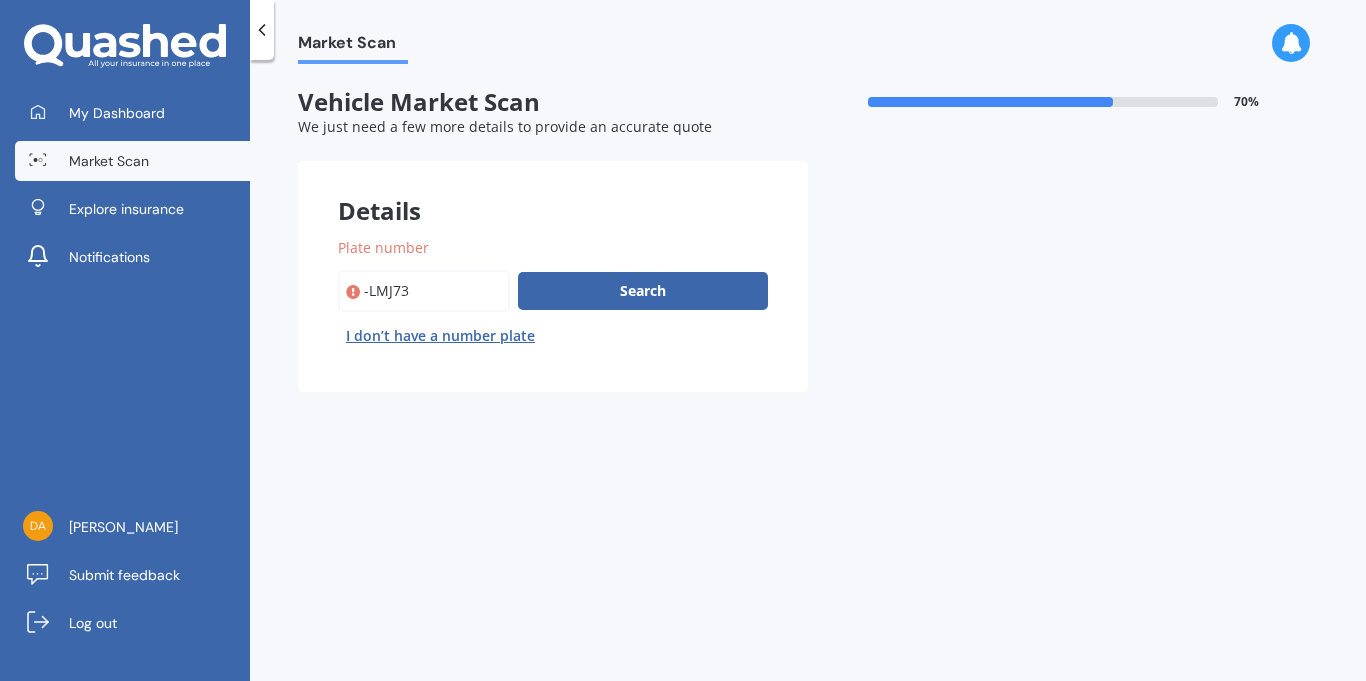 click on "Plate number" at bounding box center [424, 291] 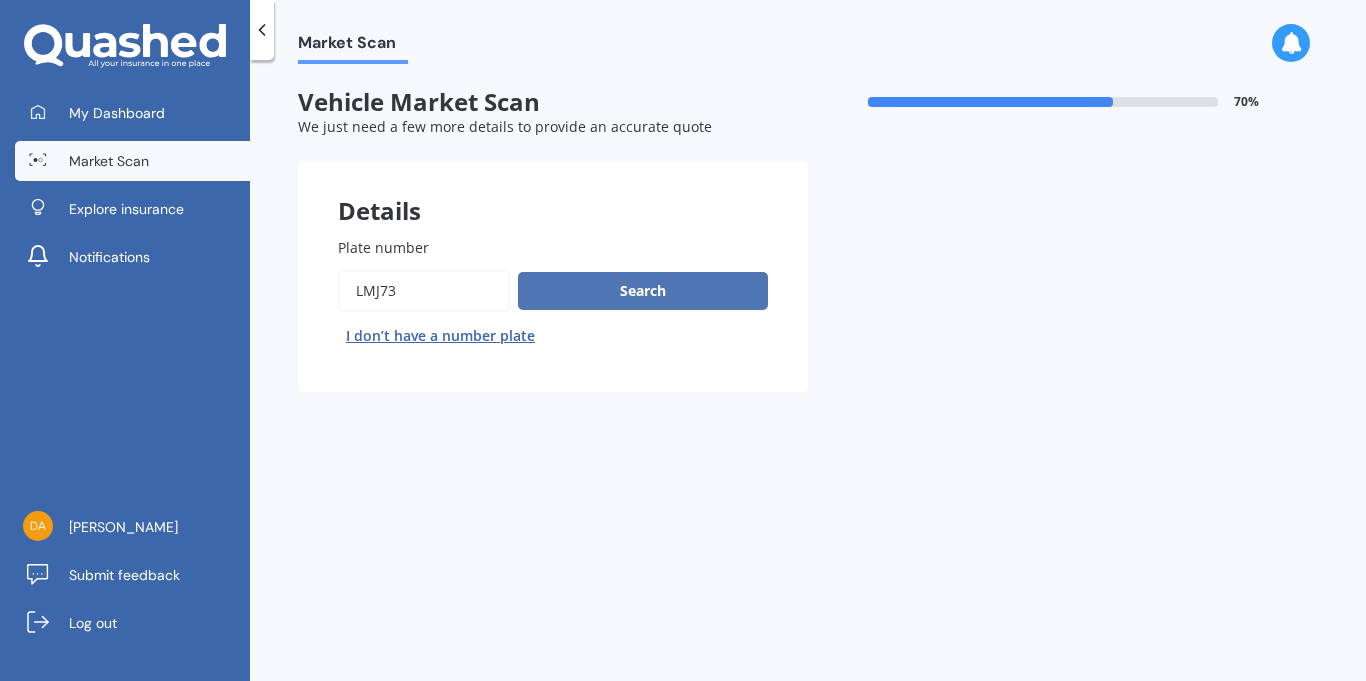 type on "LMJ73" 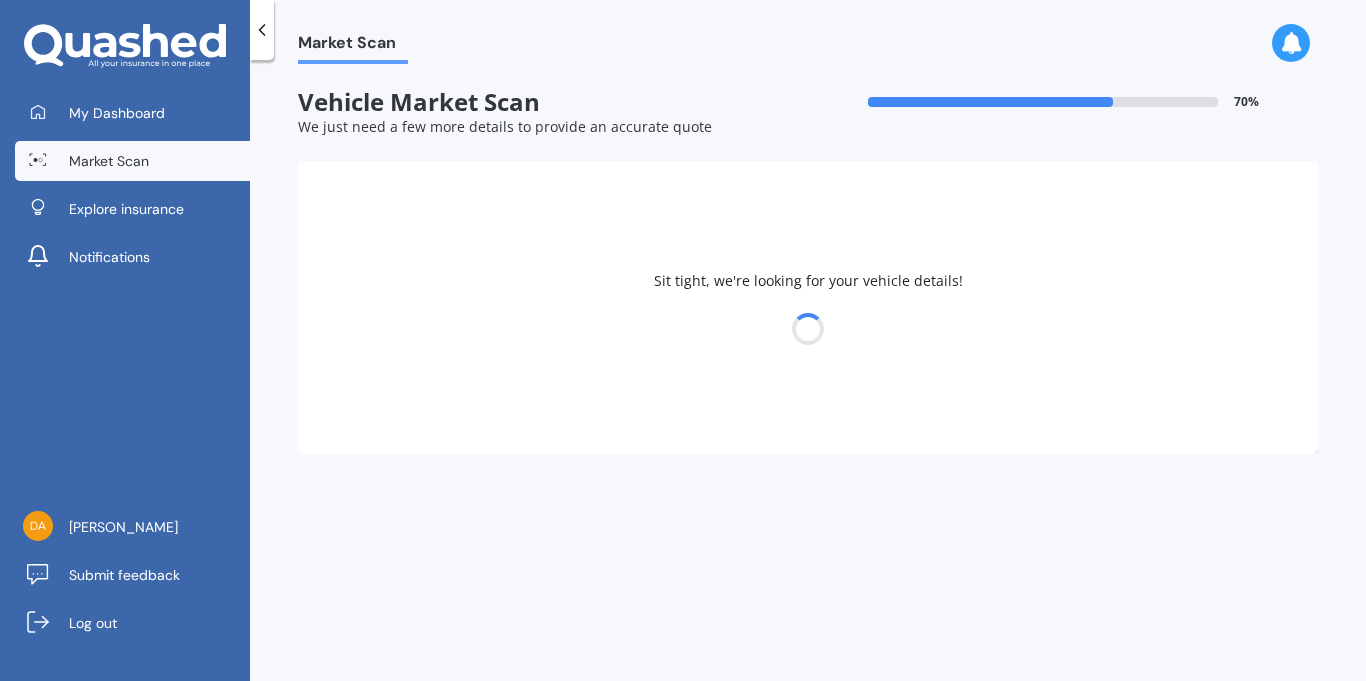select on "MAZDA" 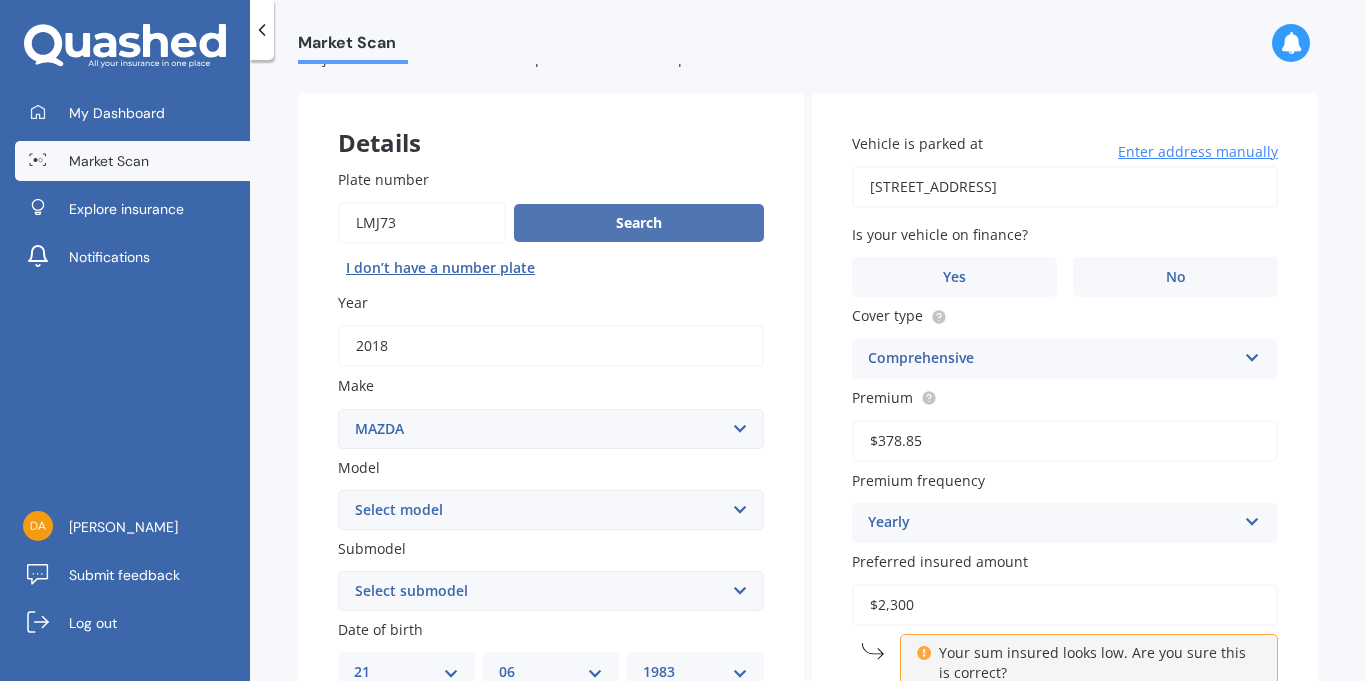 scroll, scrollTop: 69, scrollLeft: 0, axis: vertical 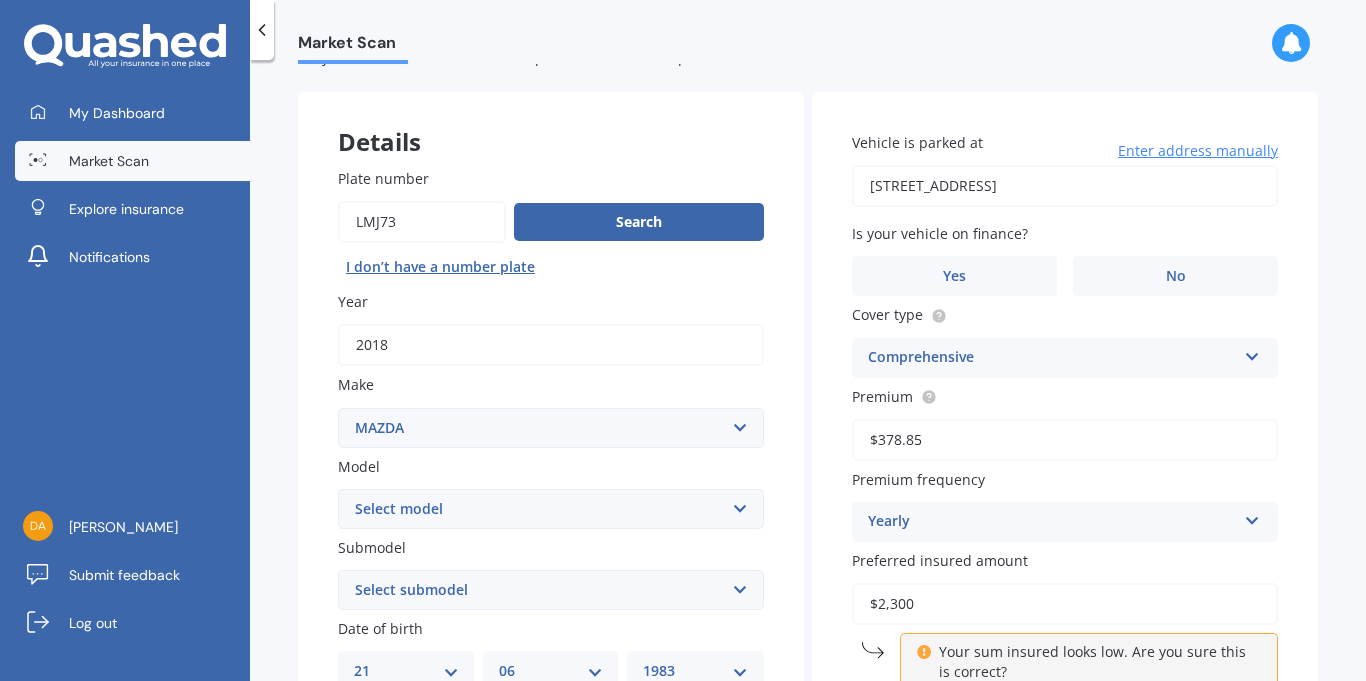 click on "Plate number" at bounding box center (422, 222) 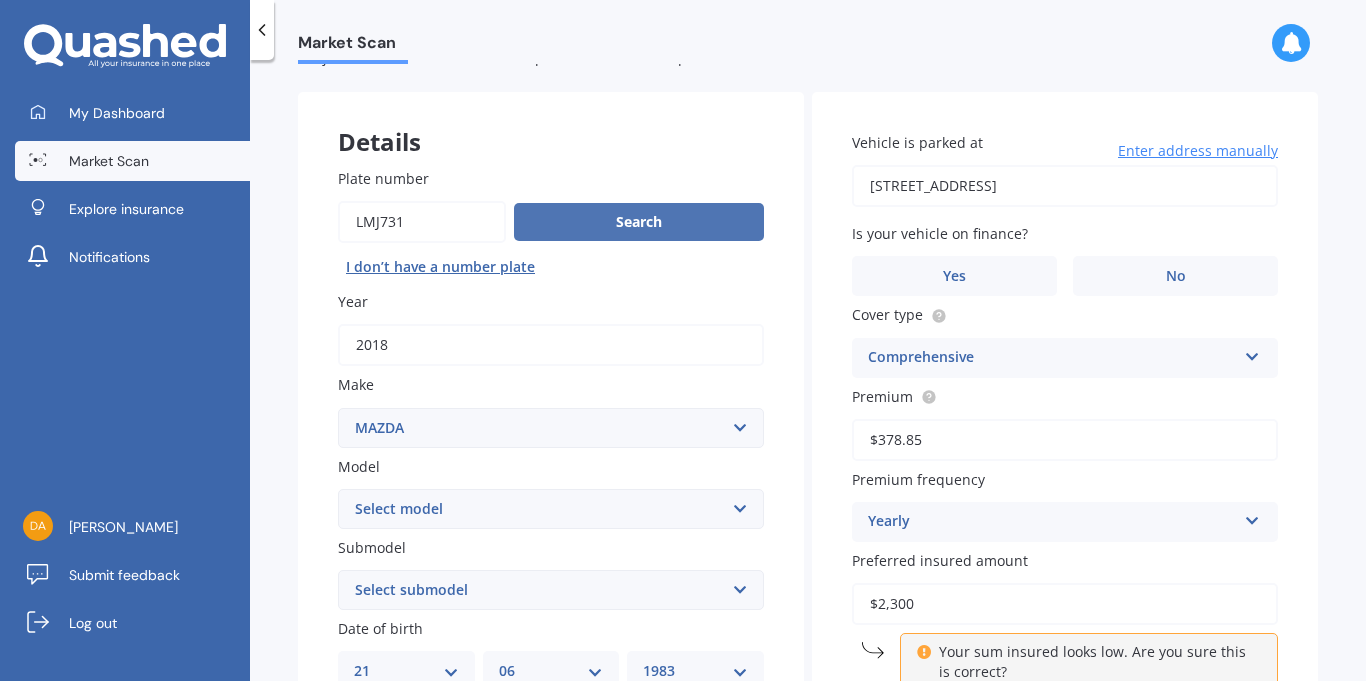 type on "LMJ731" 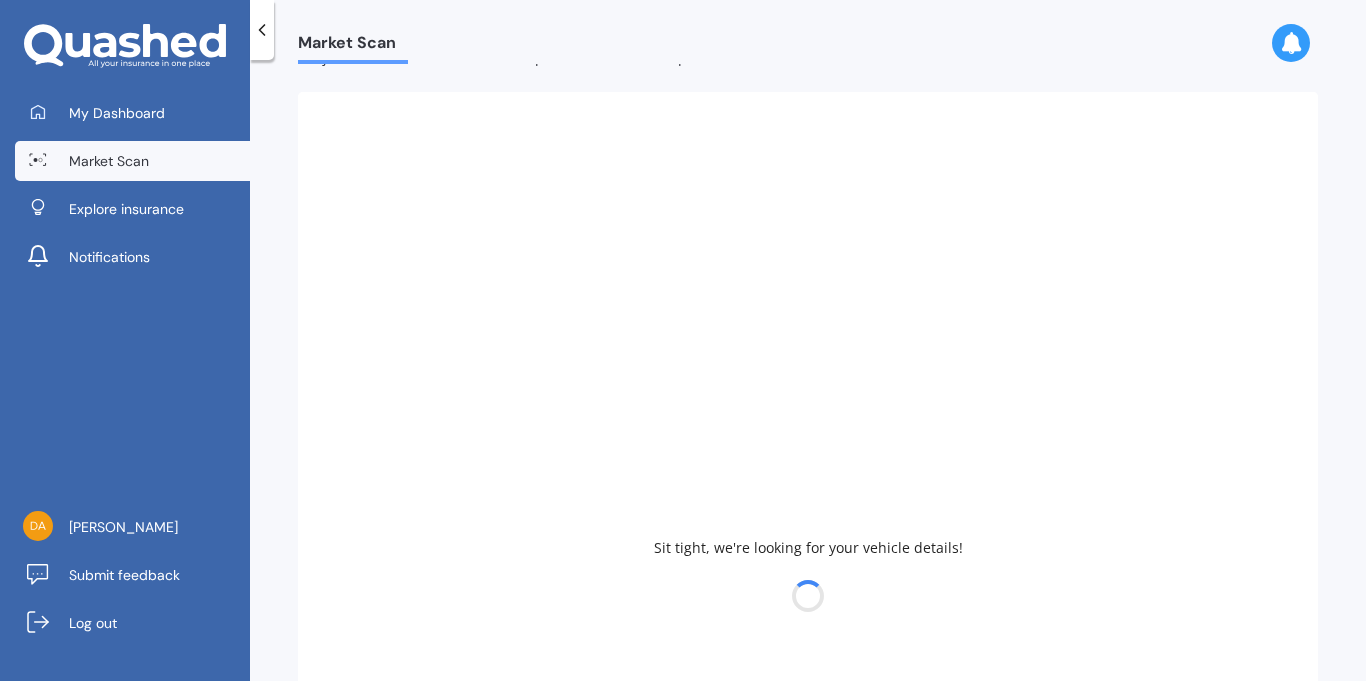 type on "2007" 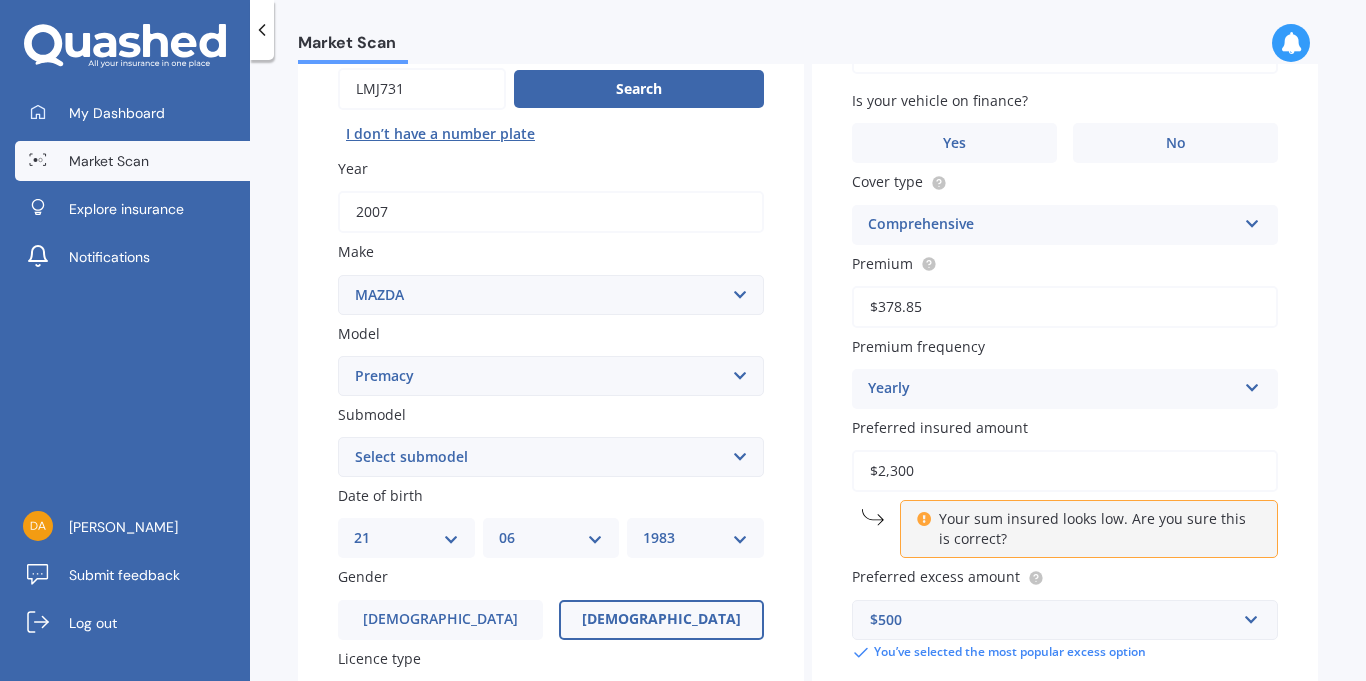 scroll, scrollTop: 203, scrollLeft: 0, axis: vertical 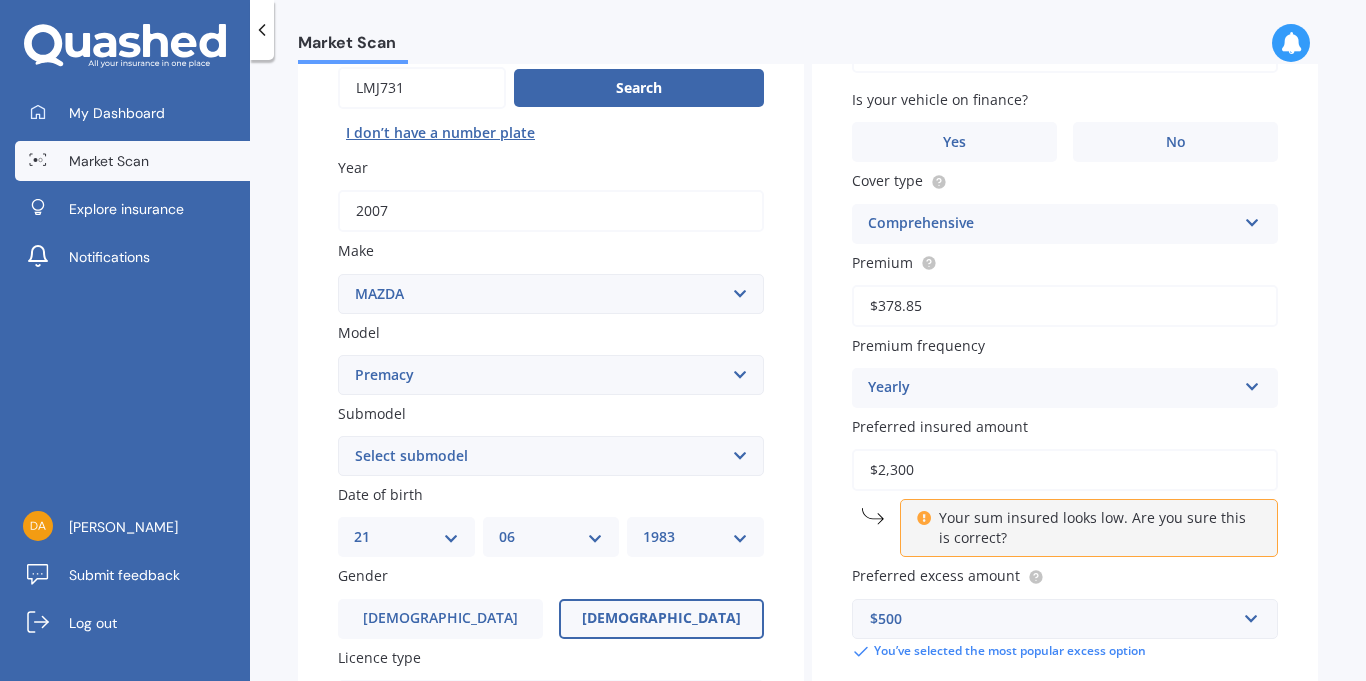 click on "2007" at bounding box center [551, 211] 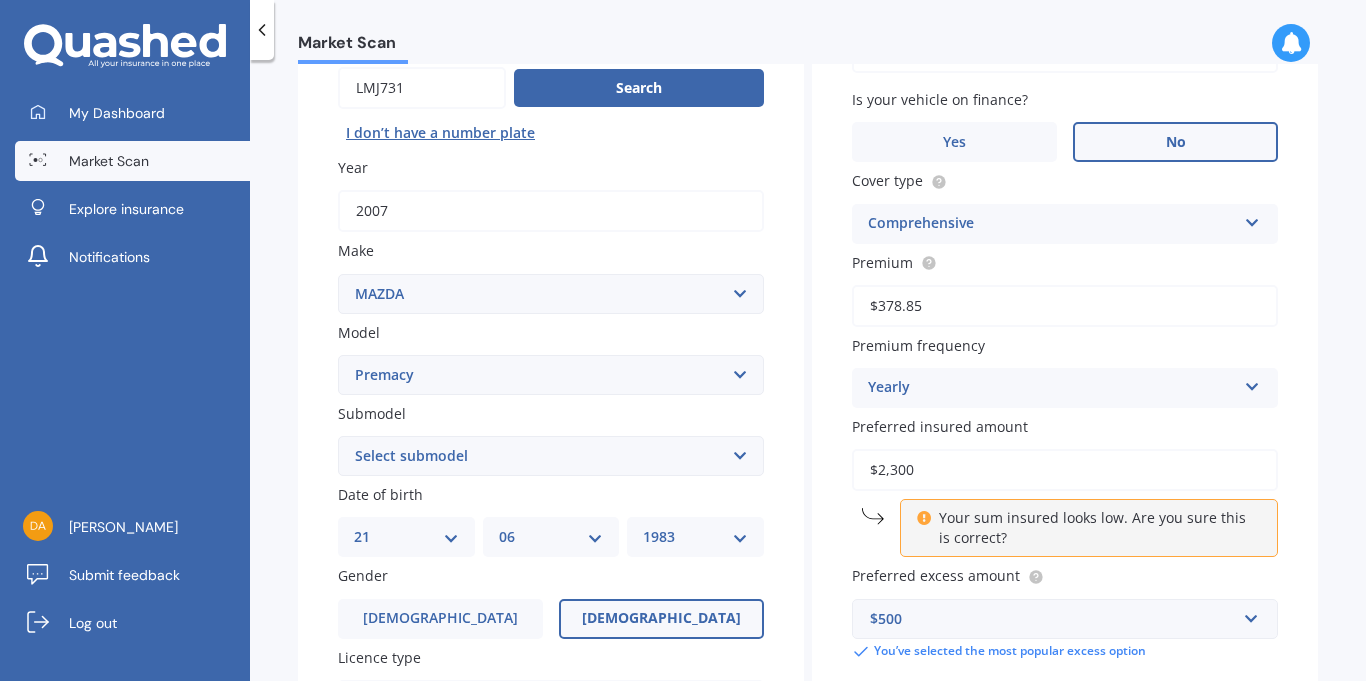 click on "No" at bounding box center [1176, 142] 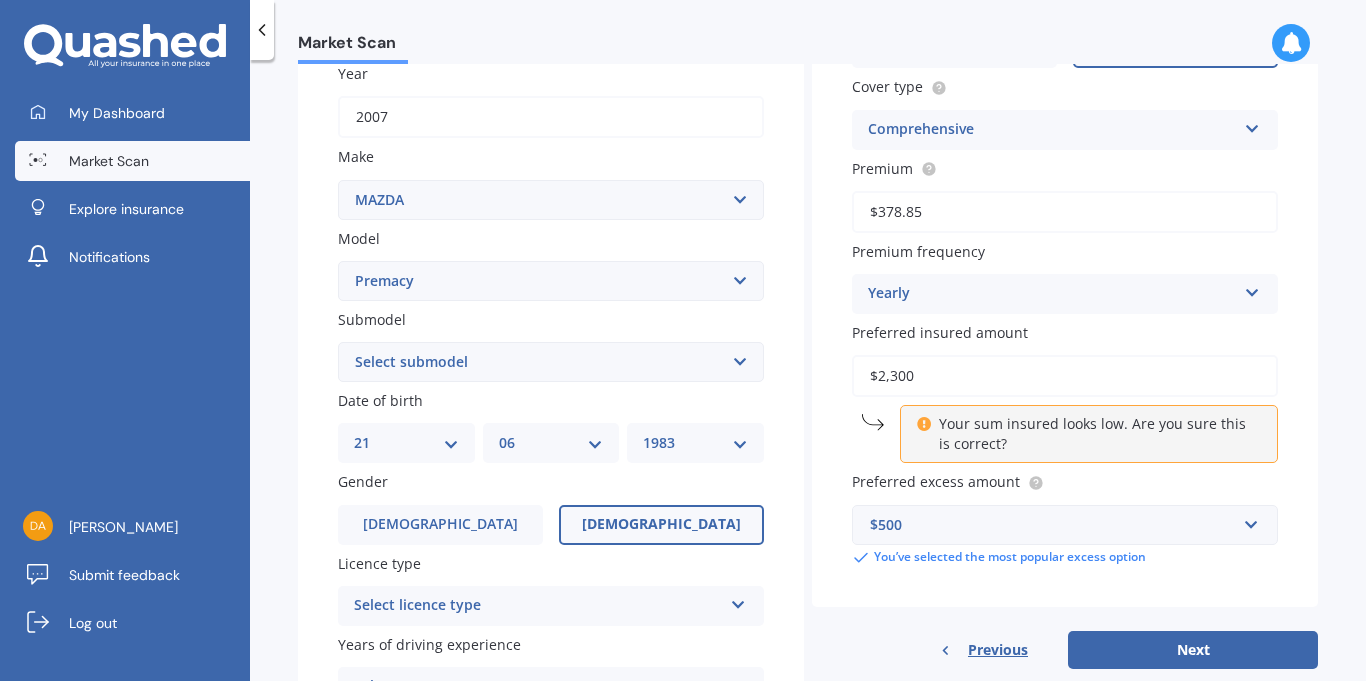 scroll, scrollTop: 298, scrollLeft: 0, axis: vertical 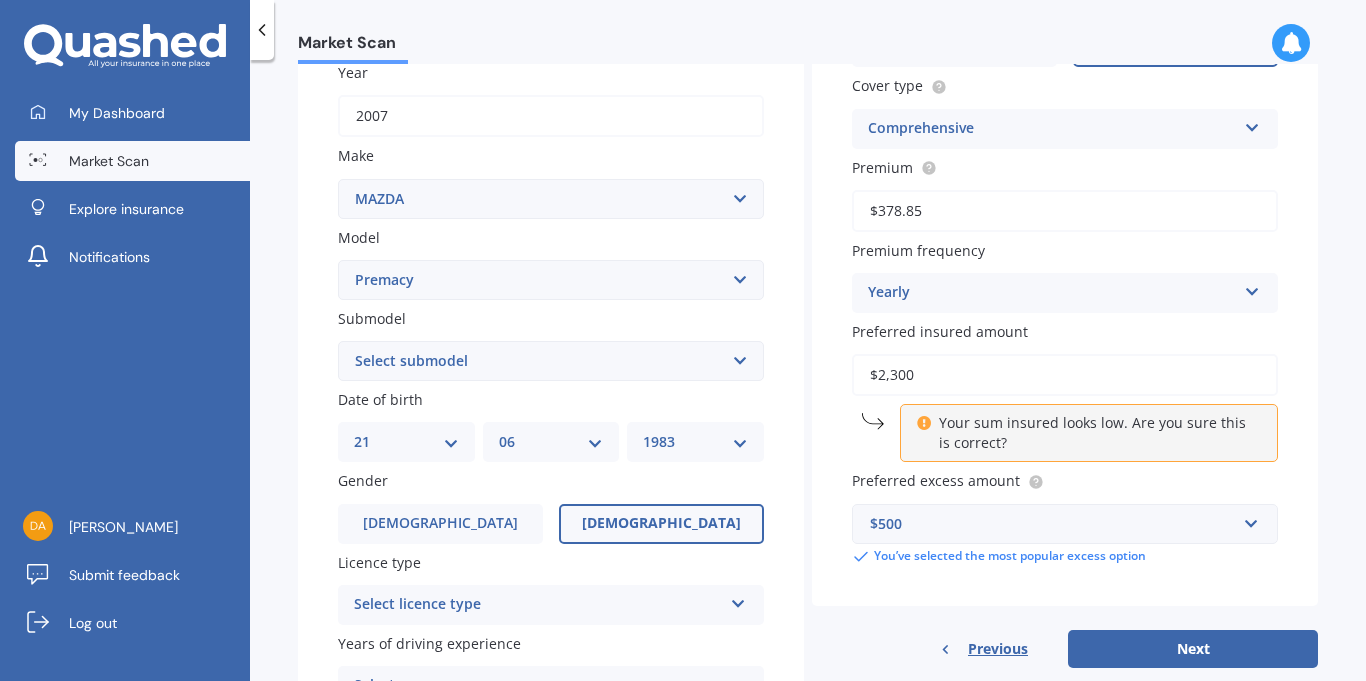 click on "Your sum insured looks low. Are you sure this is correct?" at bounding box center (1089, 433) 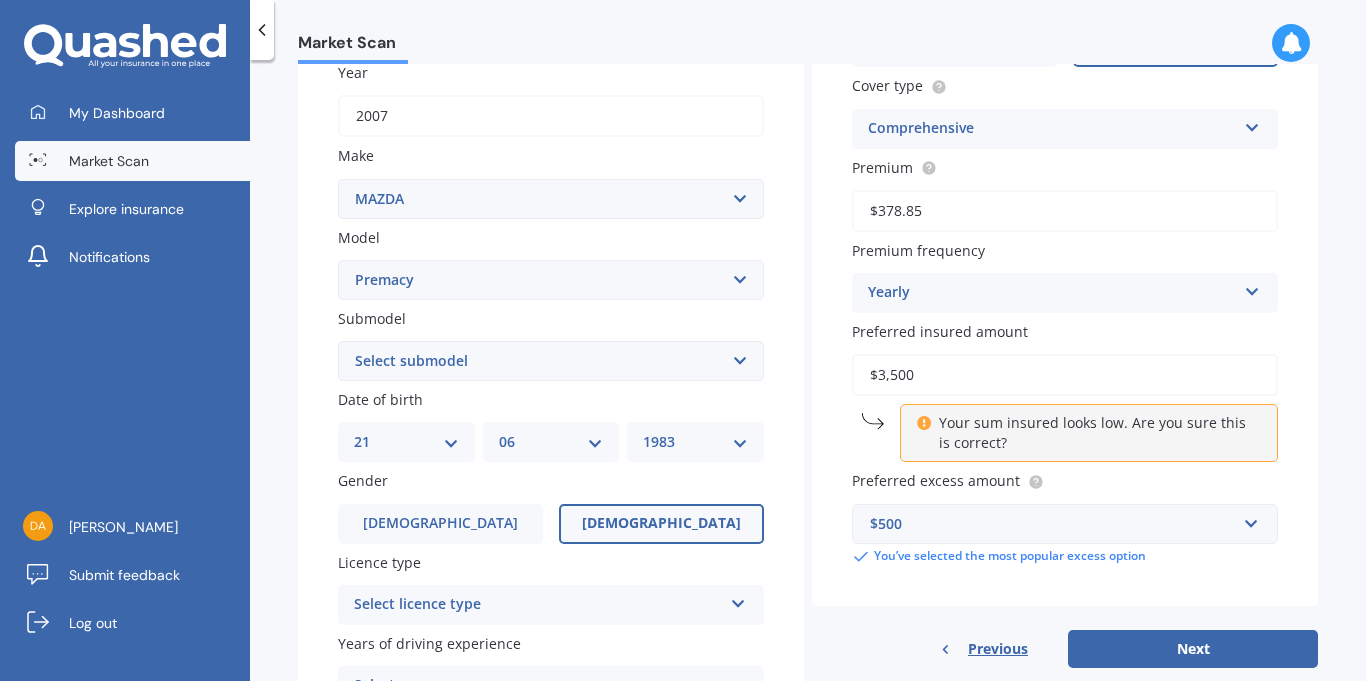 click on "Vehicle is parked at [STREET_ADDRESS] Enter address manually Is your vehicle on finance? Yes No Cover type Comprehensive Comprehensive Third Party, Fire & Theft Third Party Premium $378.85 Premium frequency Yearly Yearly Six-Monthly Quarterly Monthly Fortnightly Weekly Preferred insured amount $3,500 Your sum insured looks low. Are you sure this is correct? Preferred excess amount $500 $100 $400 $500 $750 $1,000 $1,500 $2,000 You’ve selected the most popular excess option" at bounding box center [1065, 234] 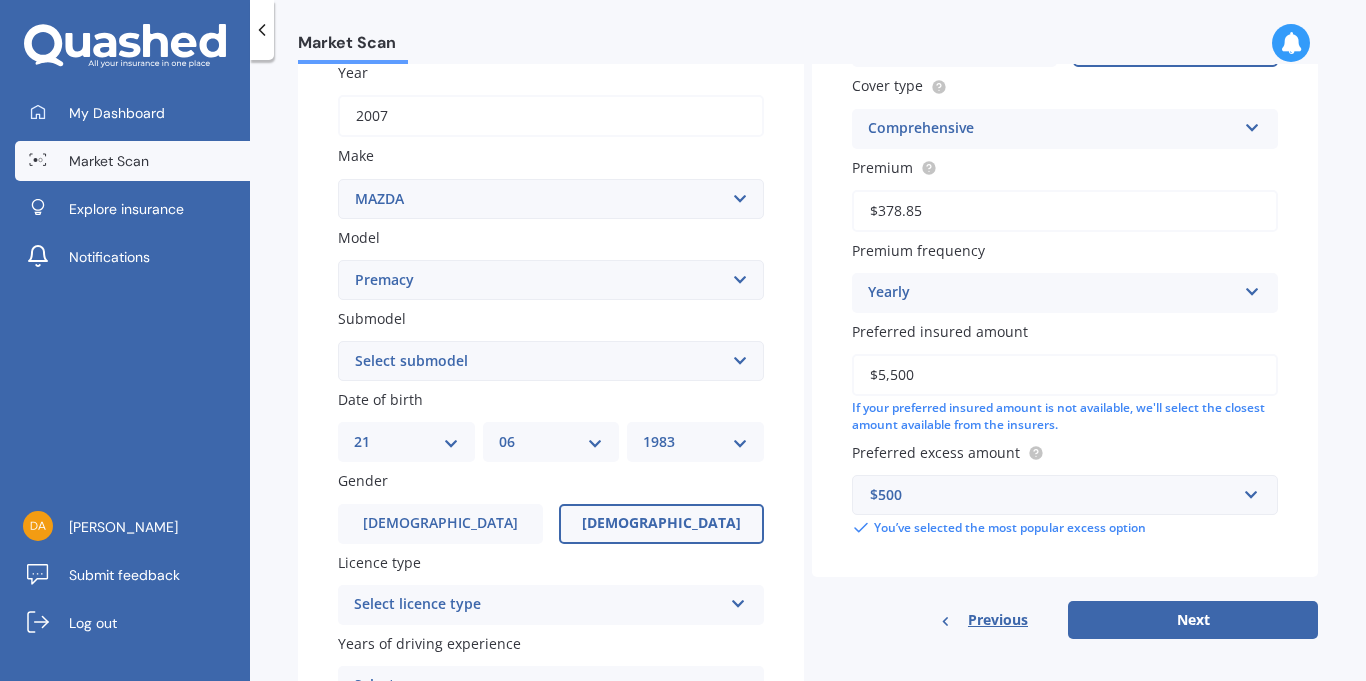 type on "$5,500" 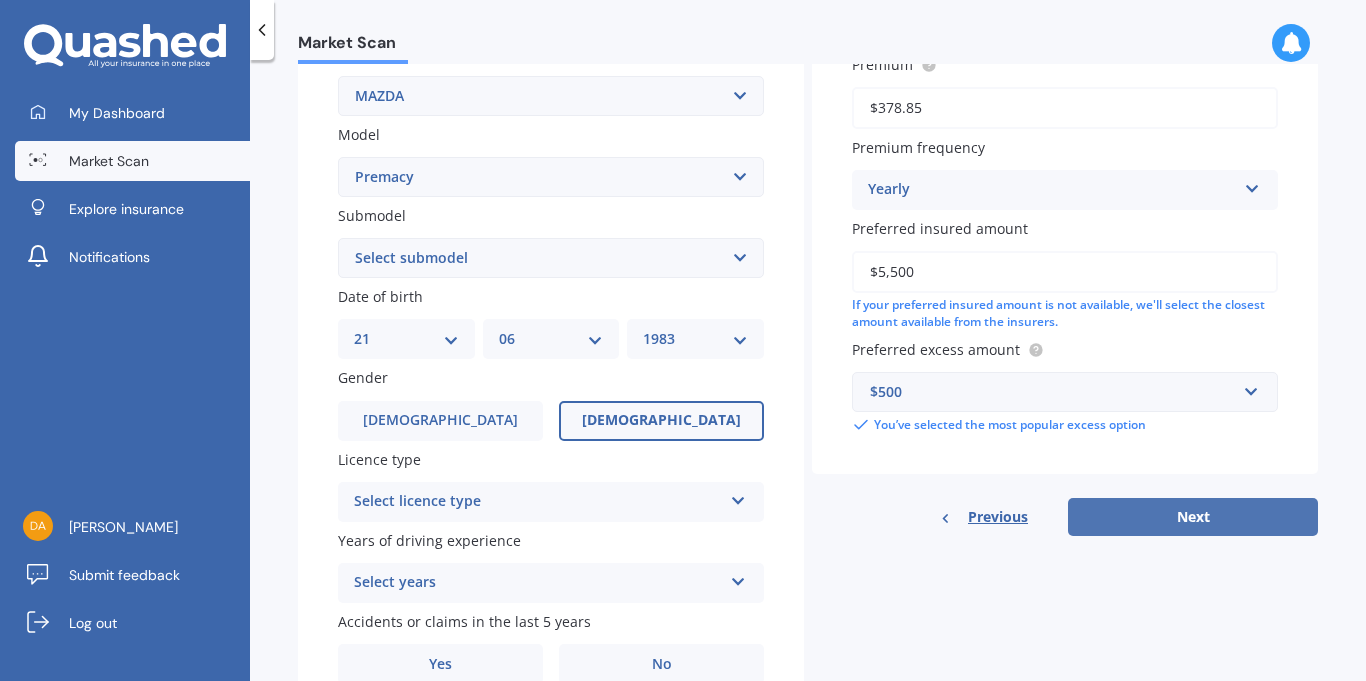 scroll, scrollTop: 402, scrollLeft: 0, axis: vertical 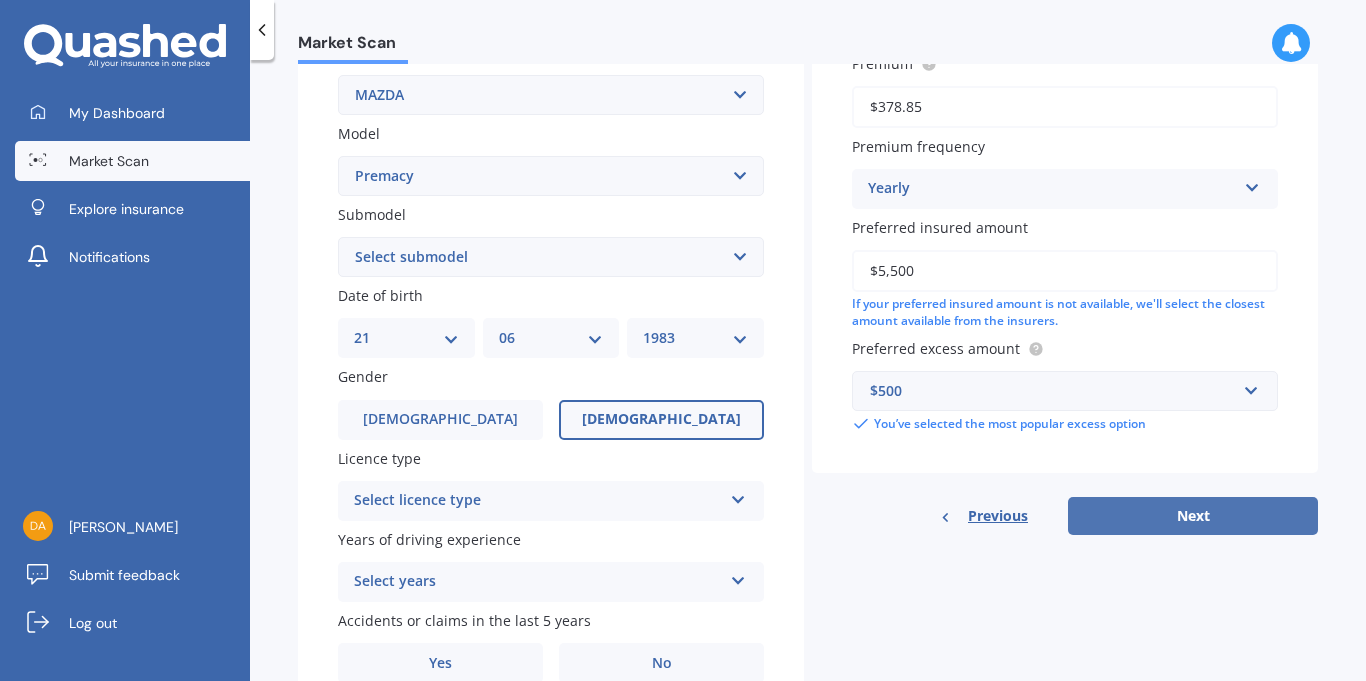 click on "Next" at bounding box center [1193, 516] 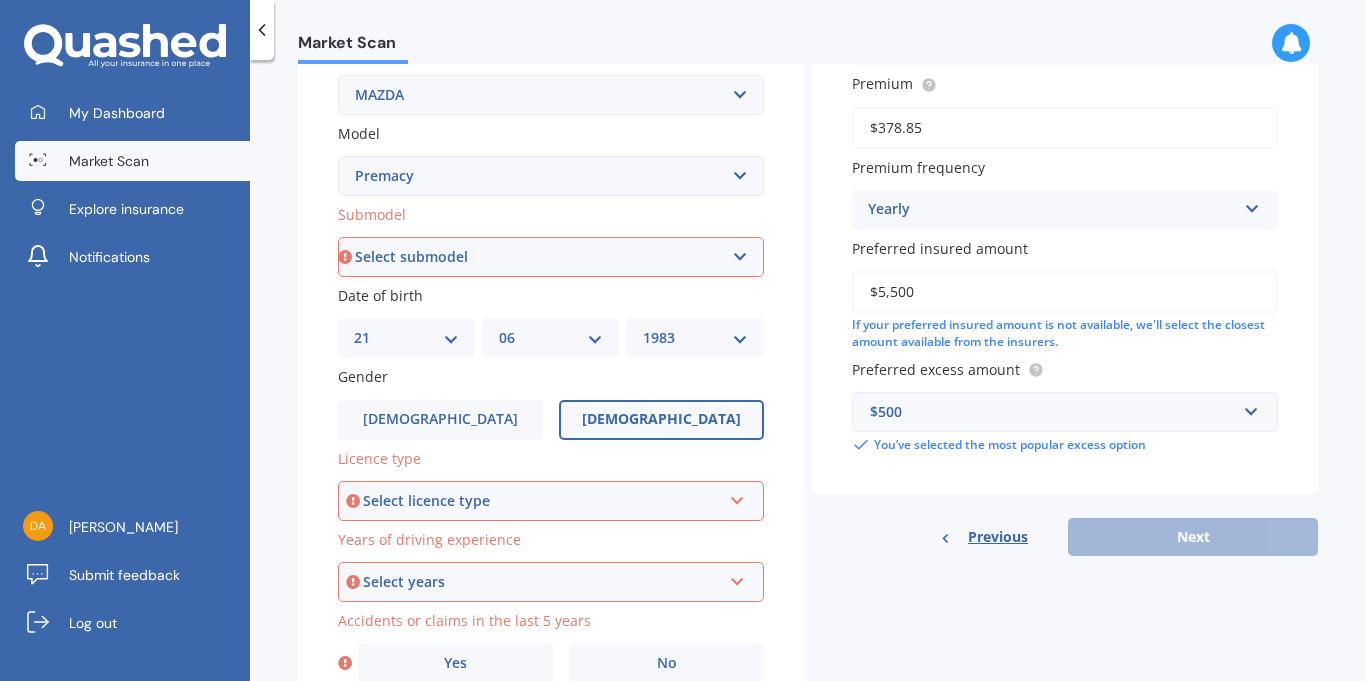click on "Select licence type" at bounding box center (542, 501) 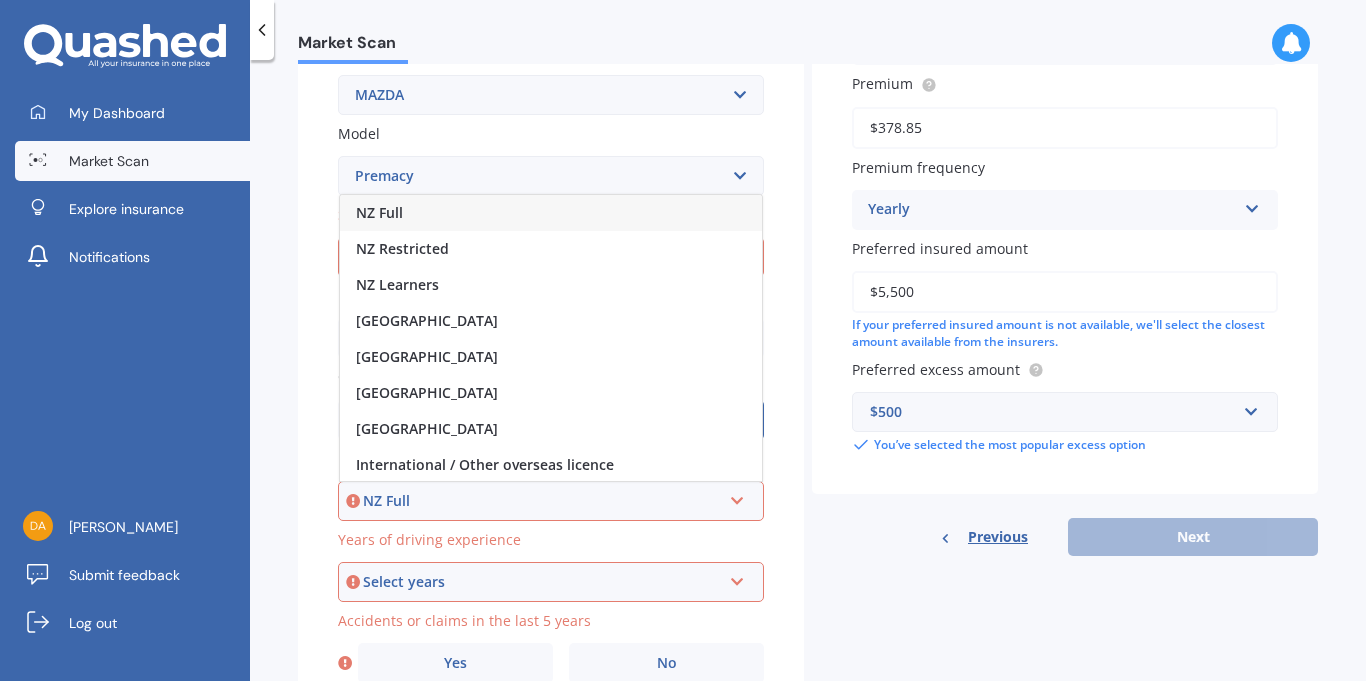 click on "NZ Full" at bounding box center [551, 213] 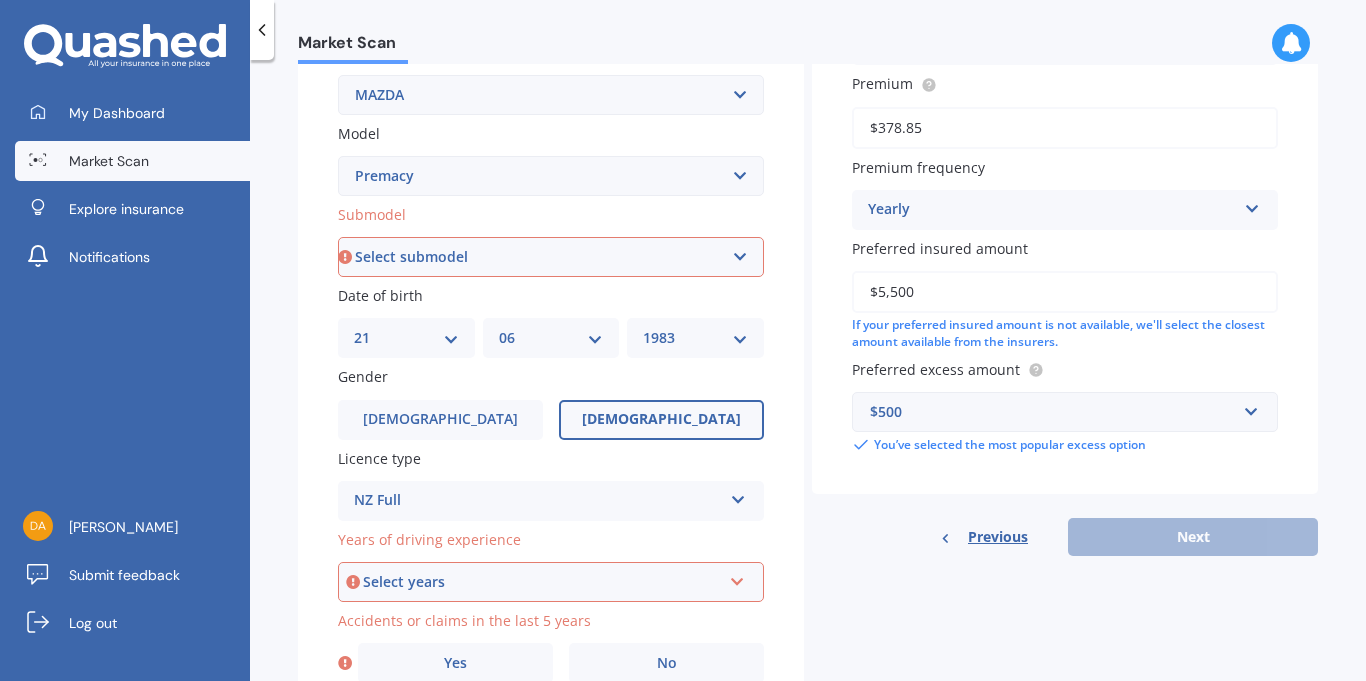 click at bounding box center (353, 582) 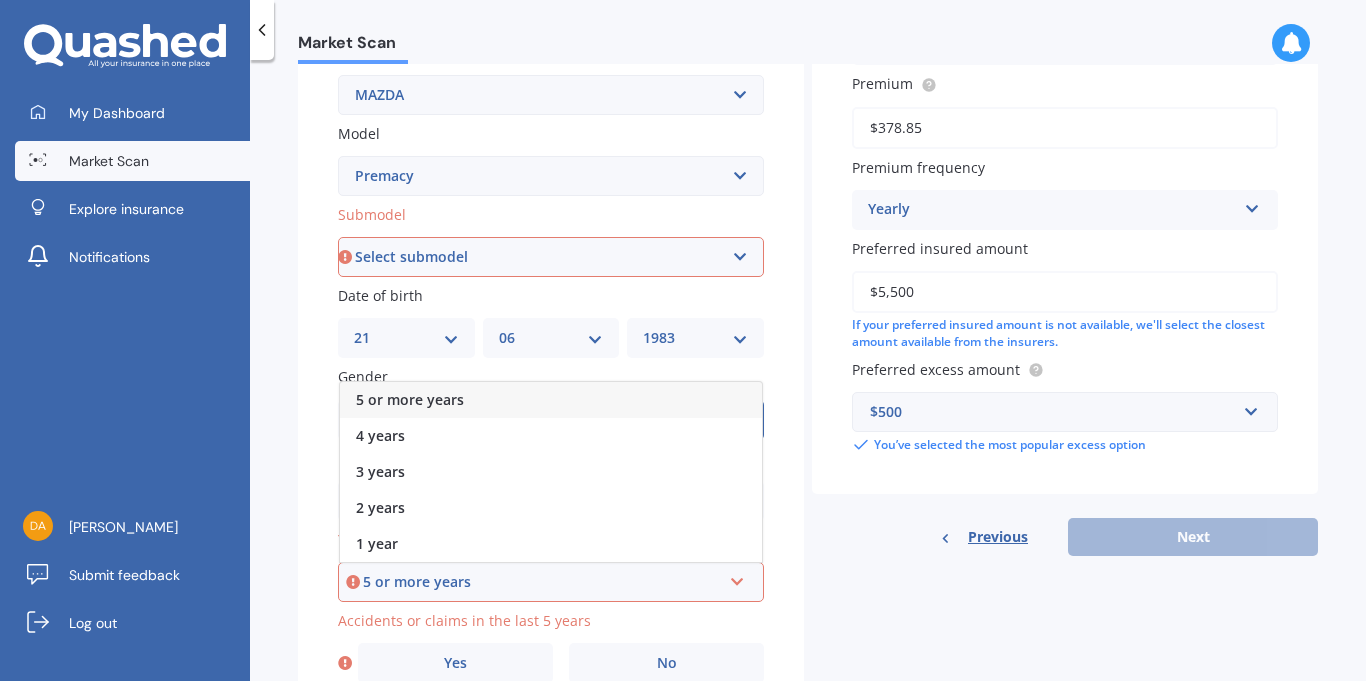 click on "5 or more years" at bounding box center (542, 582) 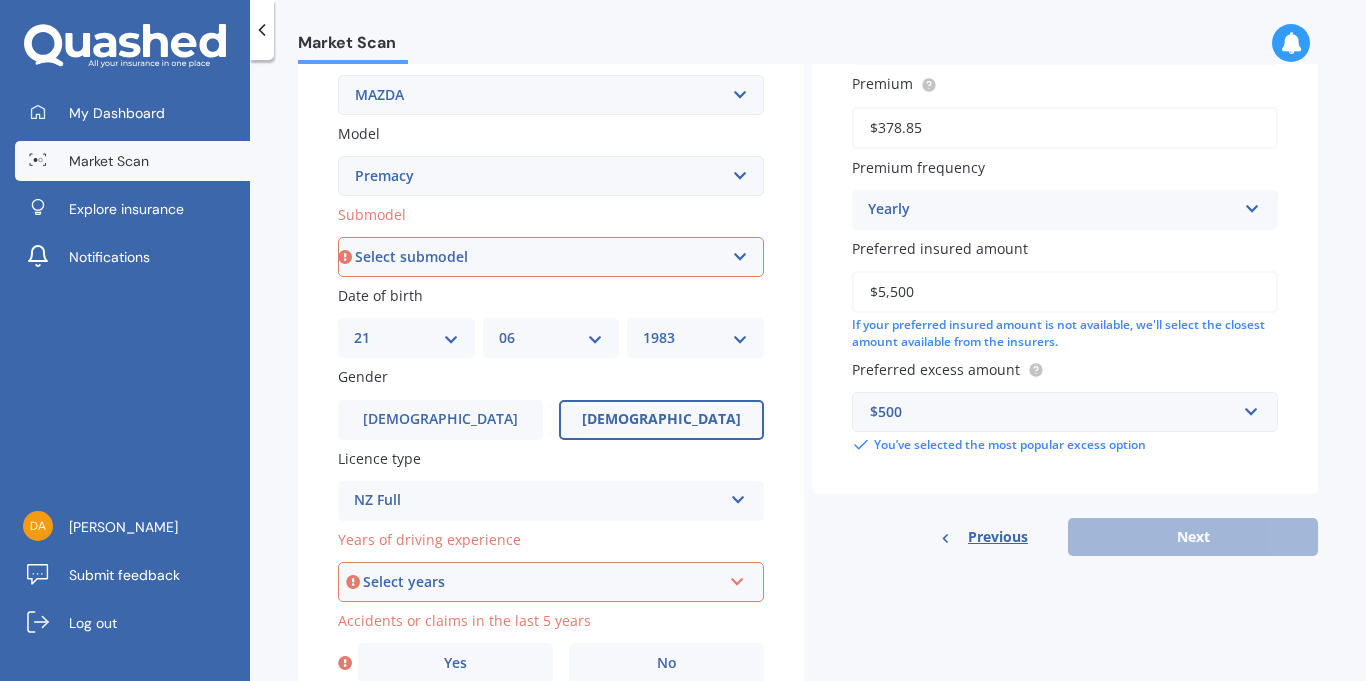 click on "Select years" at bounding box center [542, 582] 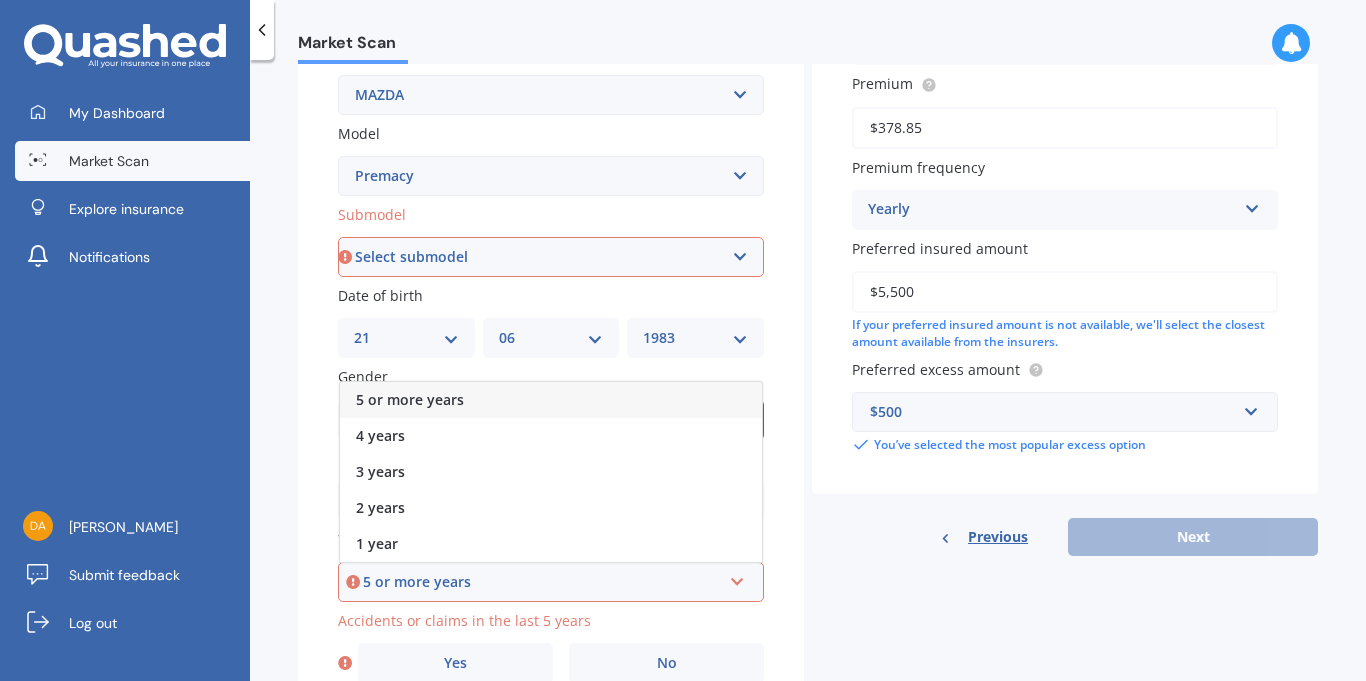 click on "5 or more years" at bounding box center (551, 400) 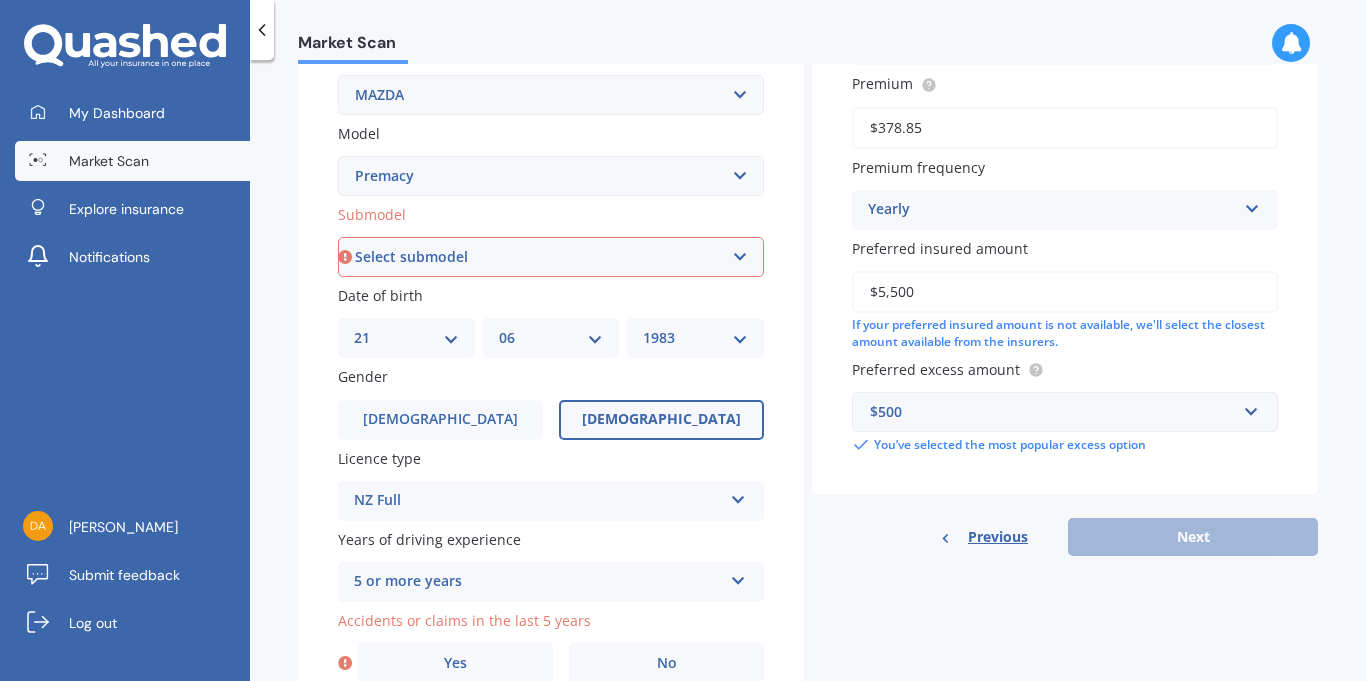 scroll, scrollTop: 496, scrollLeft: 0, axis: vertical 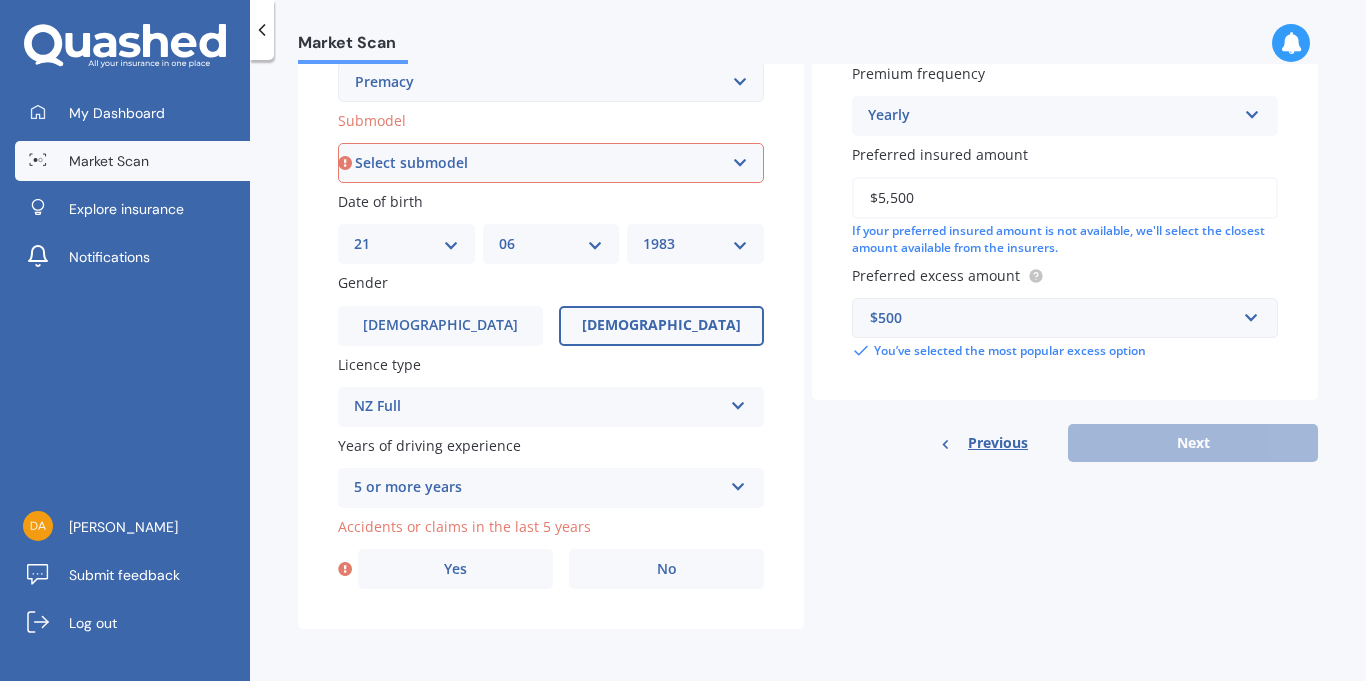click on "Market Scan Vehicle Market Scan 70 % We just need a few more details to provide an accurate quote Details Plate number Search I don’t have a number plate Year [DATE] Make Select make AC ALFA ROMEO ASTON [PERSON_NAME] AUDI AUSTIN BEDFORD Bentley BMW BYD CADILLAC CAN-AM CHERY CHEVROLET CHRYSLER Citroen CRUISEAIR CUPRA DAEWOO DAIHATSU DAIMLER DAMON DIAHATSU DODGE EXOCET FACTORY FIVE FERRARI FIAT Fiord FLEETWOOD FORD FOTON FRASER GEELY GENESIS GEORGIE BOY GMC GREAT WALL GWM [PERSON_NAME] HINO [PERSON_NAME] HOLIDAY RAMBLER HONDA HUMMER HYUNDAI INFINITI ISUZU IVECO JAC JAECOO JAGUAR JEEP KGM KIA LADA LAMBORGHINI LANCIA LANDROVER LDV LEXUS LINCOLN LOTUS LUNAR M.G M.G. MAHINDRA MASERATI MAZDA MCLAREN MERCEDES AMG Mercedes Benz MERCEDES-AMG MERCURY MINI MITSUBISHI [PERSON_NAME] NEWMAR Nissan OMODA OPEL OXFORD PEUGEOT Plymouth Polestar PONTIAC PORSCHE PROTON RAM Range Rover Rayne RENAULT ROLLS ROYCE ROVER SAAB SATURN SEAT SHELBY SKODA SMART SSANGYONG SUBARU SUZUKI TATA TESLA TIFFIN Toyota TRIUMPH TVR Vauxhall VOLKSWAGEN VOLVO ZX 121" at bounding box center (808, 374) 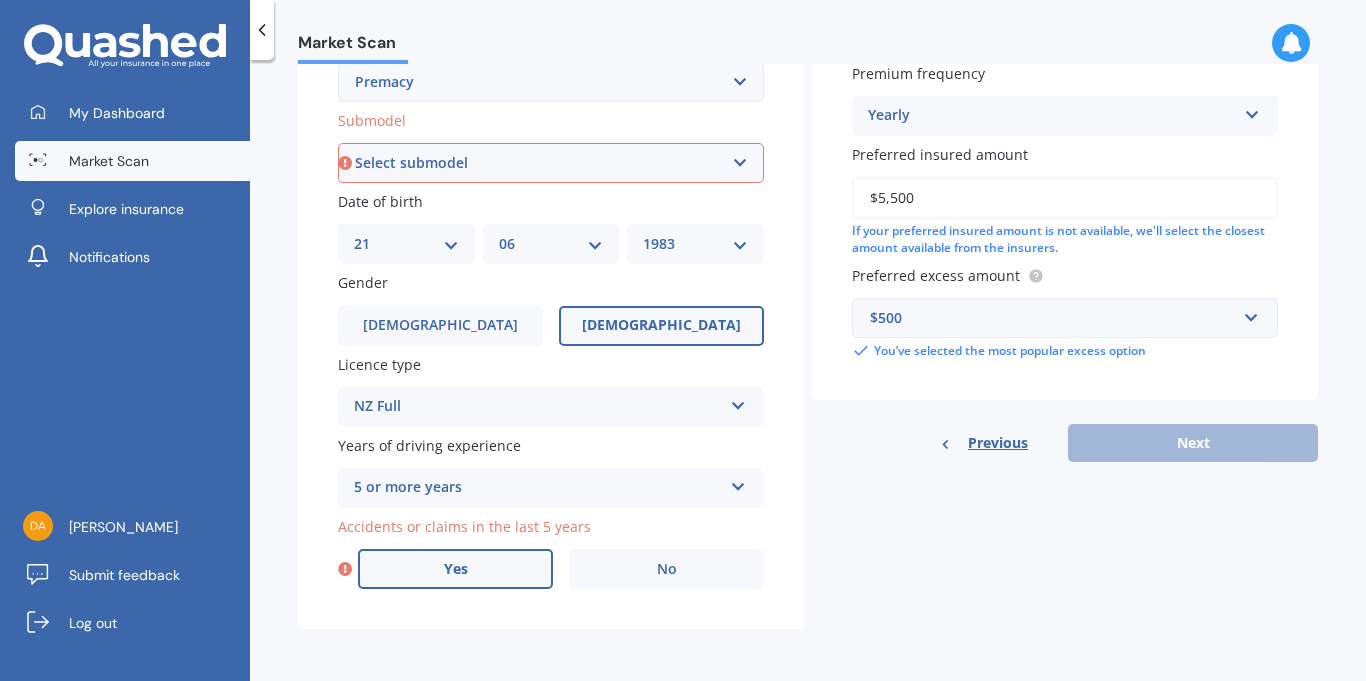 click on "Yes" at bounding box center [456, 569] 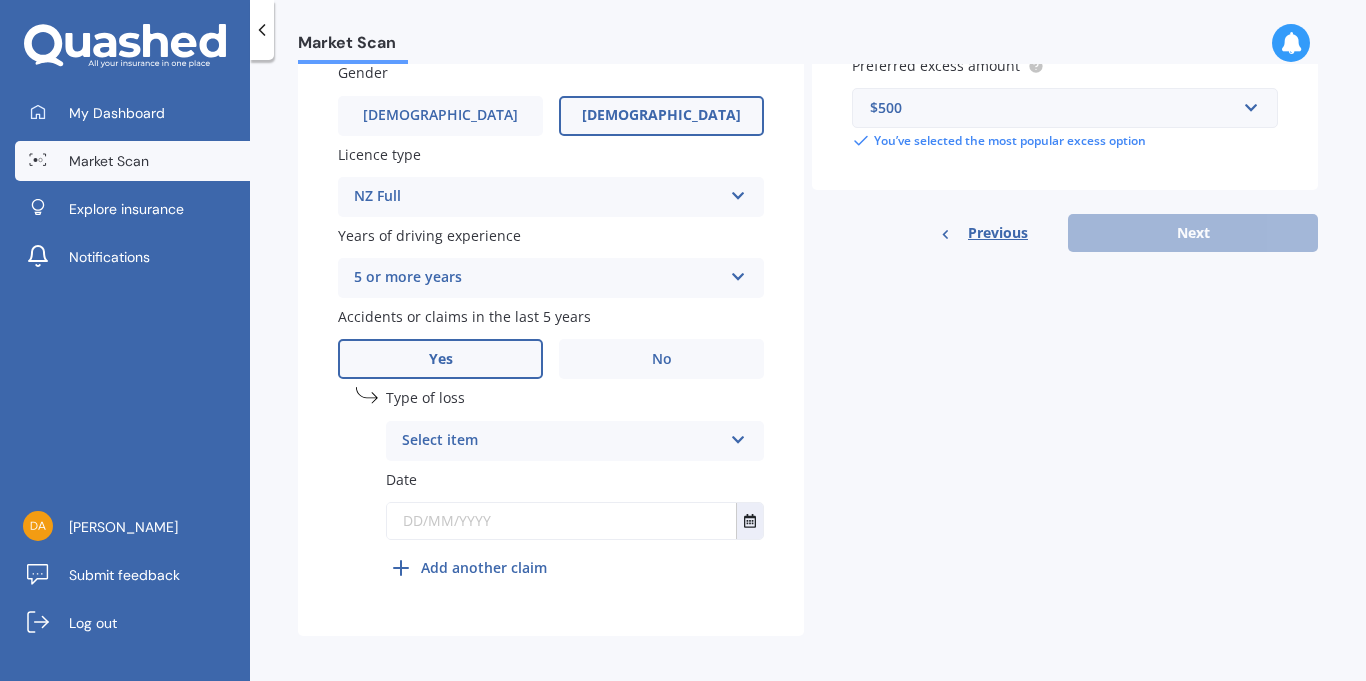 scroll, scrollTop: 713, scrollLeft: 0, axis: vertical 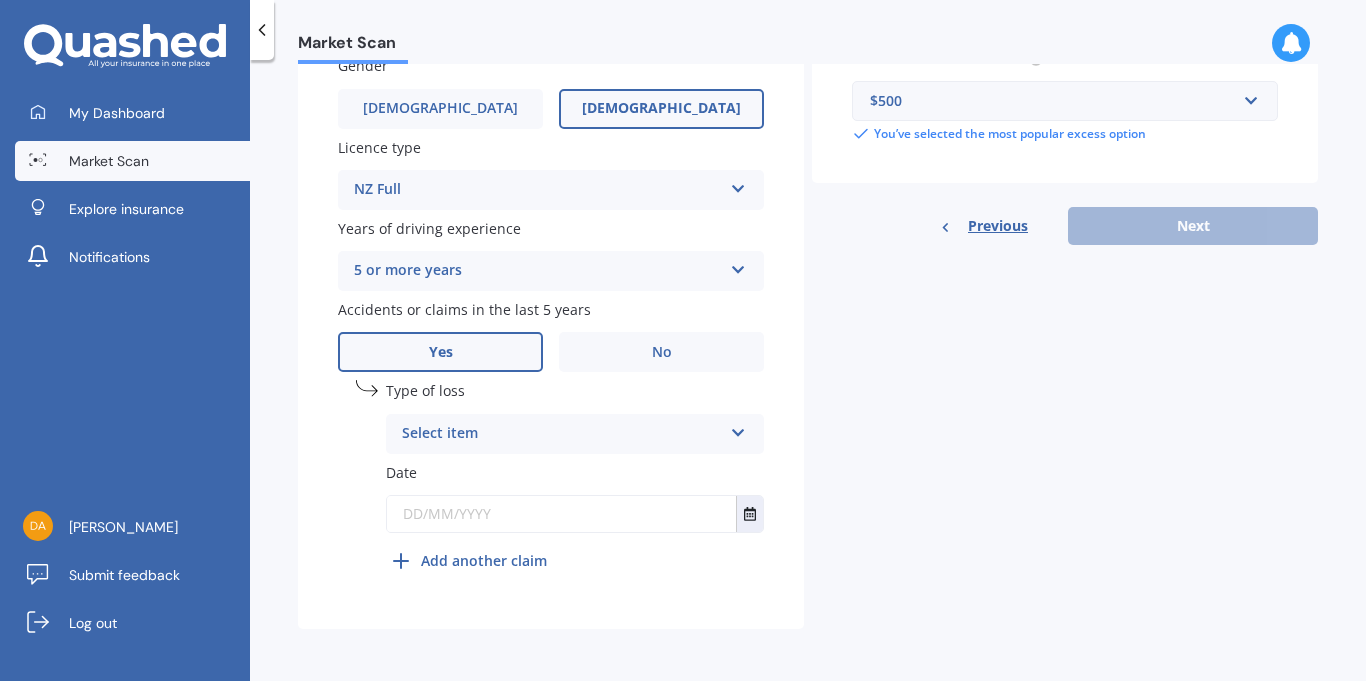 click on "Select item" at bounding box center (562, 434) 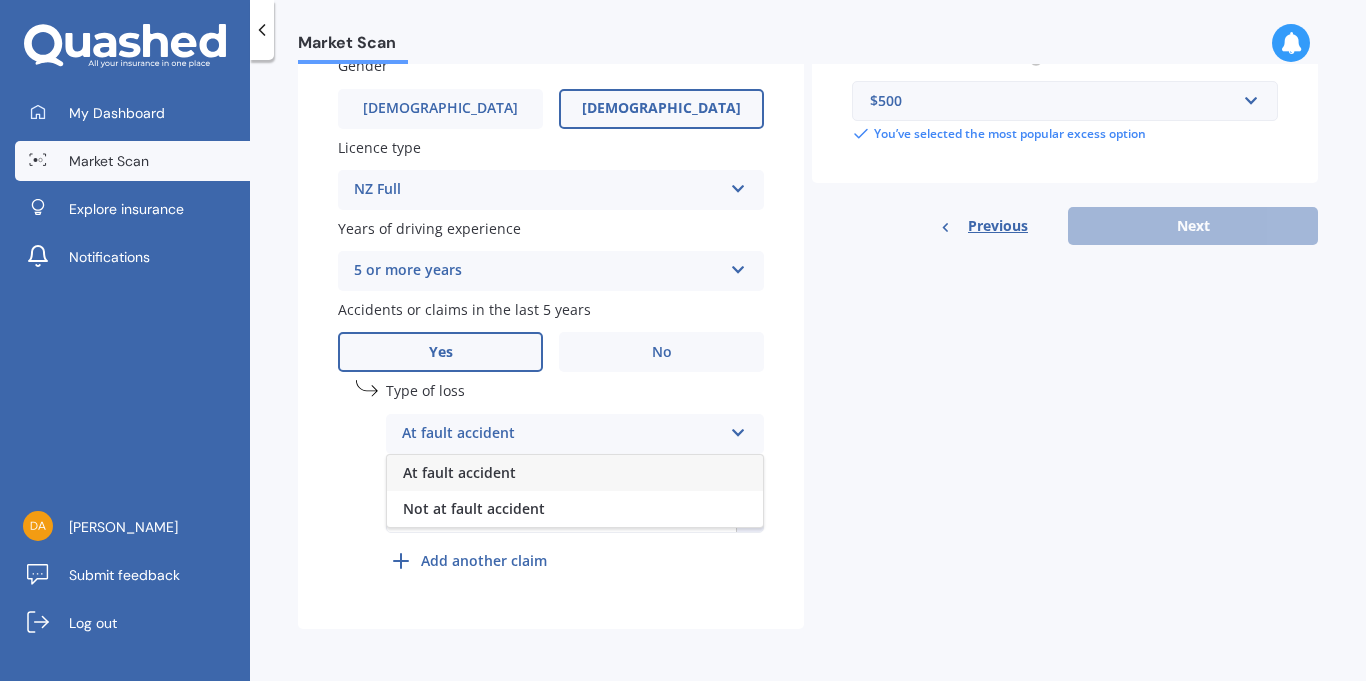 click on "At fault accident" at bounding box center (459, 472) 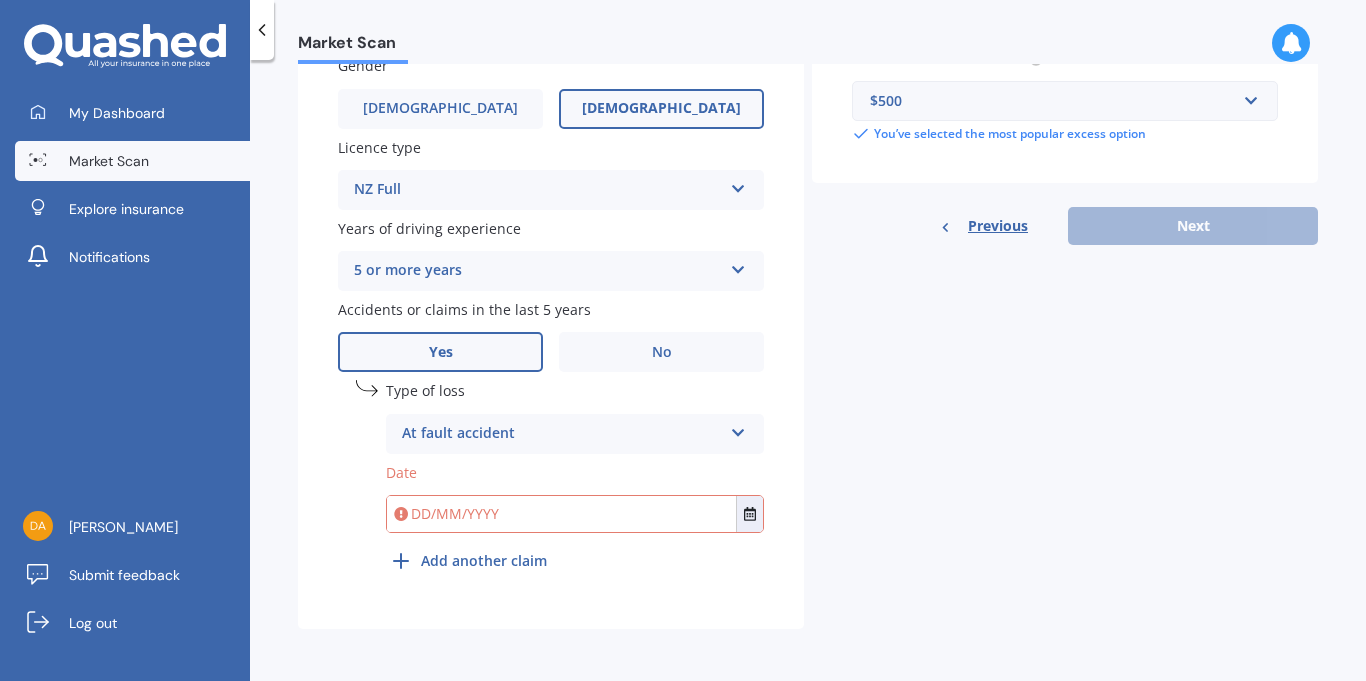 click at bounding box center (561, 514) 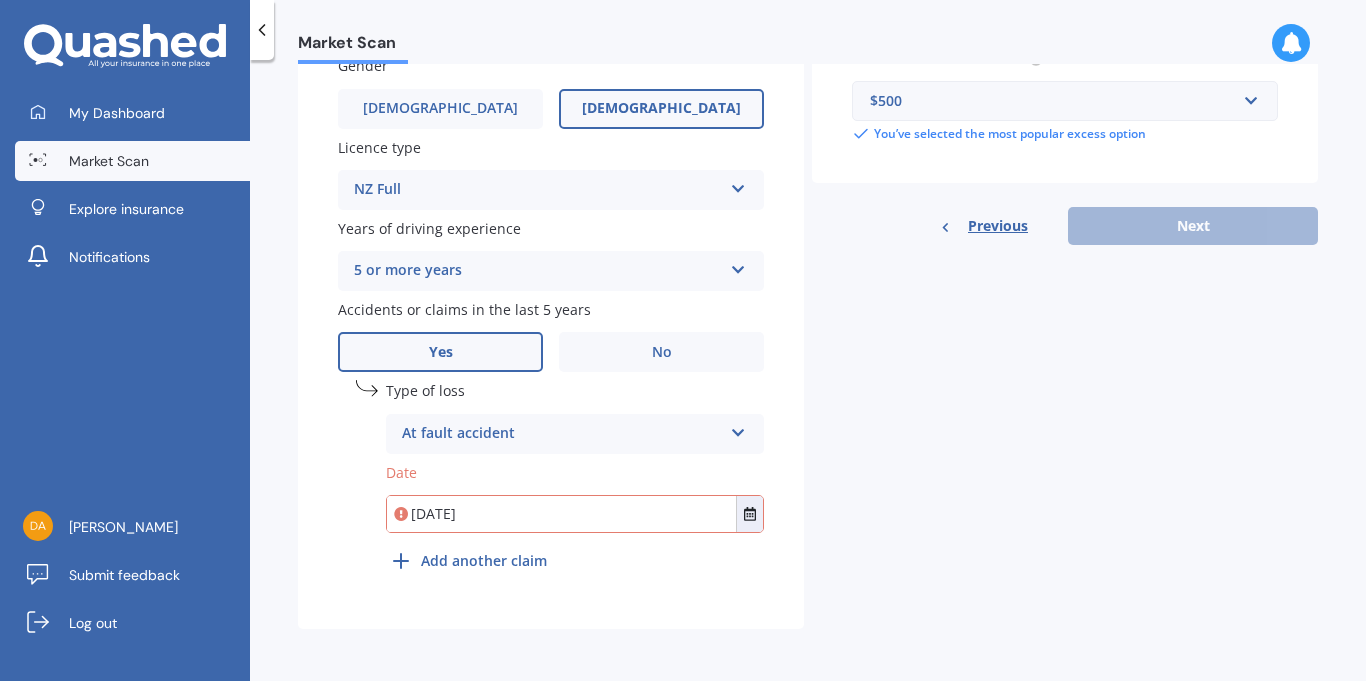 type on "[DATE]" 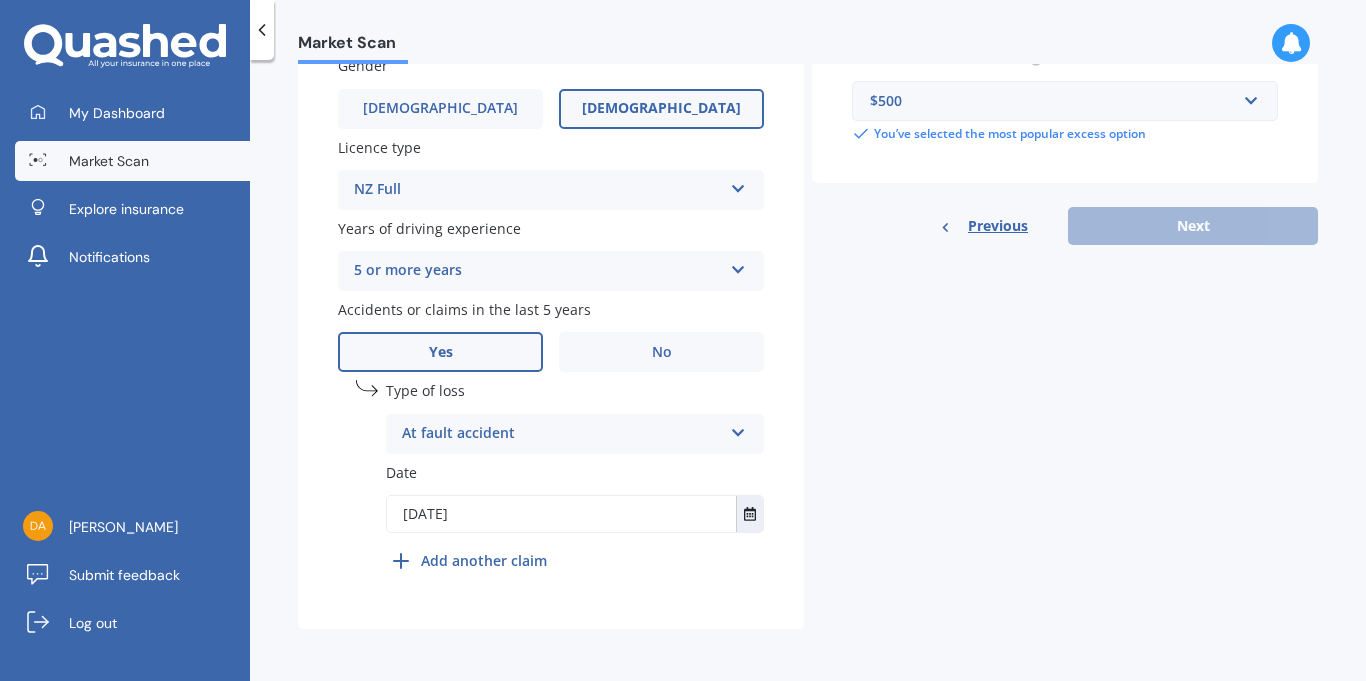 scroll, scrollTop: 0, scrollLeft: 0, axis: both 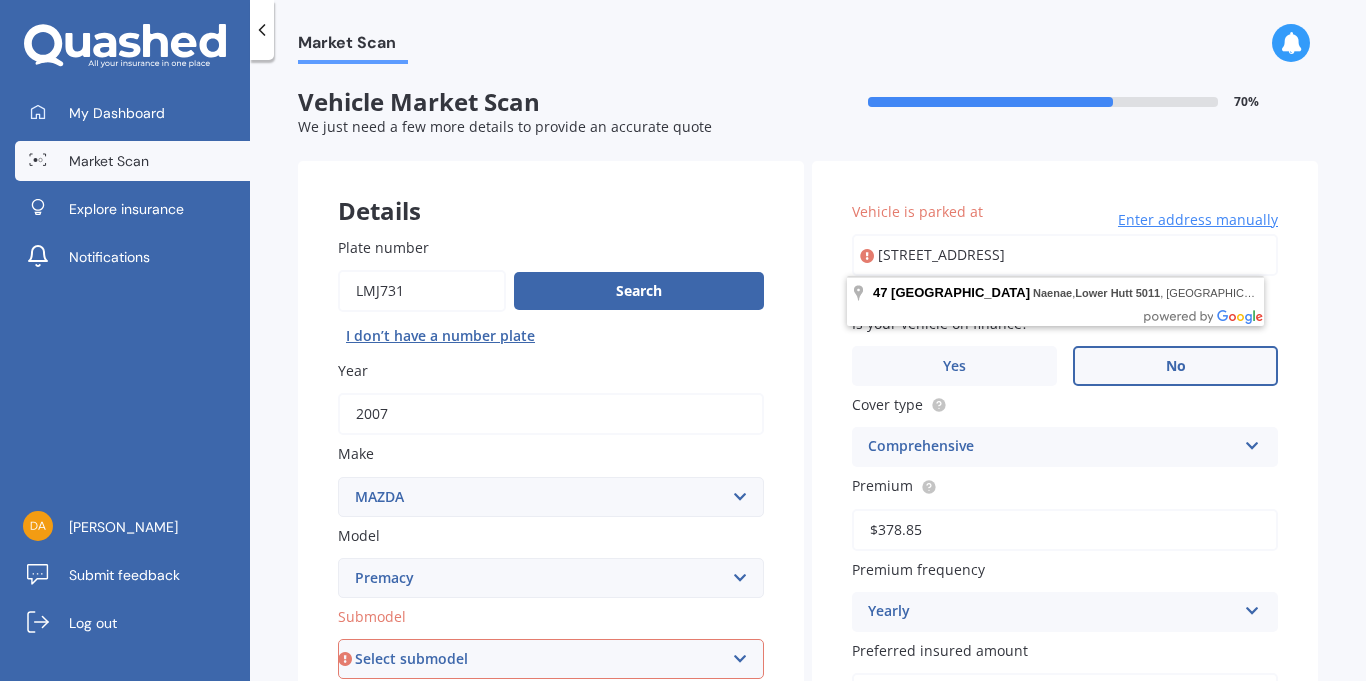 click on "Details" at bounding box center (551, 191) 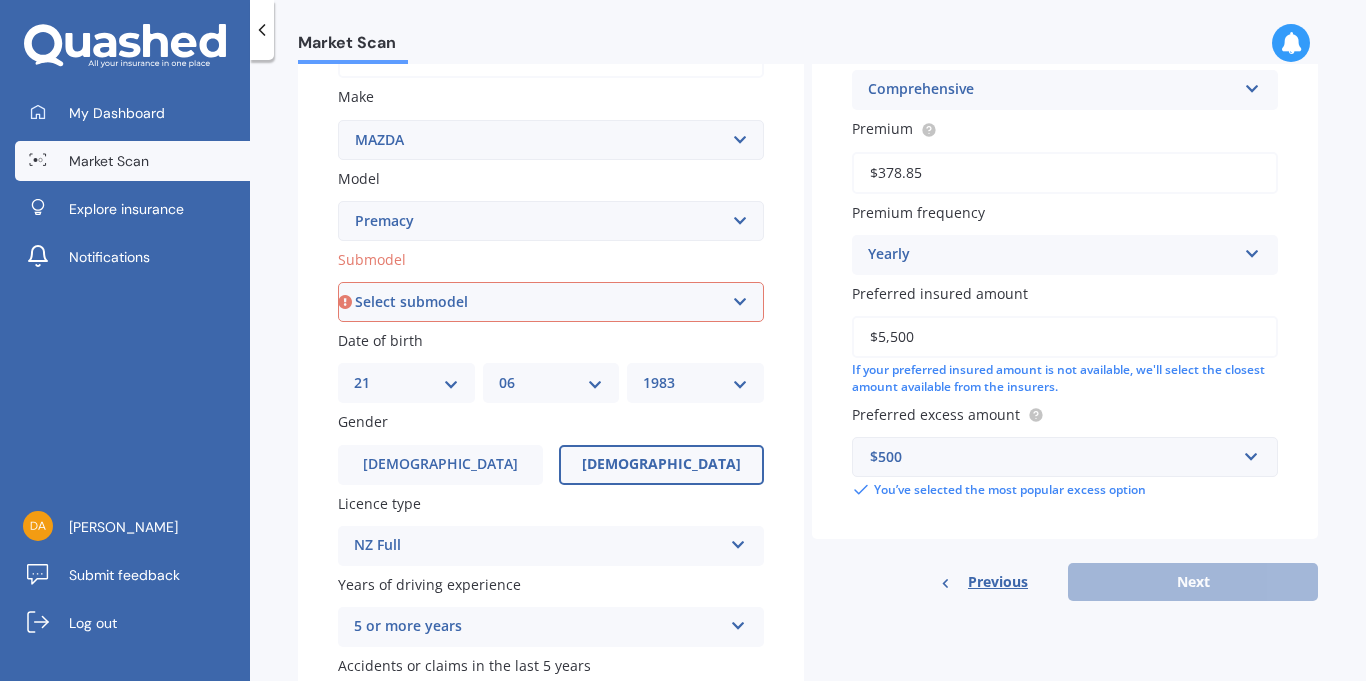 scroll, scrollTop: 358, scrollLeft: 0, axis: vertical 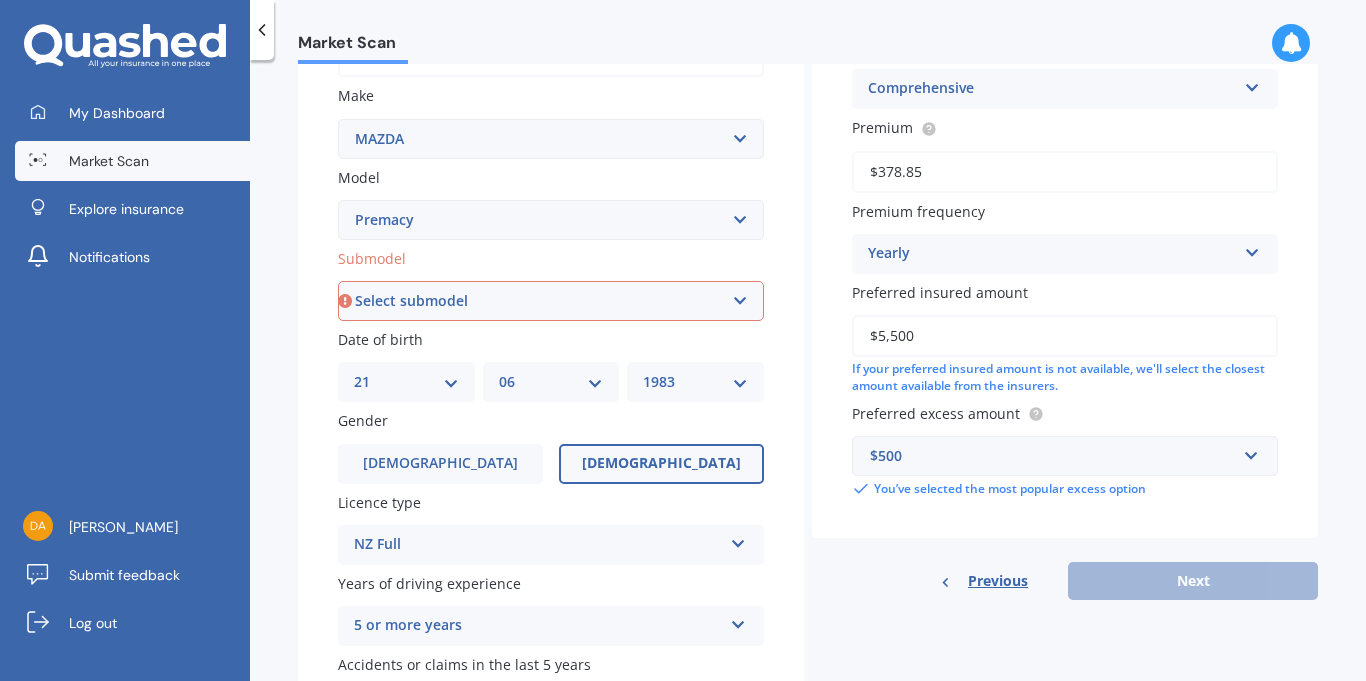 click on "Select submodel (All)" at bounding box center (551, 301) 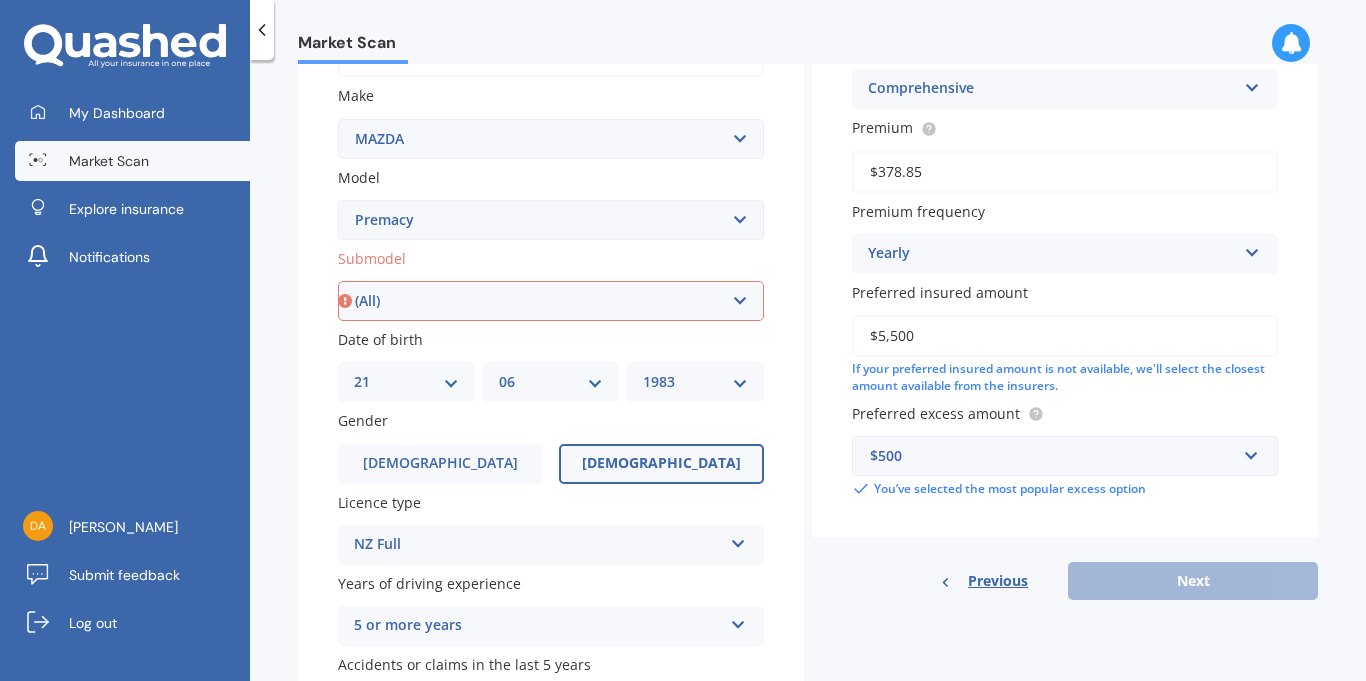 click on "Select submodel (All)" at bounding box center [551, 301] 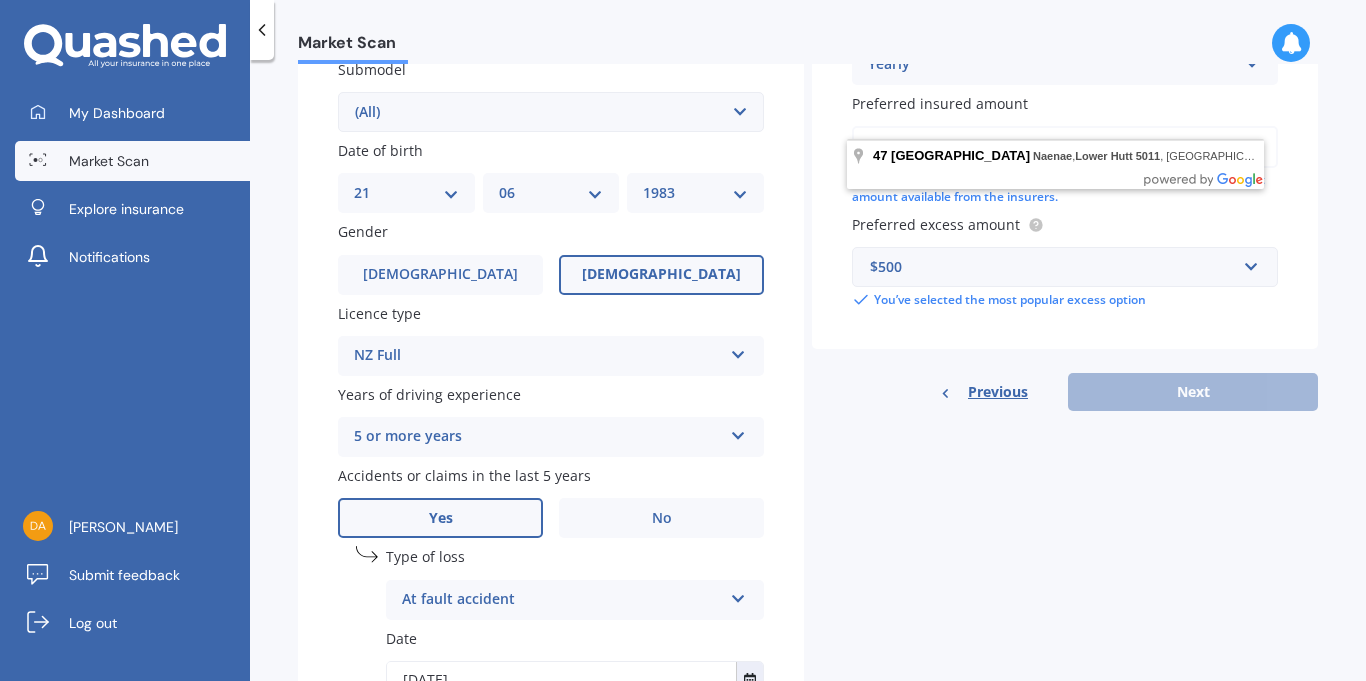 scroll, scrollTop: 546, scrollLeft: 0, axis: vertical 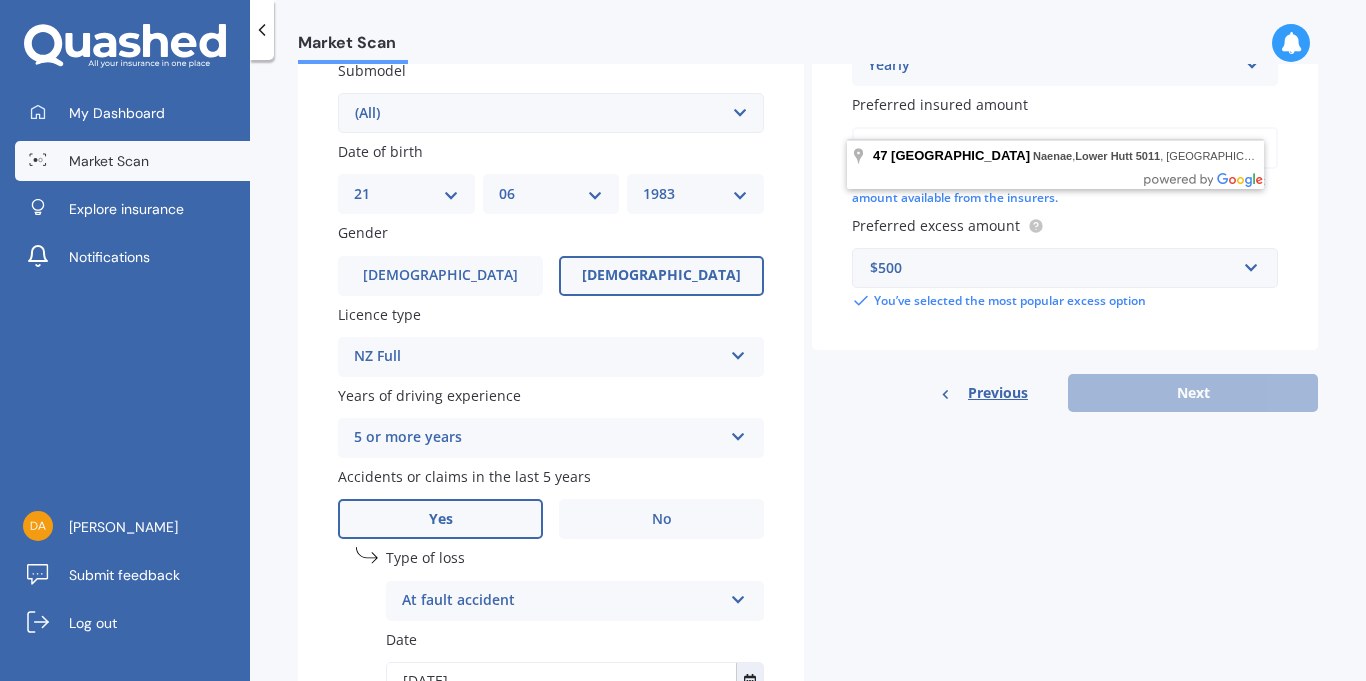 click on "DD 01 02 03 04 05 06 07 08 09 10 11 12 13 14 15 16 17 18 19 20 21 22 23 24 25 26 27 28 29 30 31" at bounding box center [406, 194] 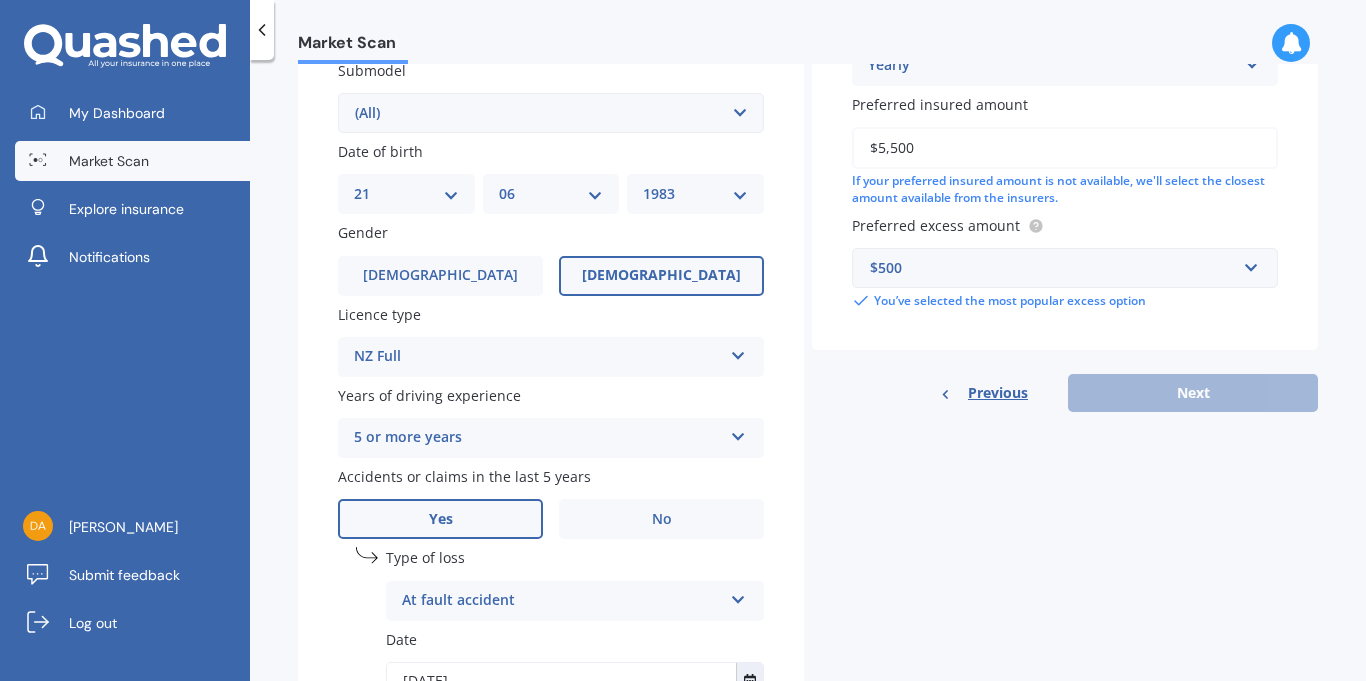 select on "02" 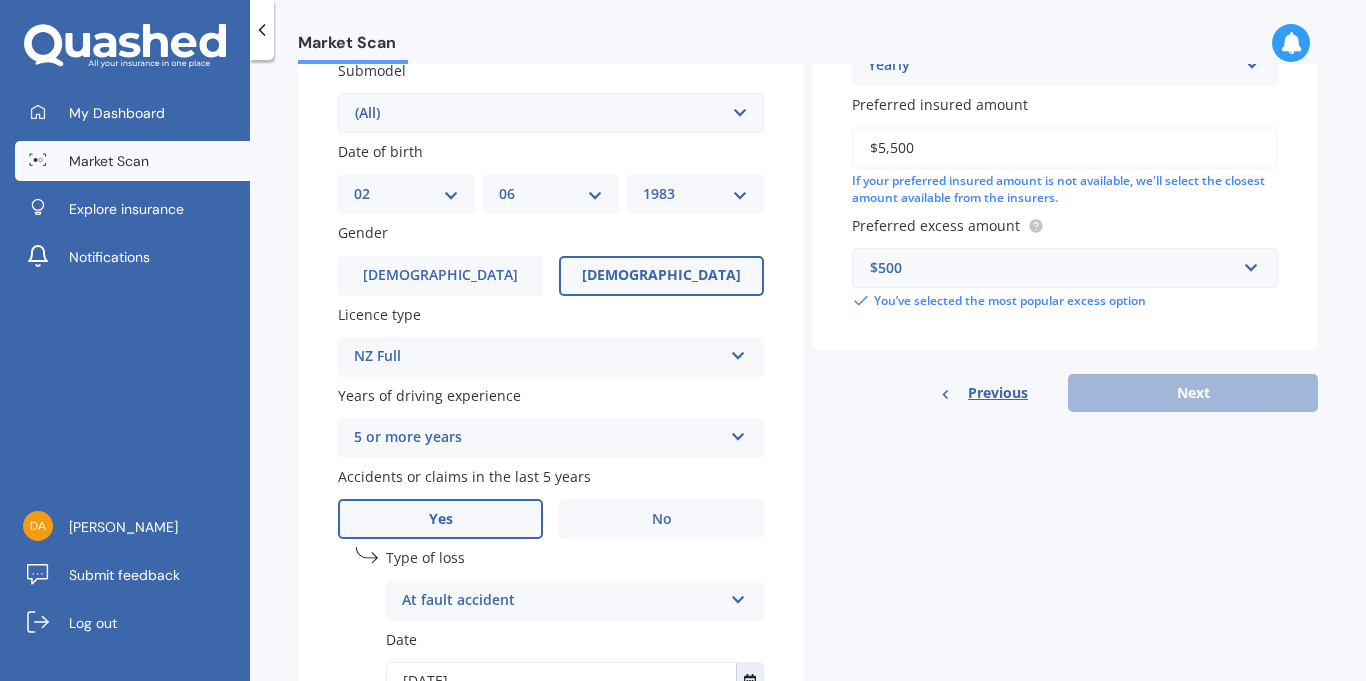 click on "DD 01 02 03 04 05 06 07 08 09 10 11 12 13 14 15 16 17 18 19 20 21 22 23 24 25 26 27 28 29 30 31" at bounding box center [406, 194] 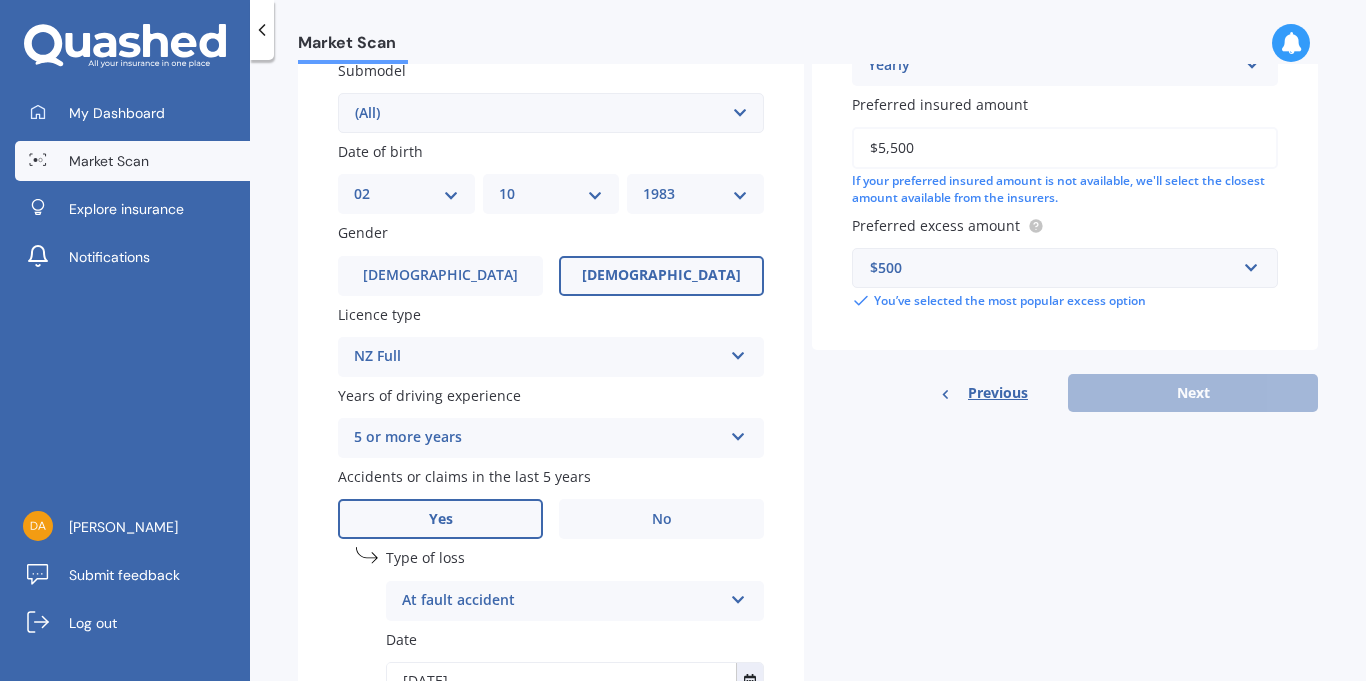 click on "MM 01 02 03 04 05 06 07 08 09 10 11 12" at bounding box center (551, 194) 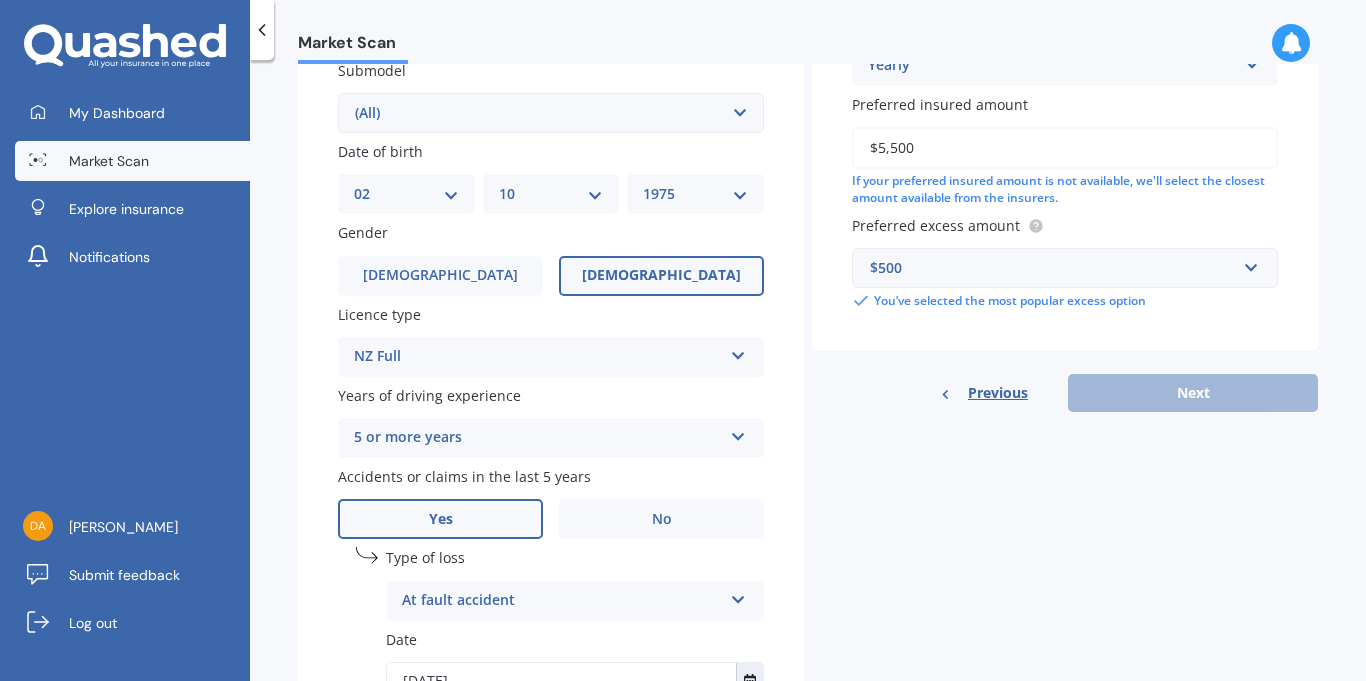 click on "YYYY 2025 2024 2023 2022 2021 2020 2019 2018 2017 2016 2015 2014 2013 2012 2011 2010 2009 2008 2007 2006 2005 2004 2003 2002 2001 2000 1999 1998 1997 1996 1995 1994 1993 1992 1991 1990 1989 1988 1987 1986 1985 1984 1983 1982 1981 1980 1979 1978 1977 1976 1975 1974 1973 1972 1971 1970 1969 1968 1967 1966 1965 1964 1963 1962 1961 1960 1959 1958 1957 1956 1955 1954 1953 1952 1951 1950 1949 1948 1947 1946 1945 1944 1943 1942 1941 1940 1939 1938 1937 1936 1935 1934 1933 1932 1931 1930 1929 1928 1927 1926" at bounding box center [695, 194] 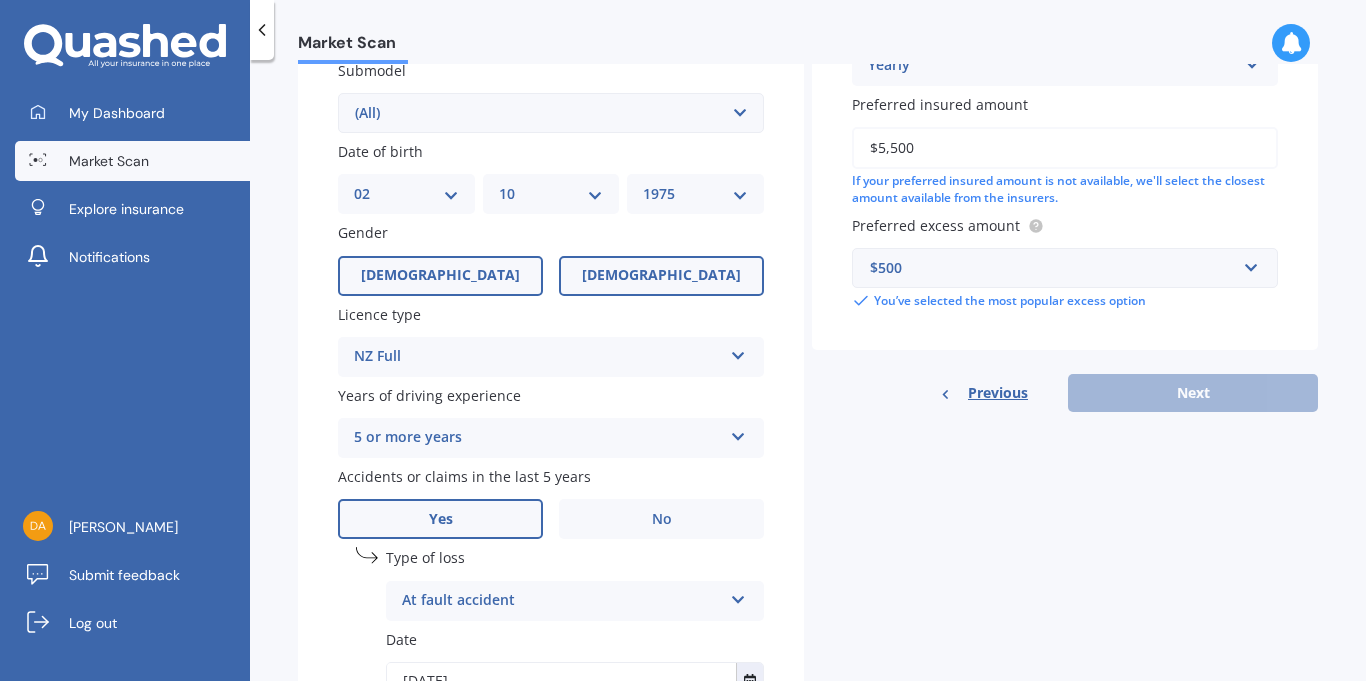 click on "[DEMOGRAPHIC_DATA]" at bounding box center (440, 275) 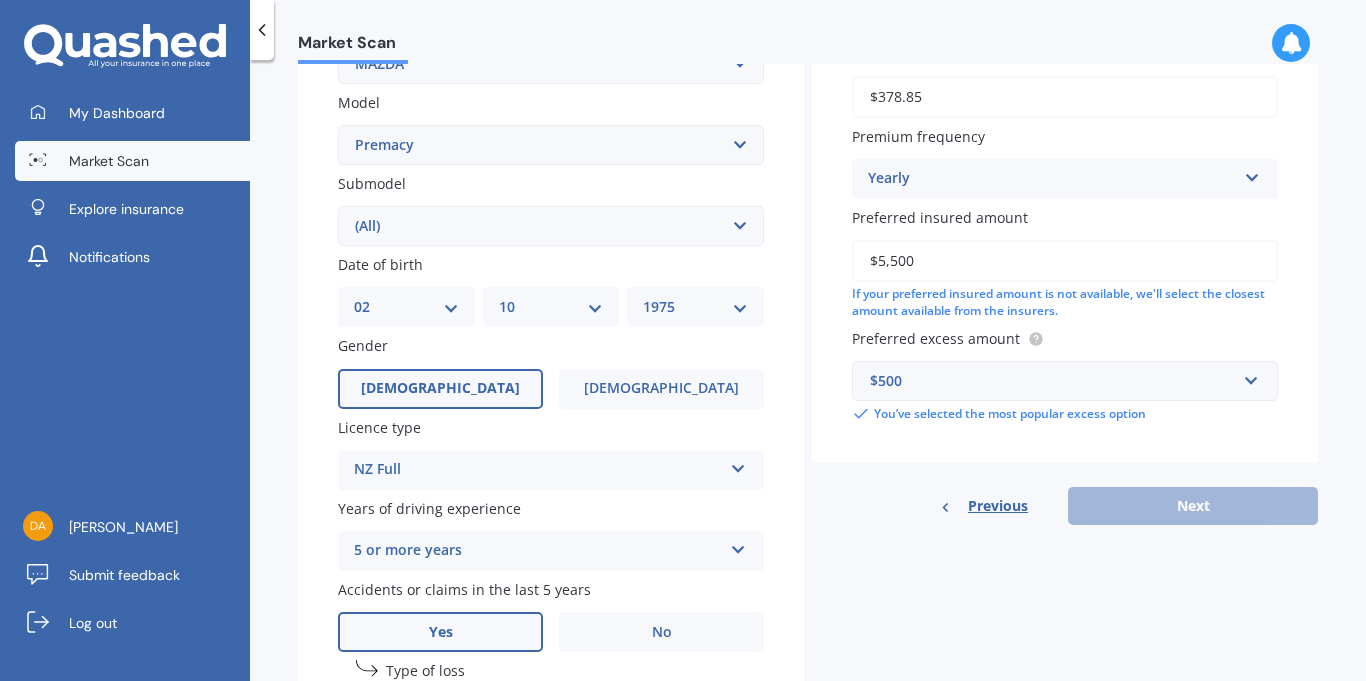scroll, scrollTop: 448, scrollLeft: 0, axis: vertical 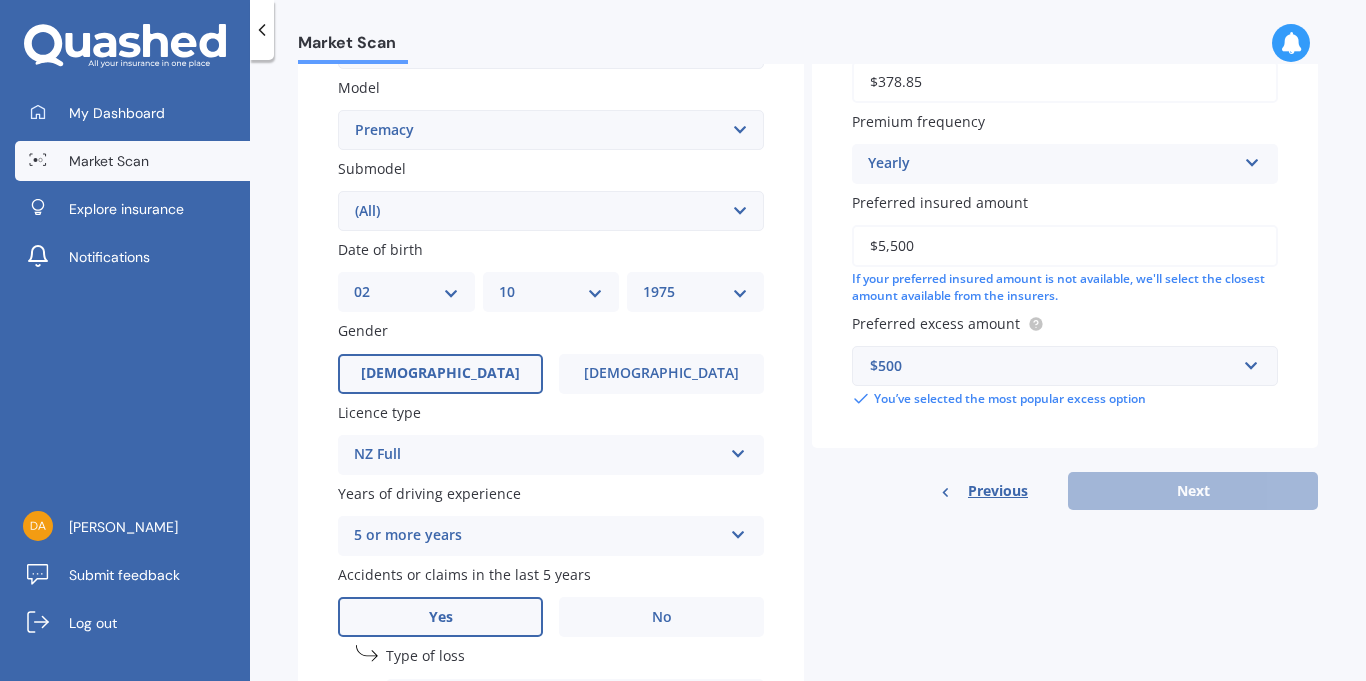 click on "$500" at bounding box center [1053, 366] 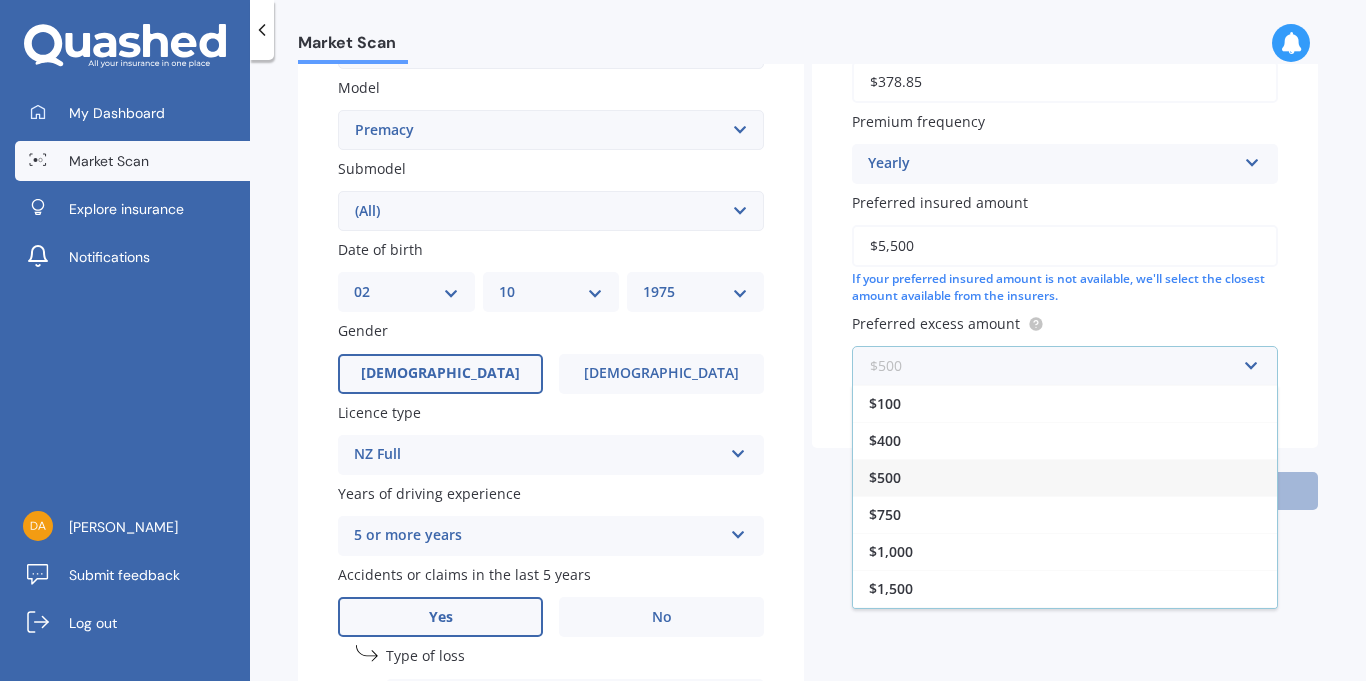 click at bounding box center (1058, 366) 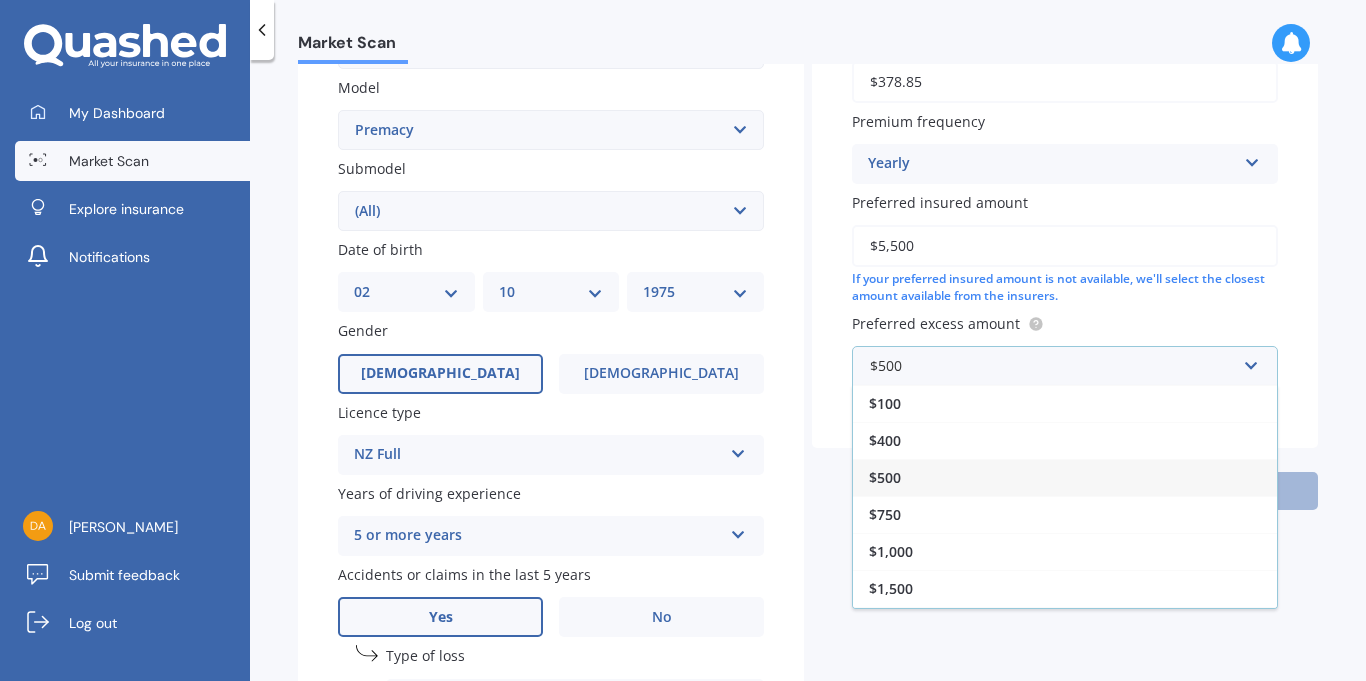 click on "$500" at bounding box center [1065, 477] 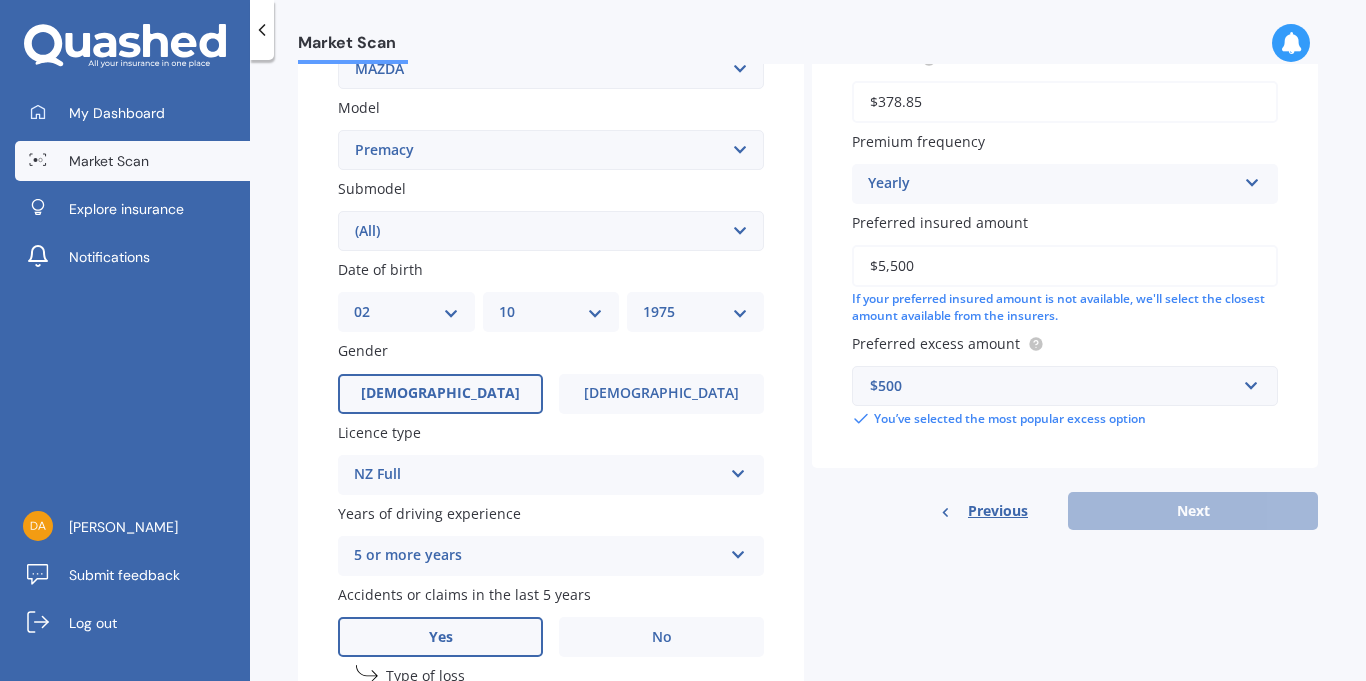 scroll, scrollTop: 373, scrollLeft: 0, axis: vertical 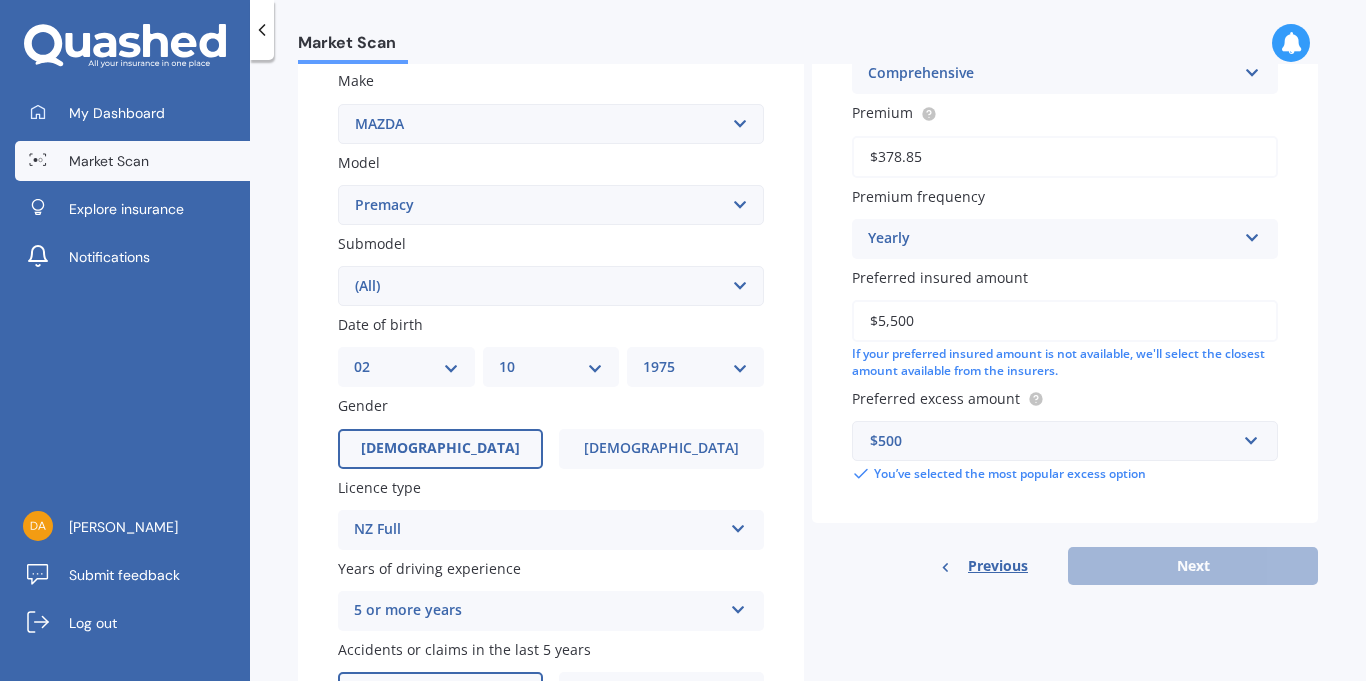 click on "$5,500" at bounding box center [1065, 321] 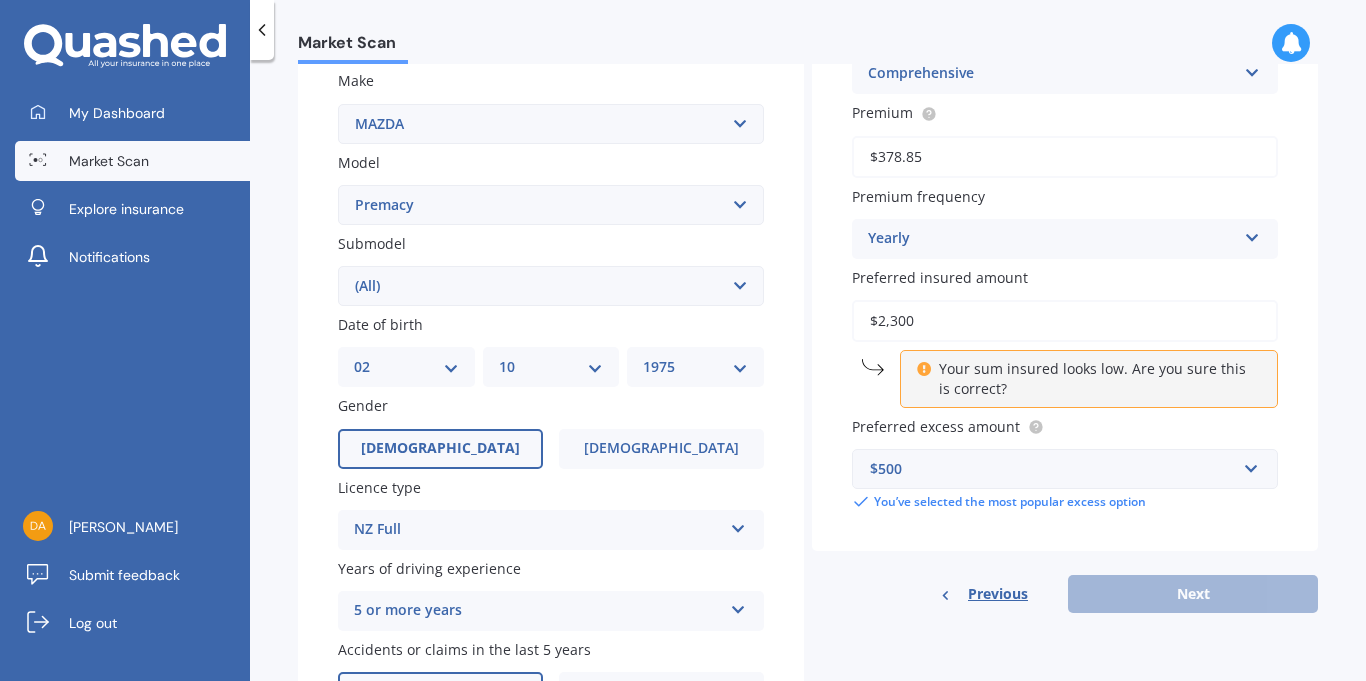 type on "$2,300" 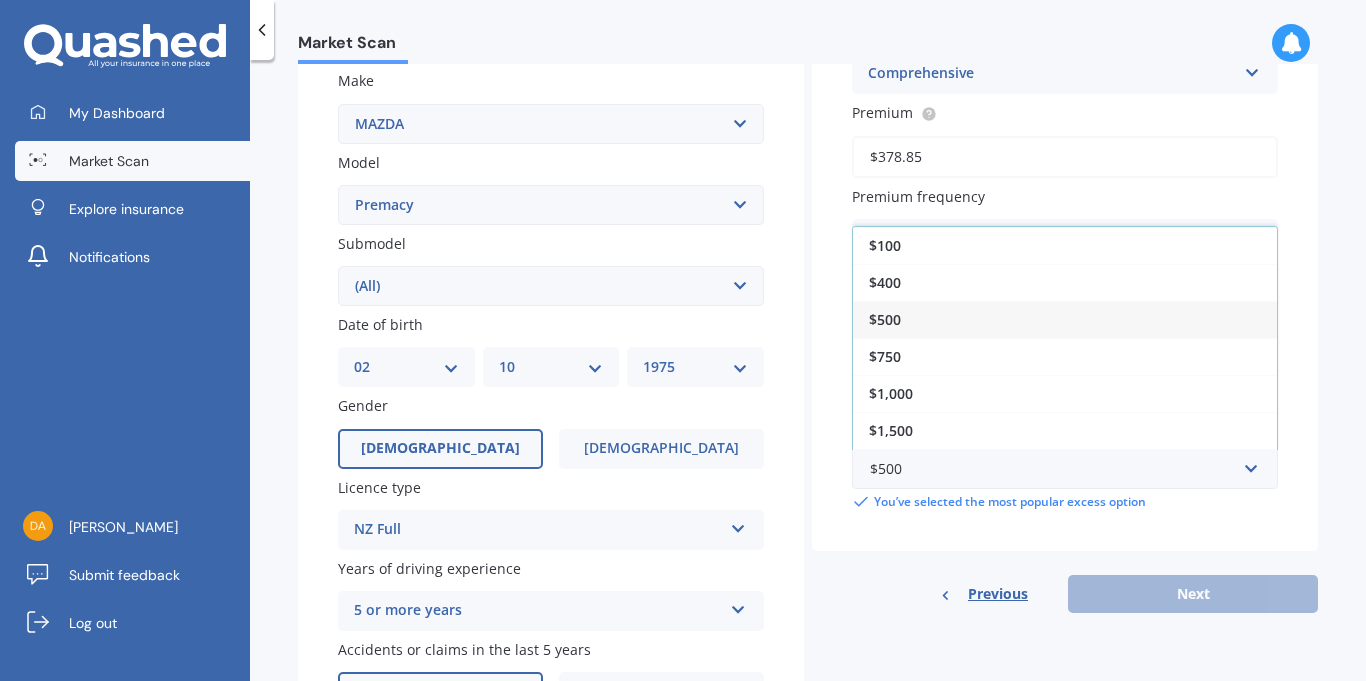 click on "Vehicle is parked at [STREET_ADDRESS] Enter address manually Select a match from the address list Is your vehicle on finance? Yes No Cover type Comprehensive Comprehensive Third Party, Fire & Theft Third Party Premium $378.85 Premium frequency Yearly Yearly Six-Monthly Quarterly Monthly Fortnightly Weekly Preferred insured amount $2,300 Your sum insured looks low. Are you sure this is correct? Preferred excess amount $500 $100 $400 $500 $750 $1,000 $1,500 $2,000 You’ve selected the most popular excess option" at bounding box center (1065, 170) 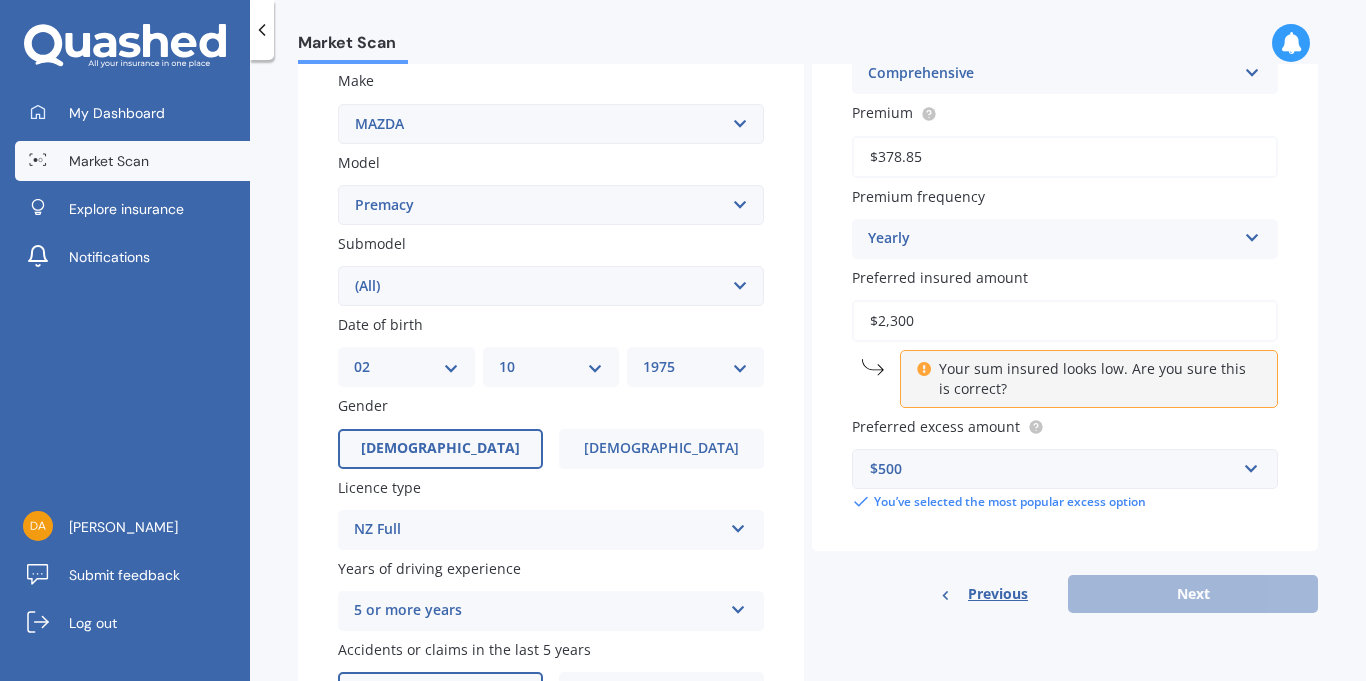 click on "Your sum insured looks low. Are you sure this is correct?" at bounding box center [1096, 379] 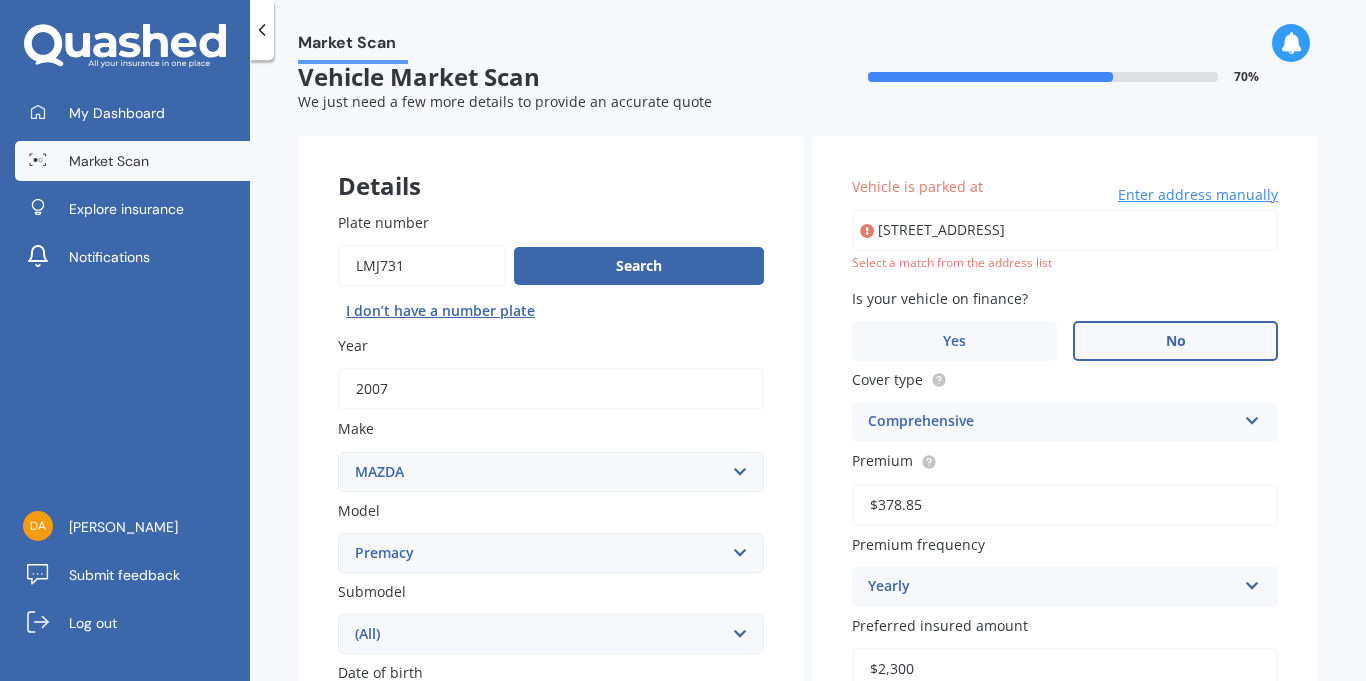 scroll, scrollTop: 0, scrollLeft: 0, axis: both 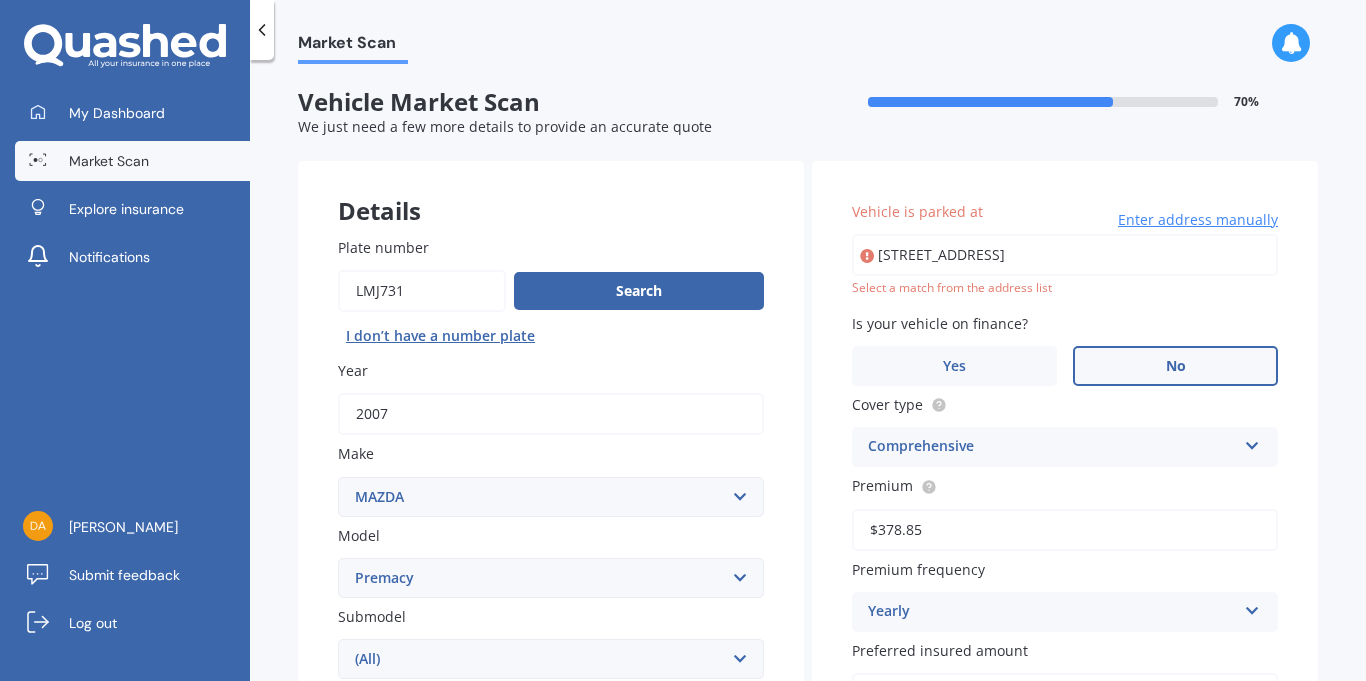 click on "[STREET_ADDRESS]" at bounding box center [1065, 255] 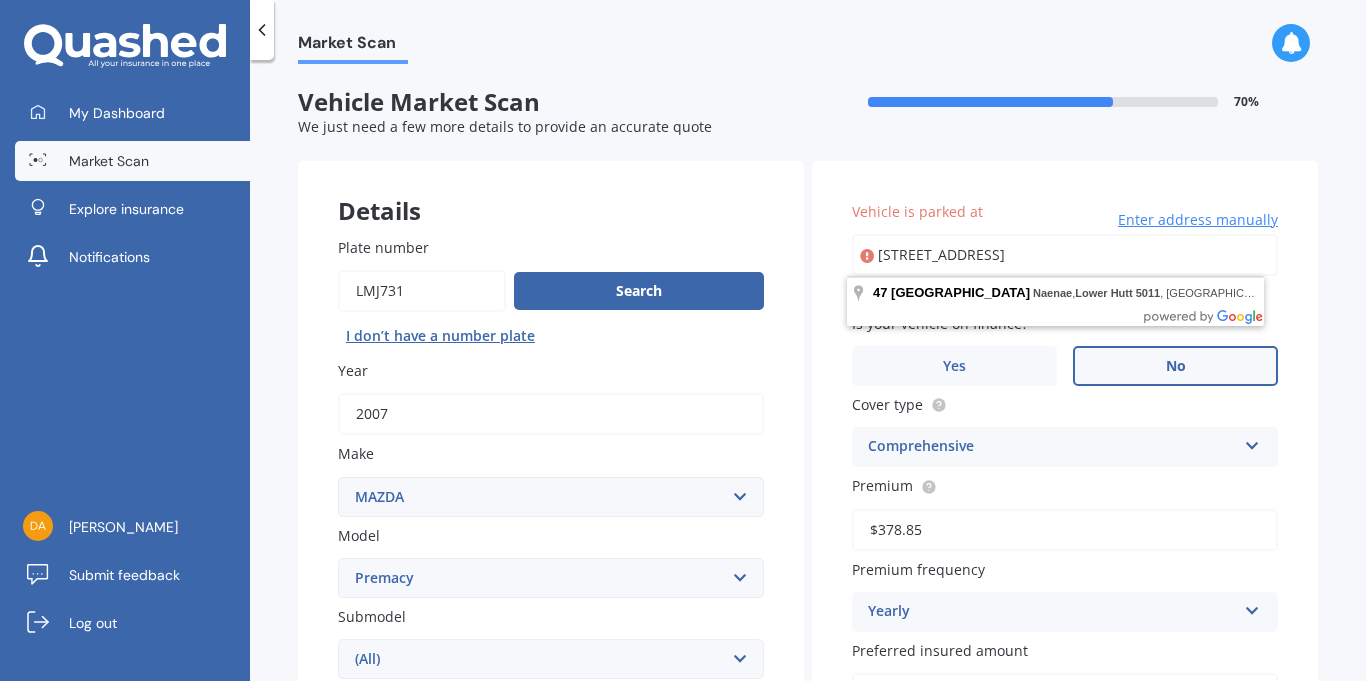 click on "[STREET_ADDRESS]" at bounding box center (1065, 255) 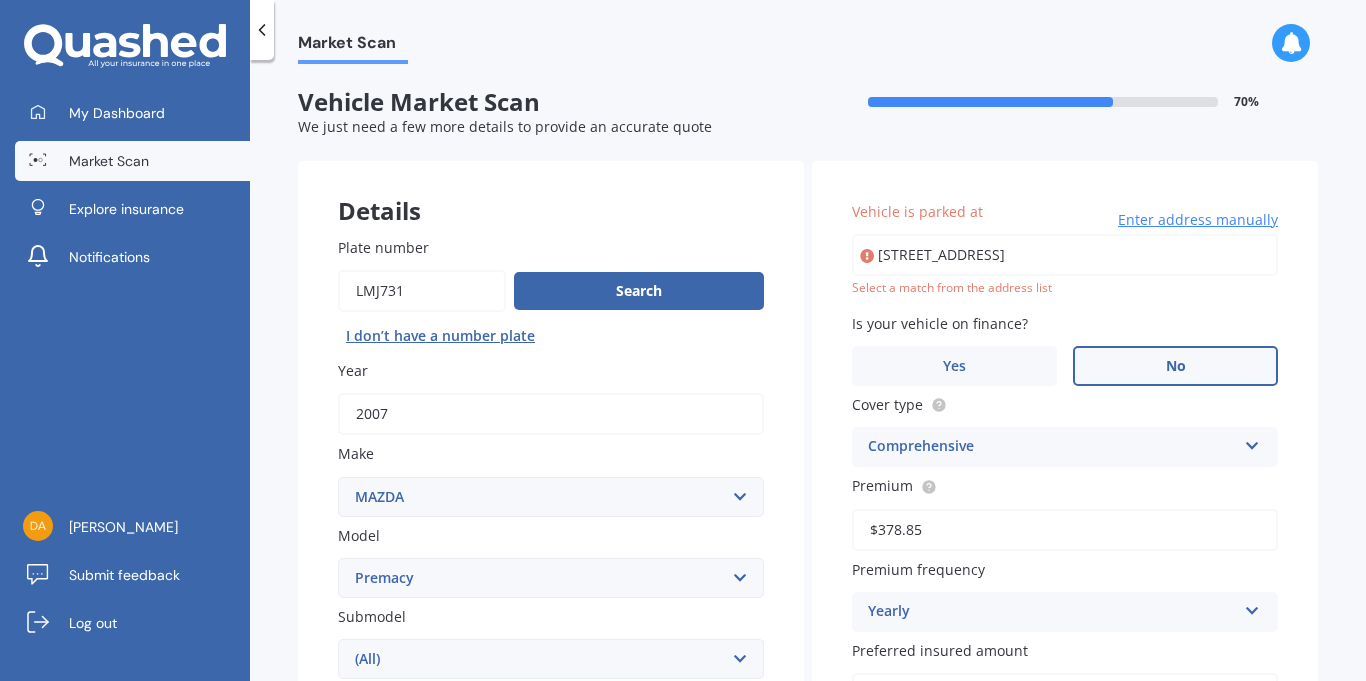 type on "[STREET_ADDRESS]" 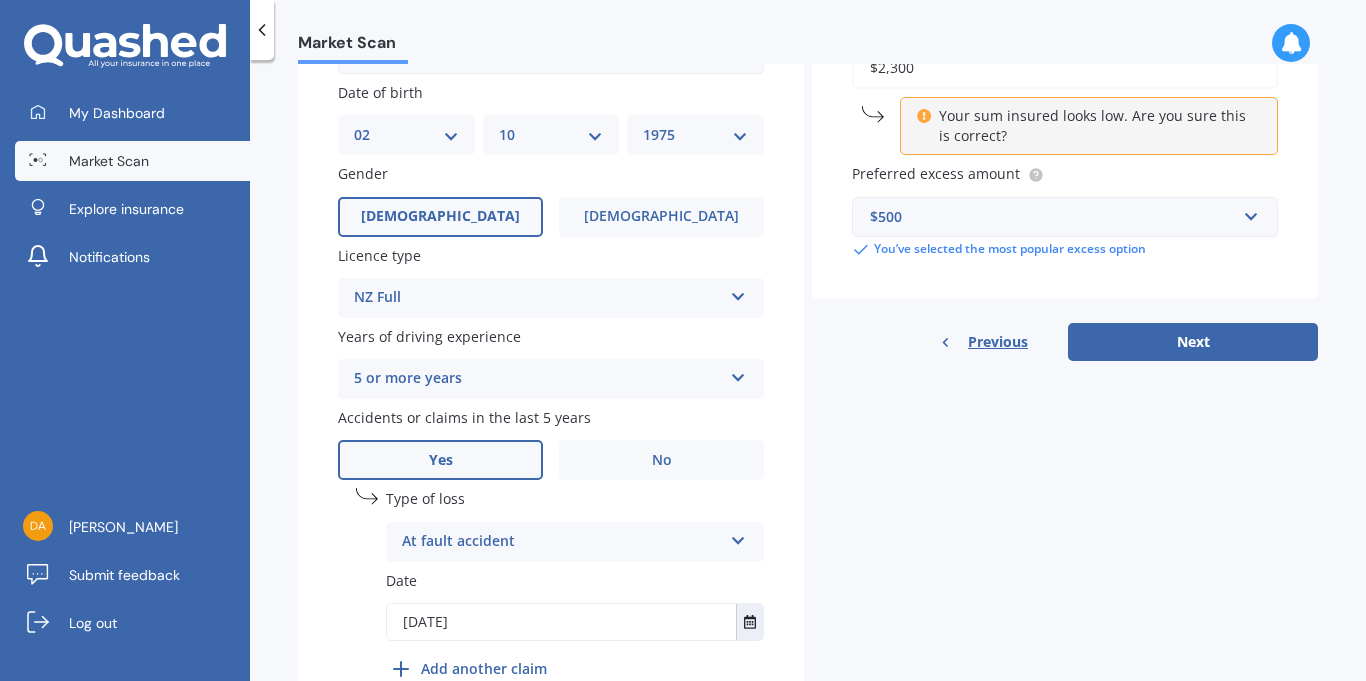 scroll, scrollTop: 607, scrollLeft: 0, axis: vertical 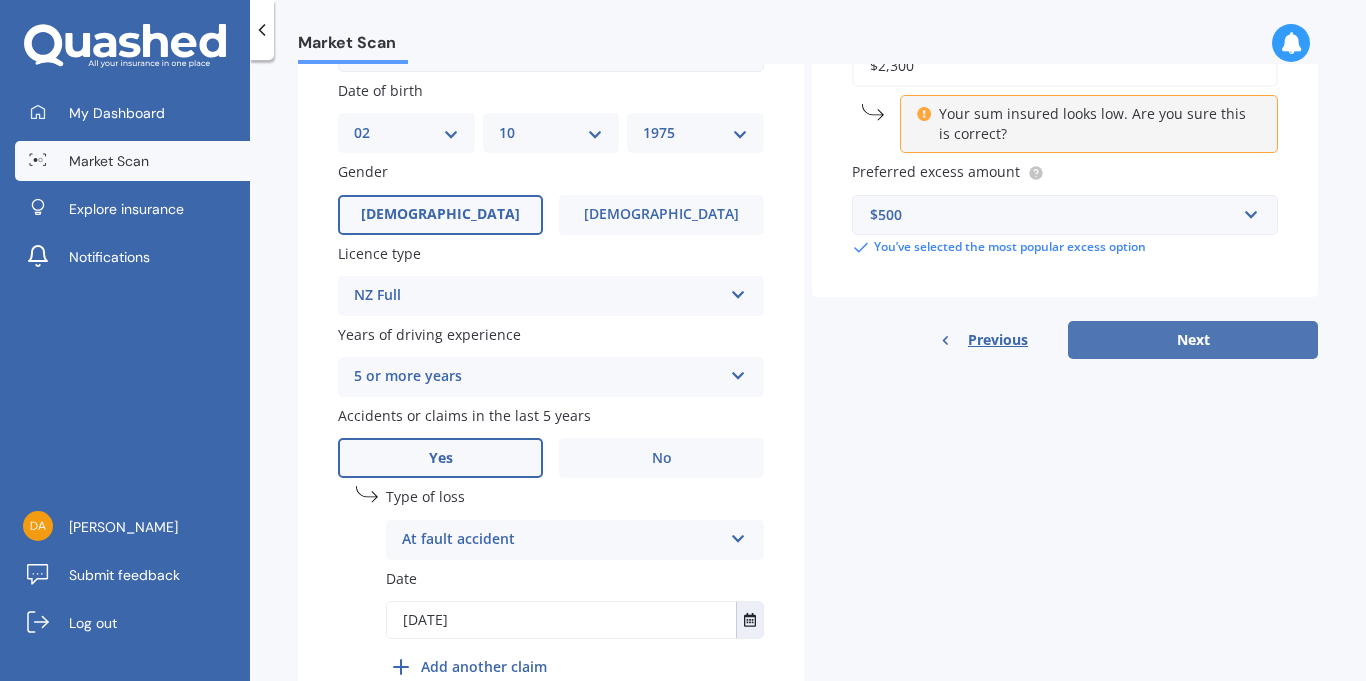 click on "Next" at bounding box center [1193, 340] 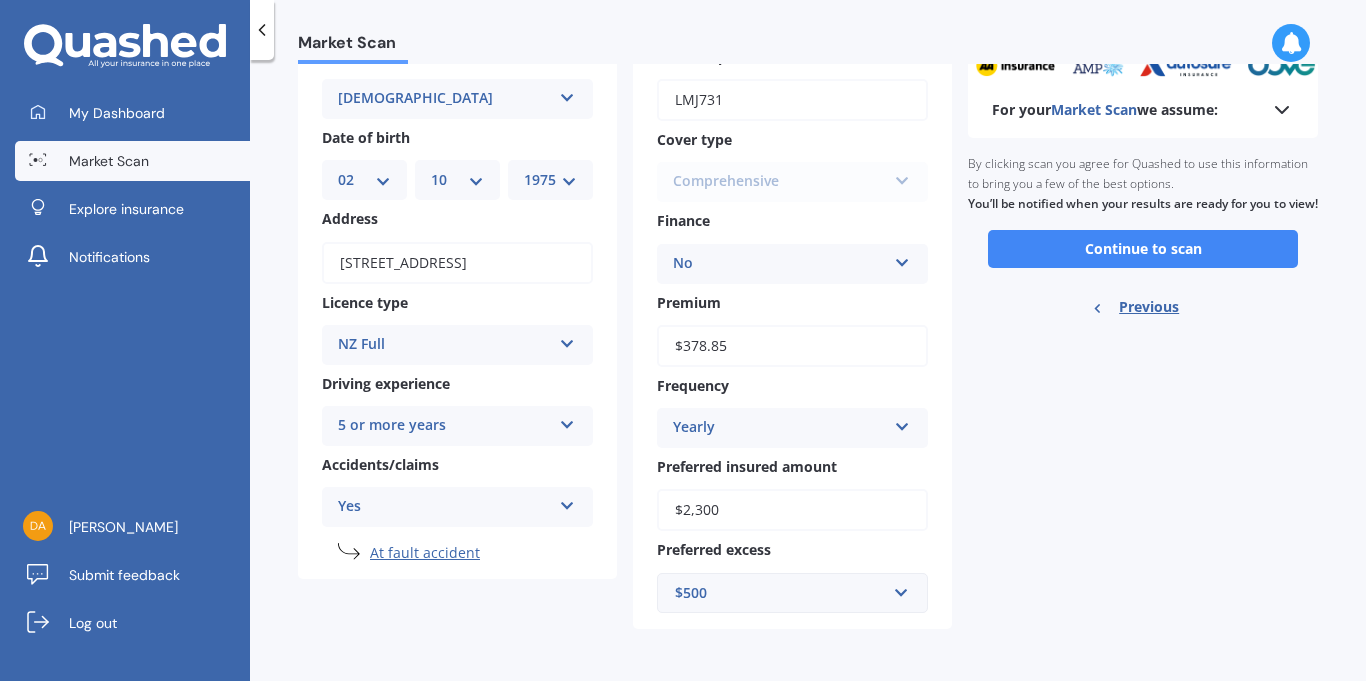 scroll, scrollTop: 0, scrollLeft: 0, axis: both 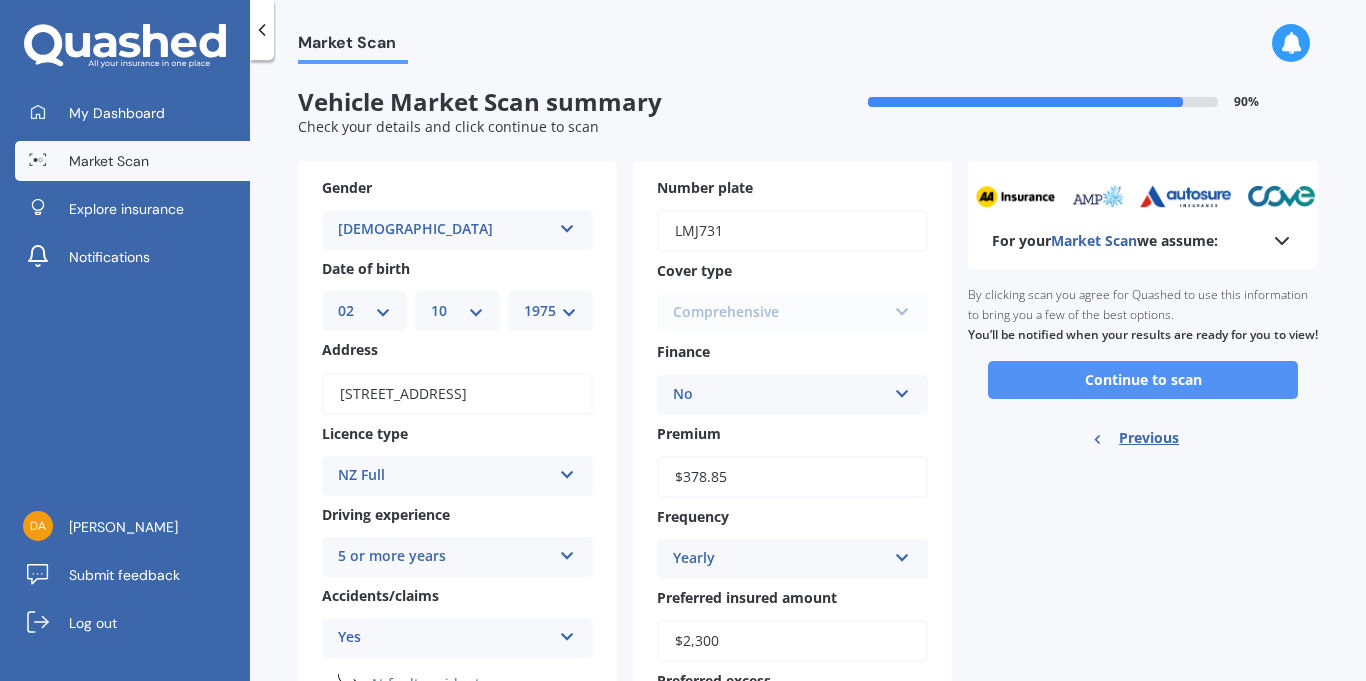 click on "Continue to scan" at bounding box center [1143, 380] 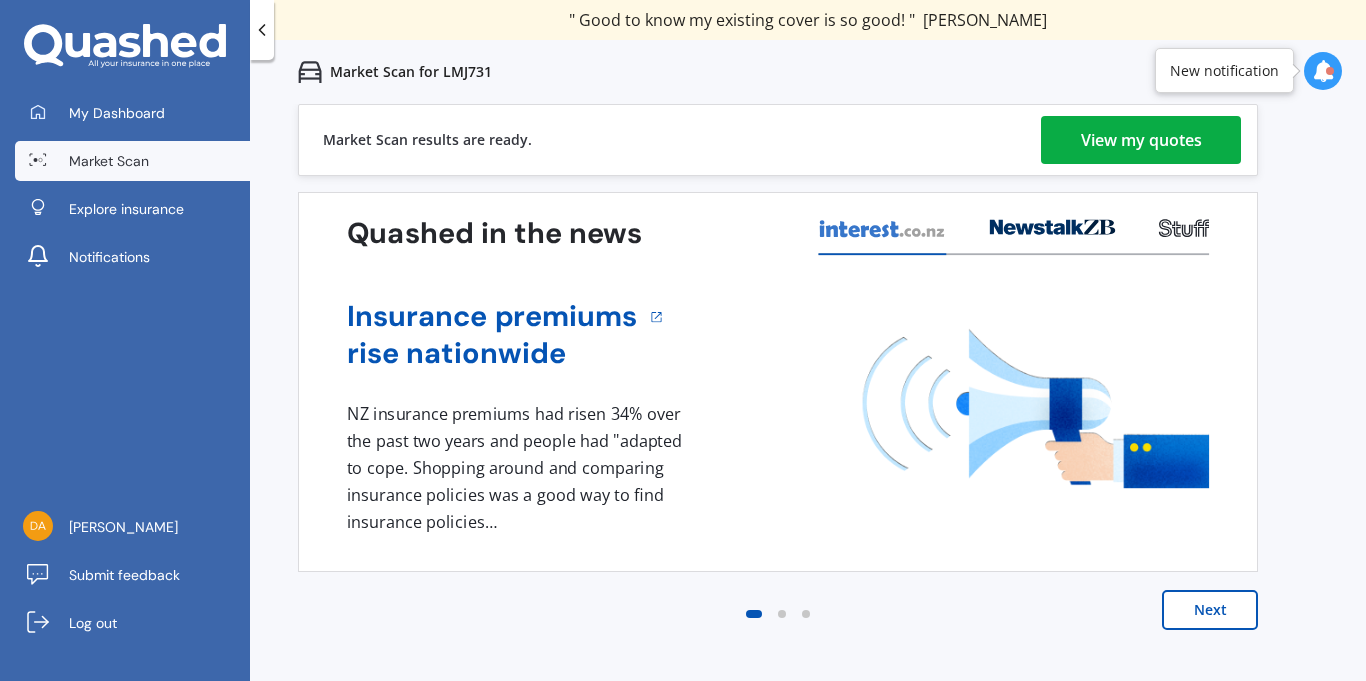 click on "View my quotes" at bounding box center (1141, 140) 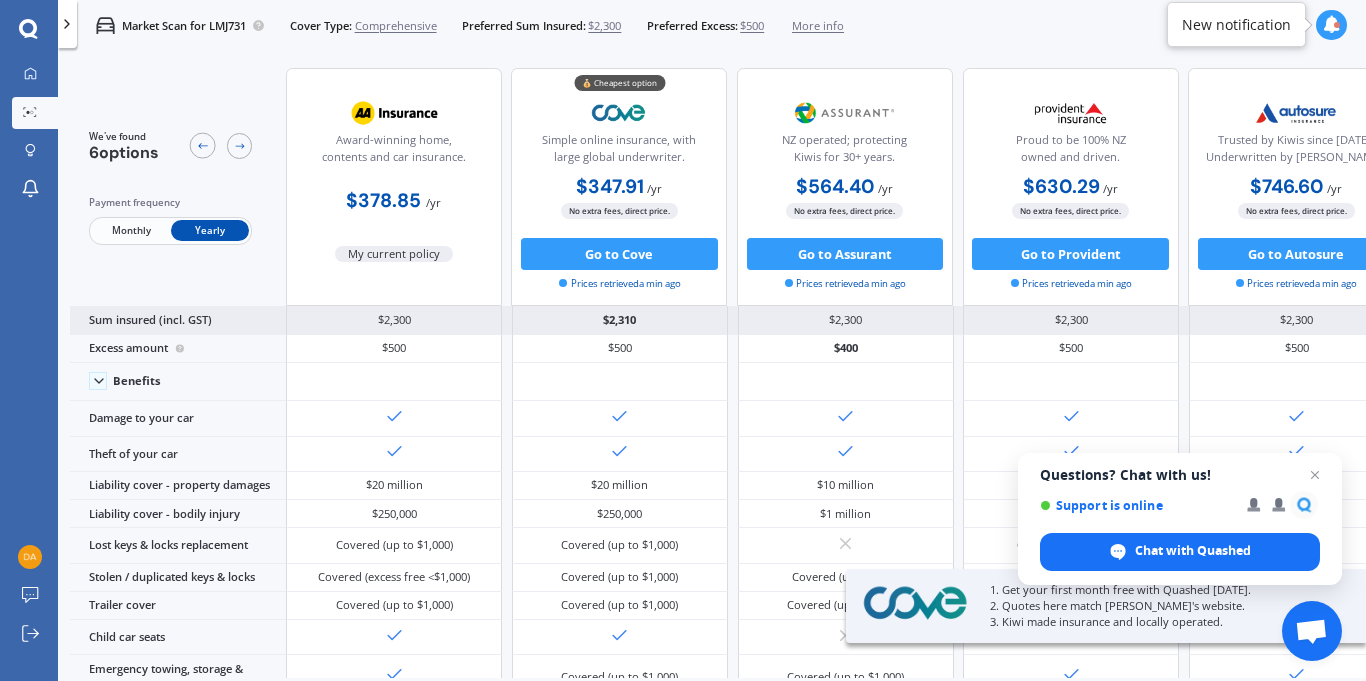 click on "Sum insured (incl. GST)" at bounding box center [178, 320] 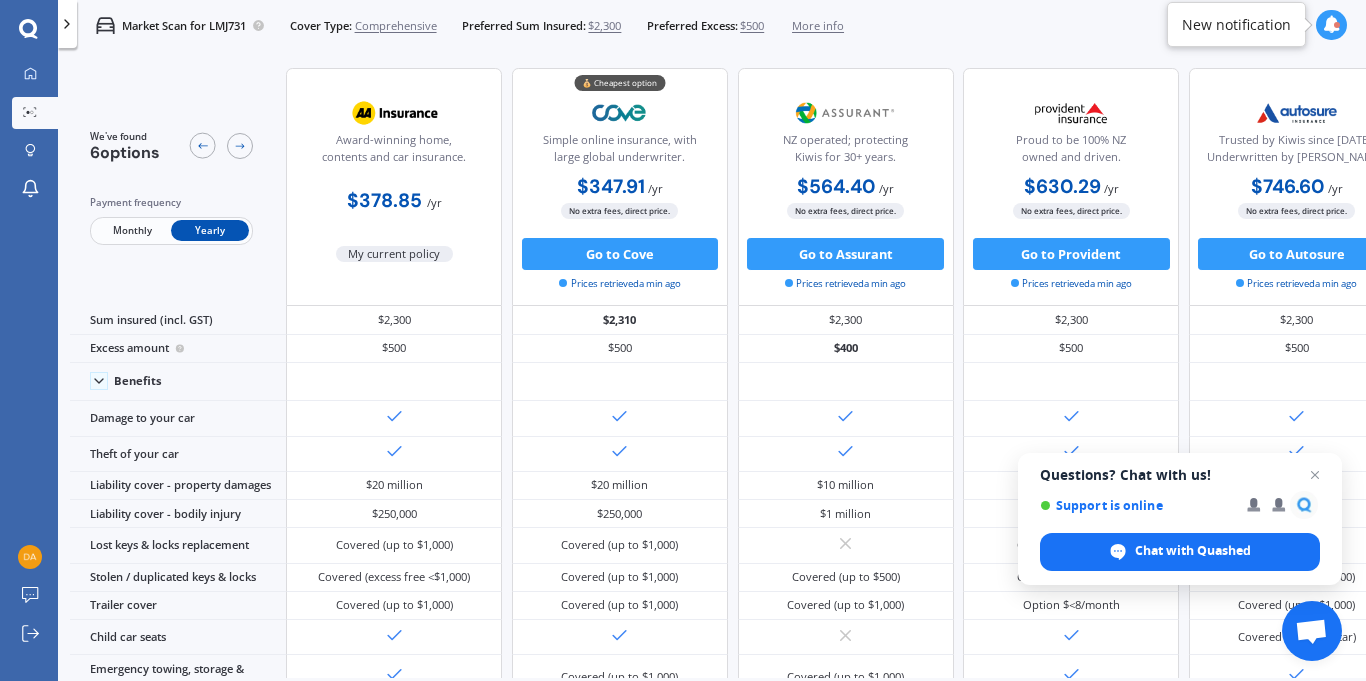 click on "Preferred Sum Insured:" at bounding box center (524, 26) 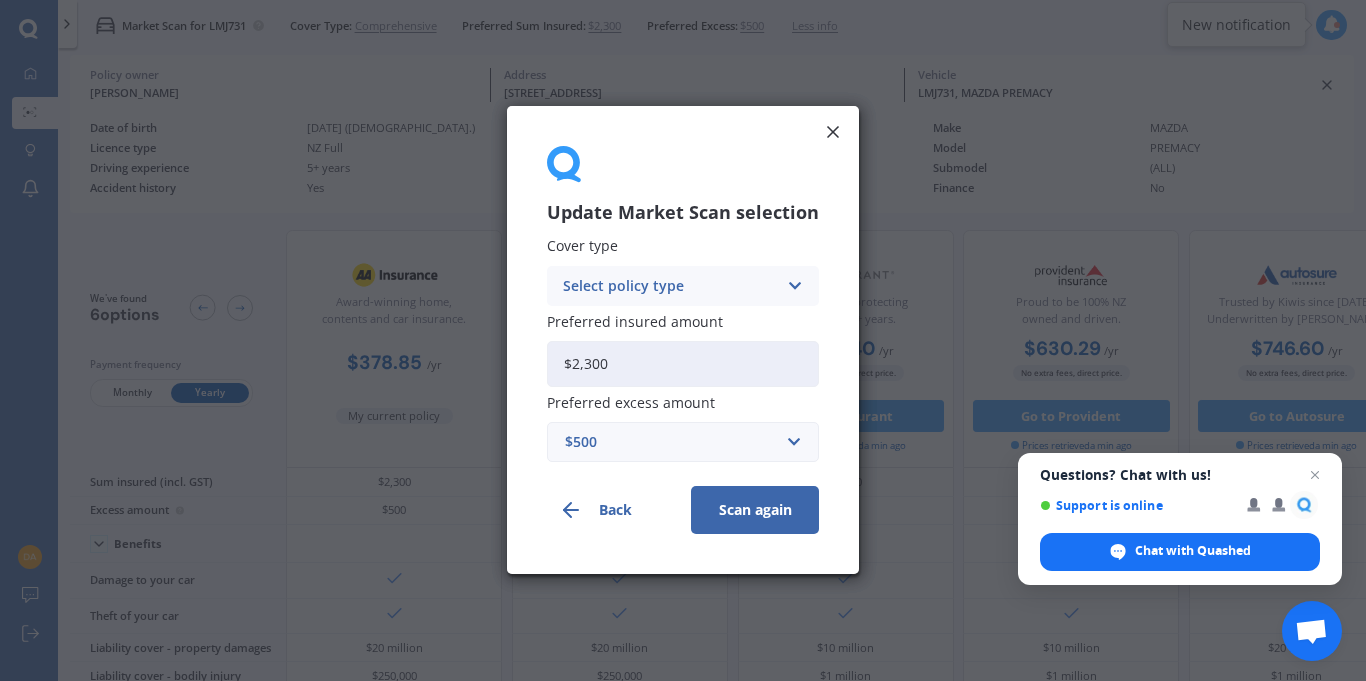 click on "$2,300" at bounding box center (683, 364) 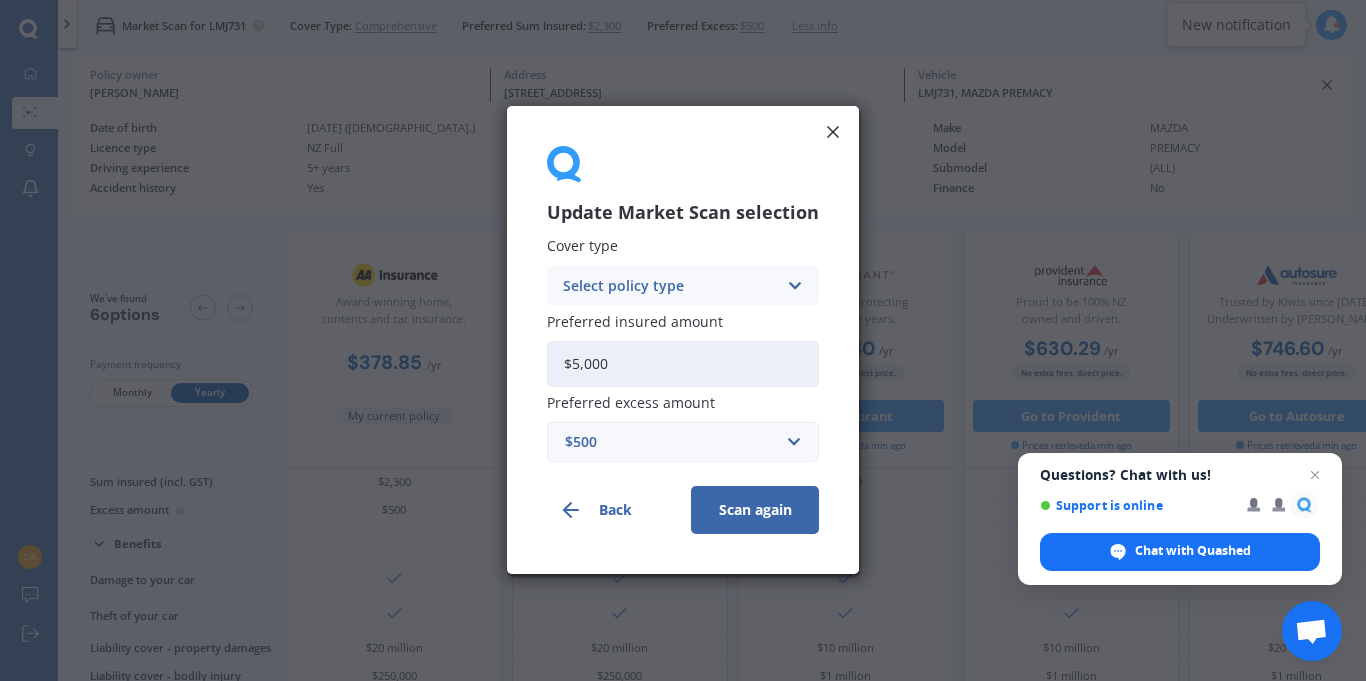 scroll, scrollTop: 0, scrollLeft: 0, axis: both 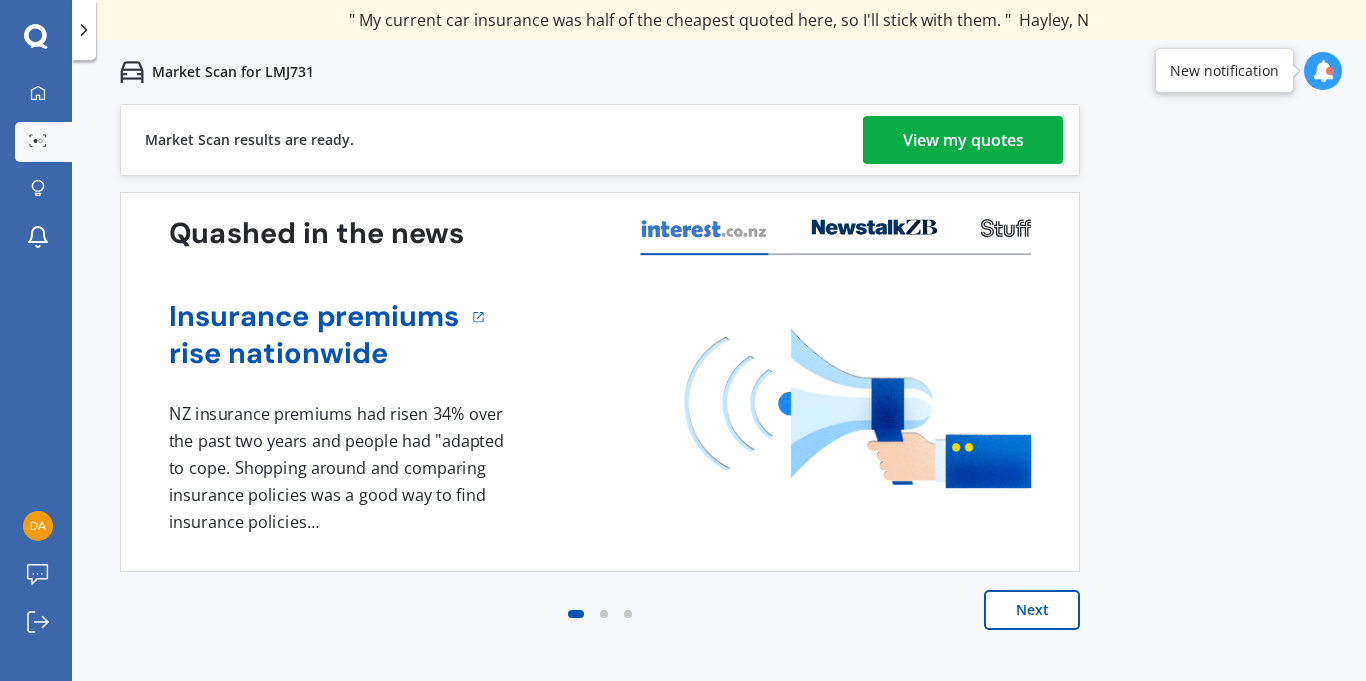 click on "View my quotes" at bounding box center (963, 140) 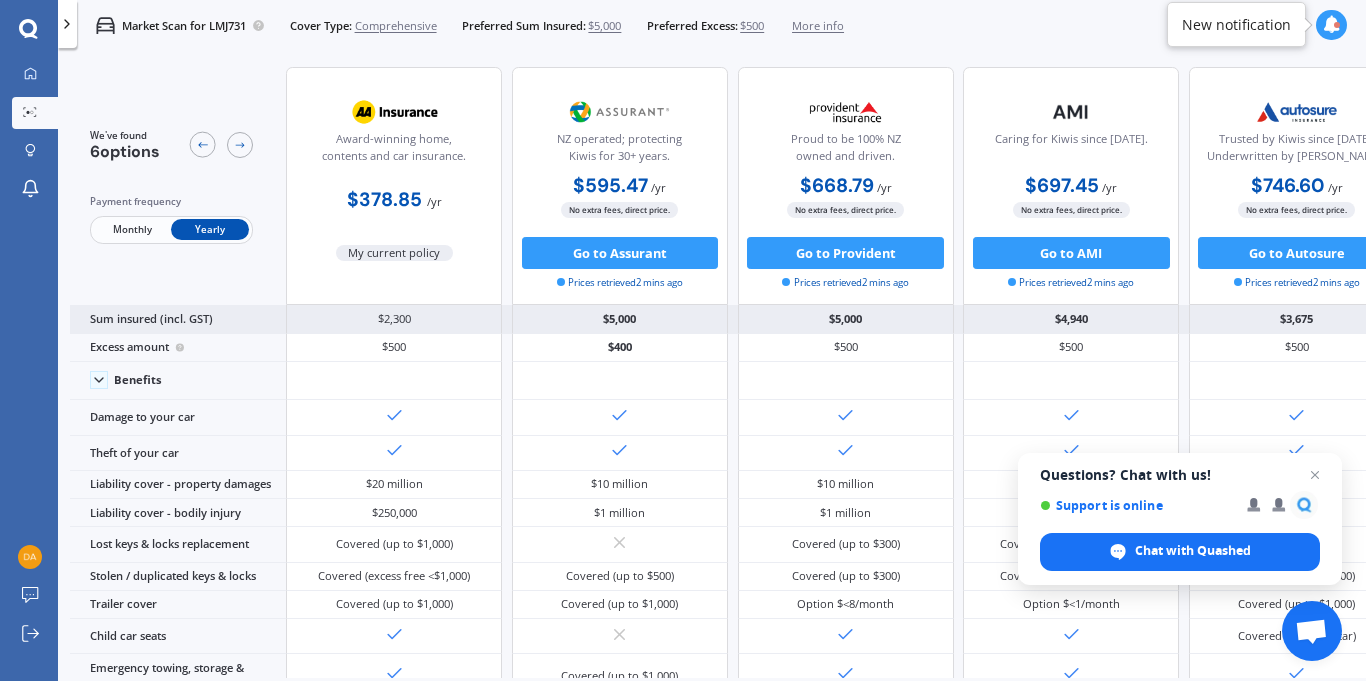 scroll, scrollTop: 6, scrollLeft: 0, axis: vertical 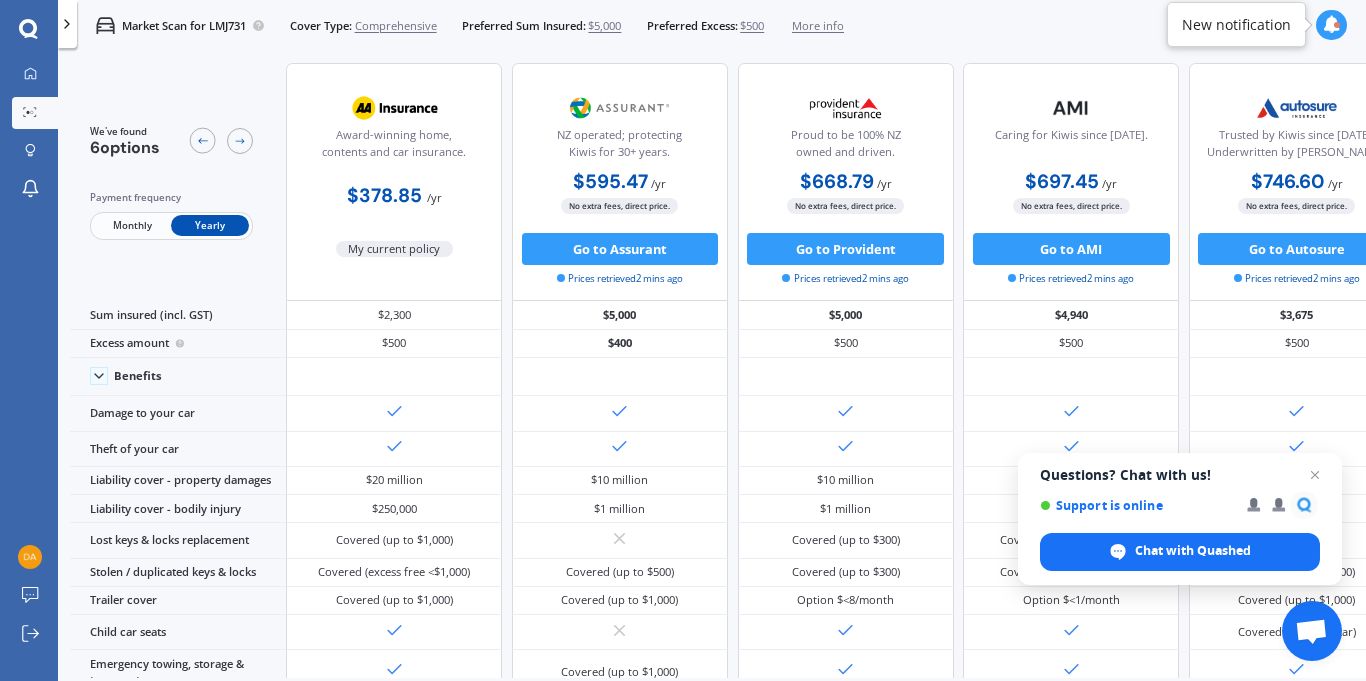 click 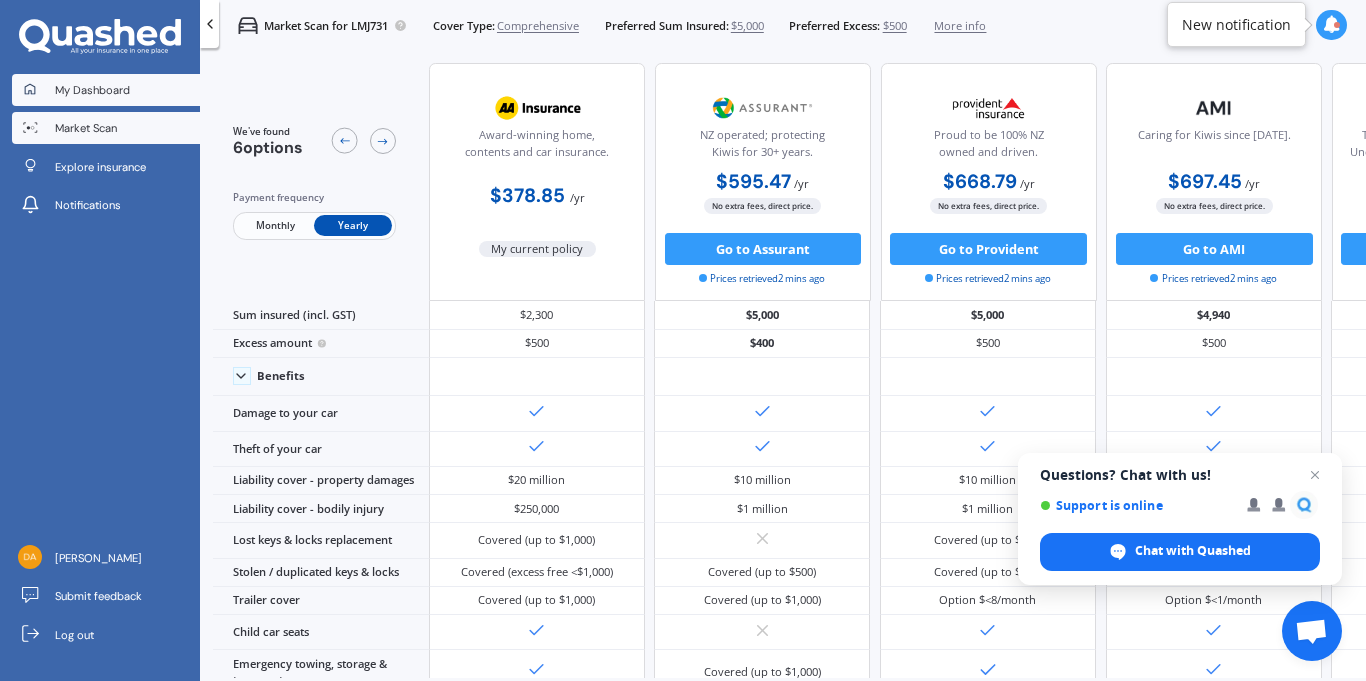 click on "My Dashboard" at bounding box center (92, 90) 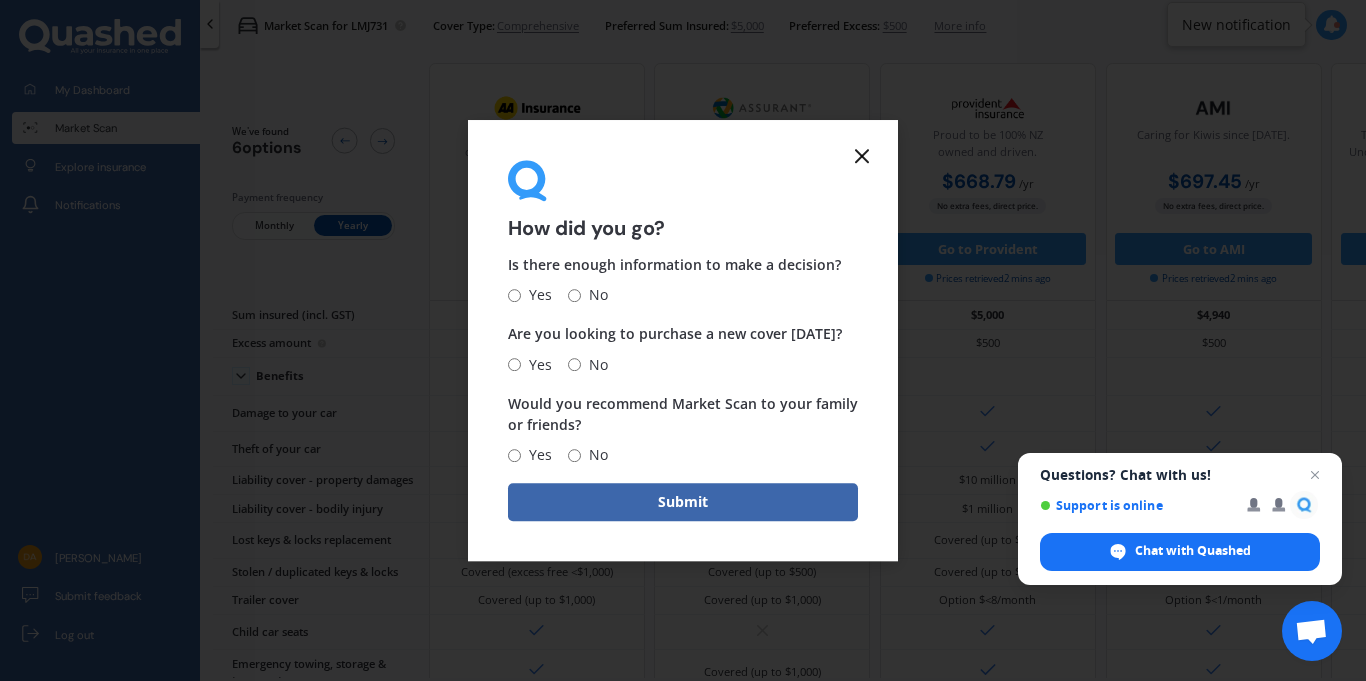 click 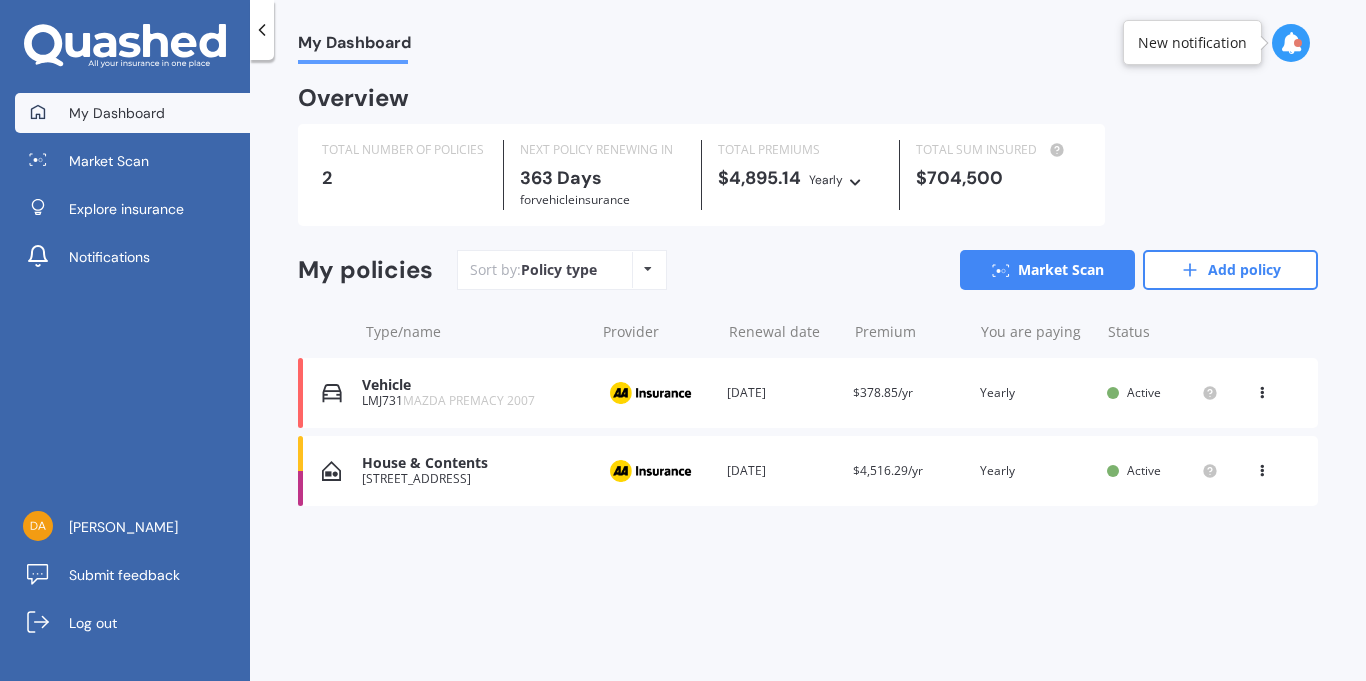 click on "MAZDA PREMACY 2007" at bounding box center (469, 400) 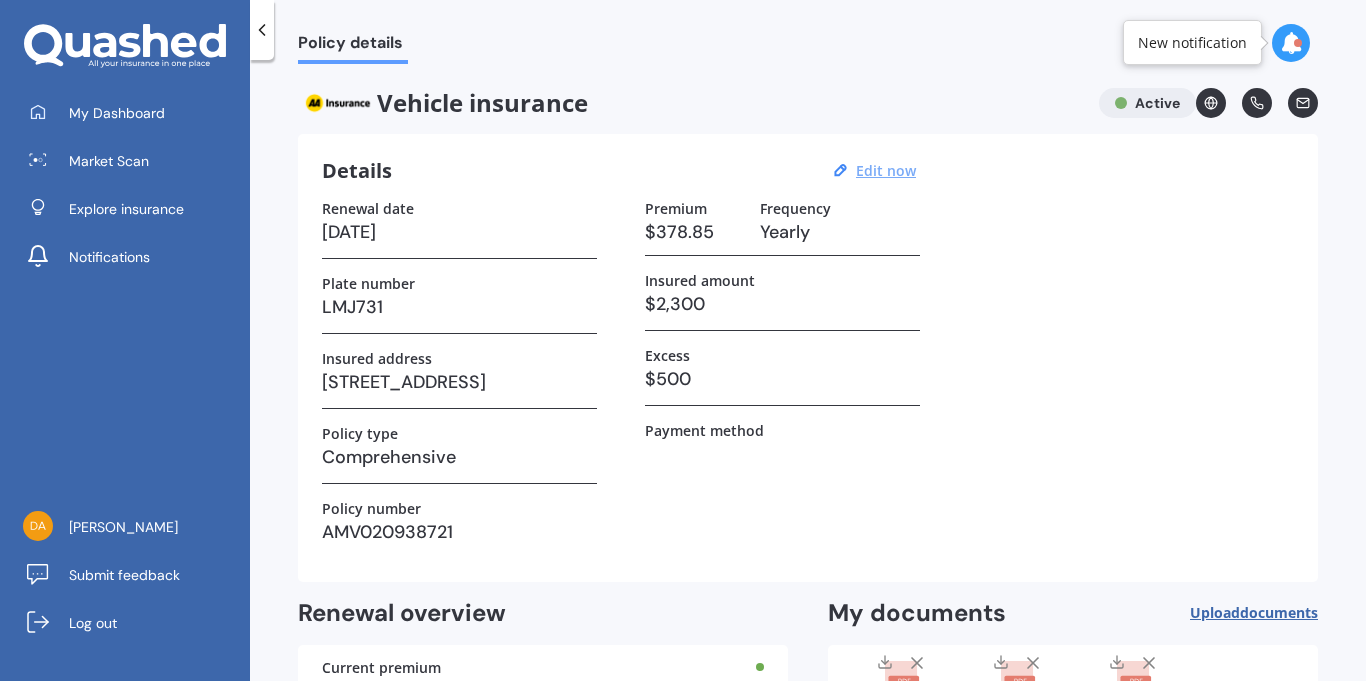 click on "Edit now" at bounding box center [886, 170] 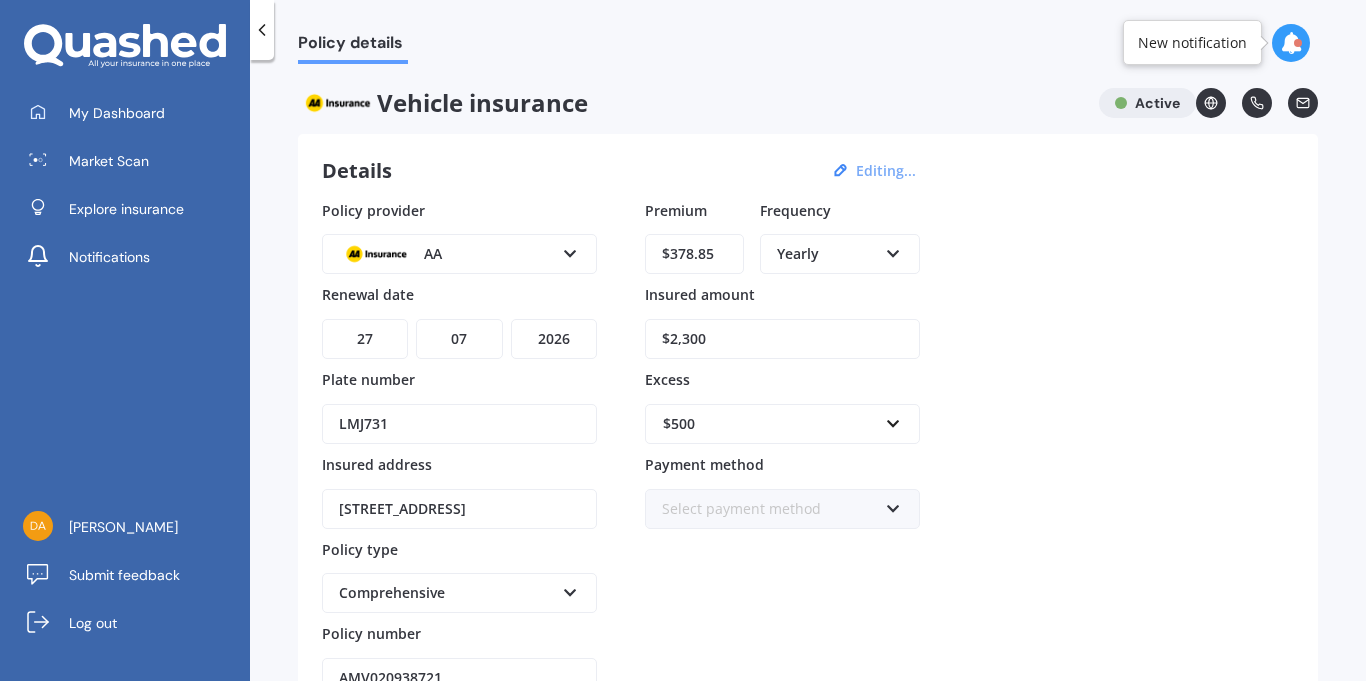 click on "$2,300" at bounding box center (782, 339) 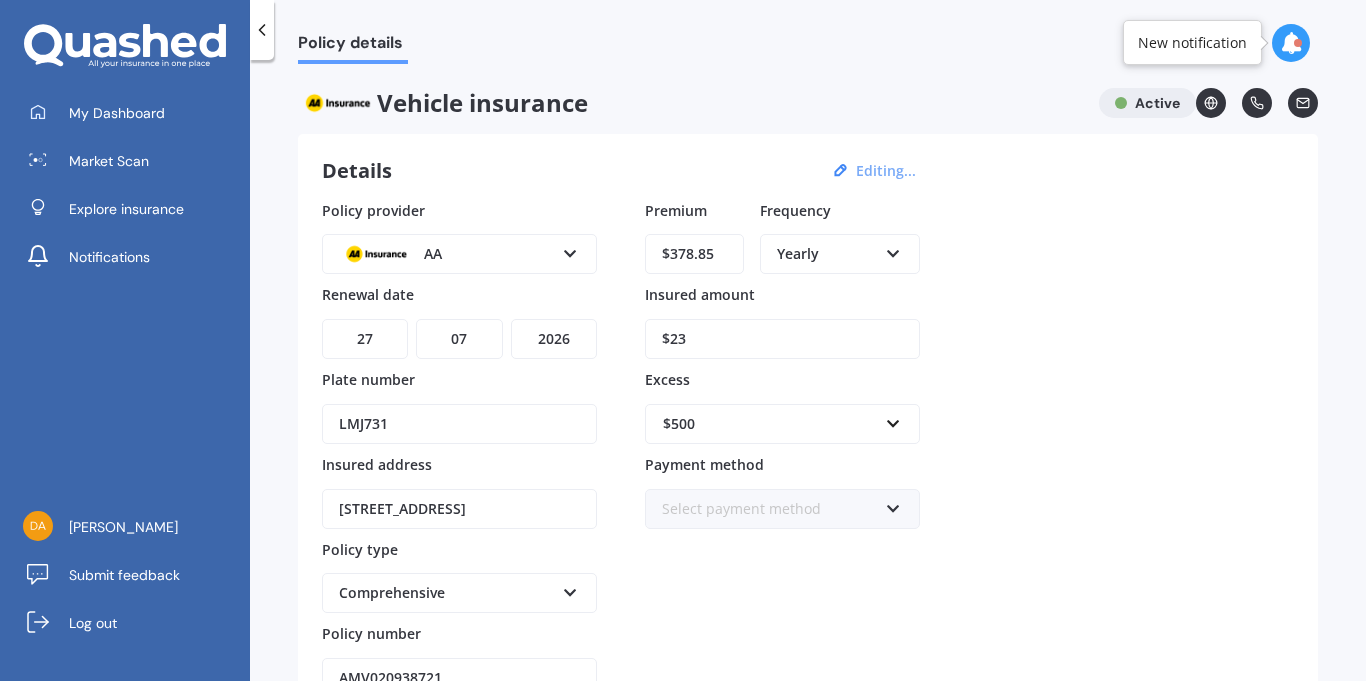type on "$2" 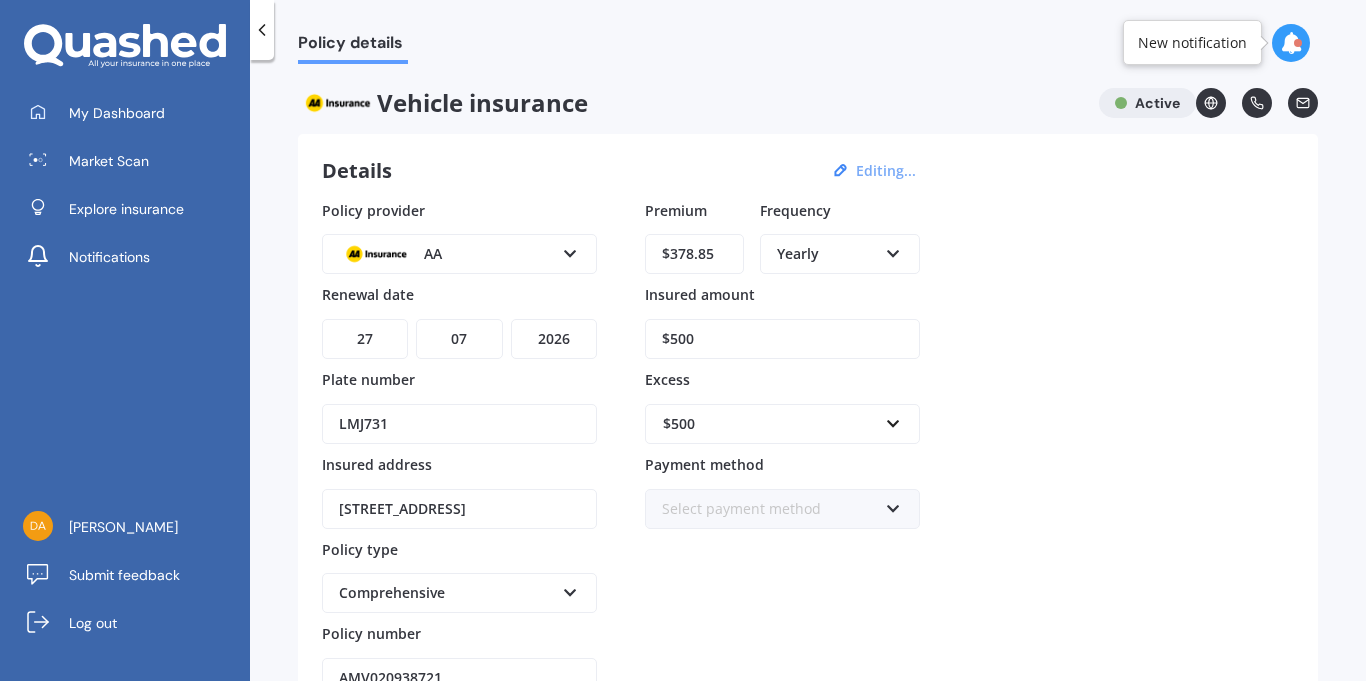 type on "$5,000" 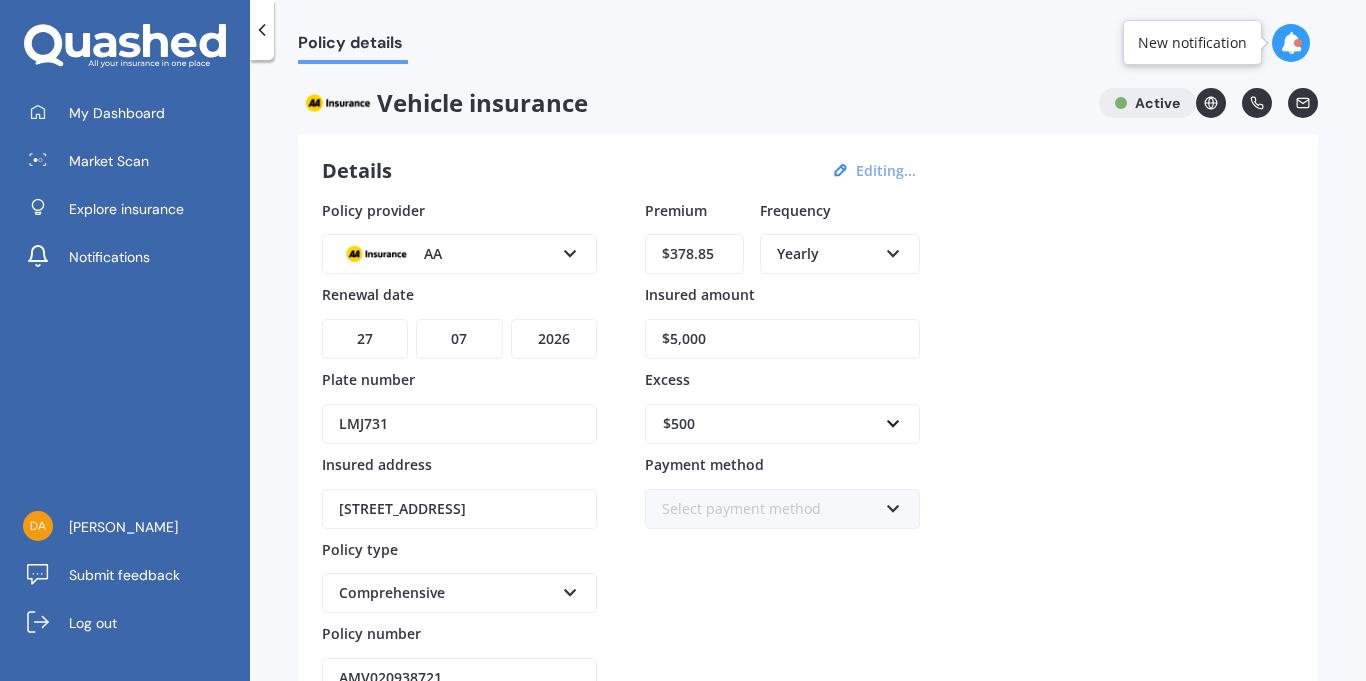 click on "Save" at bounding box center [1169, 758] 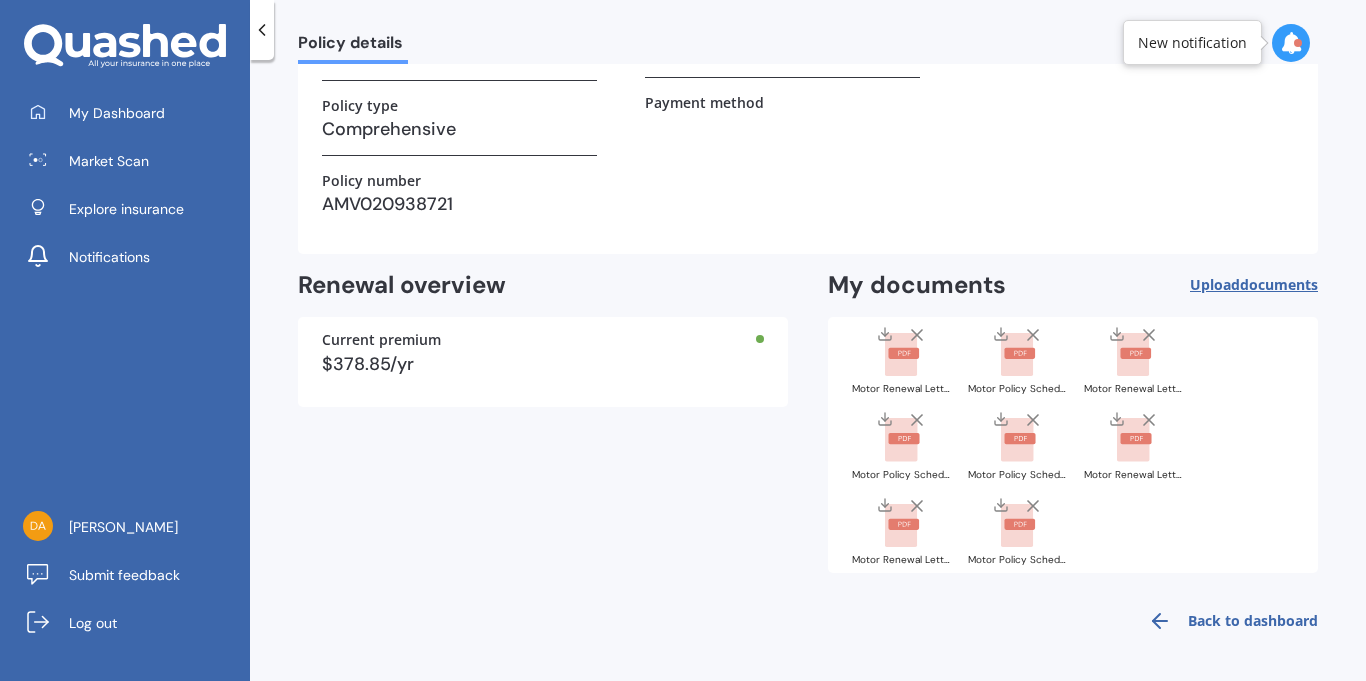scroll, scrollTop: 0, scrollLeft: 0, axis: both 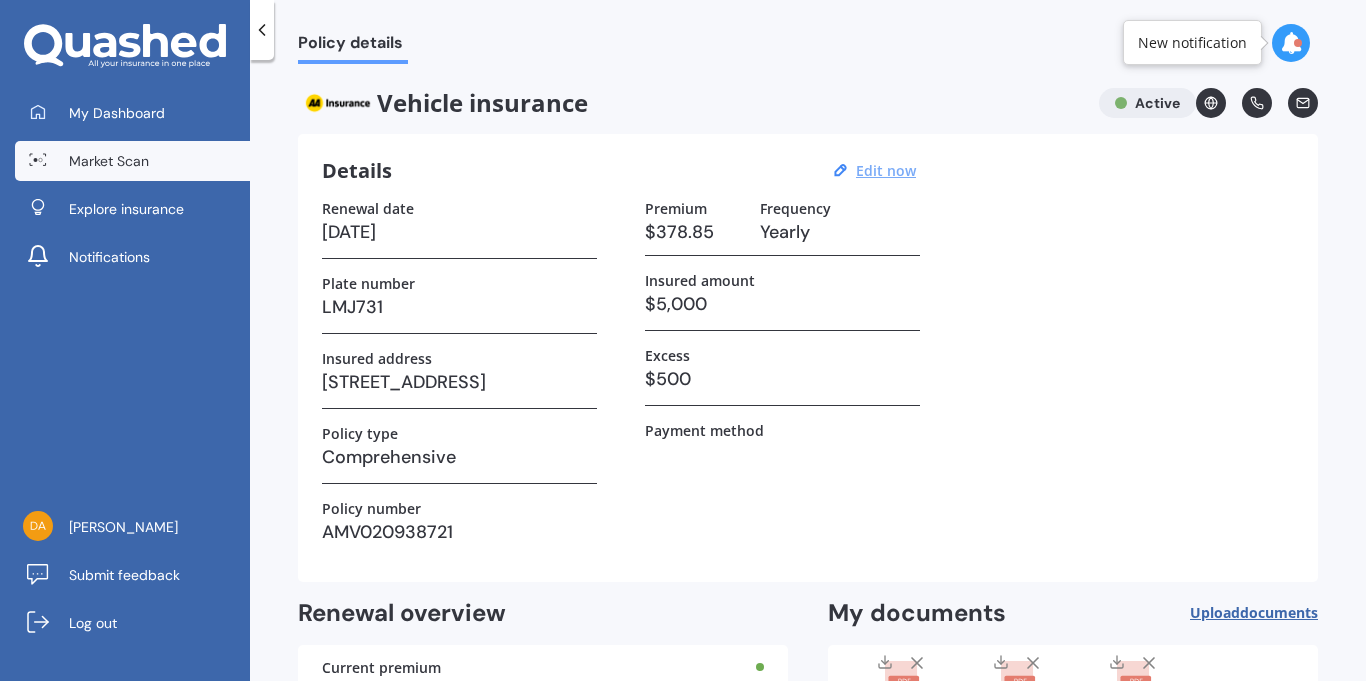 click on "Market Scan" at bounding box center [109, 161] 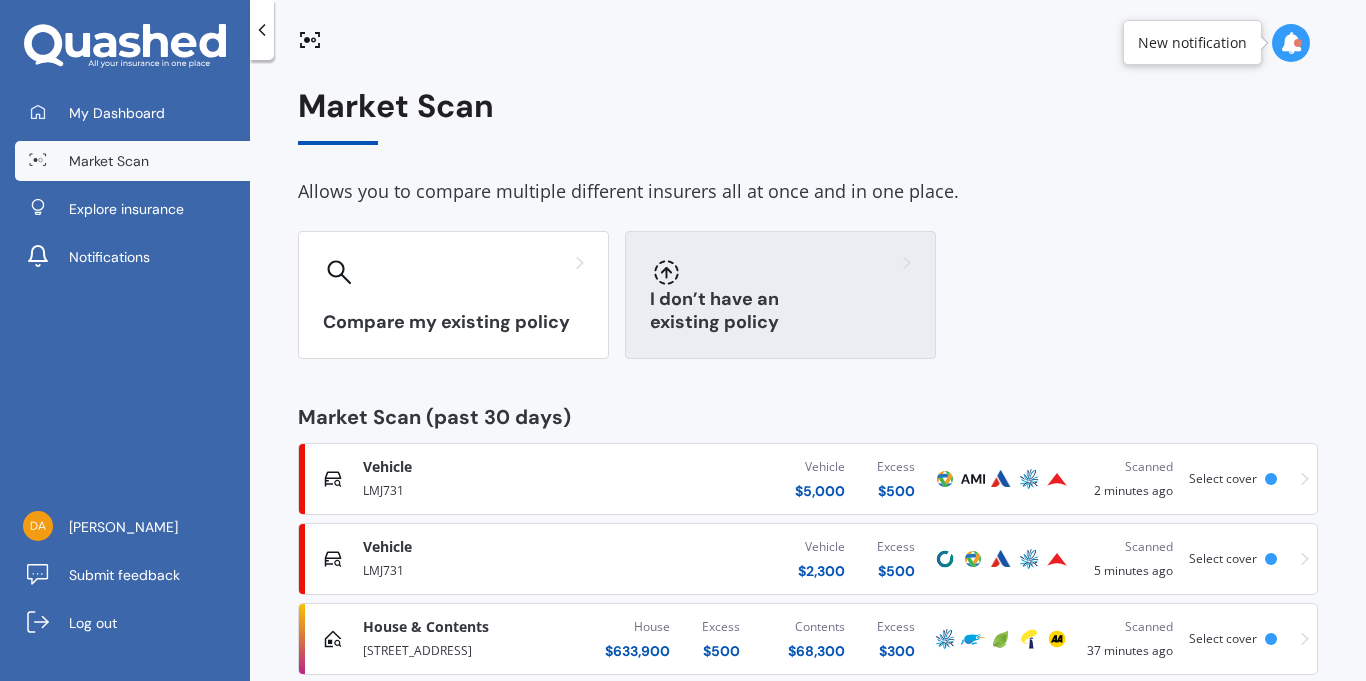scroll, scrollTop: 38, scrollLeft: 0, axis: vertical 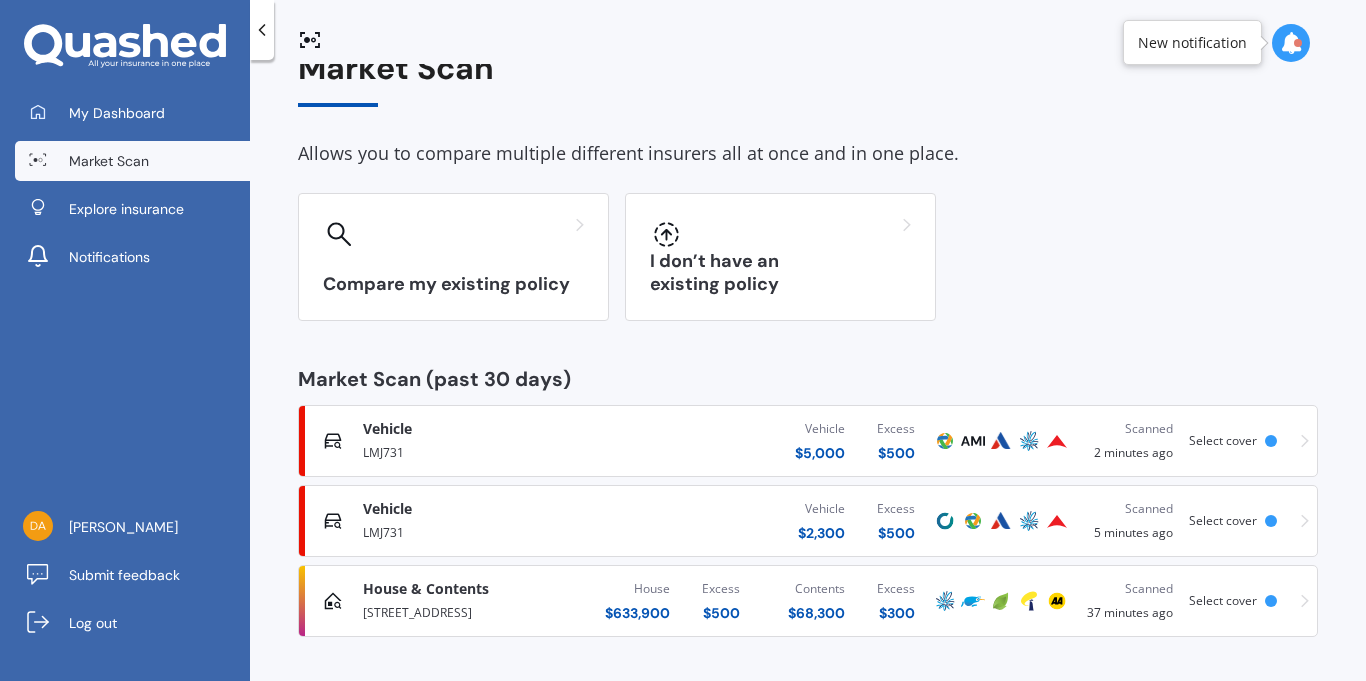click on "Vehicle Comprehensive LMJ731 Vehicle $ 5,000 Excess $ 500 Scanned 2 minutes ago Select cover" at bounding box center [808, 441] 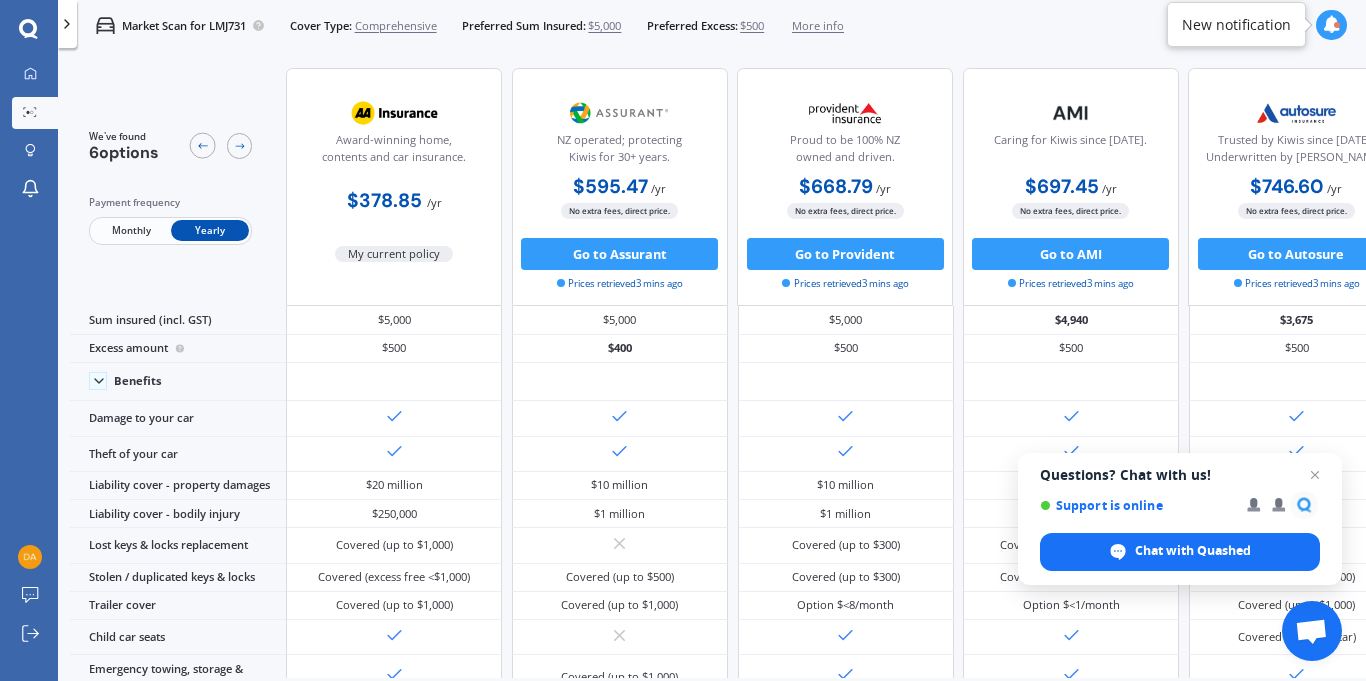 scroll, scrollTop: 0, scrollLeft: 0, axis: both 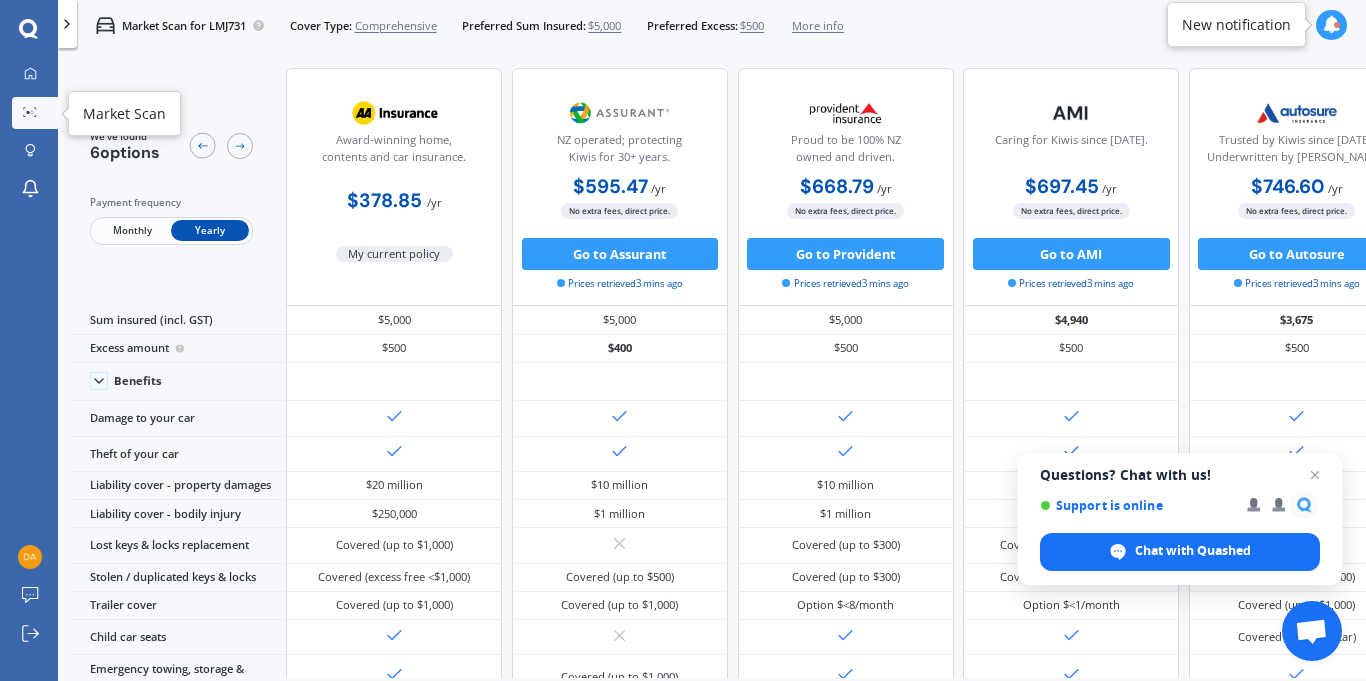 click at bounding box center (30, 113) 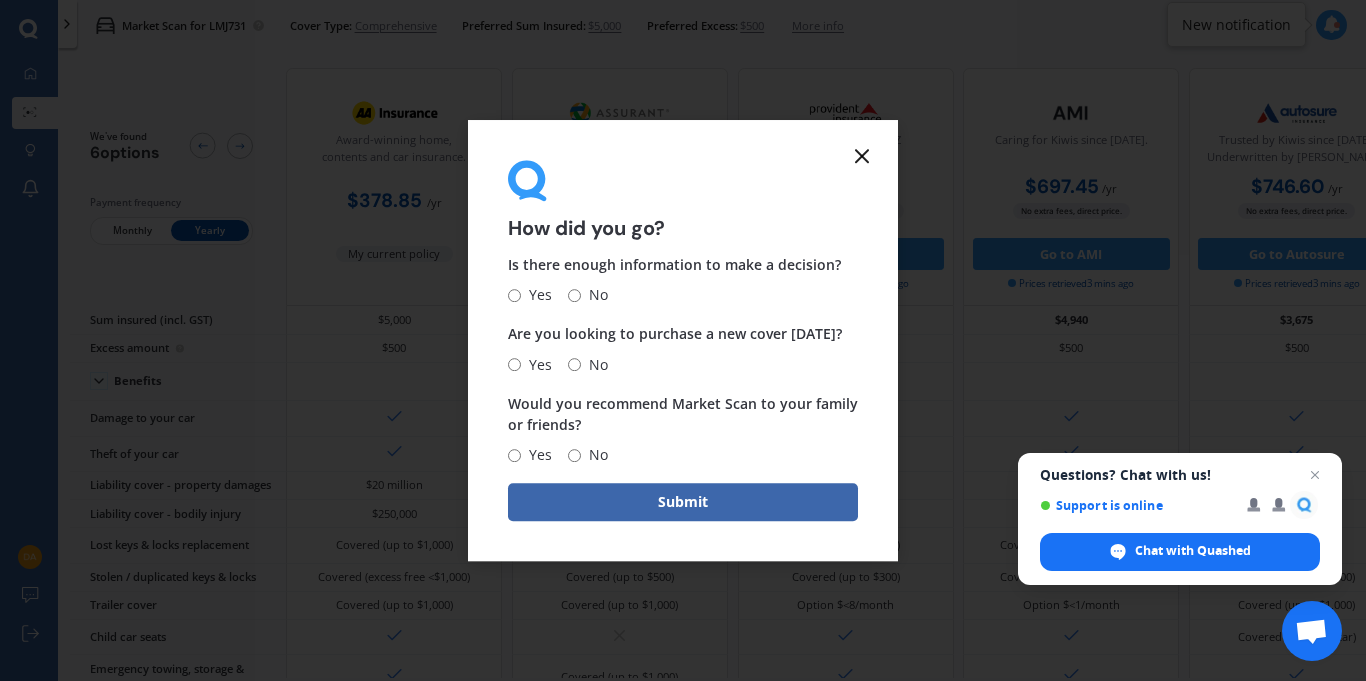 click 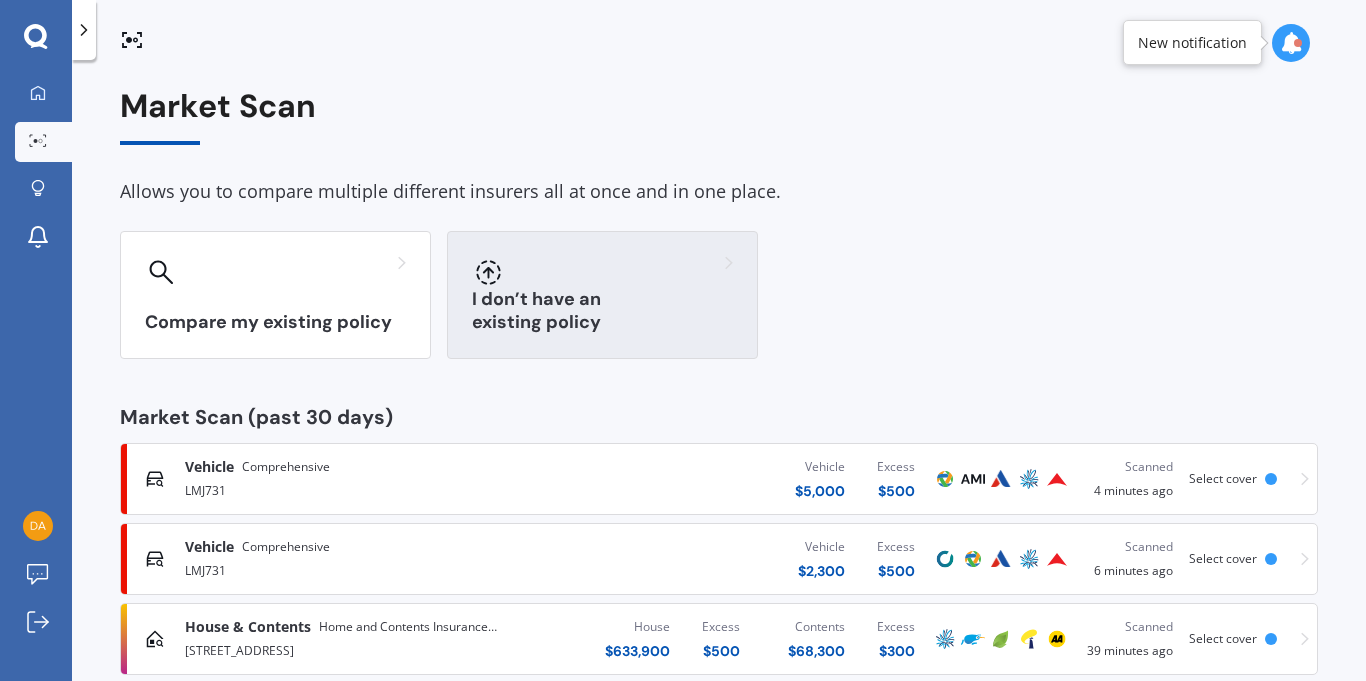 click on "I don’t have an existing policy" at bounding box center (602, 311) 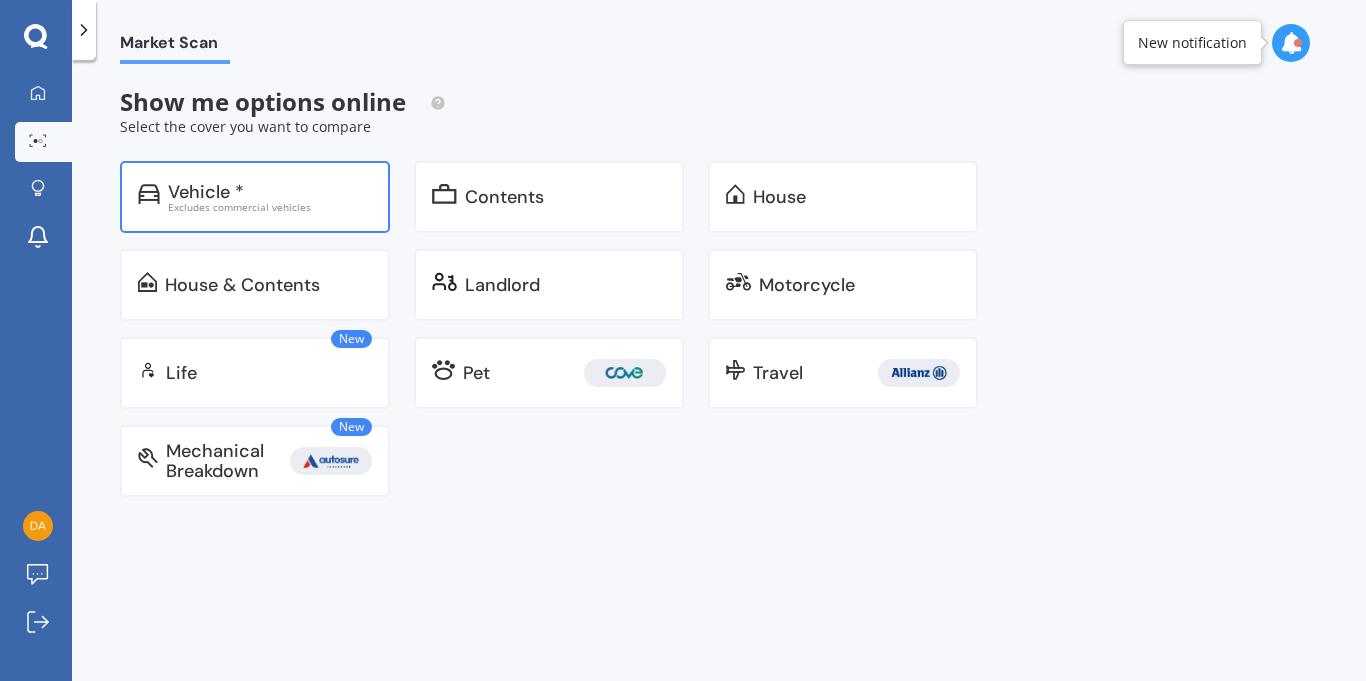 click on "Excludes commercial vehicles" at bounding box center [270, 207] 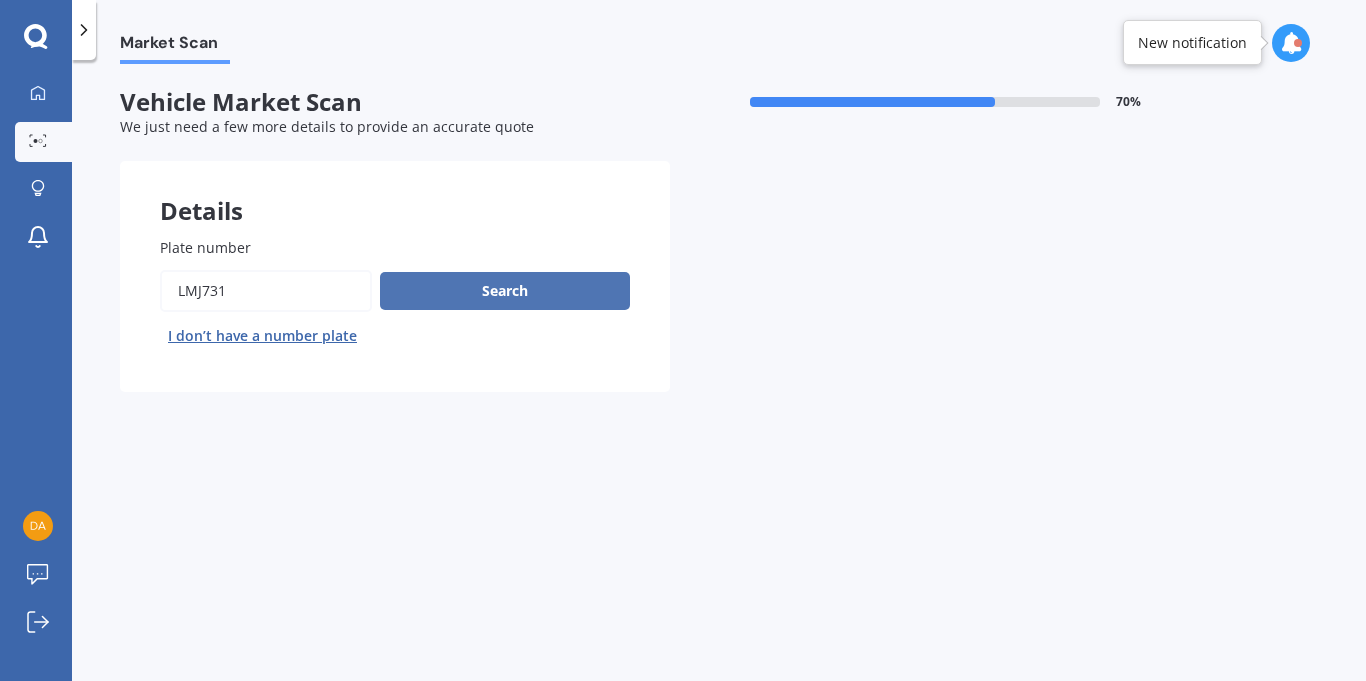 click on "Search" at bounding box center [505, 291] 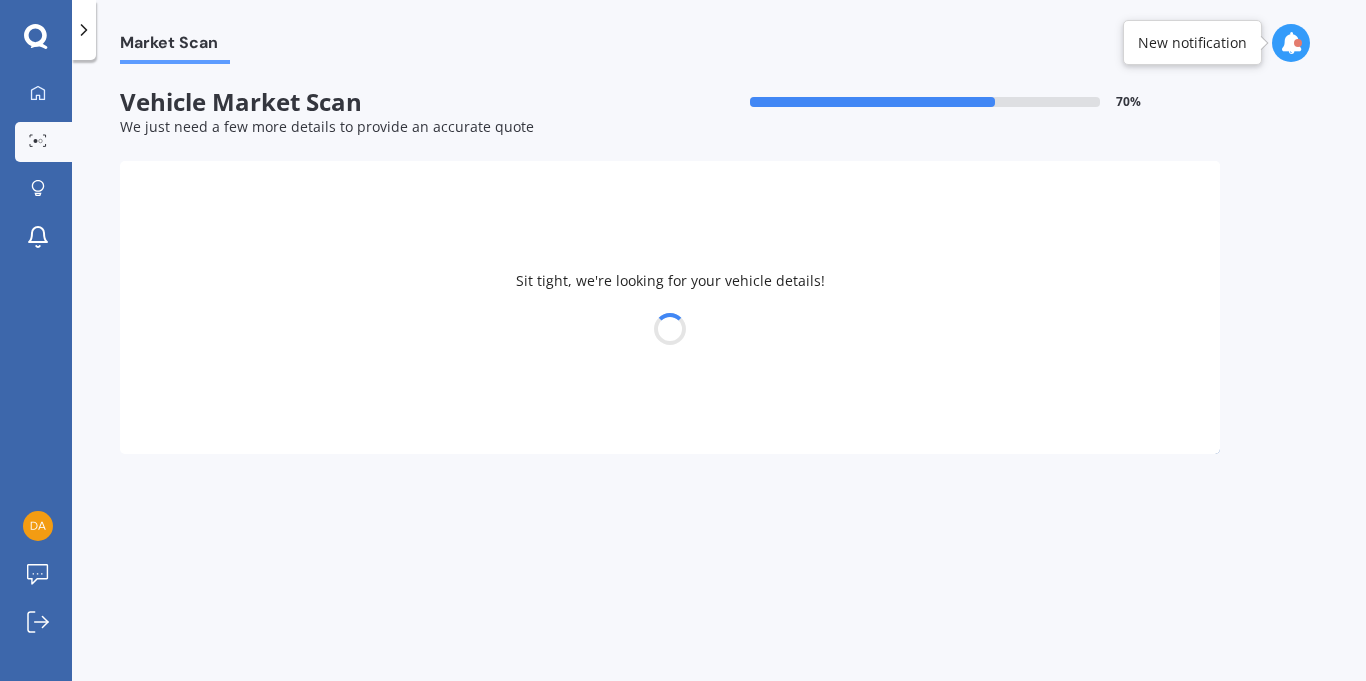 select on "MAZDA" 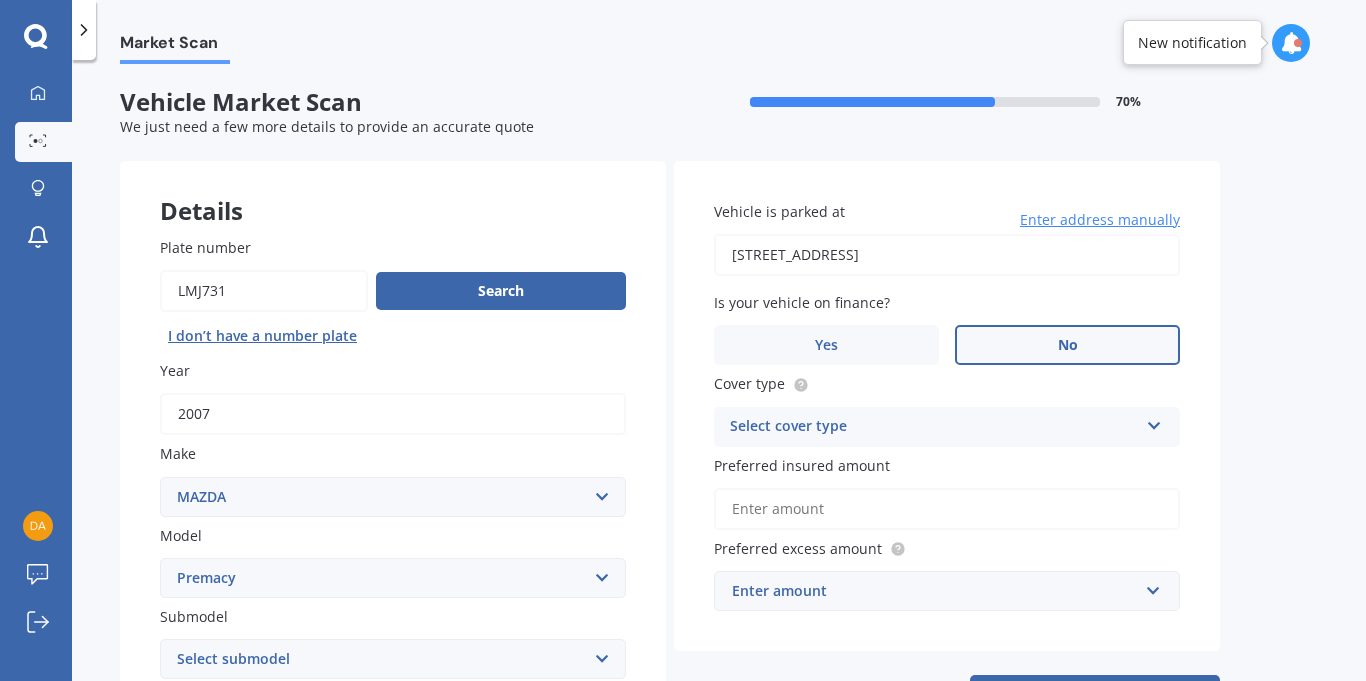 click on "Preferred insured amount" at bounding box center (947, 509) 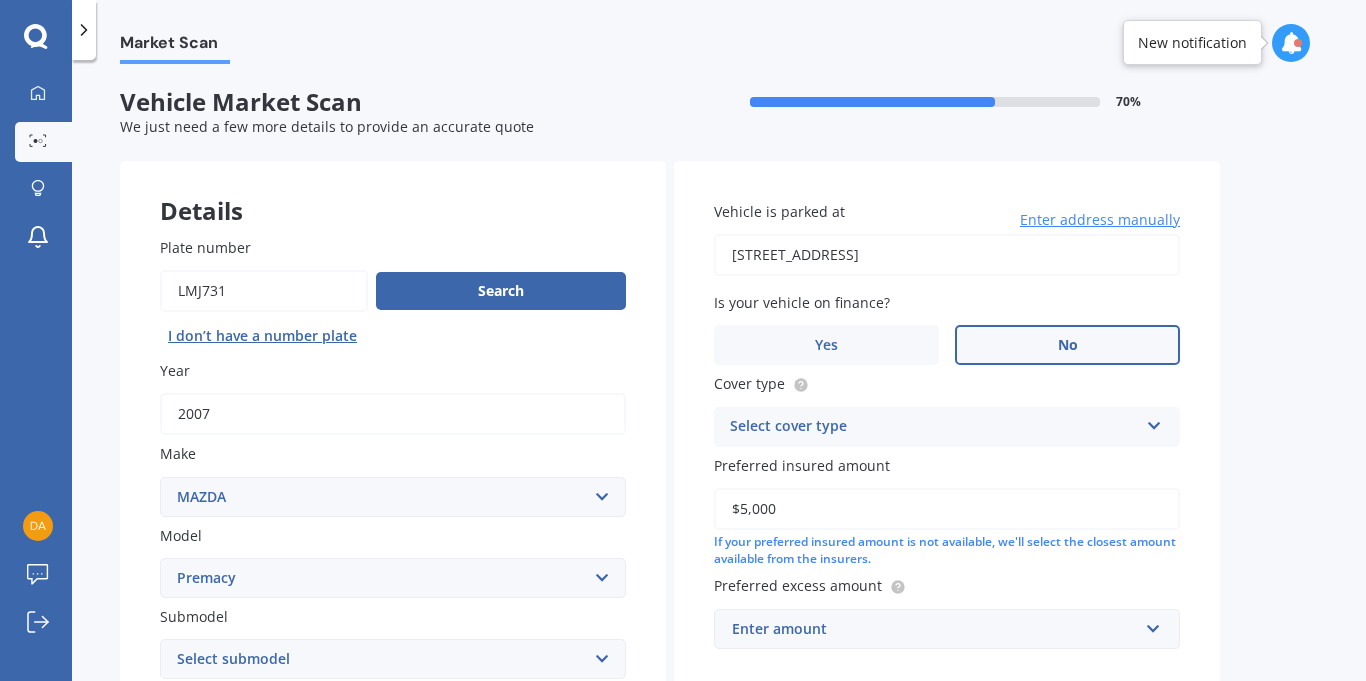 type on "$5,000" 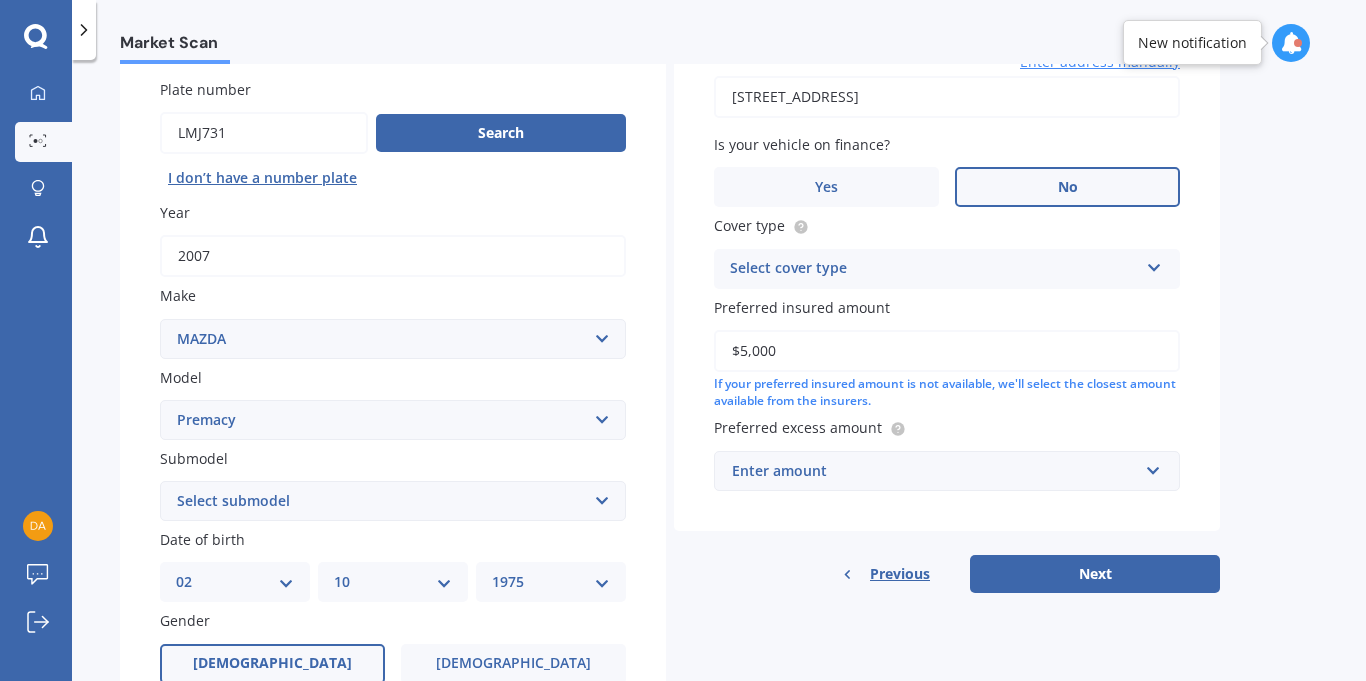 scroll, scrollTop: 168, scrollLeft: 0, axis: vertical 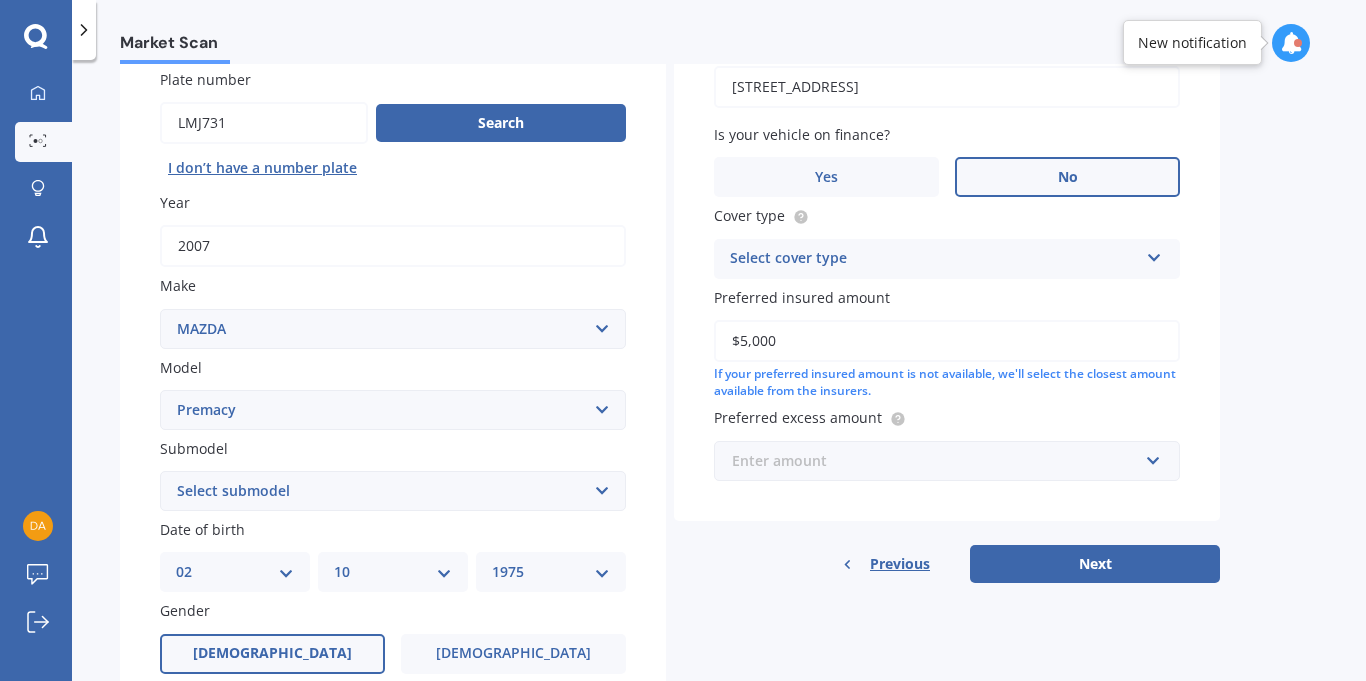 click at bounding box center [940, 461] 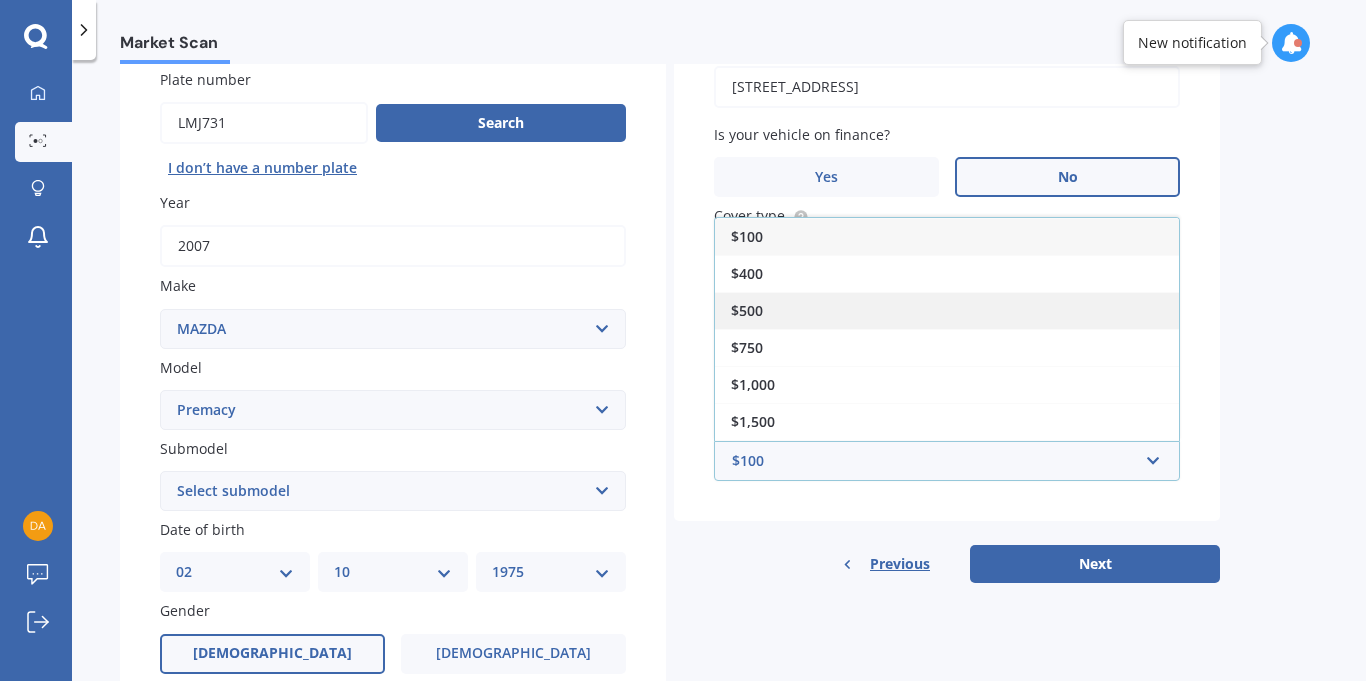 click on "$500" at bounding box center [947, 310] 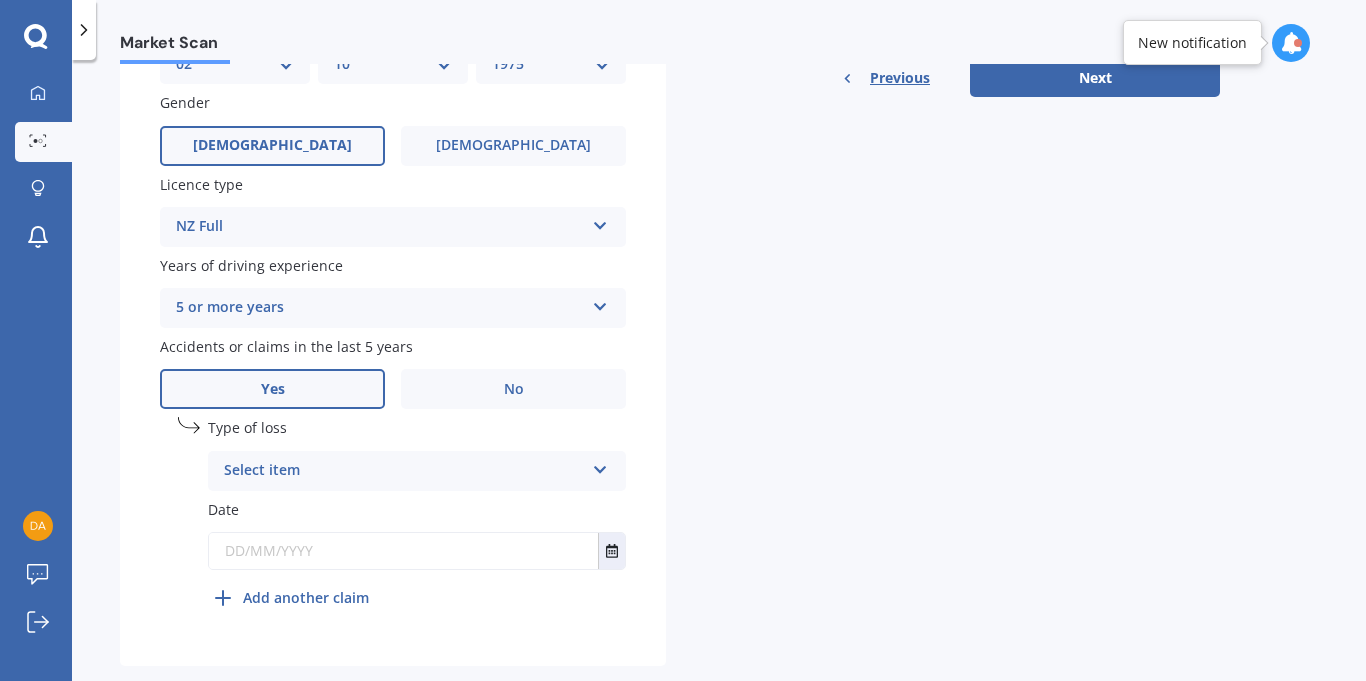 scroll, scrollTop: 713, scrollLeft: 0, axis: vertical 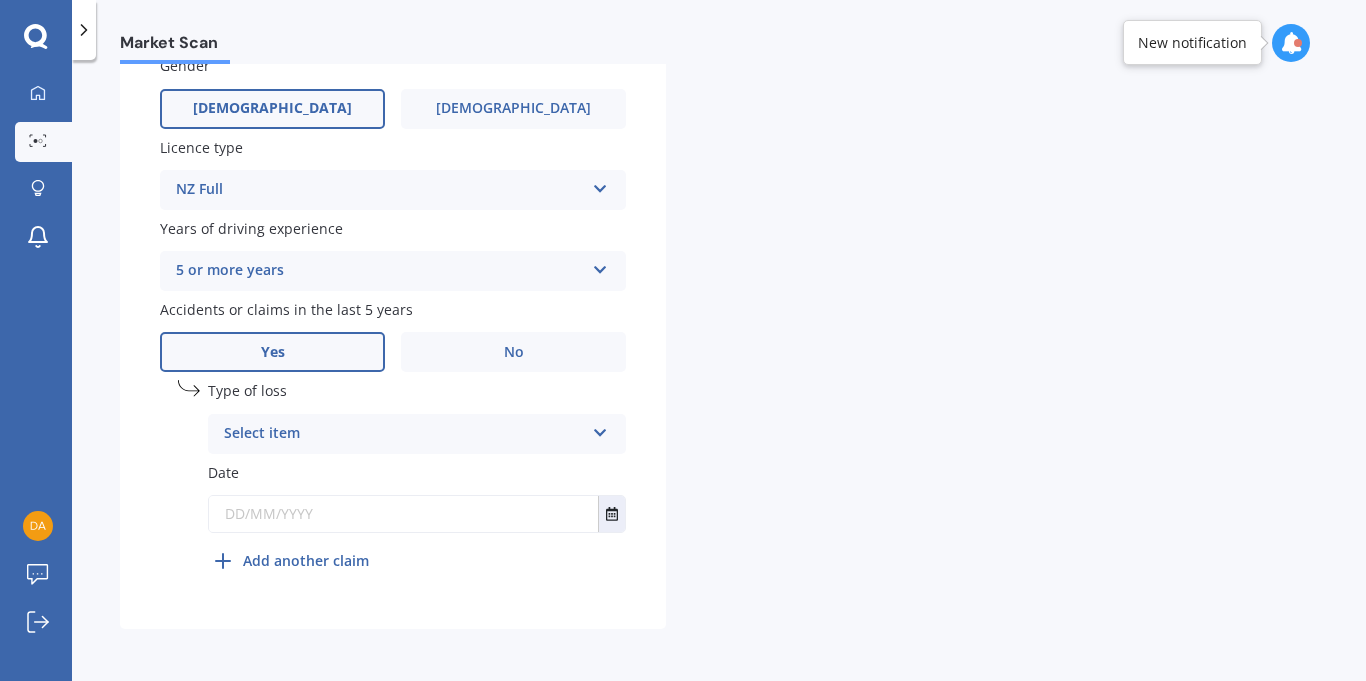 click on "Select item" at bounding box center [404, 434] 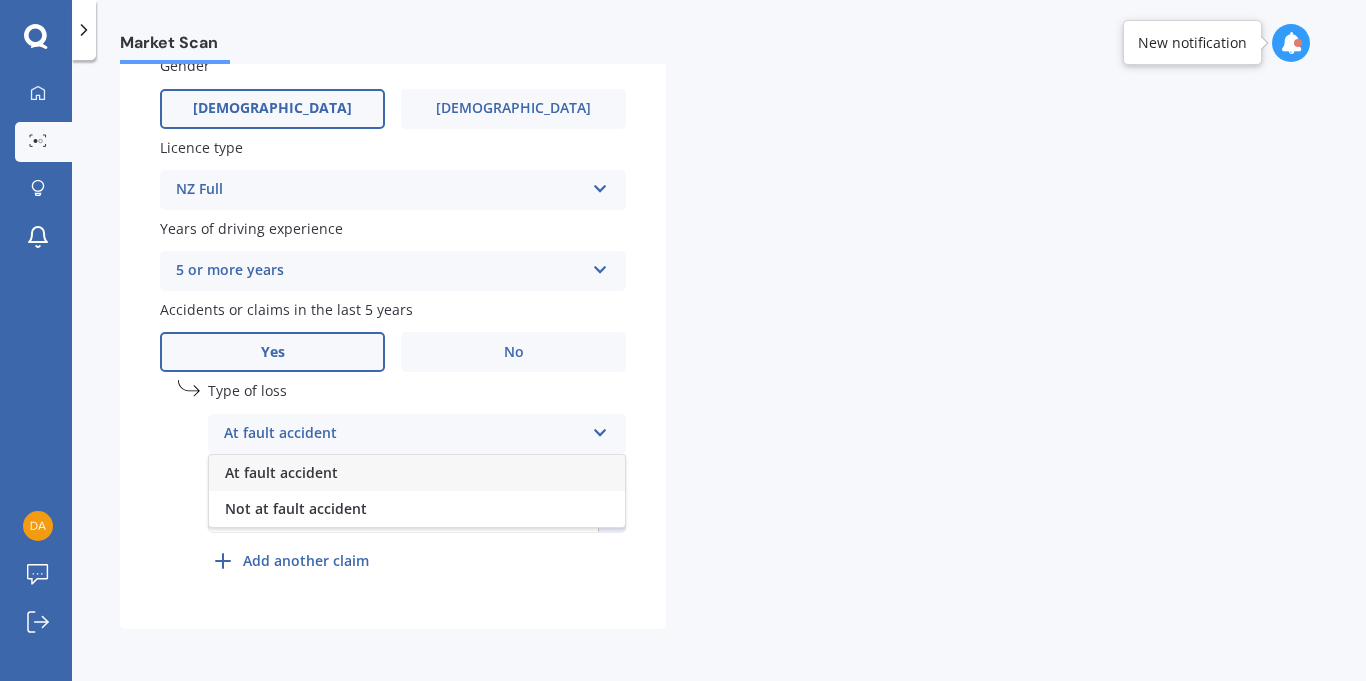 click on "At fault accident" at bounding box center [417, 473] 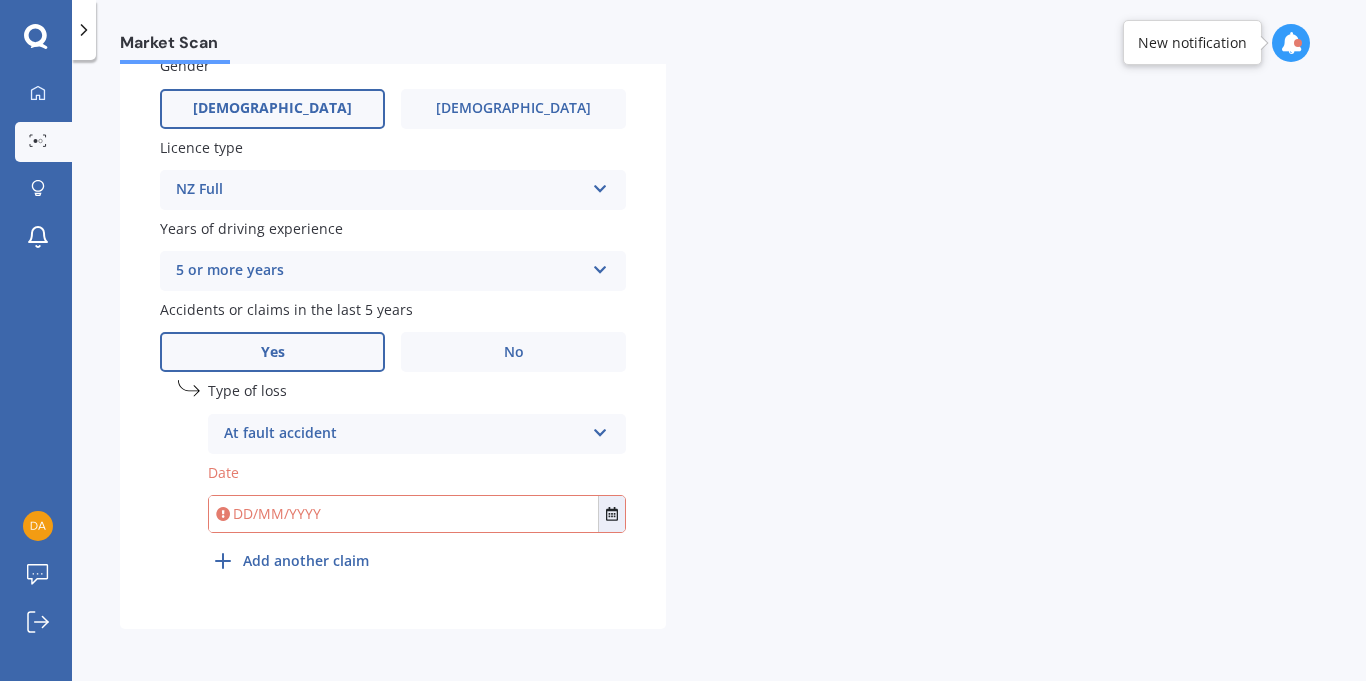 click at bounding box center (403, 514) 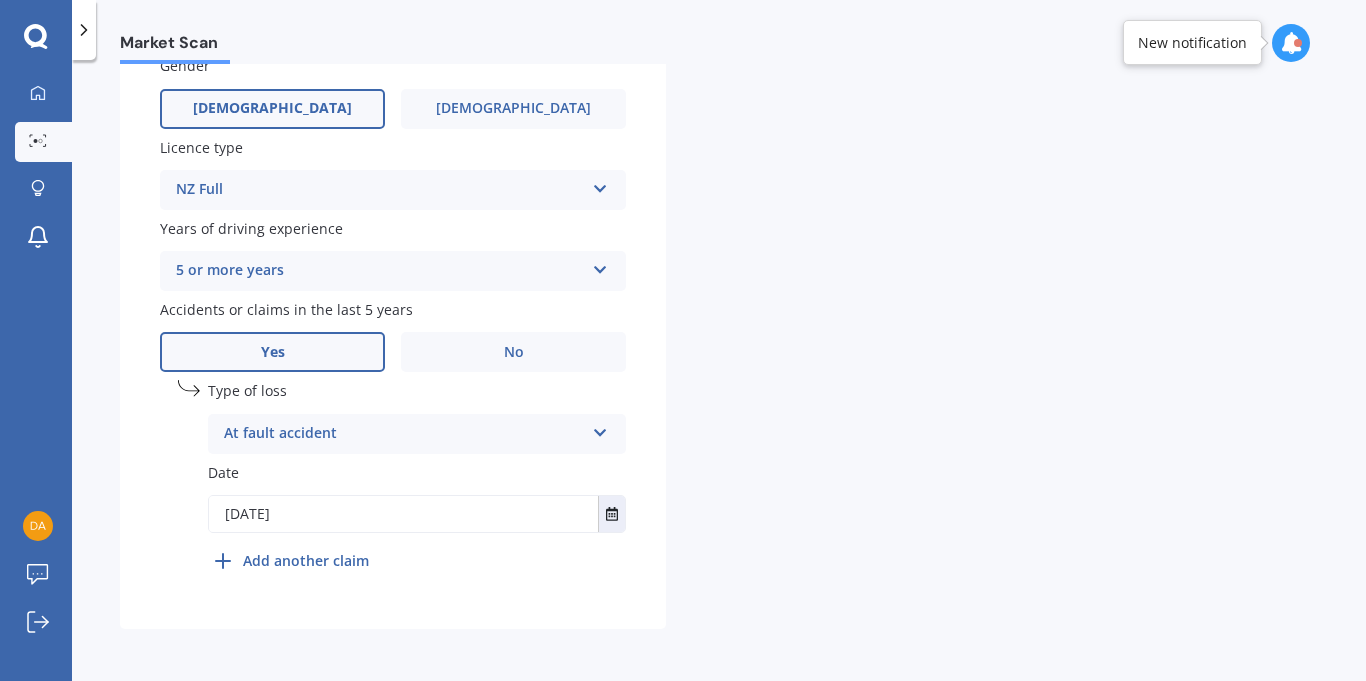 type on "[DATE]" 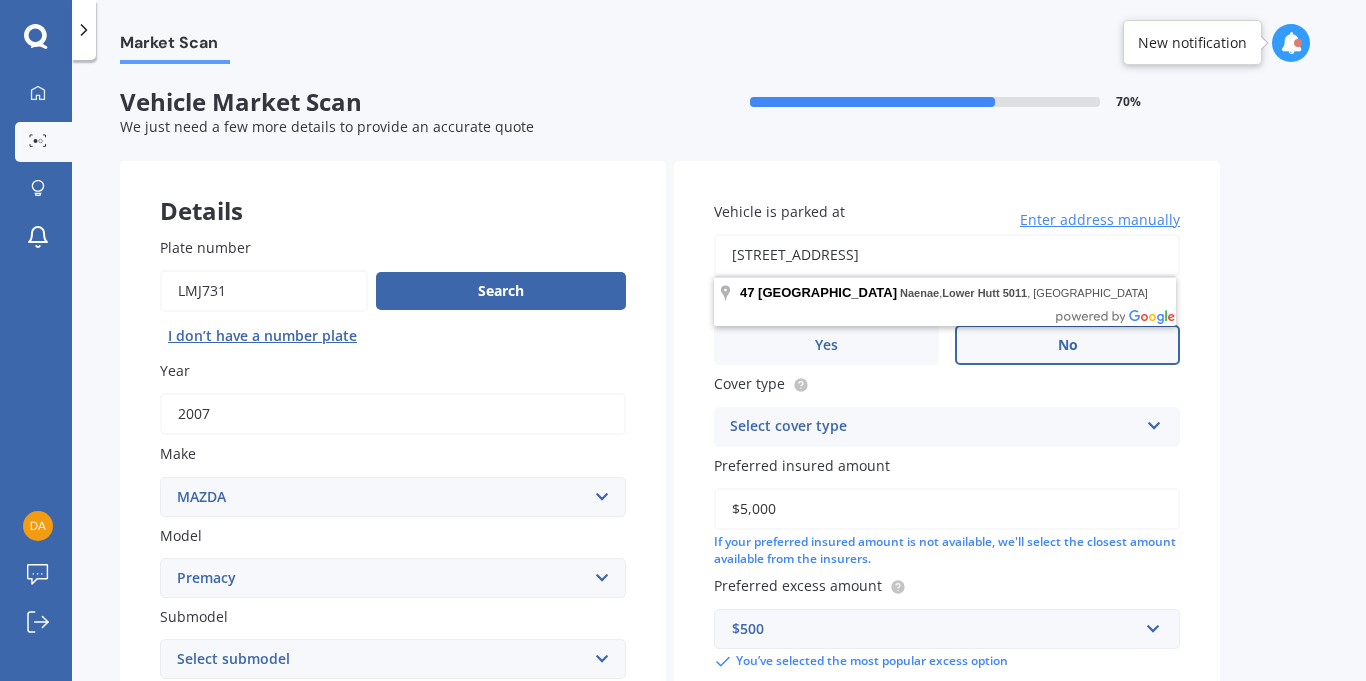 click on "Vehicle is parked at [STREET_ADDRESS] Enter address manually Is your vehicle on finance? Yes No Cover type Select cover type Comprehensive Third Party, Fire & Theft Third Party Preferred insured amount $5,000 If your preferred insured amount is not available, we'll select the closest amount available from the insurers. Preferred excess amount $500 $100 $400 $500 $750 $1,000 $1,500 $2,000 You’ve selected the most popular excess option" at bounding box center (947, 436) 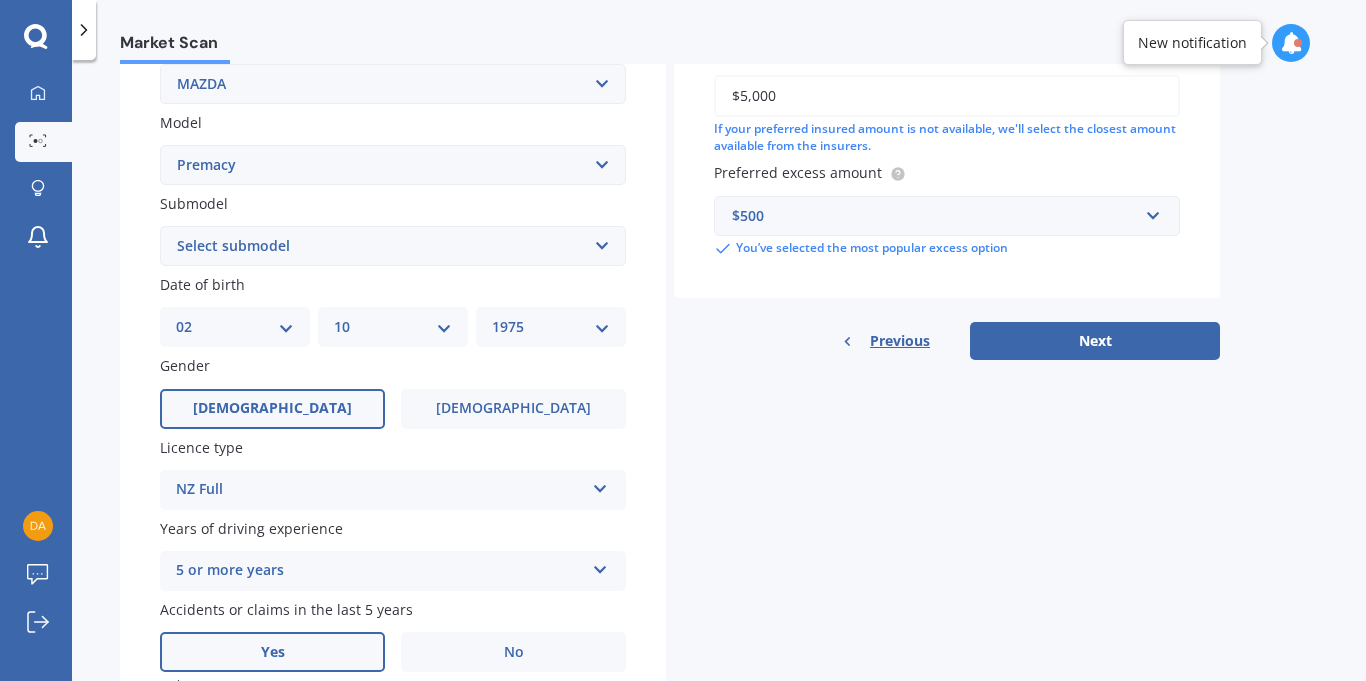 scroll, scrollTop: 405, scrollLeft: 0, axis: vertical 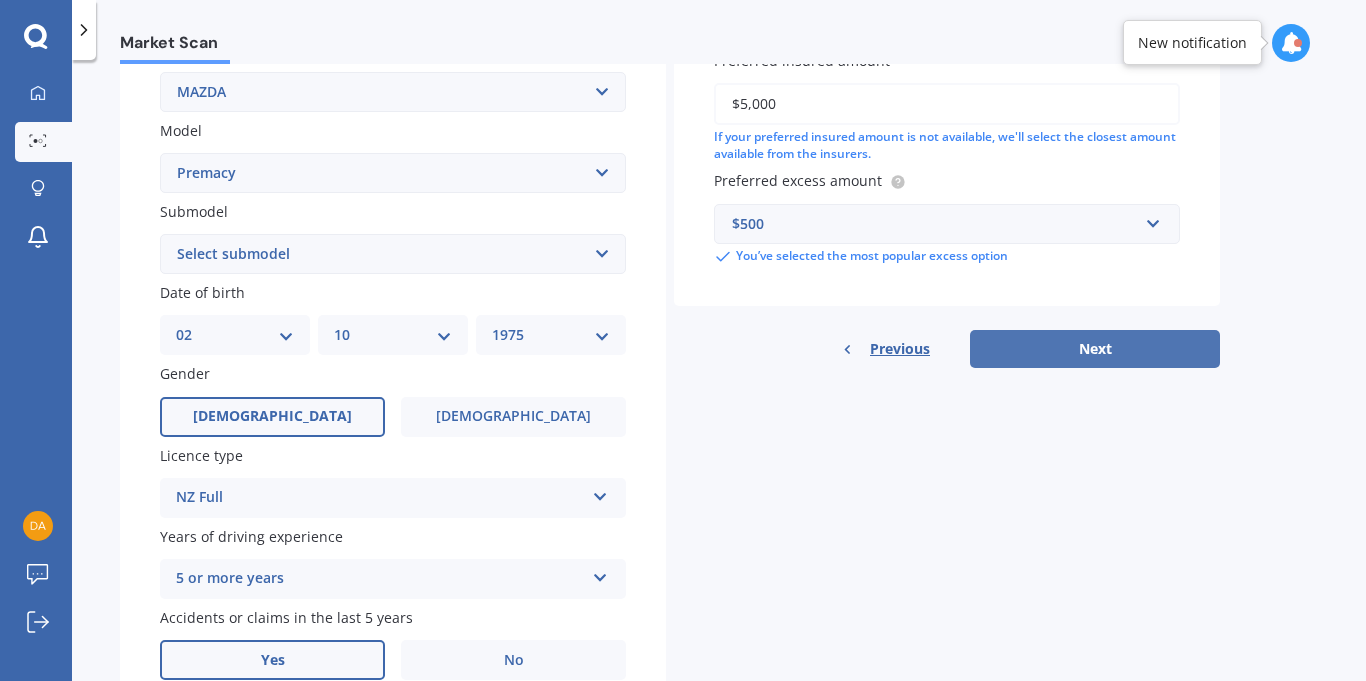 click on "Next" at bounding box center [1095, 349] 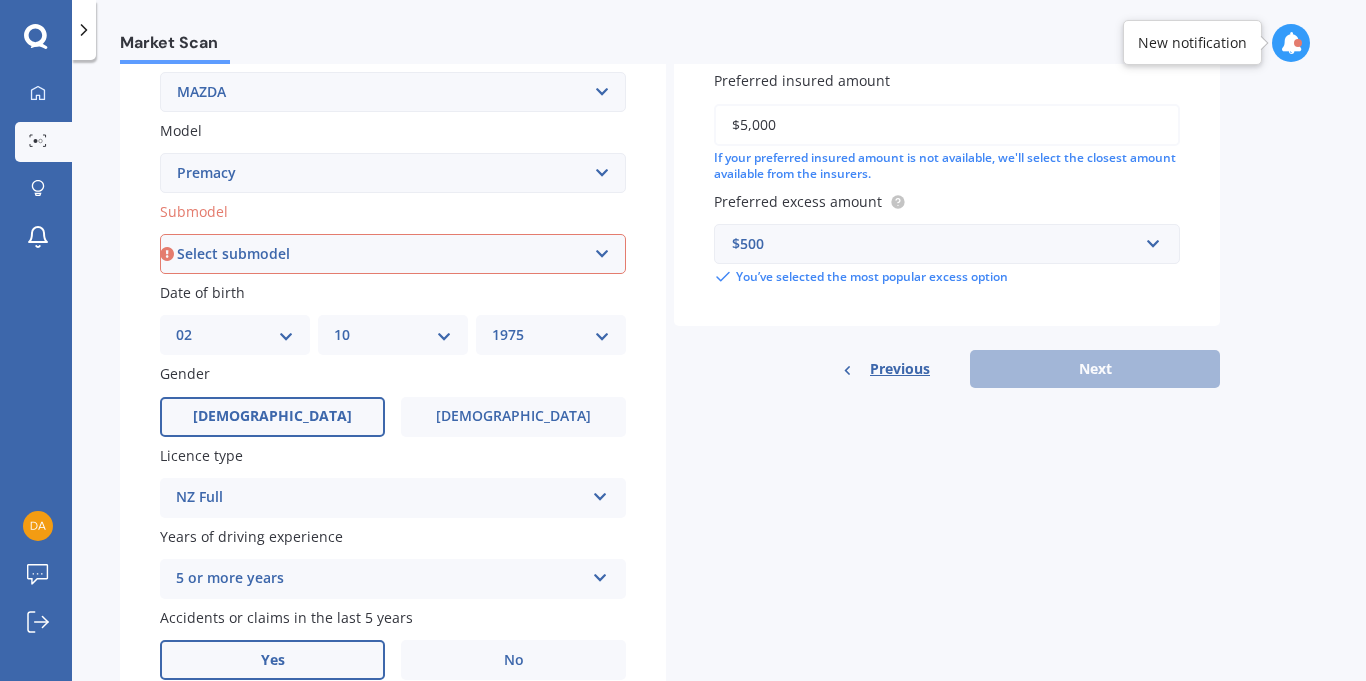 click on "Select submodel (All)" at bounding box center (393, 254) 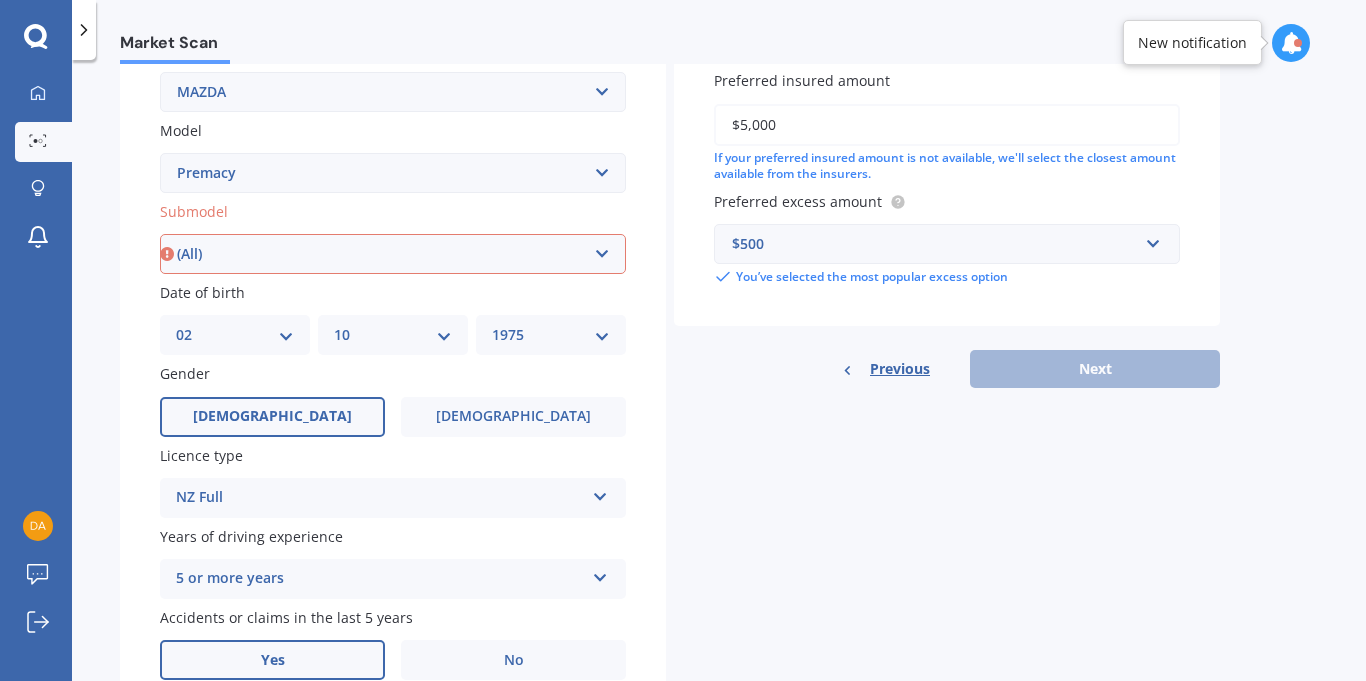 click on "Select submodel (All)" at bounding box center (393, 254) 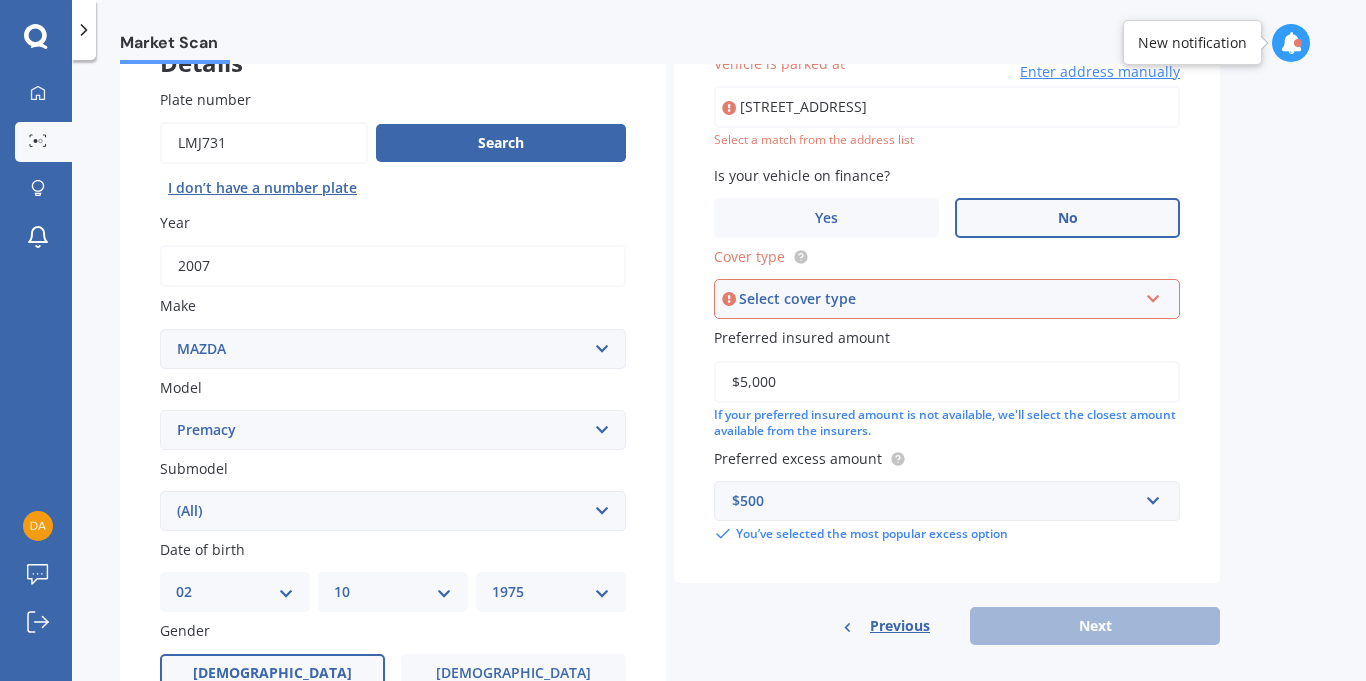 scroll, scrollTop: 137, scrollLeft: 0, axis: vertical 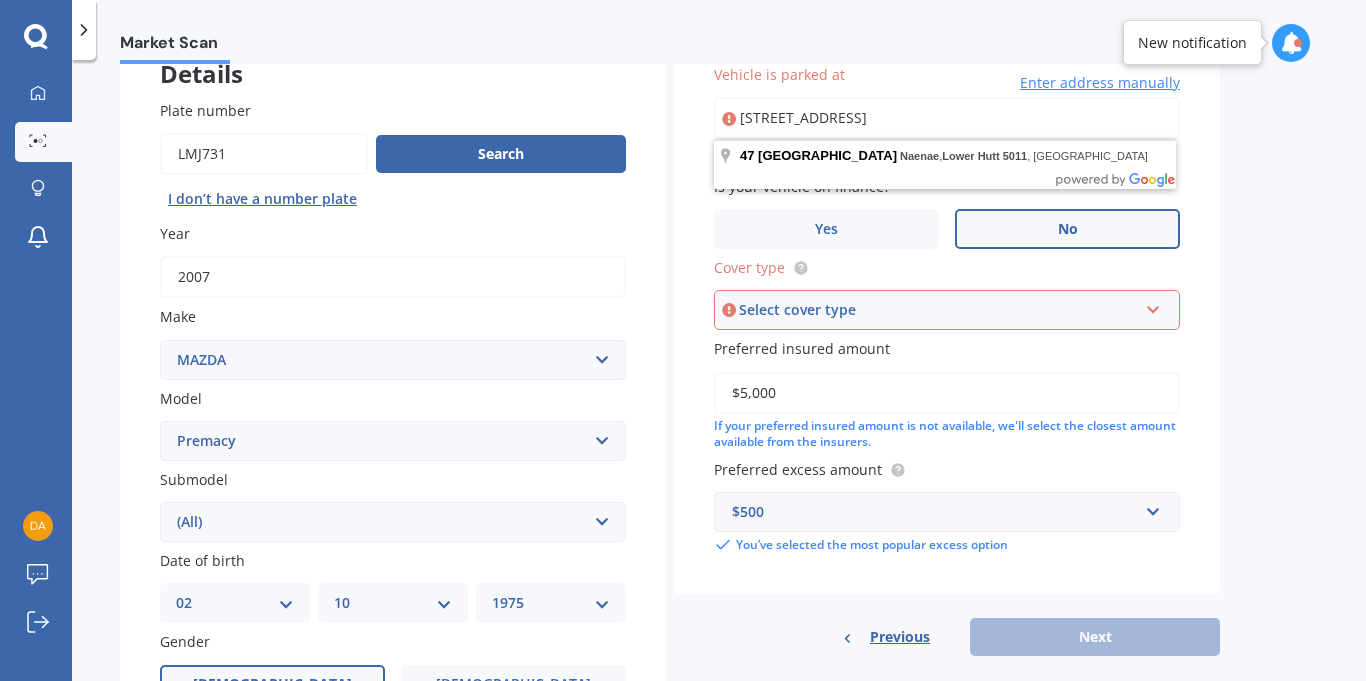 click on "Select cover type" at bounding box center (938, 310) 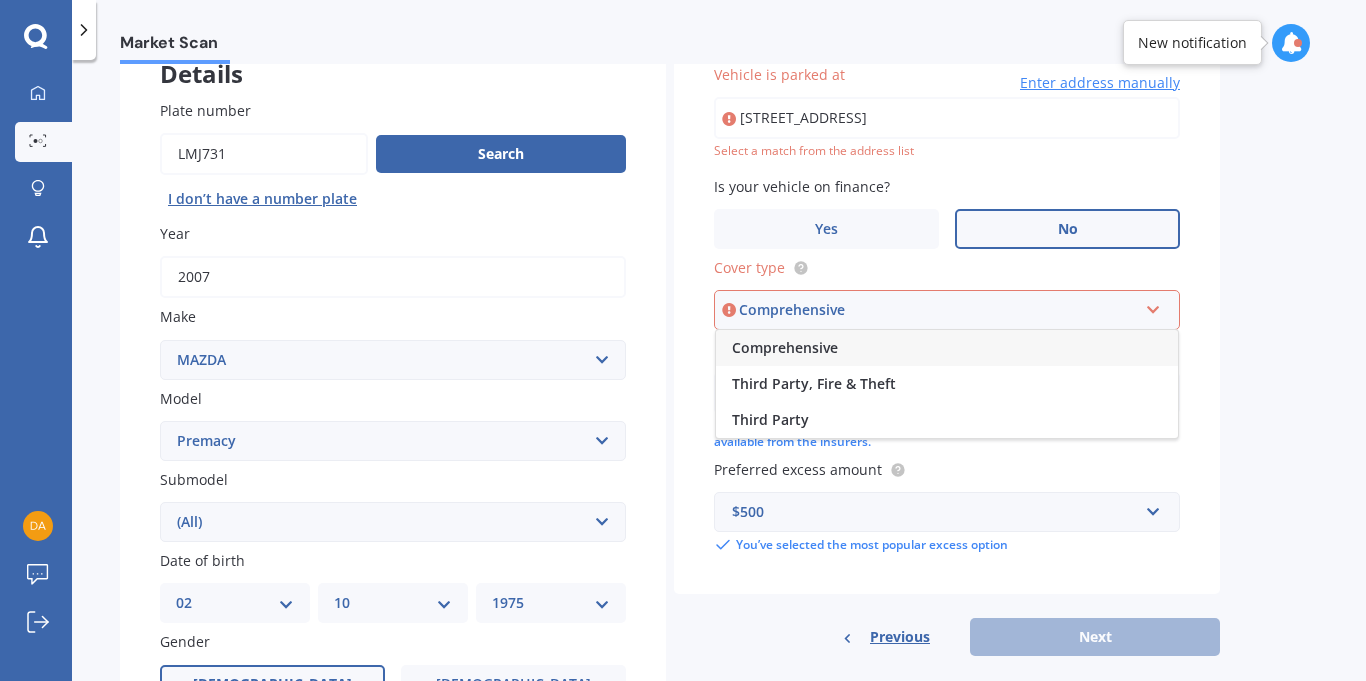 click on "Comprehensive" at bounding box center [947, 348] 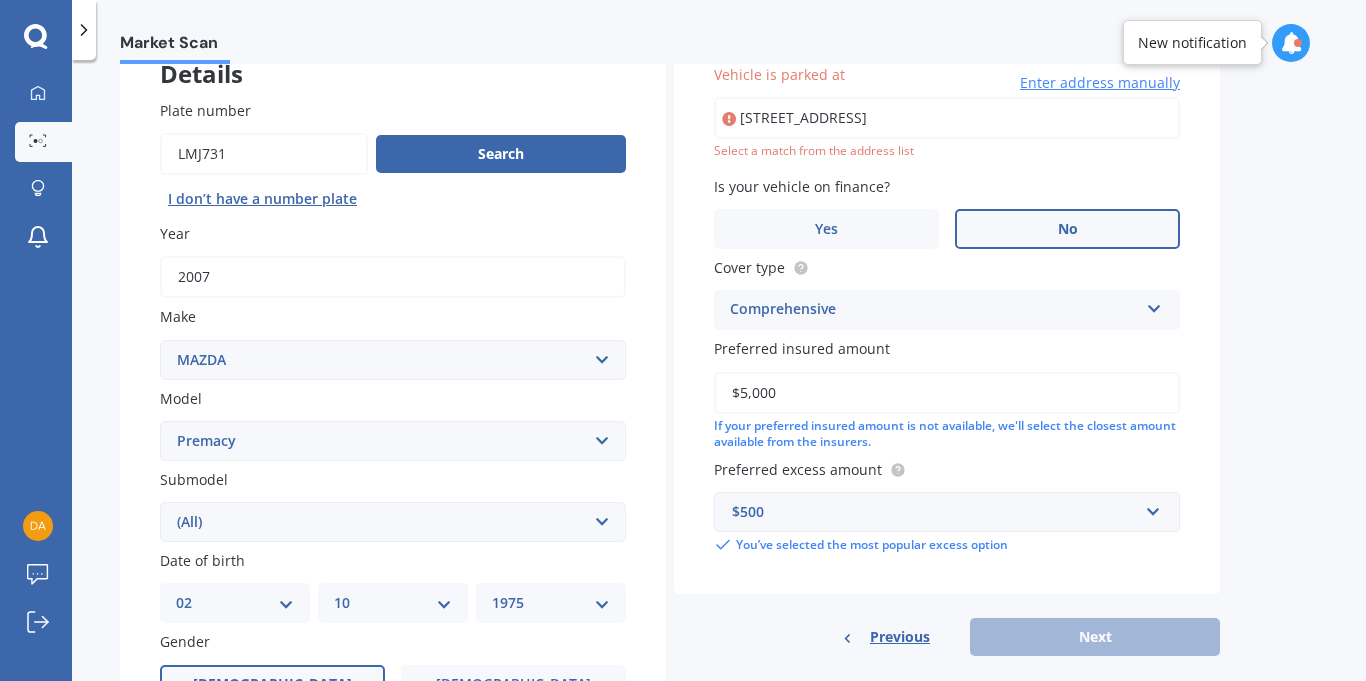 click on "[STREET_ADDRESS]" at bounding box center [947, 118] 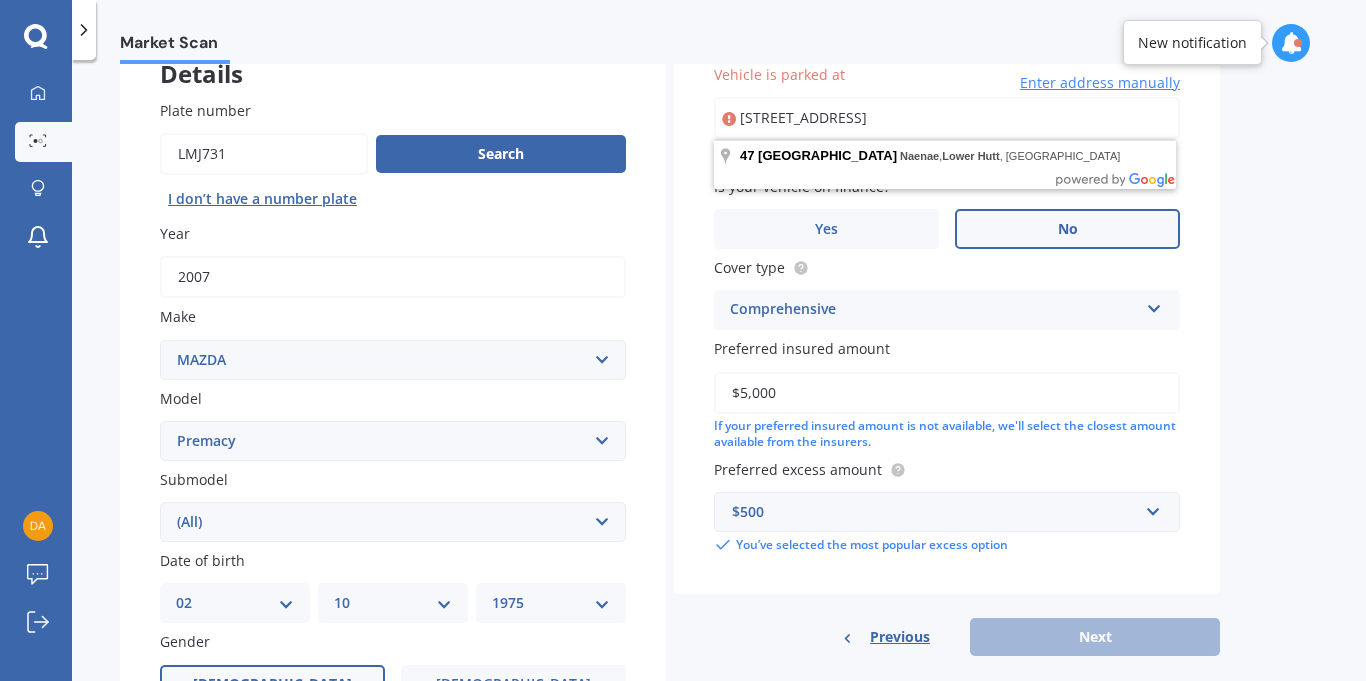 click on "Vehicle is parked at [STREET_ADDRESS] Enter address manually Select a match from the address list Is your vehicle on finance? Yes No Cover type Comprehensive Comprehensive Third Party, Fire & Theft Third Party Preferred insured amount $5,000 If your preferred insured amount is not available, we'll select the closest amount available from the insurers. Preferred excess amount $500 $100 $400 $500 $750 $1,000 $1,500 $2,000 You’ve selected the most popular excess option" at bounding box center (947, 309) 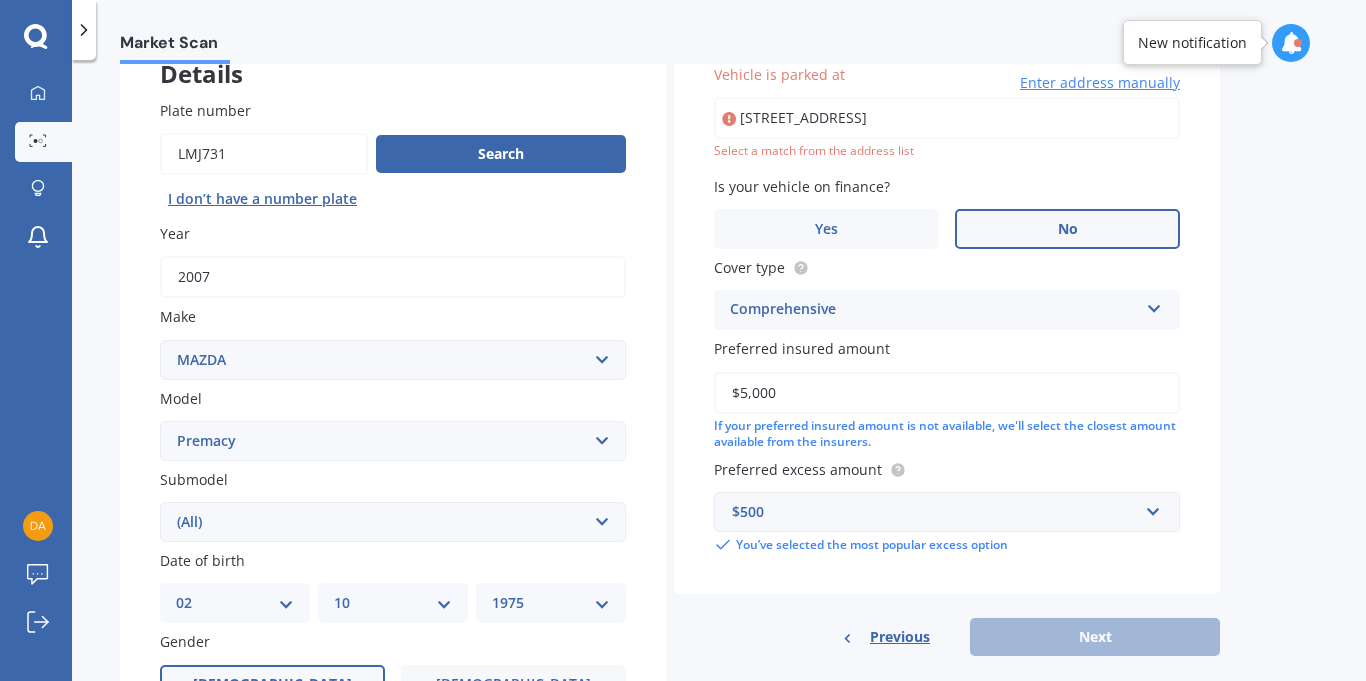 click on "[STREET_ADDRESS]" at bounding box center [947, 118] 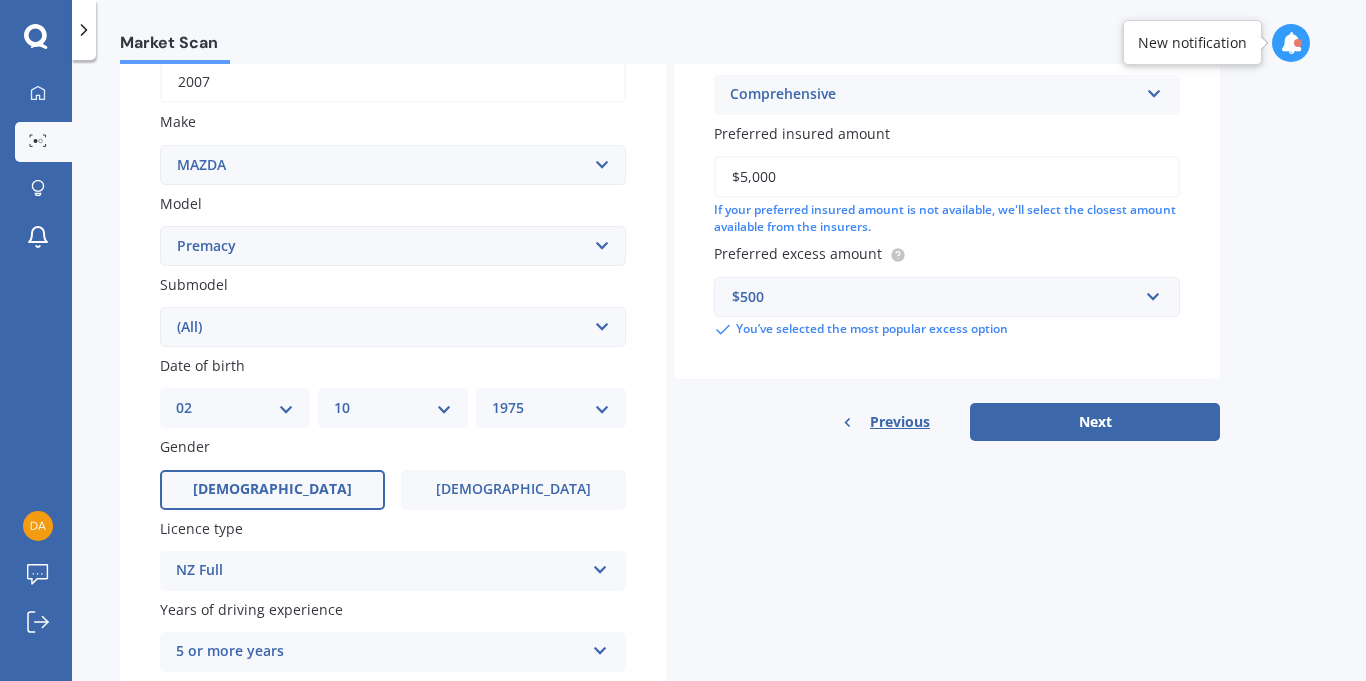 scroll, scrollTop: 337, scrollLeft: 0, axis: vertical 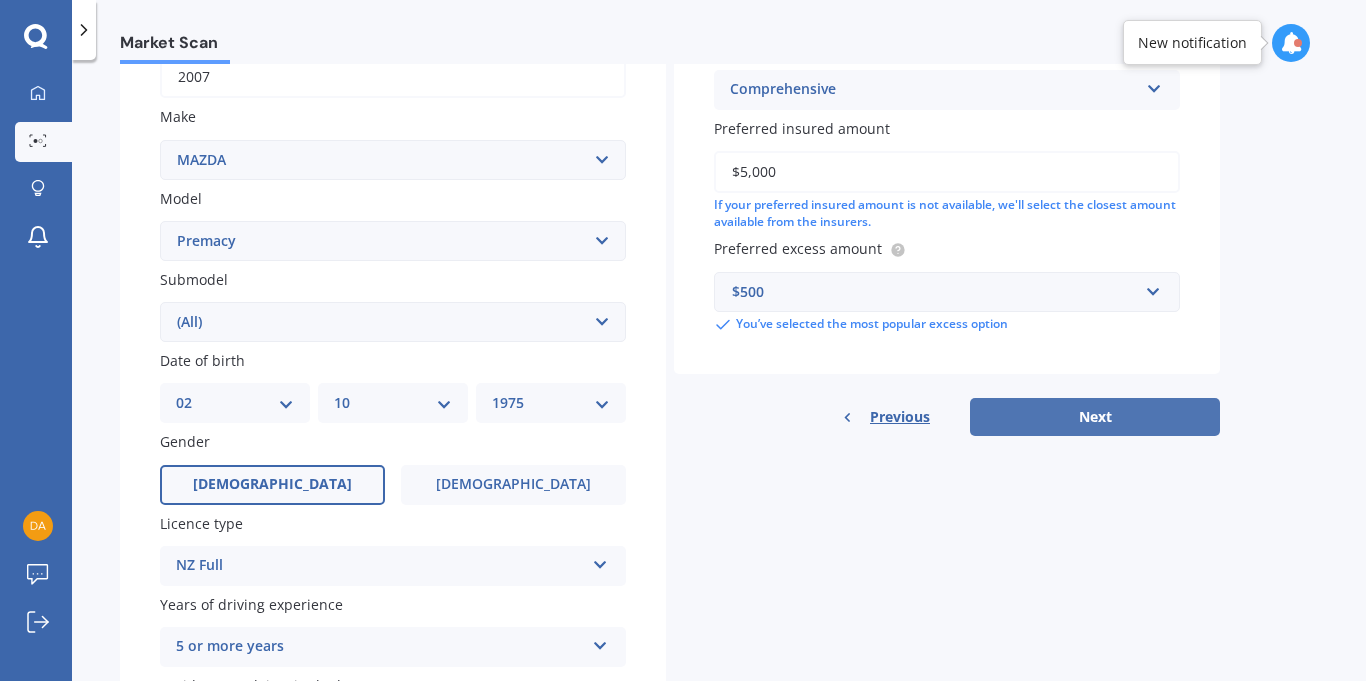 click on "Next" at bounding box center (1095, 417) 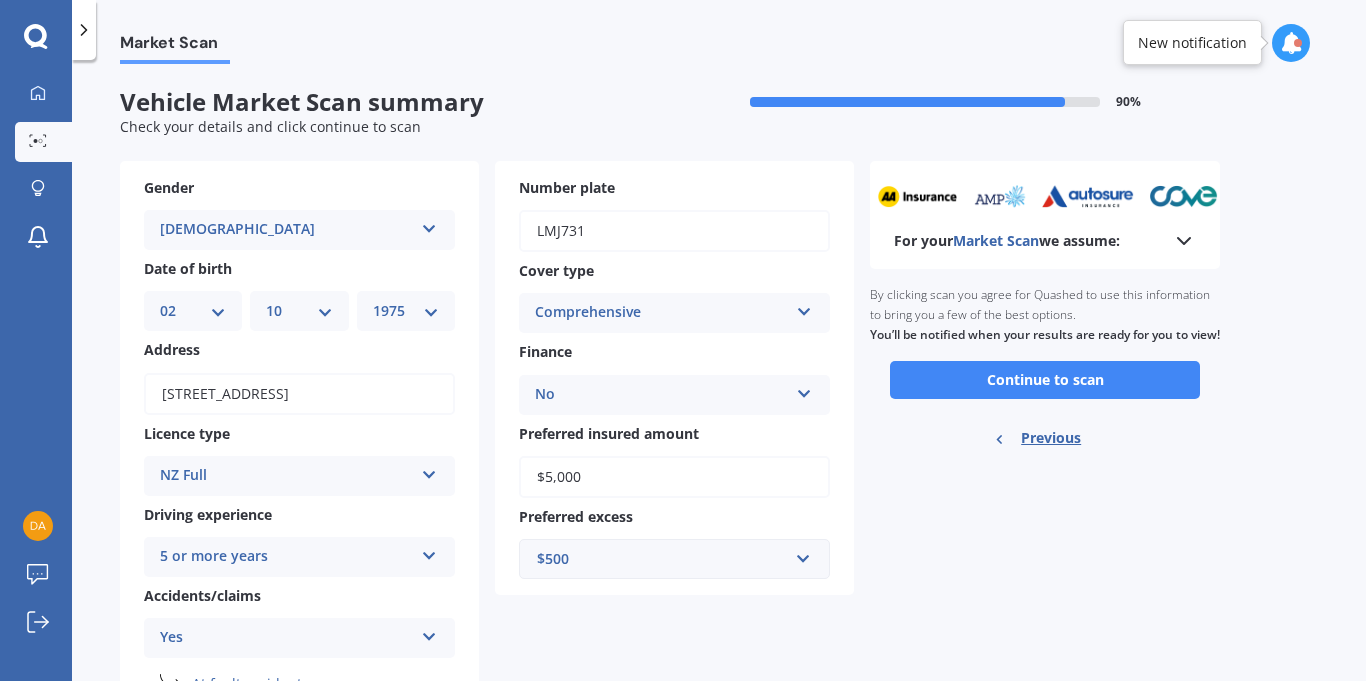 scroll, scrollTop: 81, scrollLeft: 0, axis: vertical 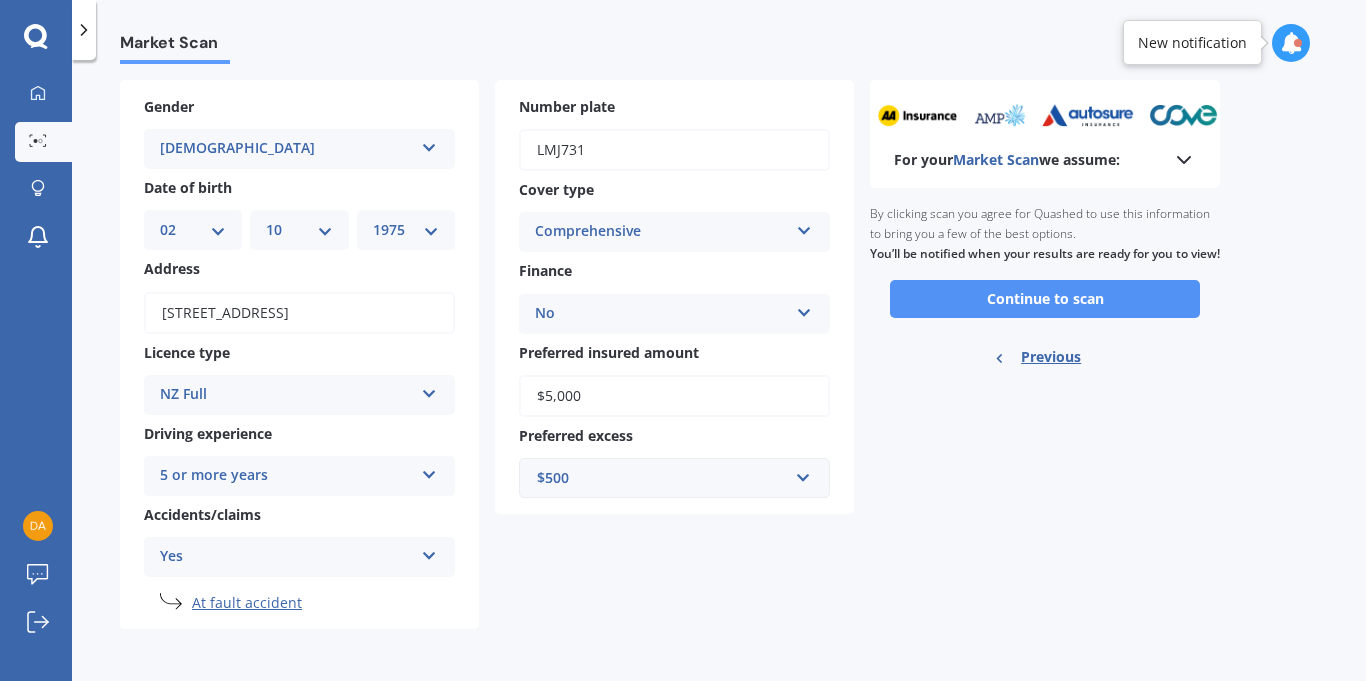 click on "Continue to scan" at bounding box center (1045, 299) 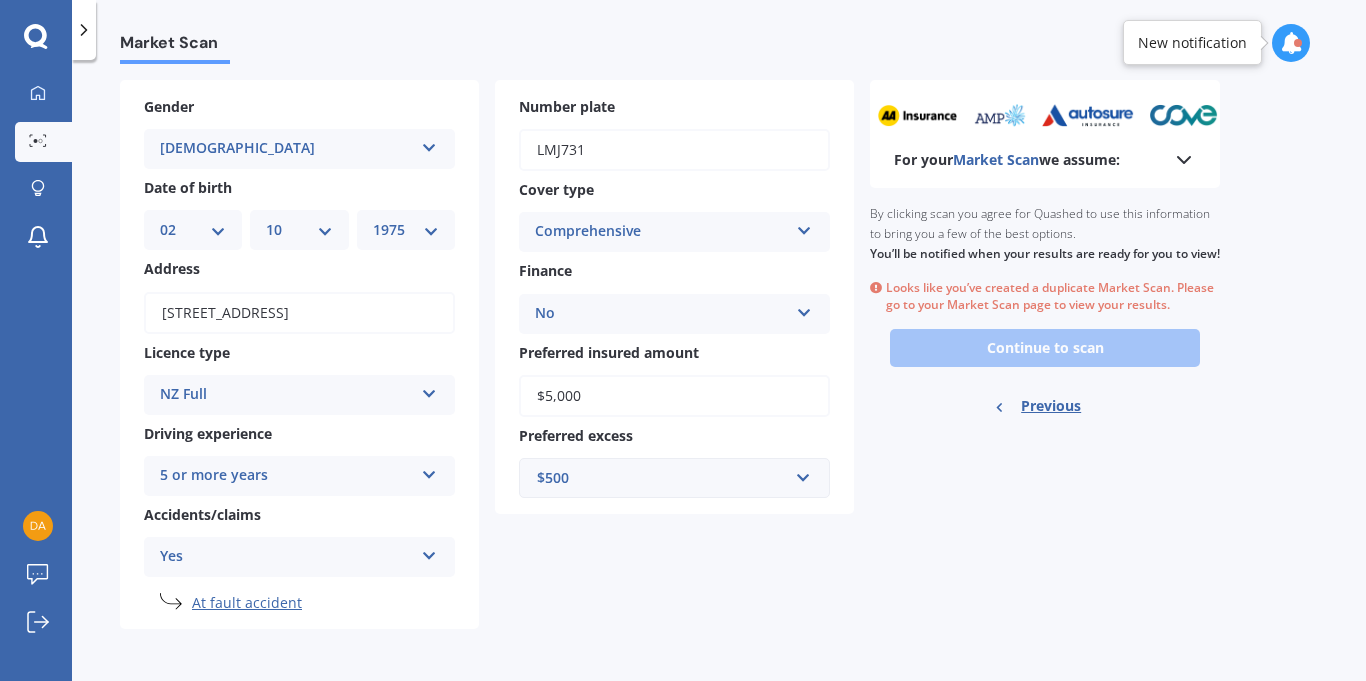 click on "Ready to go By clicking scan you agree for Quashed to use this information to bring you a few of the best options. You’ll be notified when your results are ready for you to view! Looks like you’ve created a duplicate Market Scan. Please go to your Market Scan page to view your results. Continue to scan Previous" at bounding box center [1045, 313] 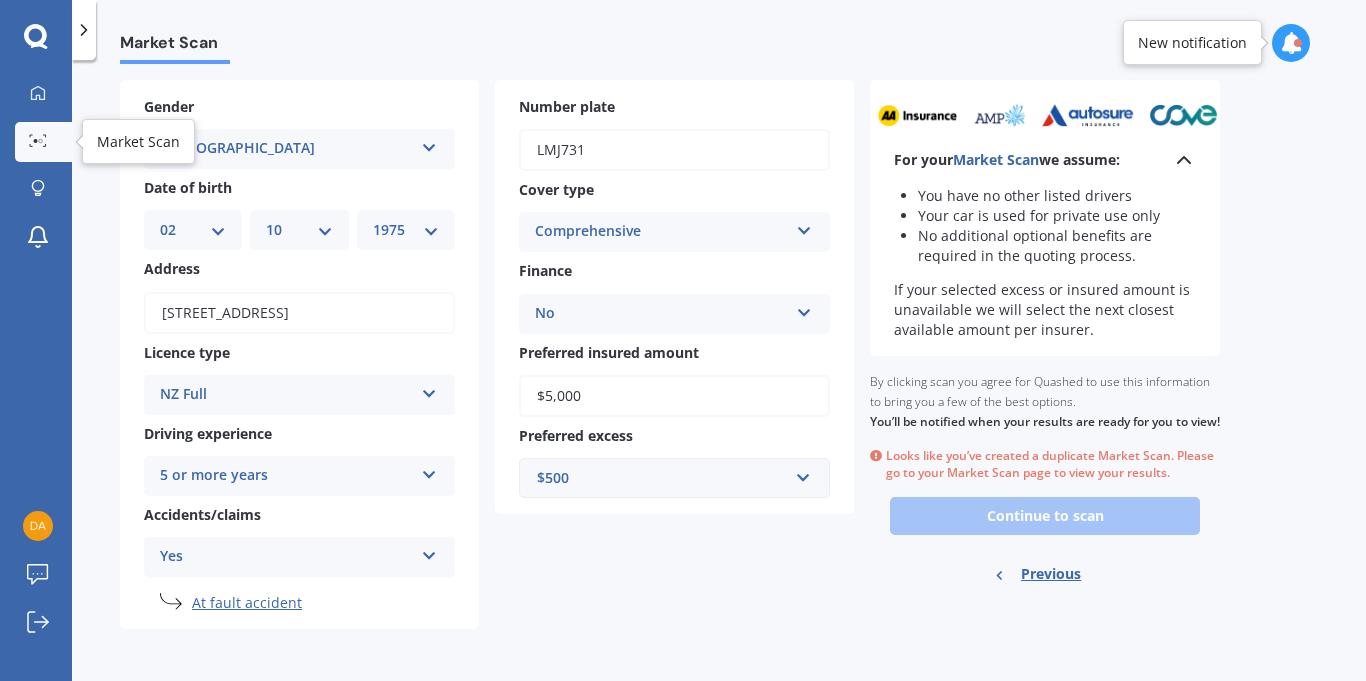click 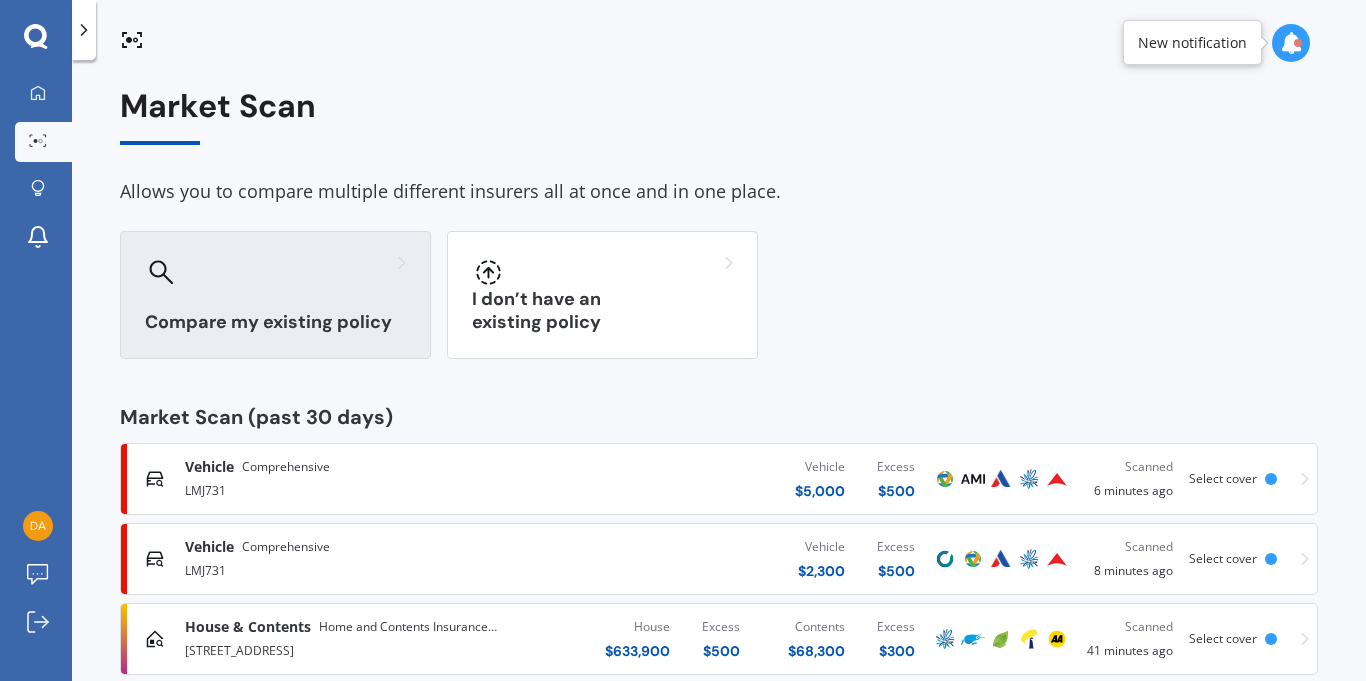 scroll, scrollTop: 38, scrollLeft: 0, axis: vertical 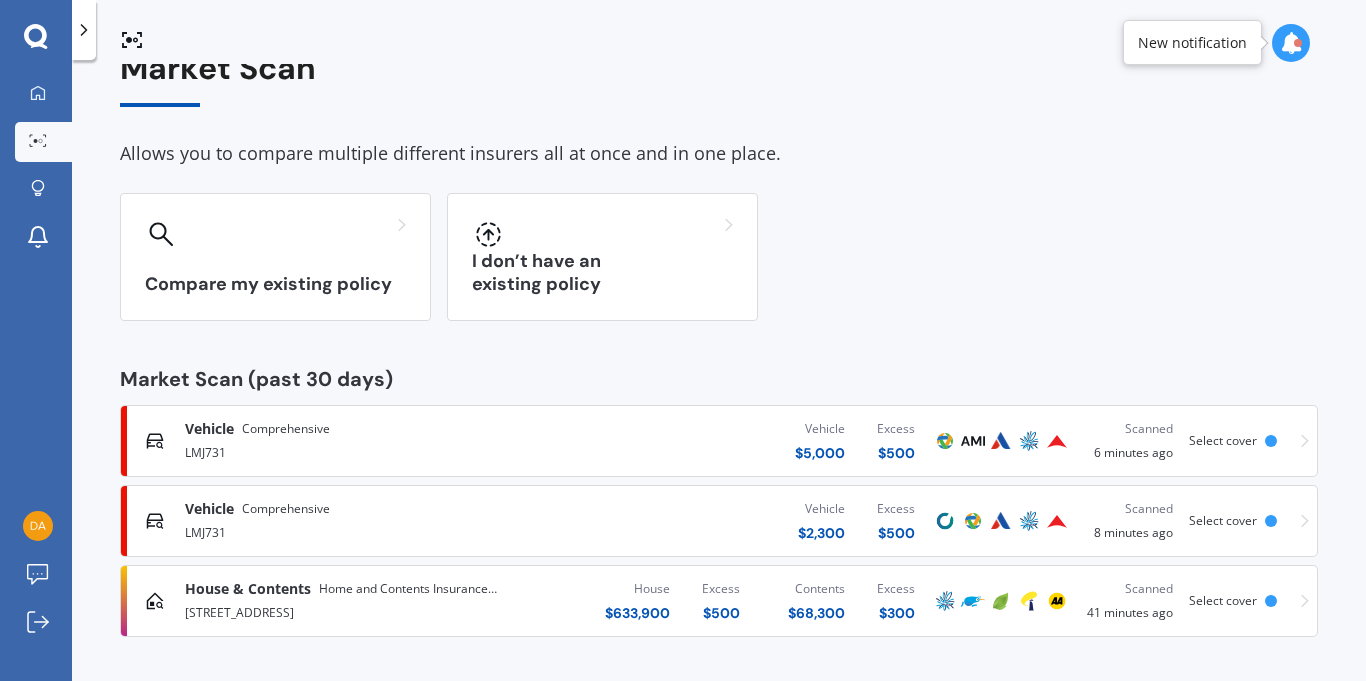 click 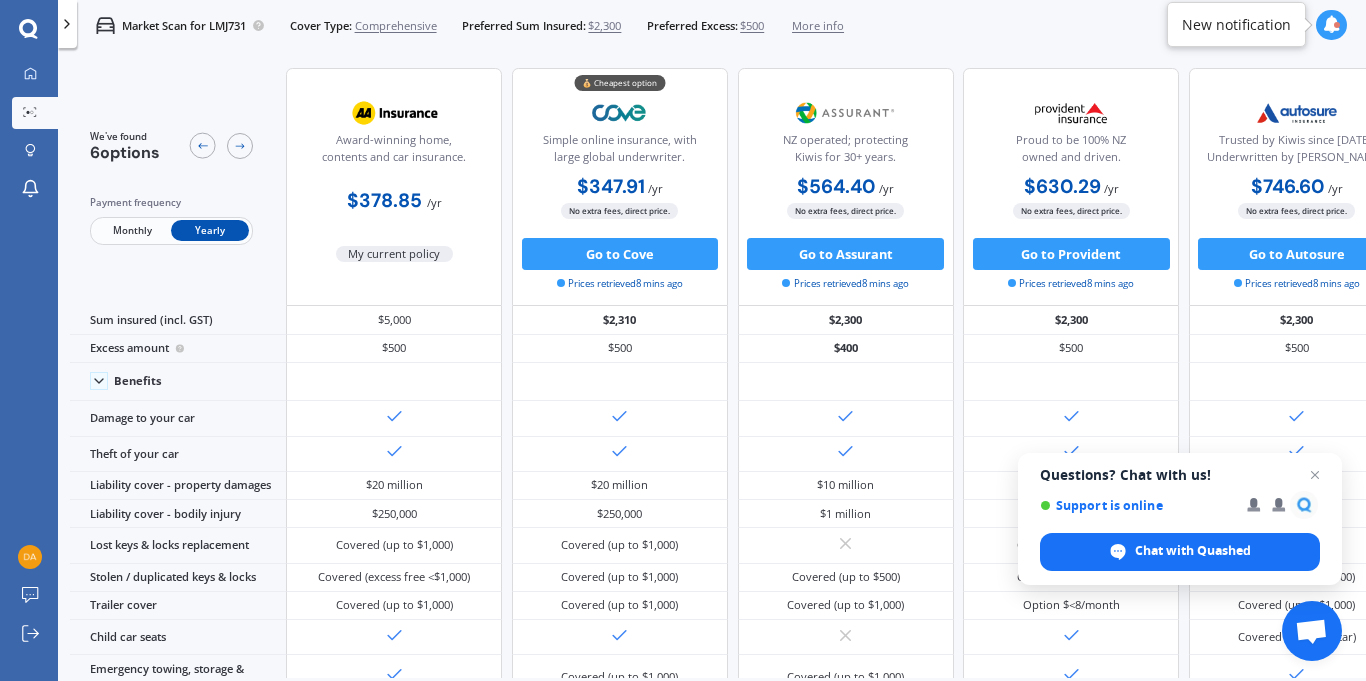 scroll, scrollTop: 0, scrollLeft: 0, axis: both 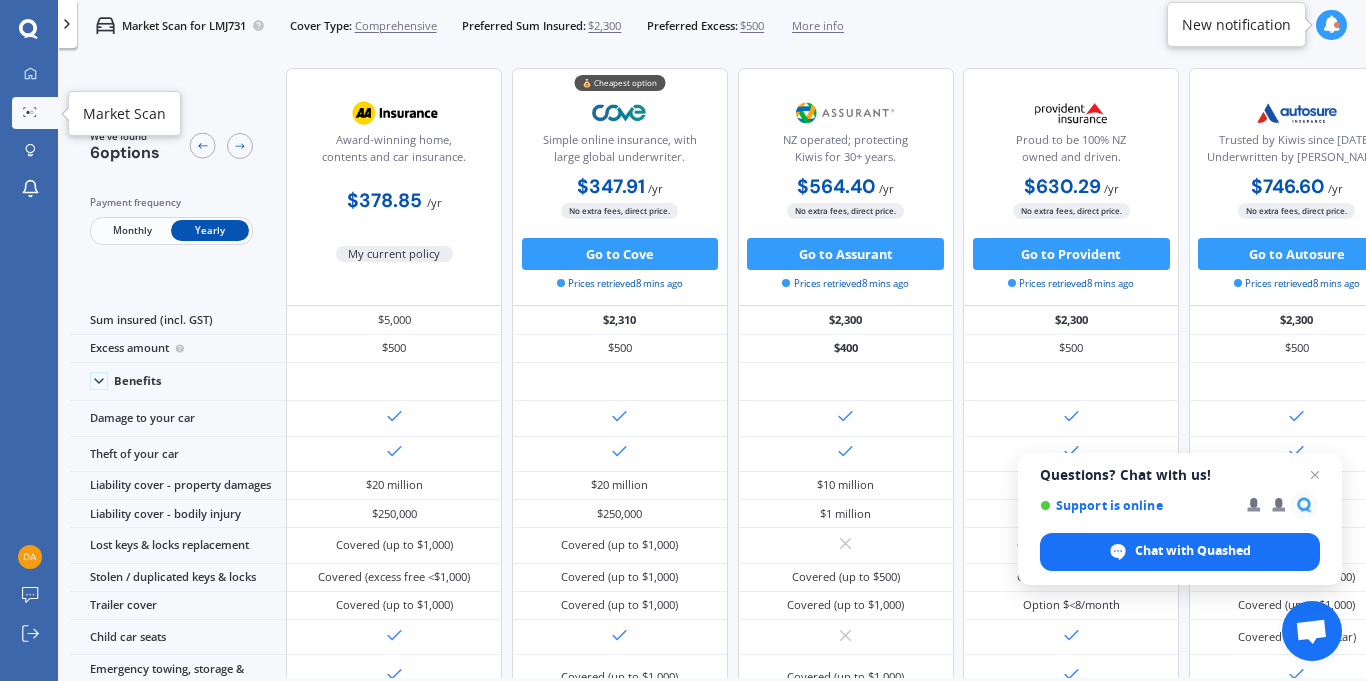 click 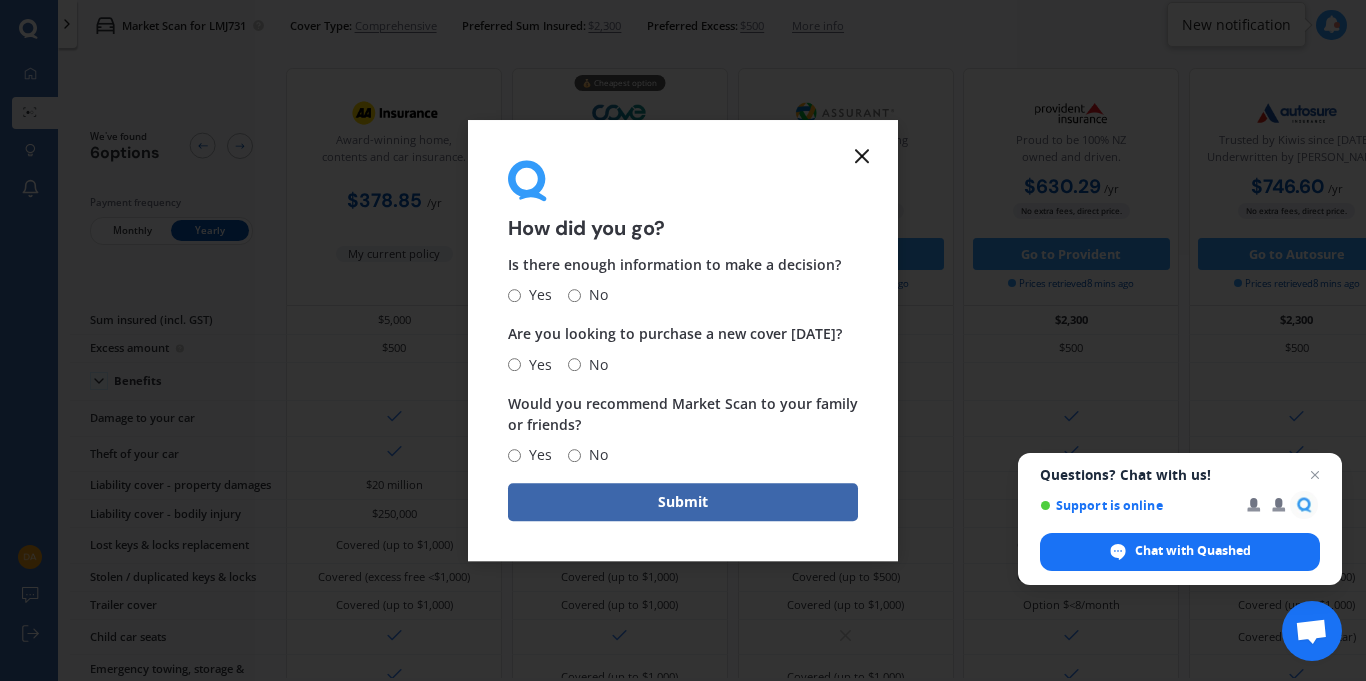 click 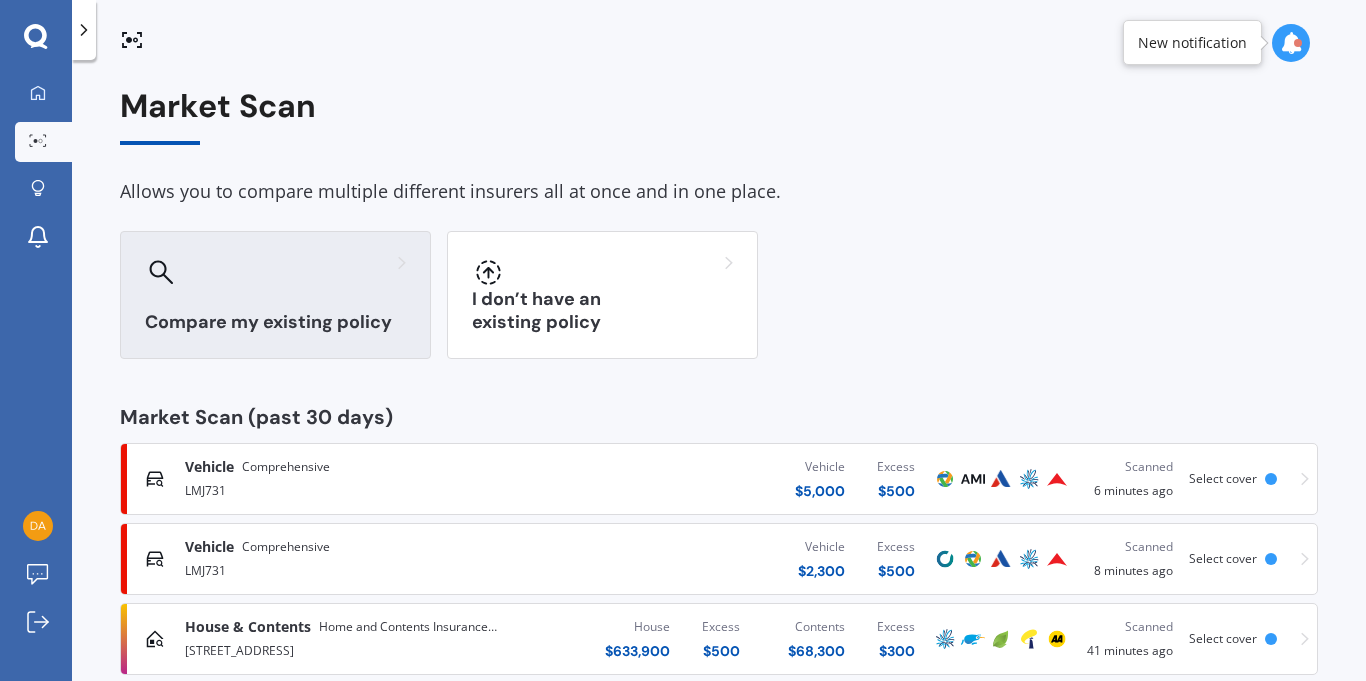scroll, scrollTop: 38, scrollLeft: 0, axis: vertical 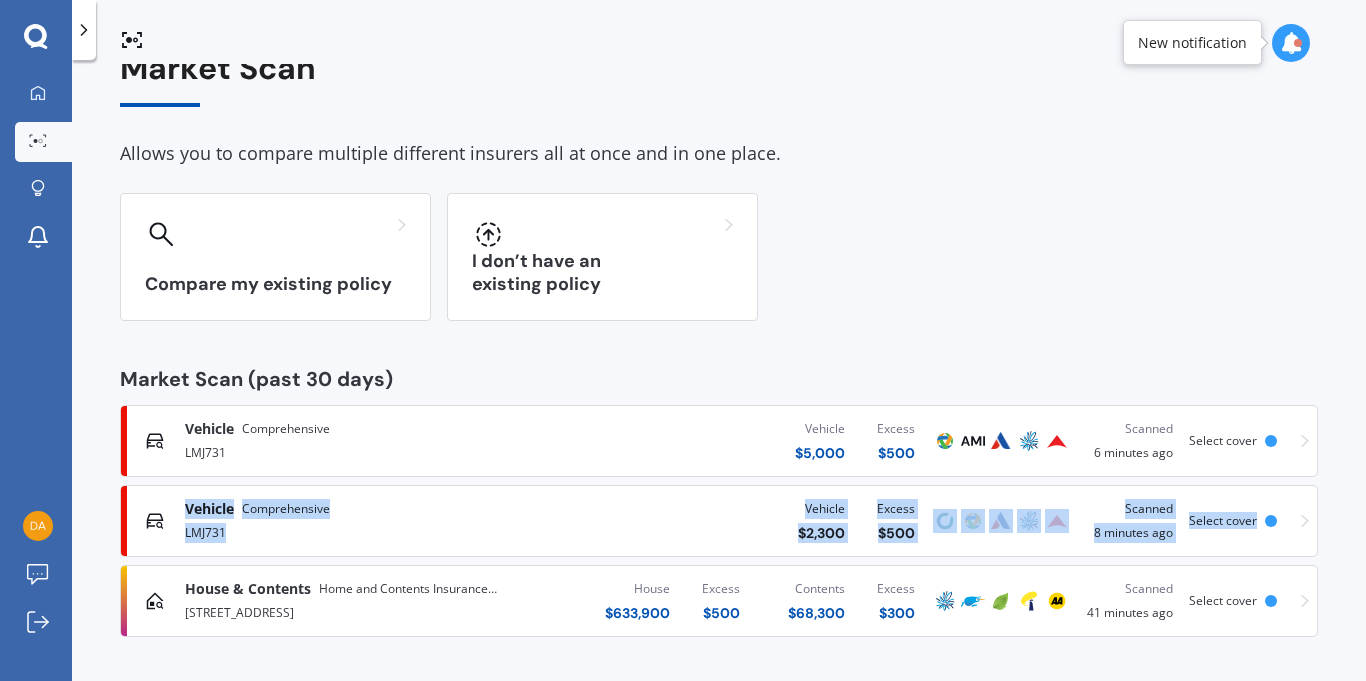click at bounding box center [1271, 521] 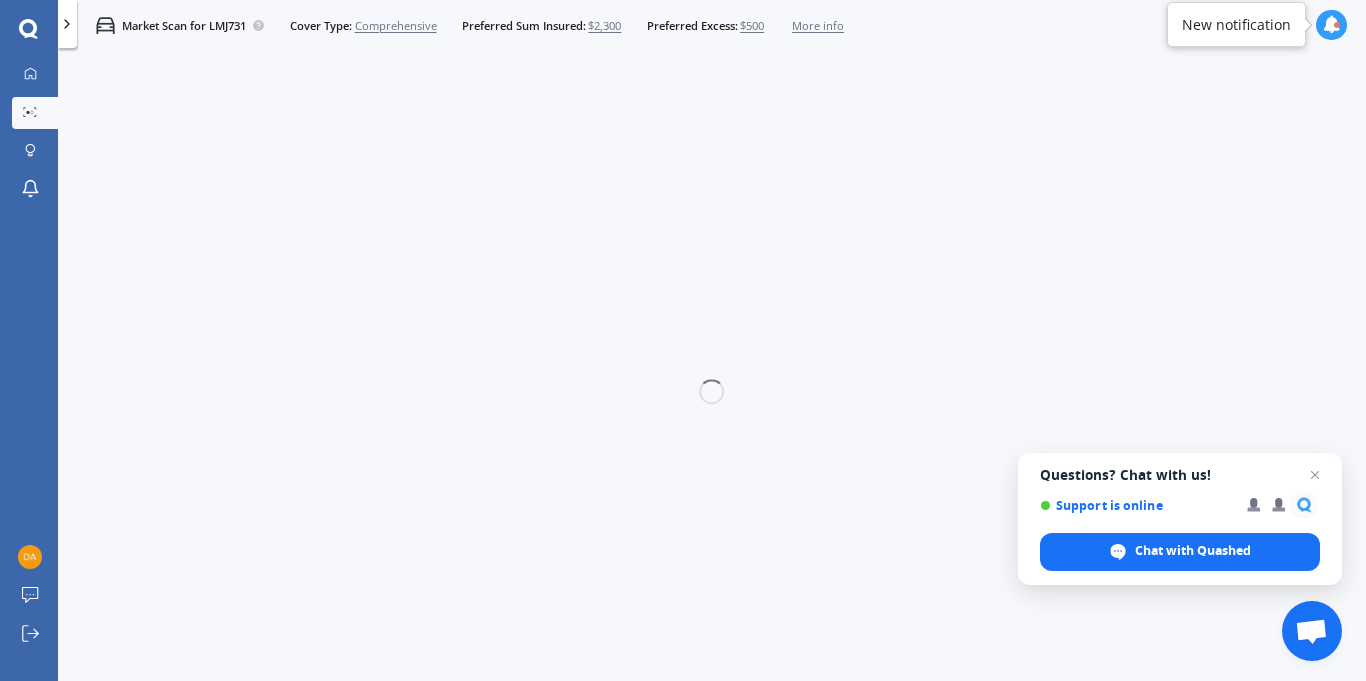 scroll, scrollTop: 0, scrollLeft: 0, axis: both 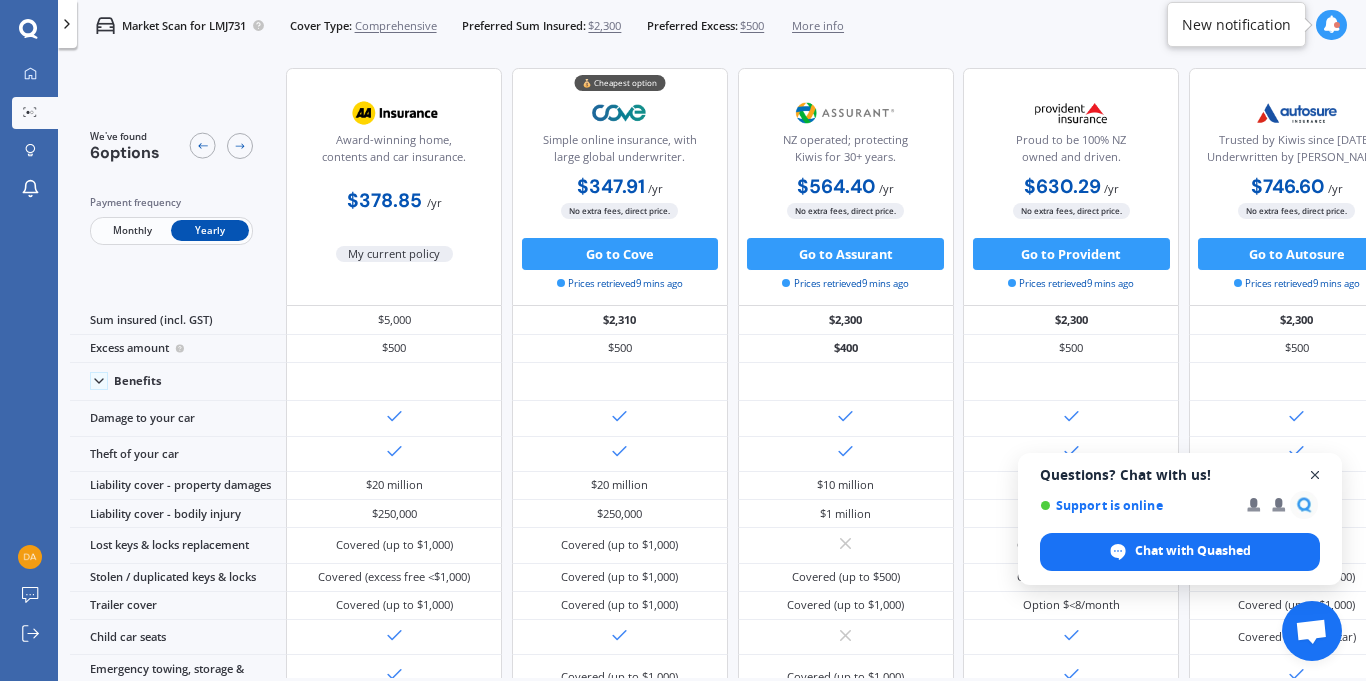 click at bounding box center (1315, 475) 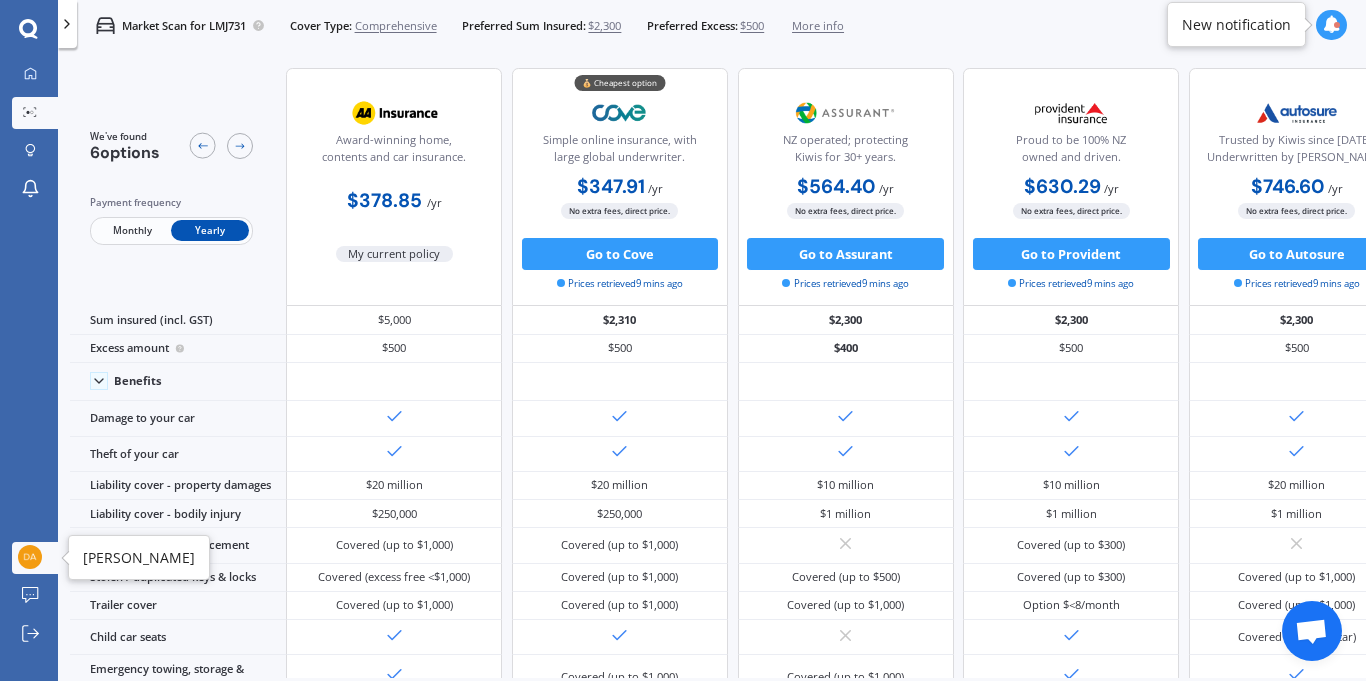 click at bounding box center (30, 557) 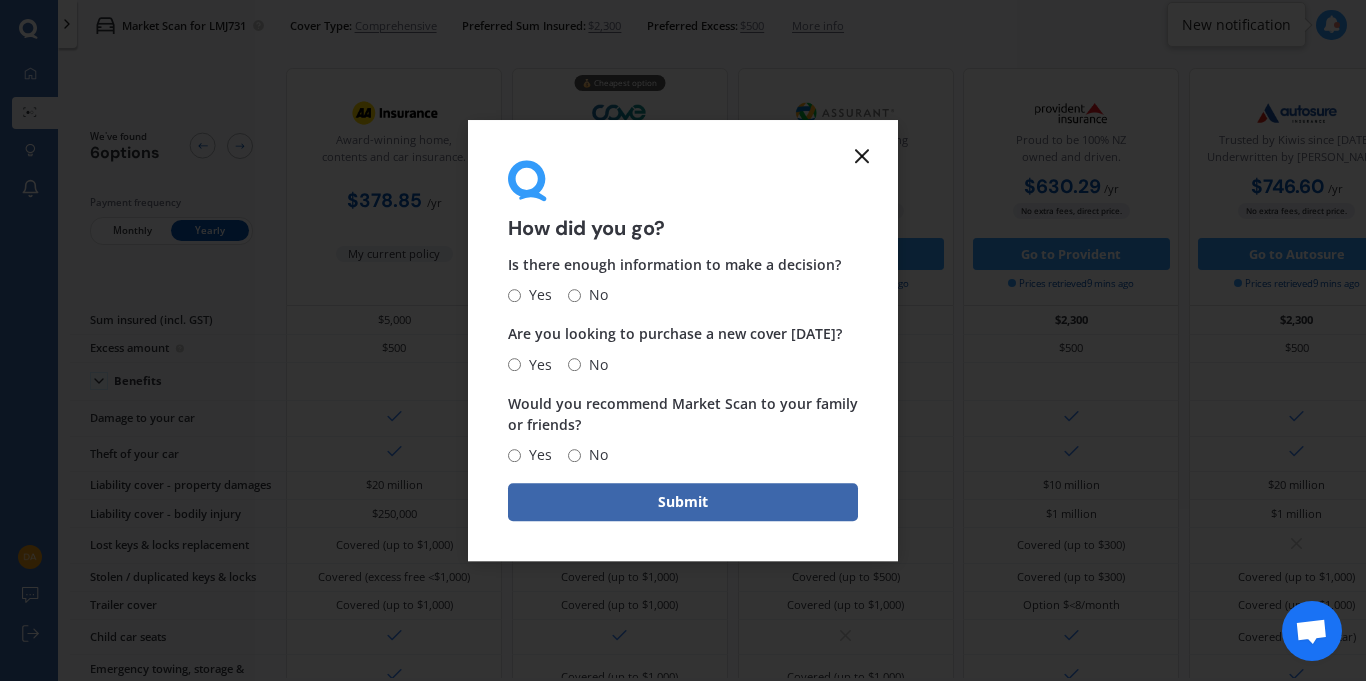 click 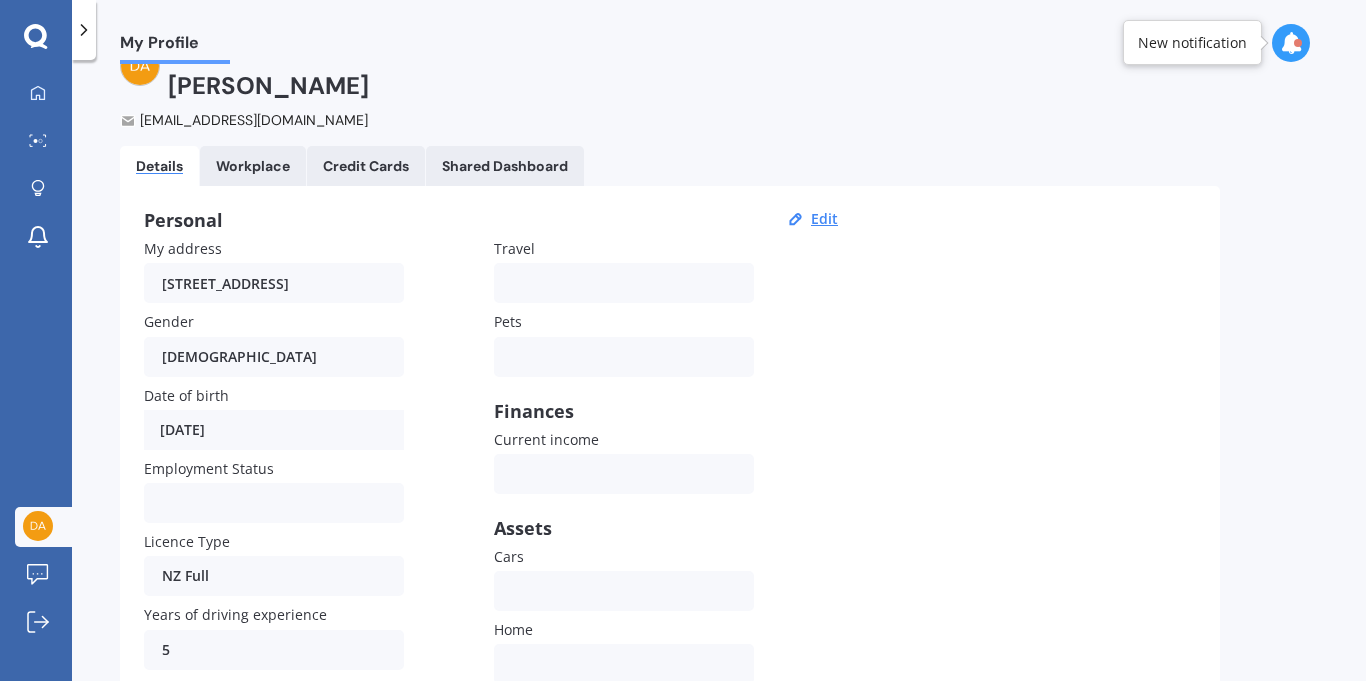 scroll, scrollTop: 64, scrollLeft: 0, axis: vertical 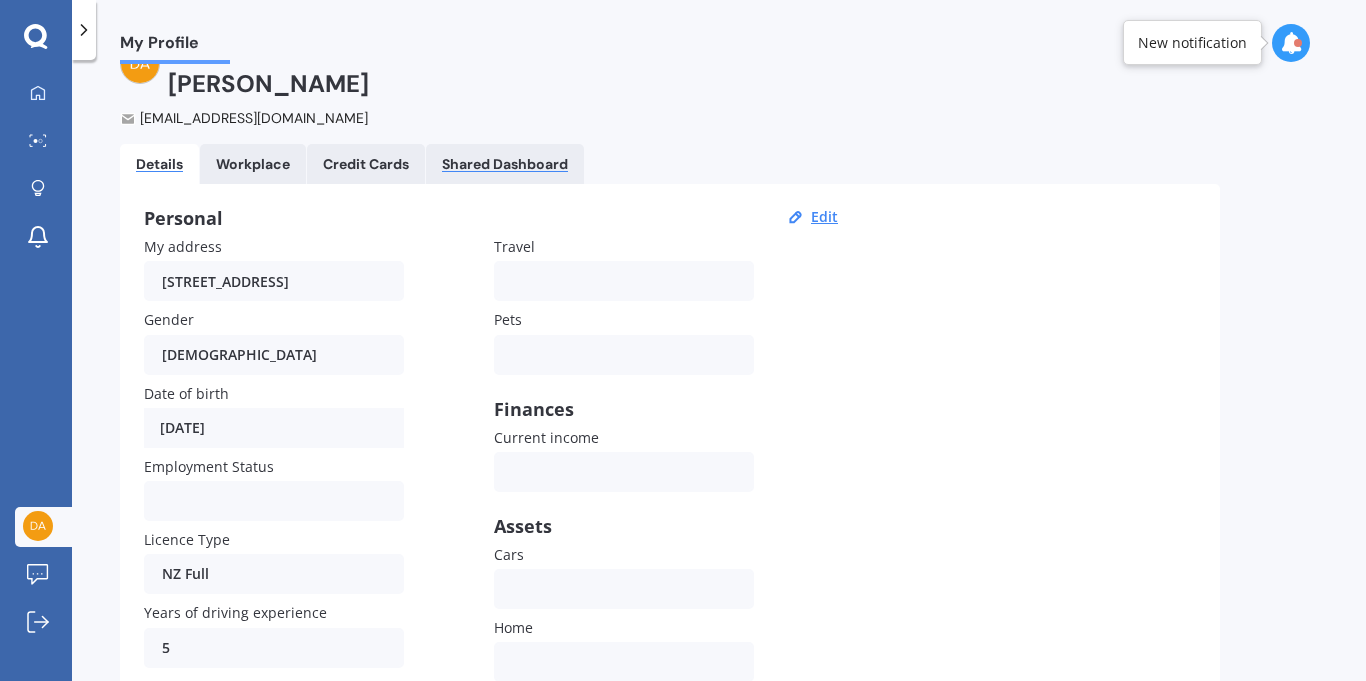 click on "Shared Dashboard" at bounding box center [505, 164] 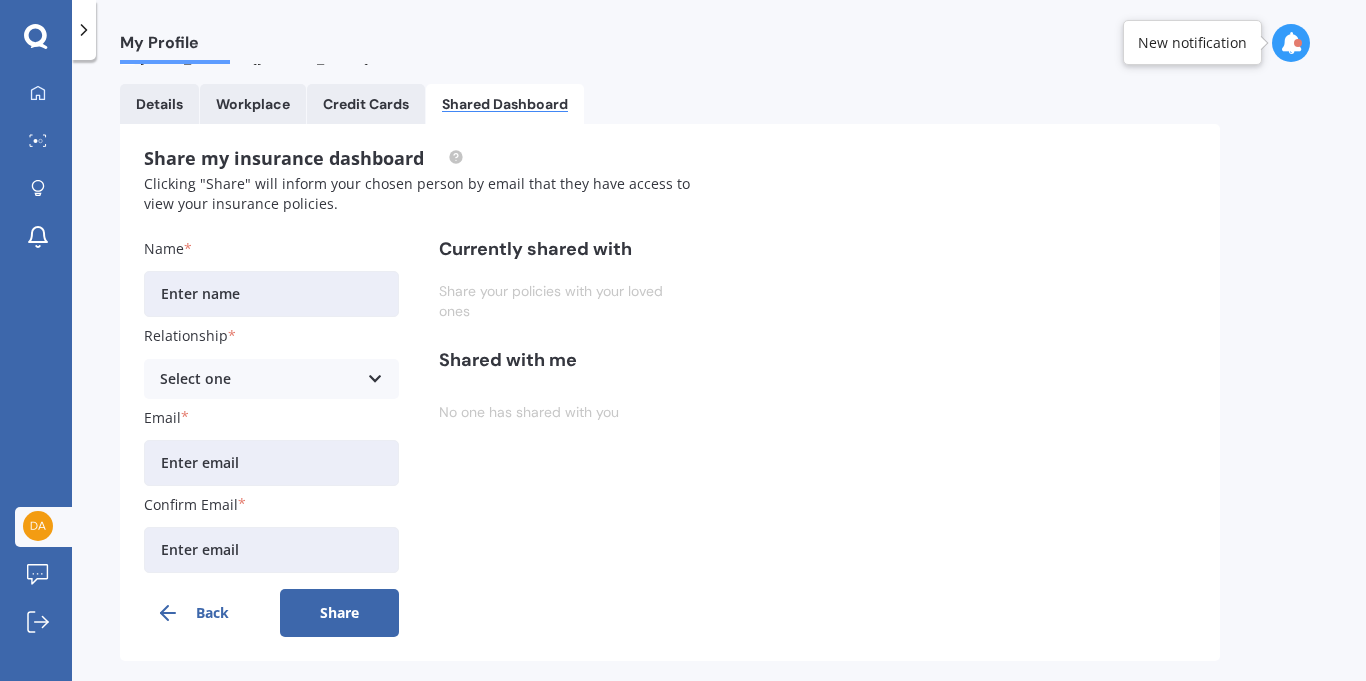scroll, scrollTop: 0, scrollLeft: 0, axis: both 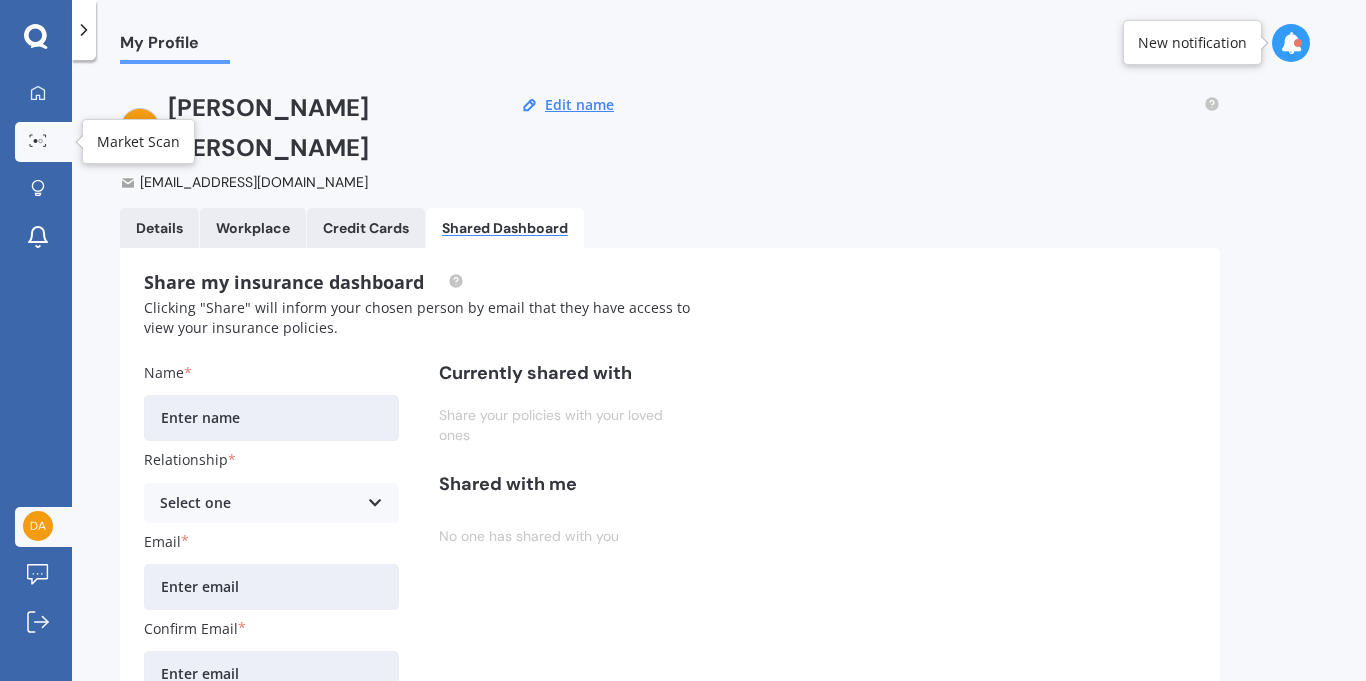 click at bounding box center (38, 141) 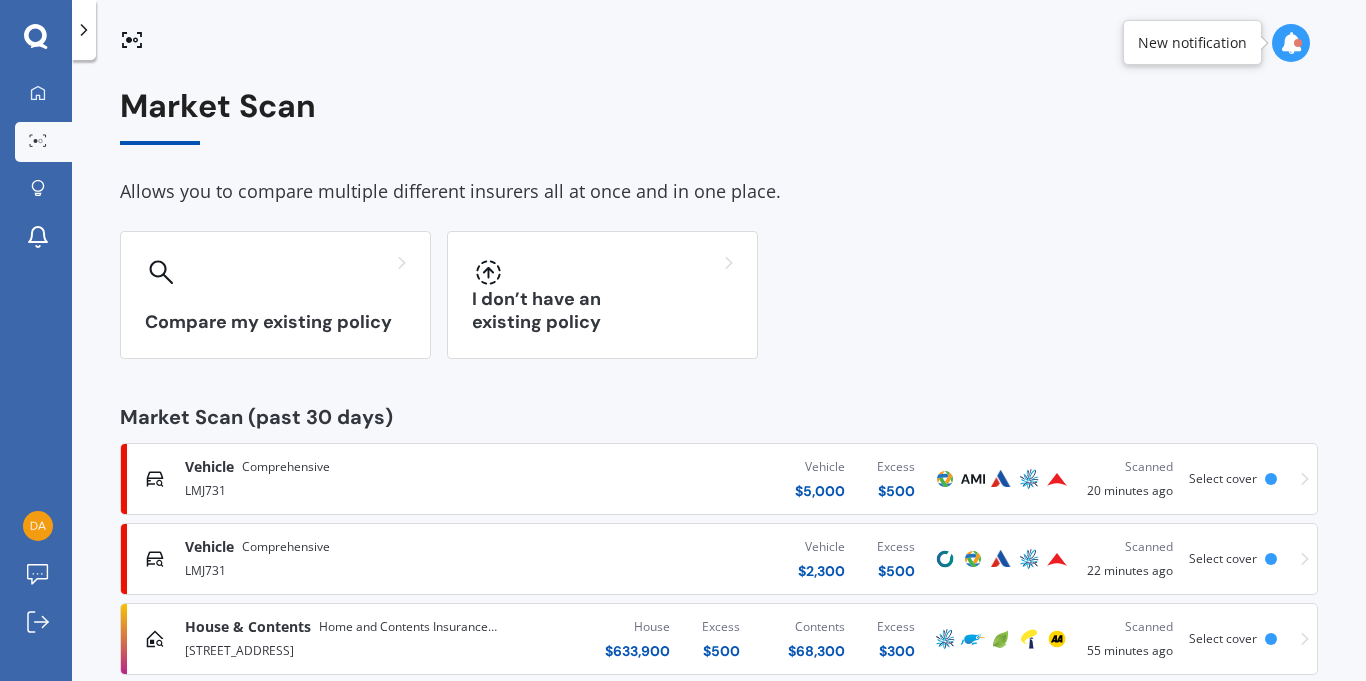 scroll, scrollTop: 38, scrollLeft: 0, axis: vertical 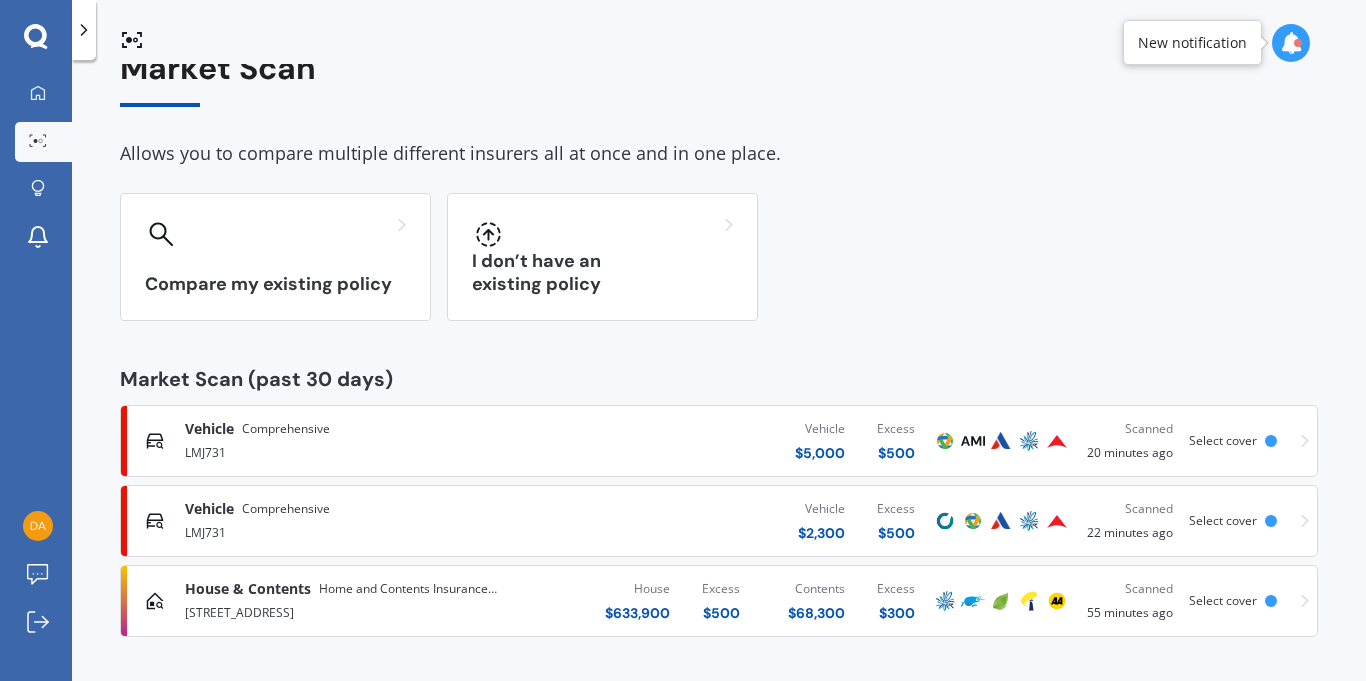 click 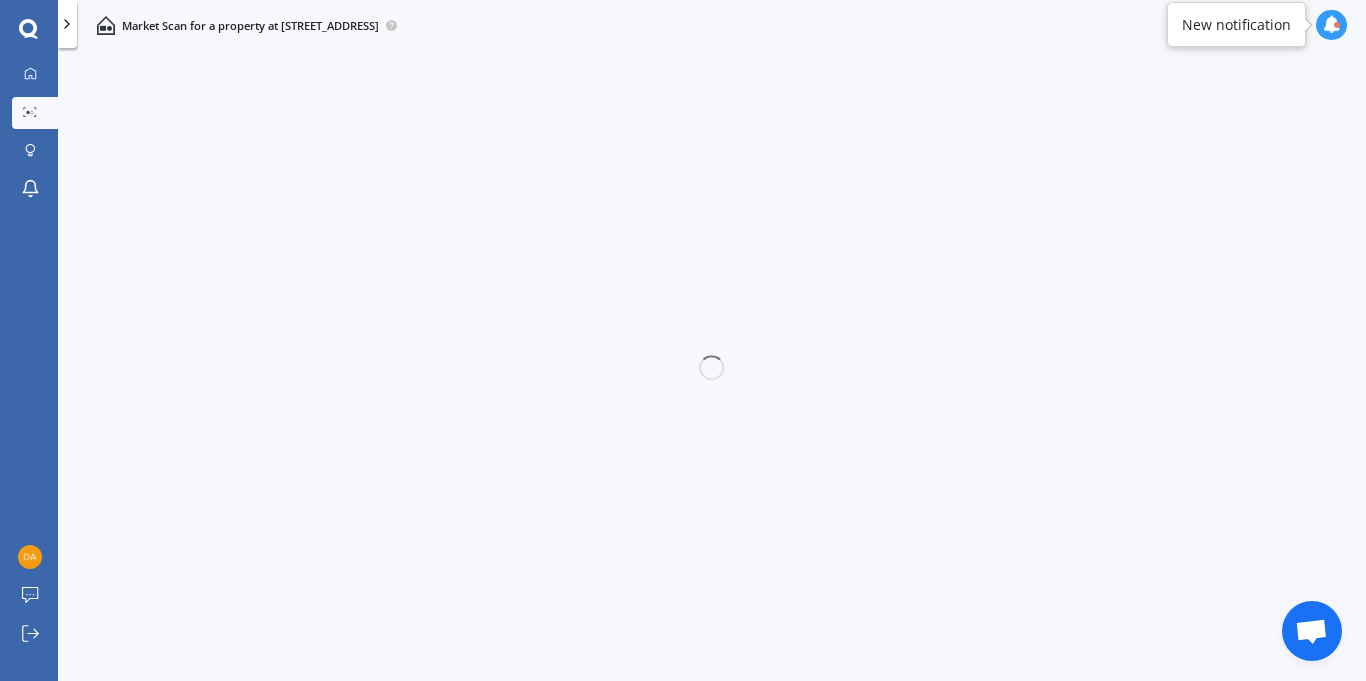scroll, scrollTop: 0, scrollLeft: 0, axis: both 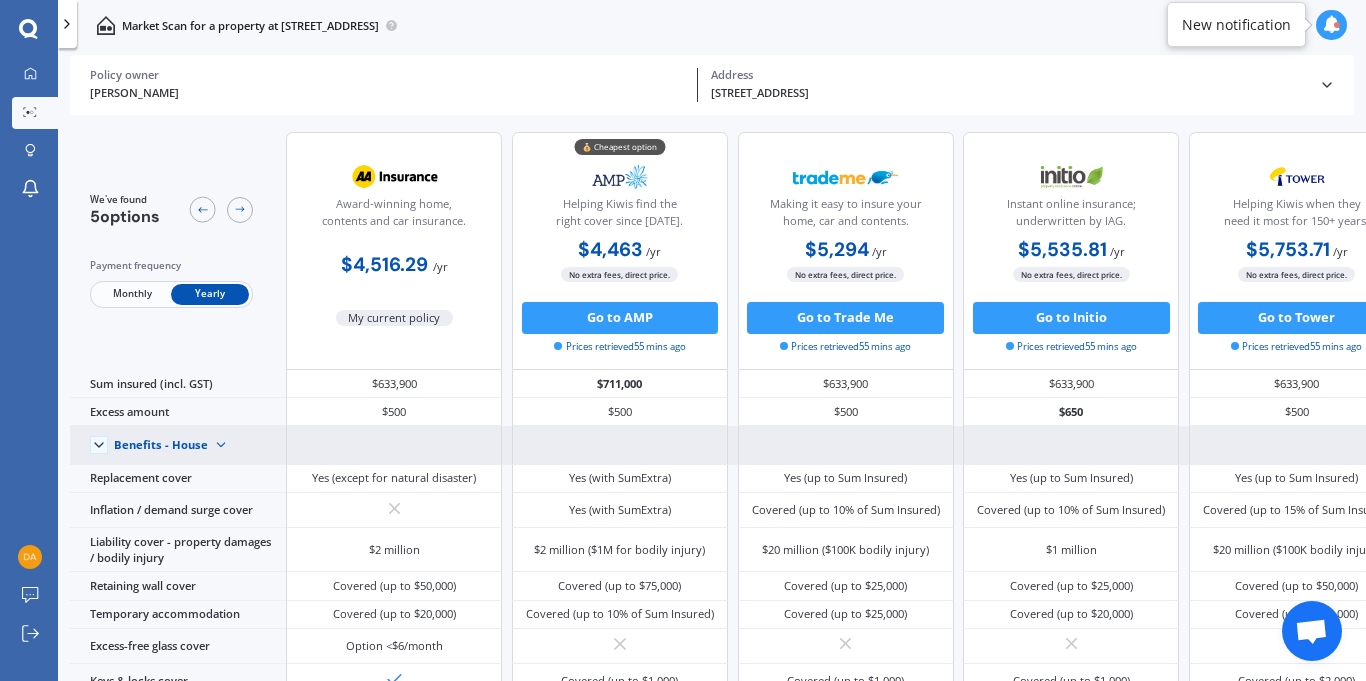 click on "Benefits - House" at bounding box center (161, 445) 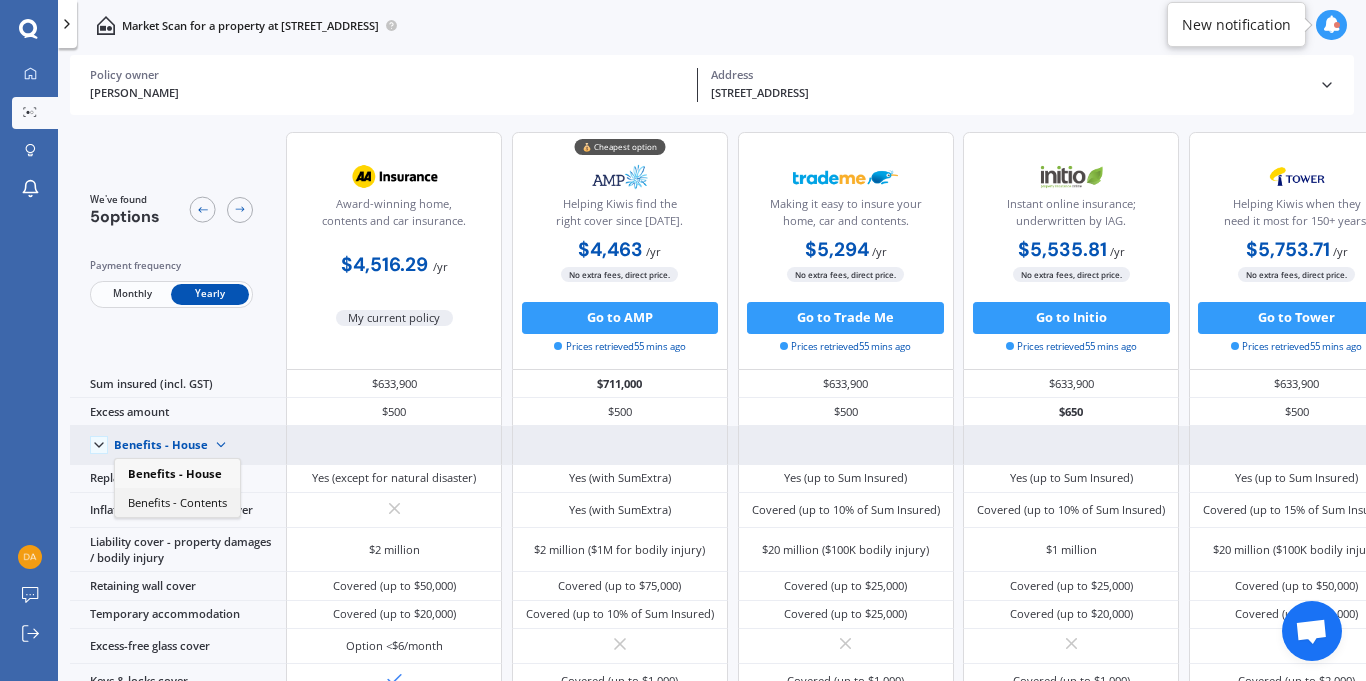 click on "Benefits - Contents" at bounding box center (177, 501) 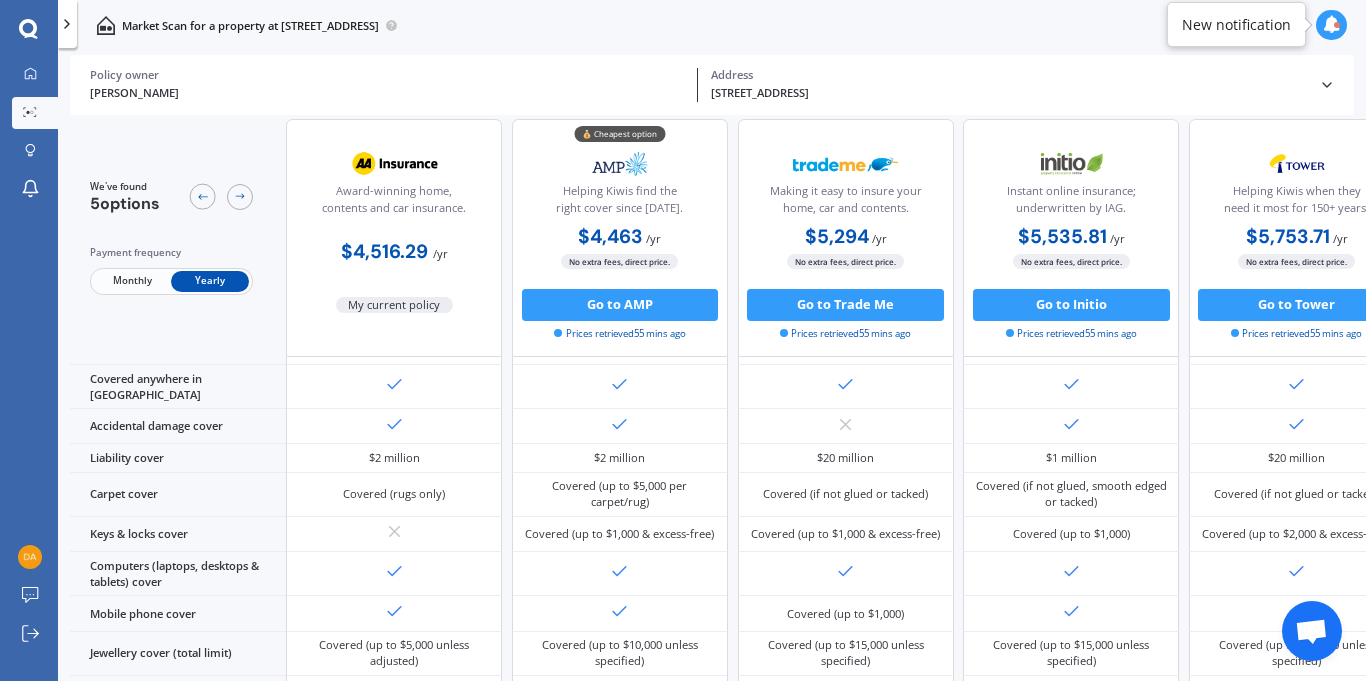 scroll, scrollTop: 0, scrollLeft: 0, axis: both 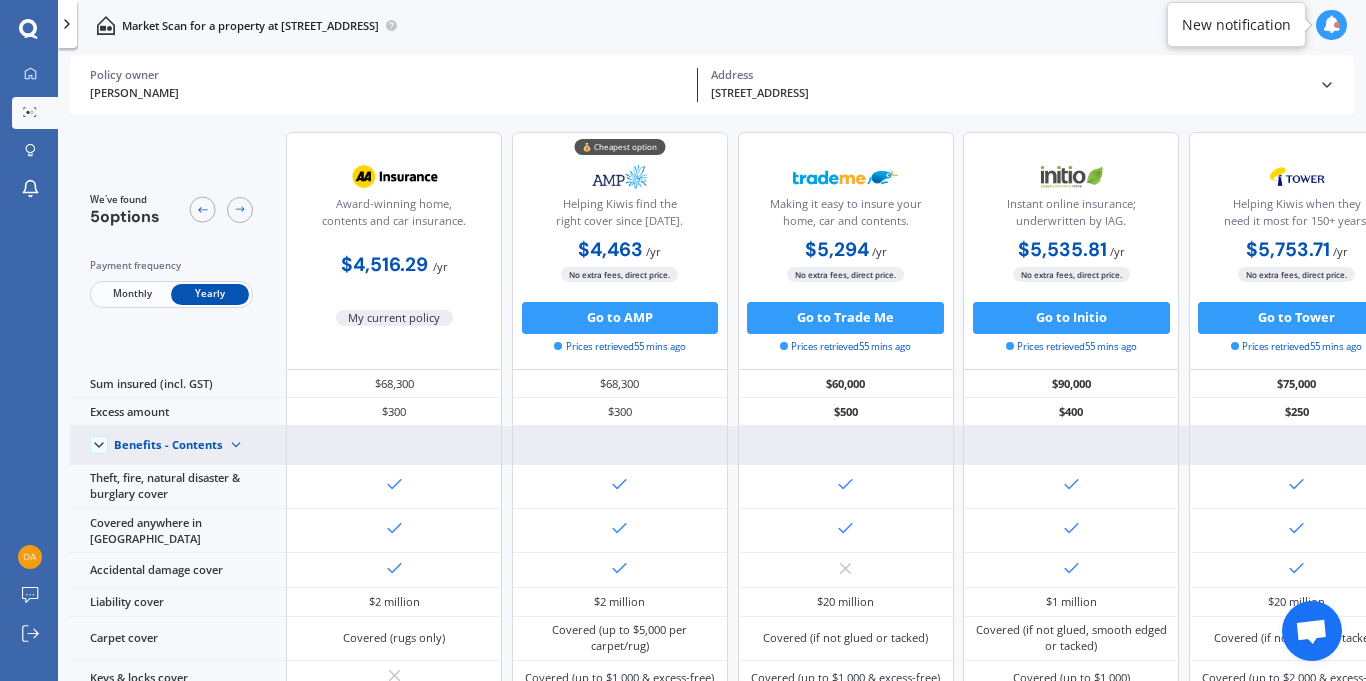 click on "Benefits - Contents" at bounding box center (168, 445) 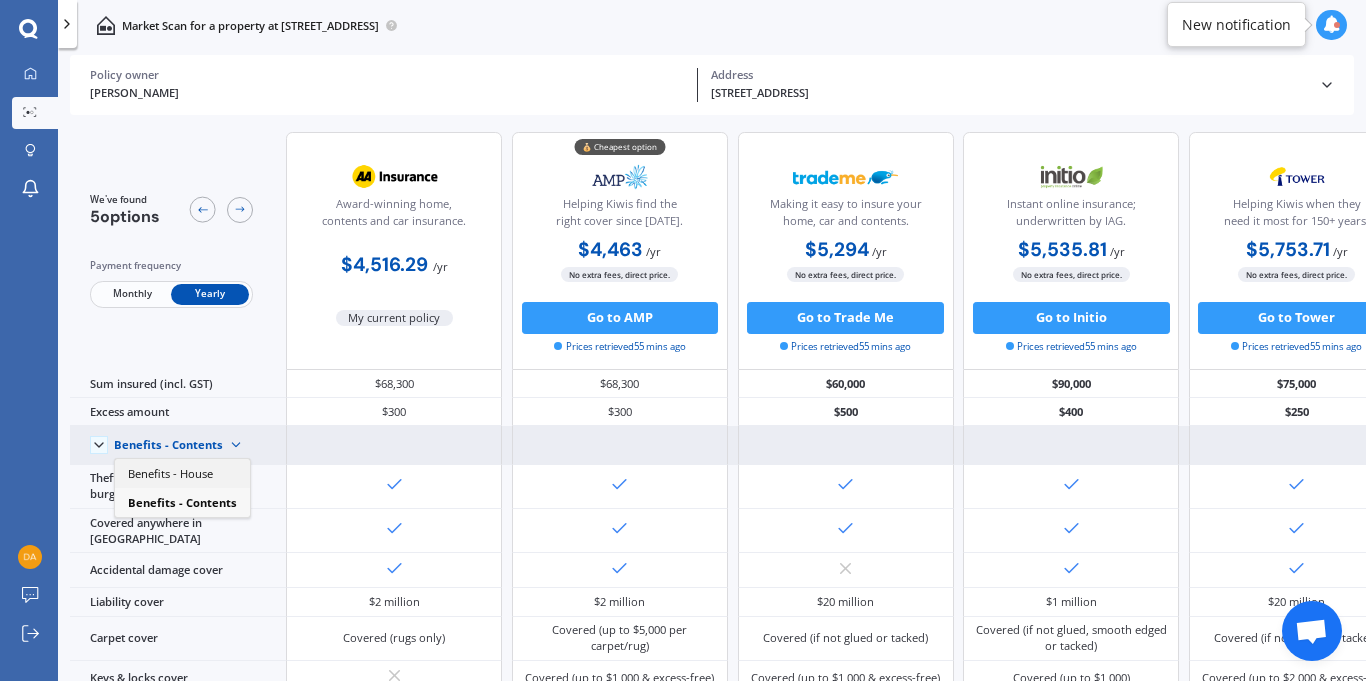 click on "Benefits - House" at bounding box center (170, 473) 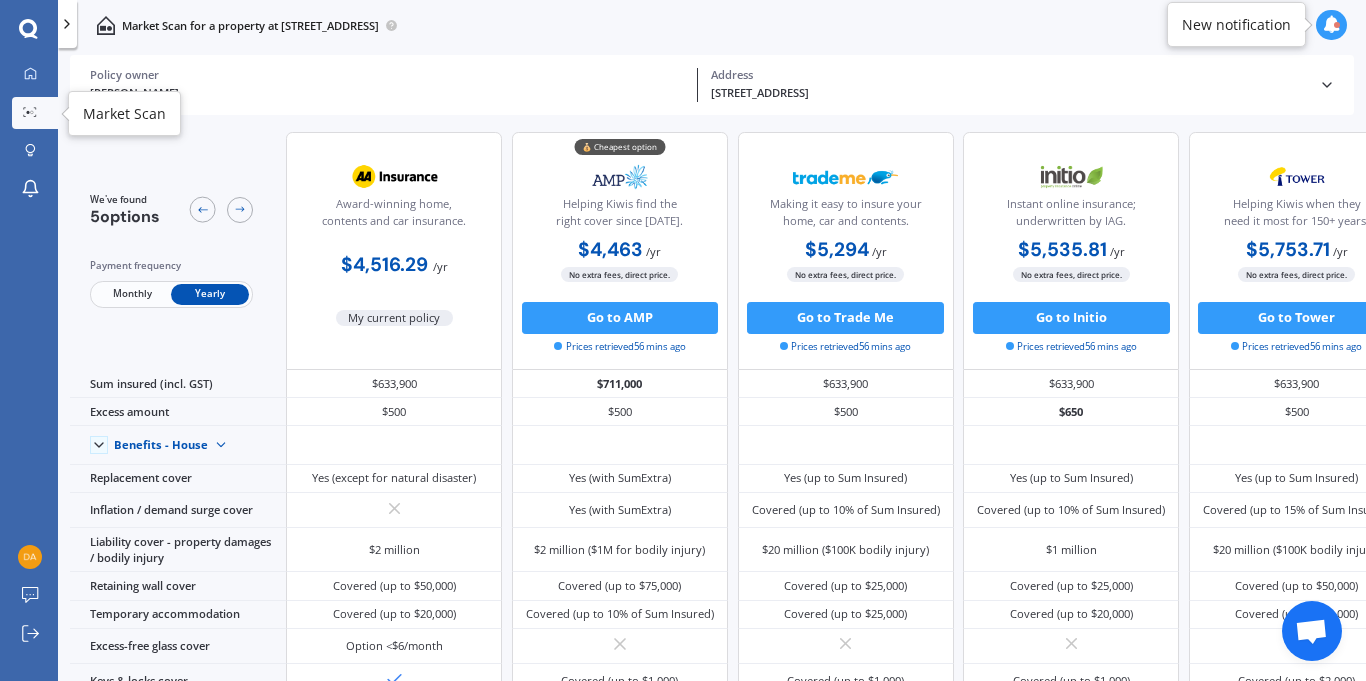 click 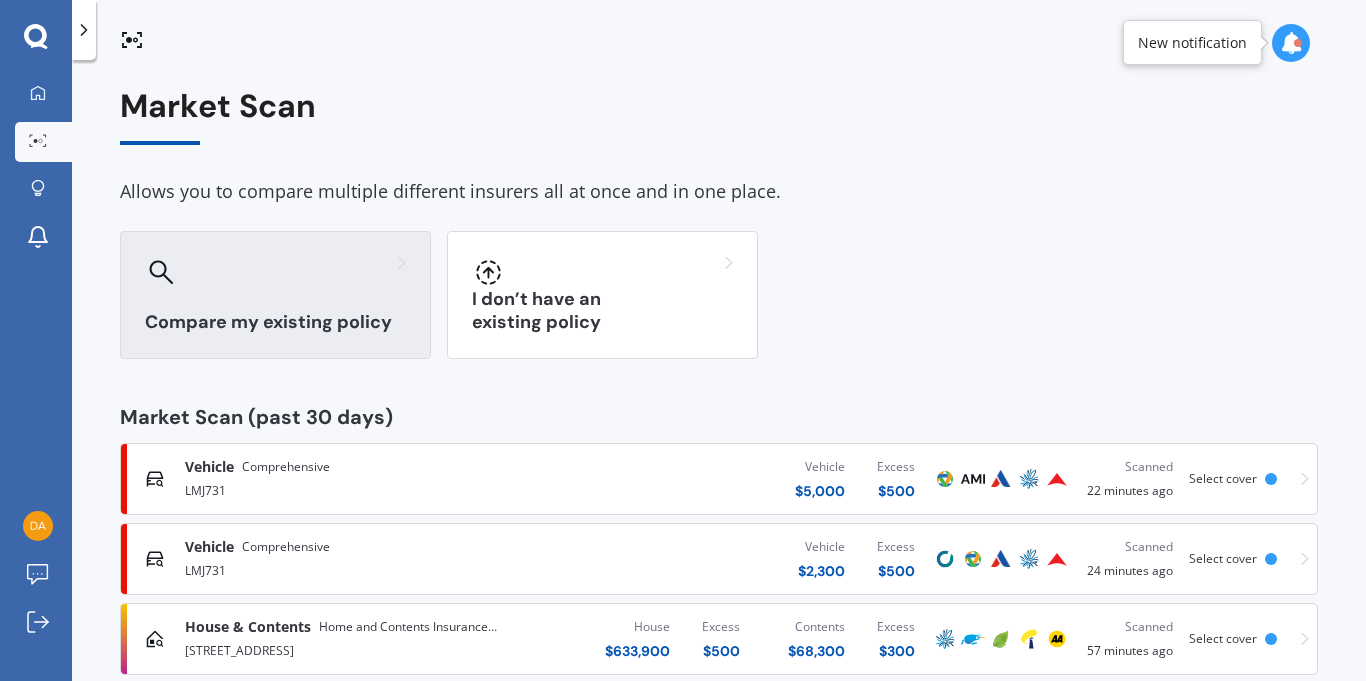 scroll, scrollTop: 38, scrollLeft: 0, axis: vertical 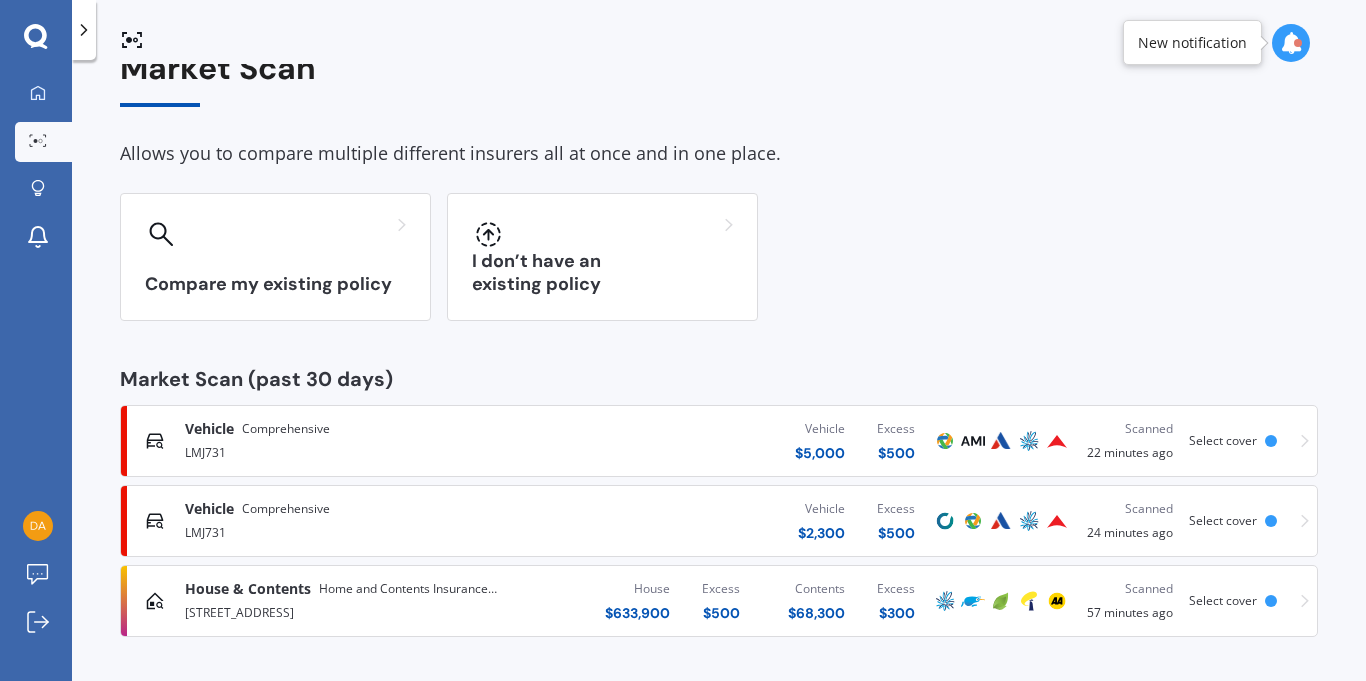 click 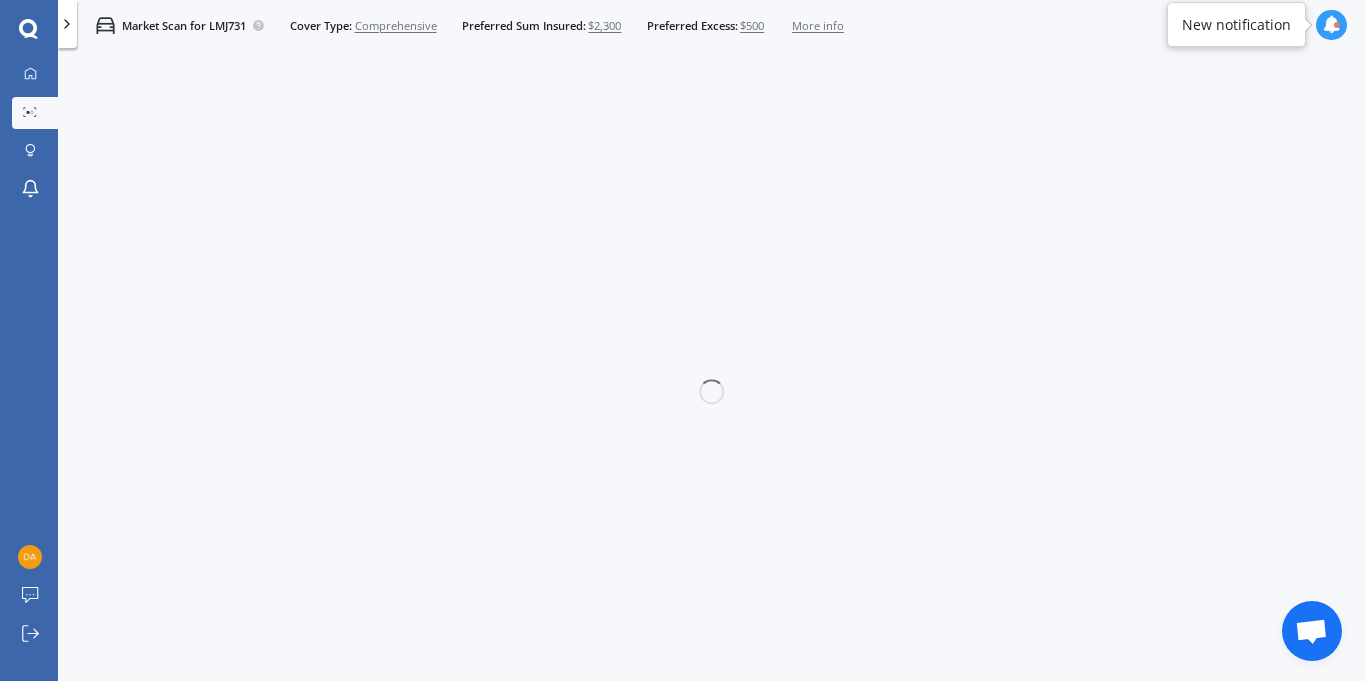 scroll, scrollTop: 0, scrollLeft: 0, axis: both 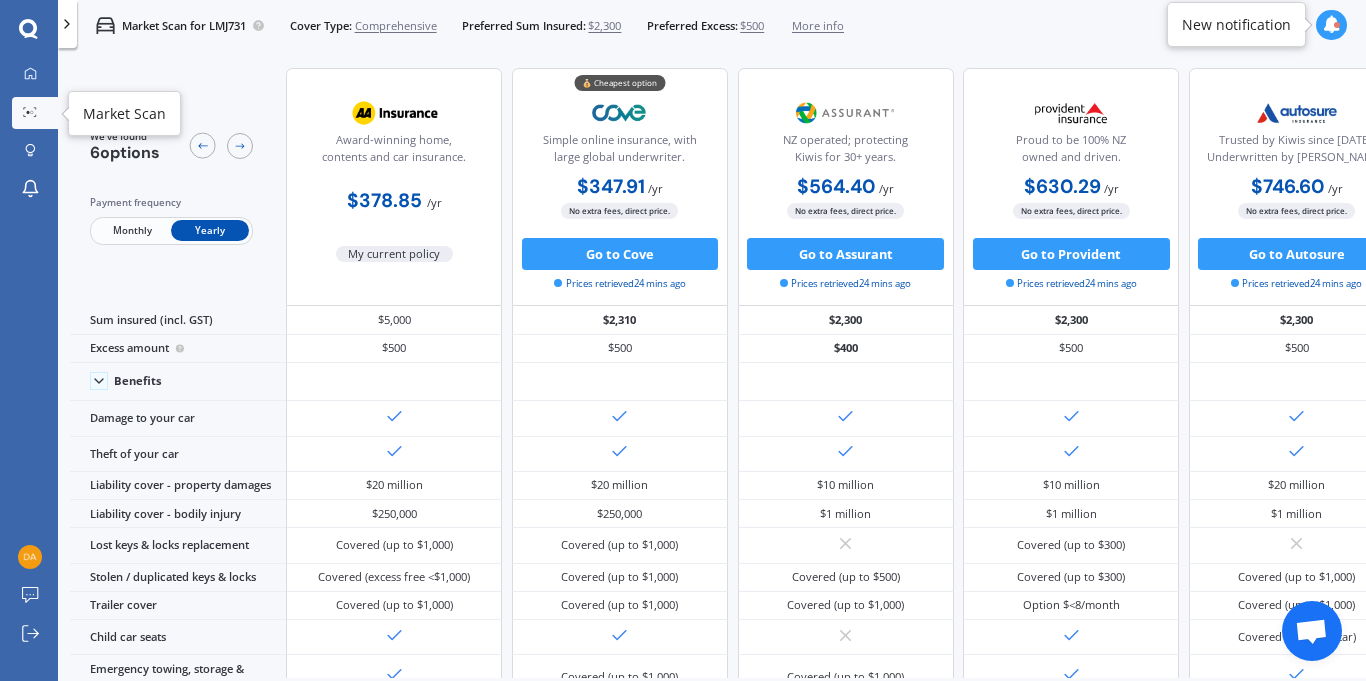 click 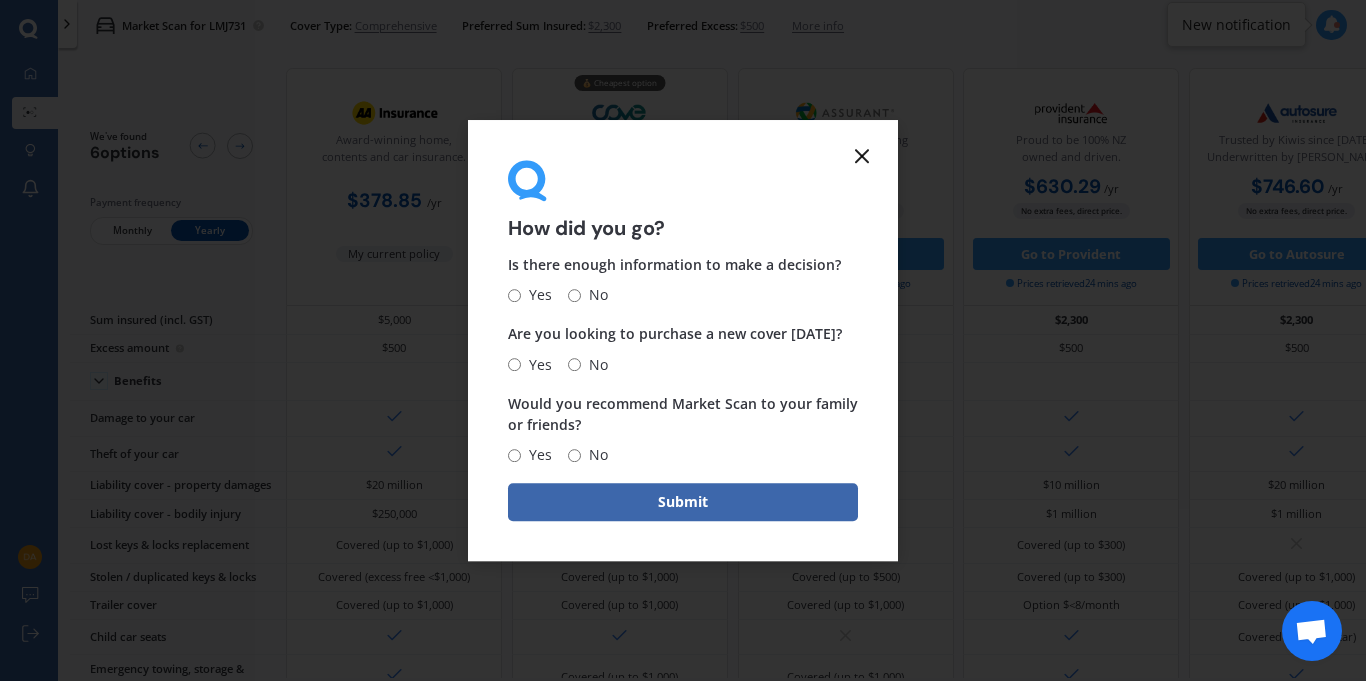 click 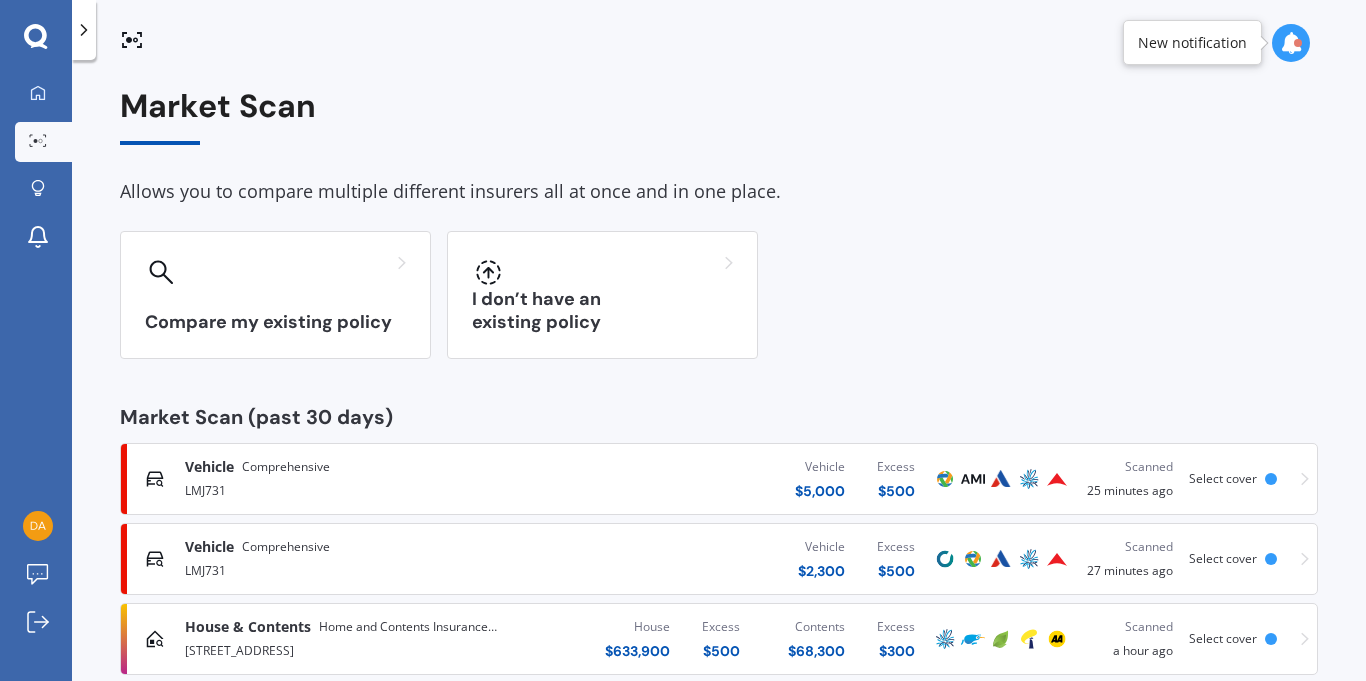scroll, scrollTop: 38, scrollLeft: 0, axis: vertical 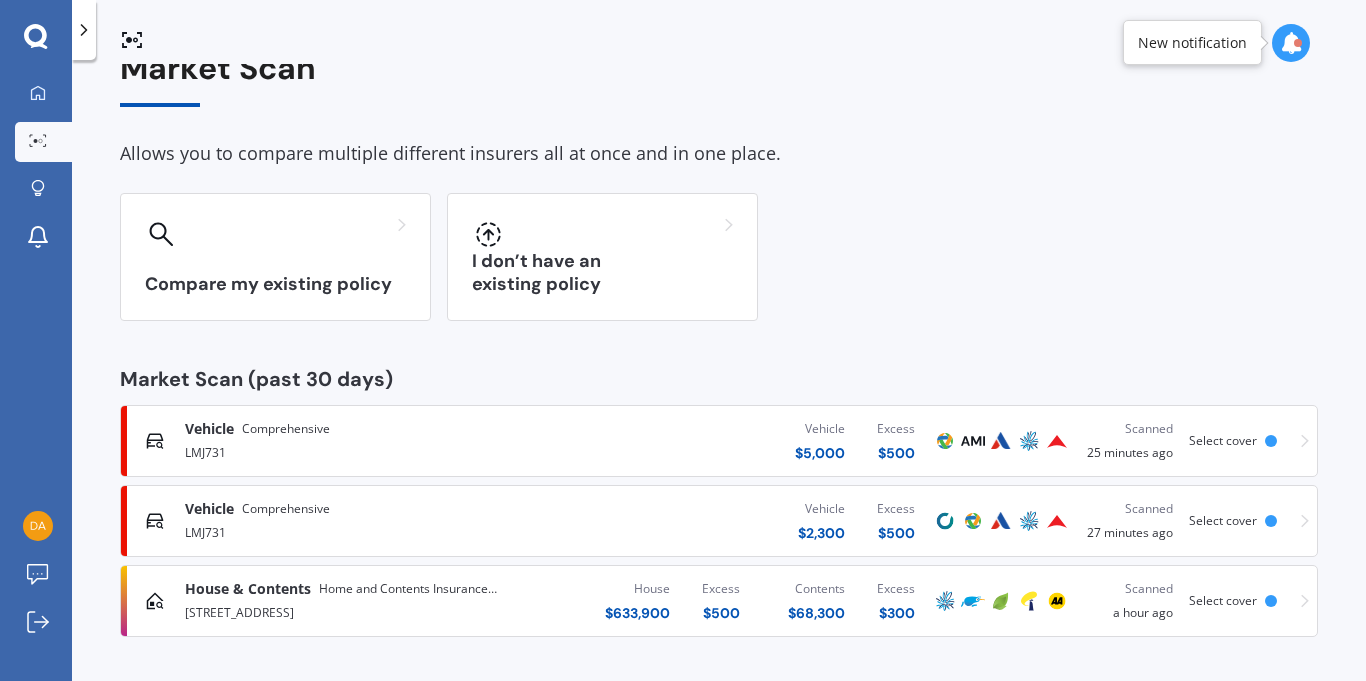 click 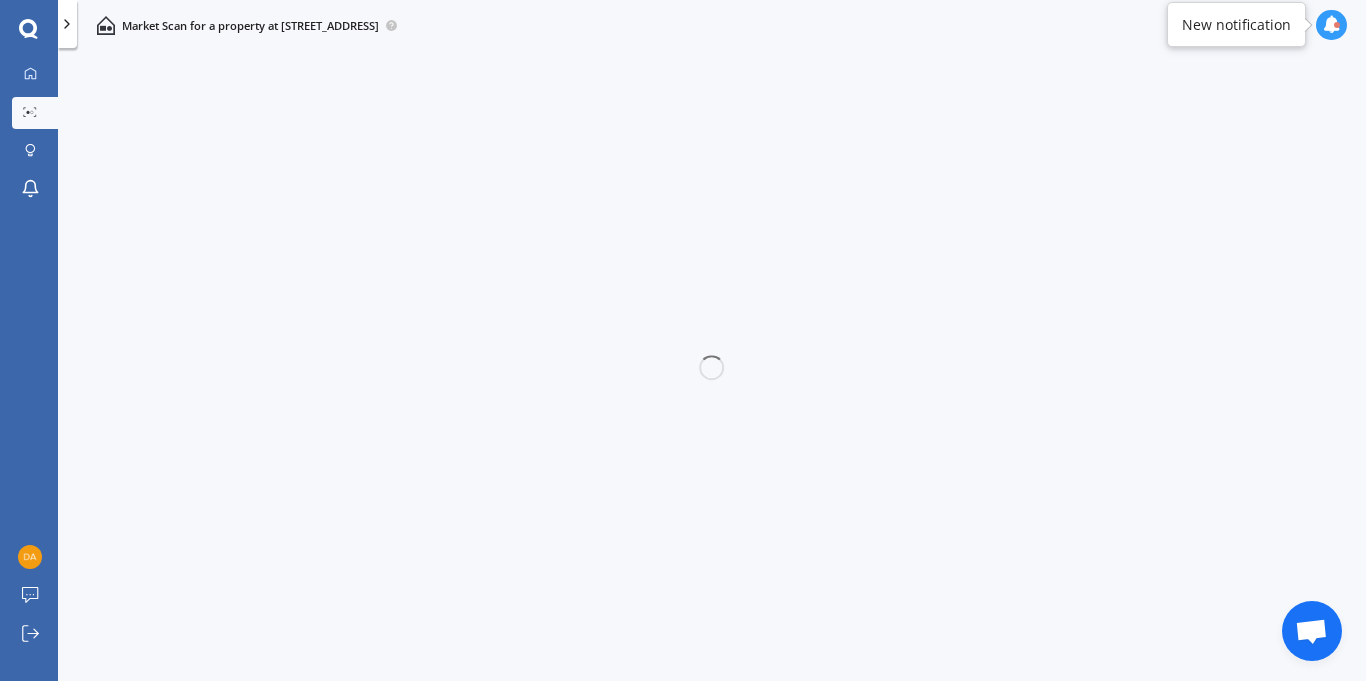 scroll, scrollTop: 0, scrollLeft: 0, axis: both 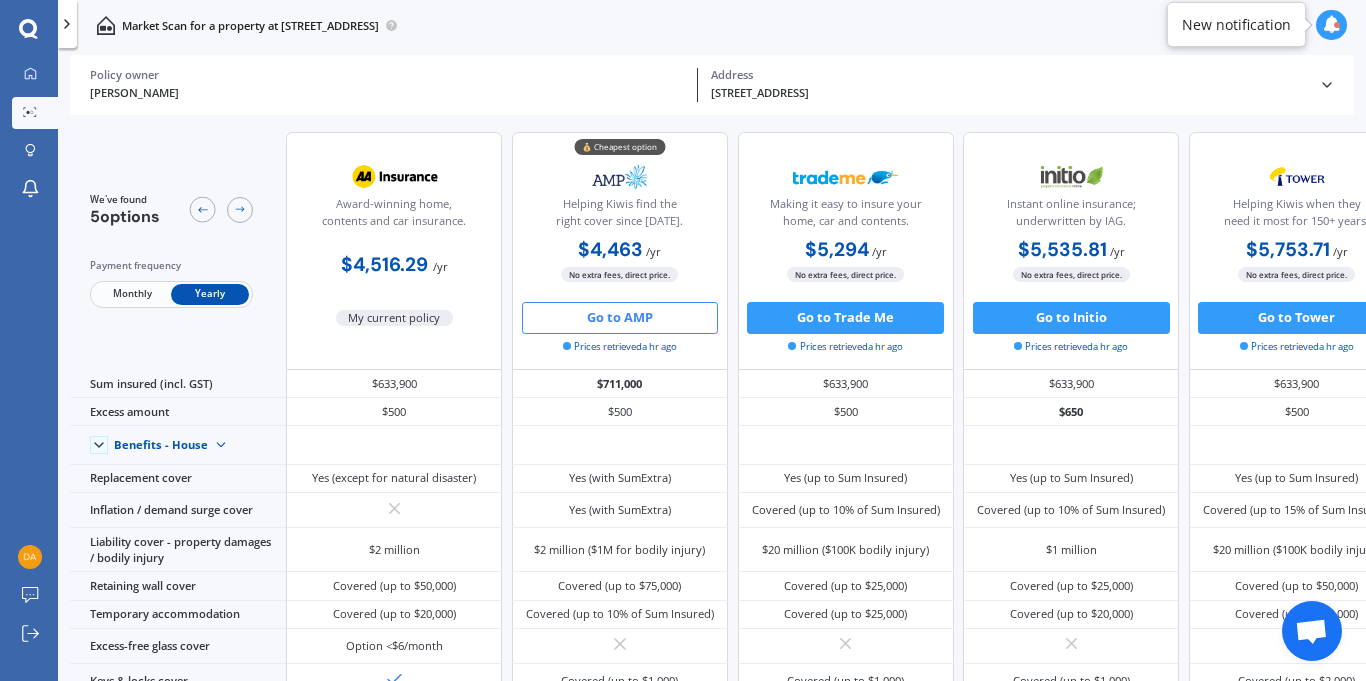 click on "Go to AMP" at bounding box center [620, 318] 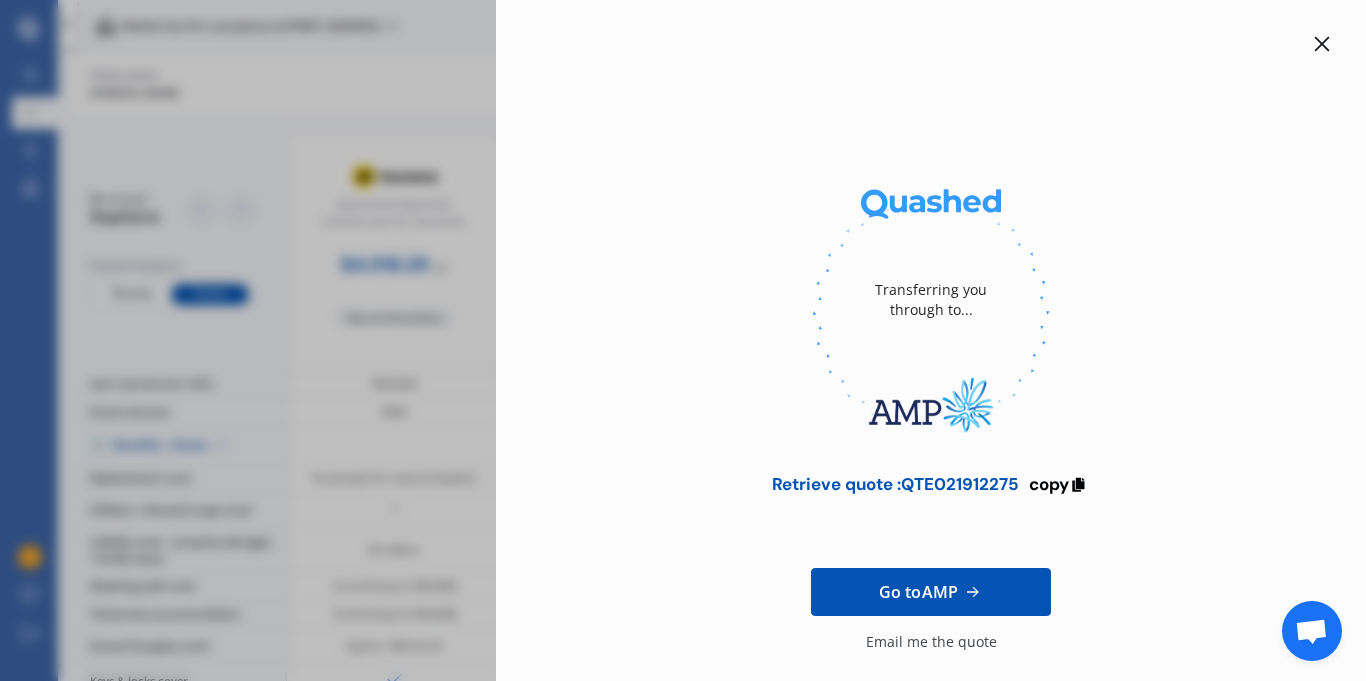 click at bounding box center [1322, 44] 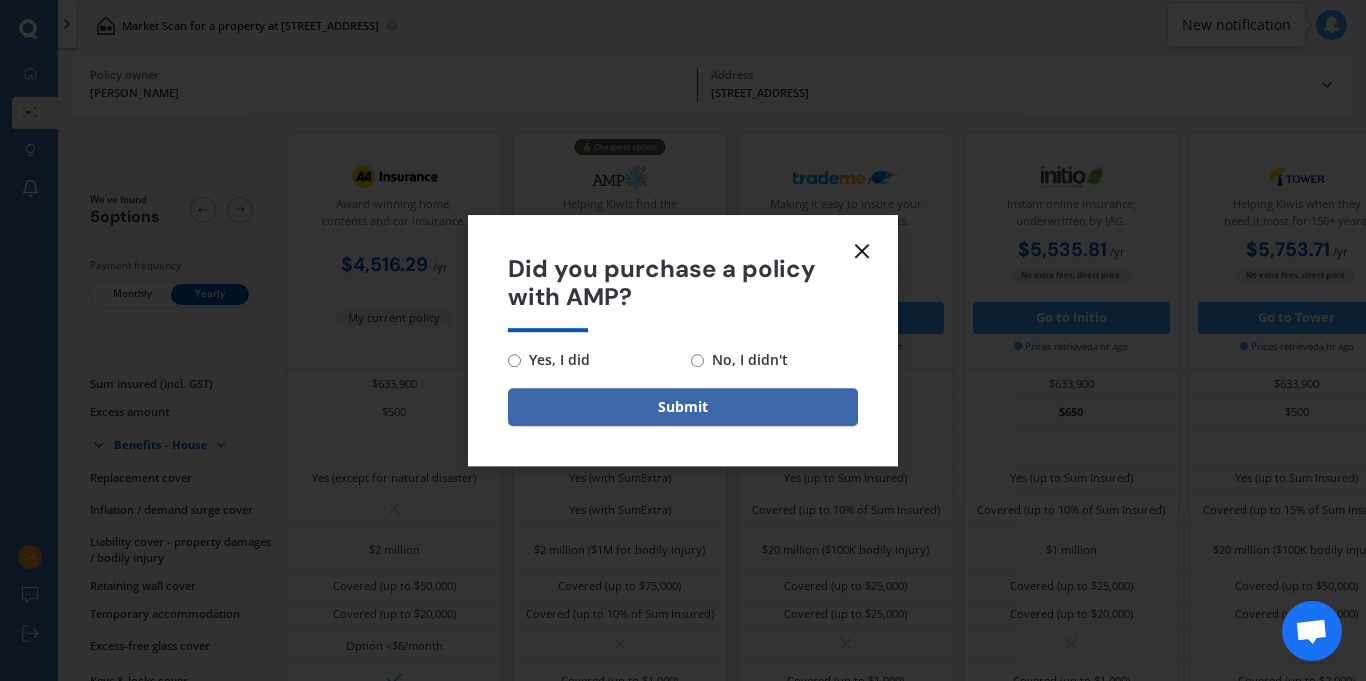 click 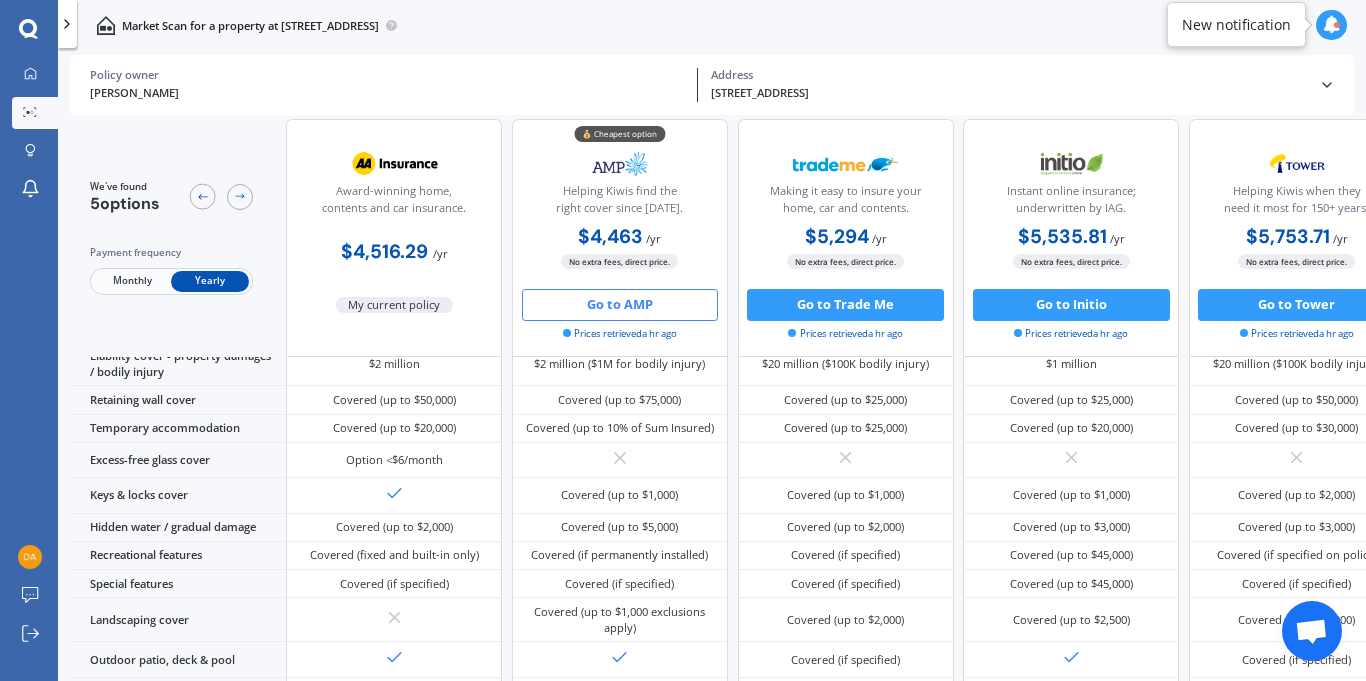 scroll, scrollTop: 0, scrollLeft: 0, axis: both 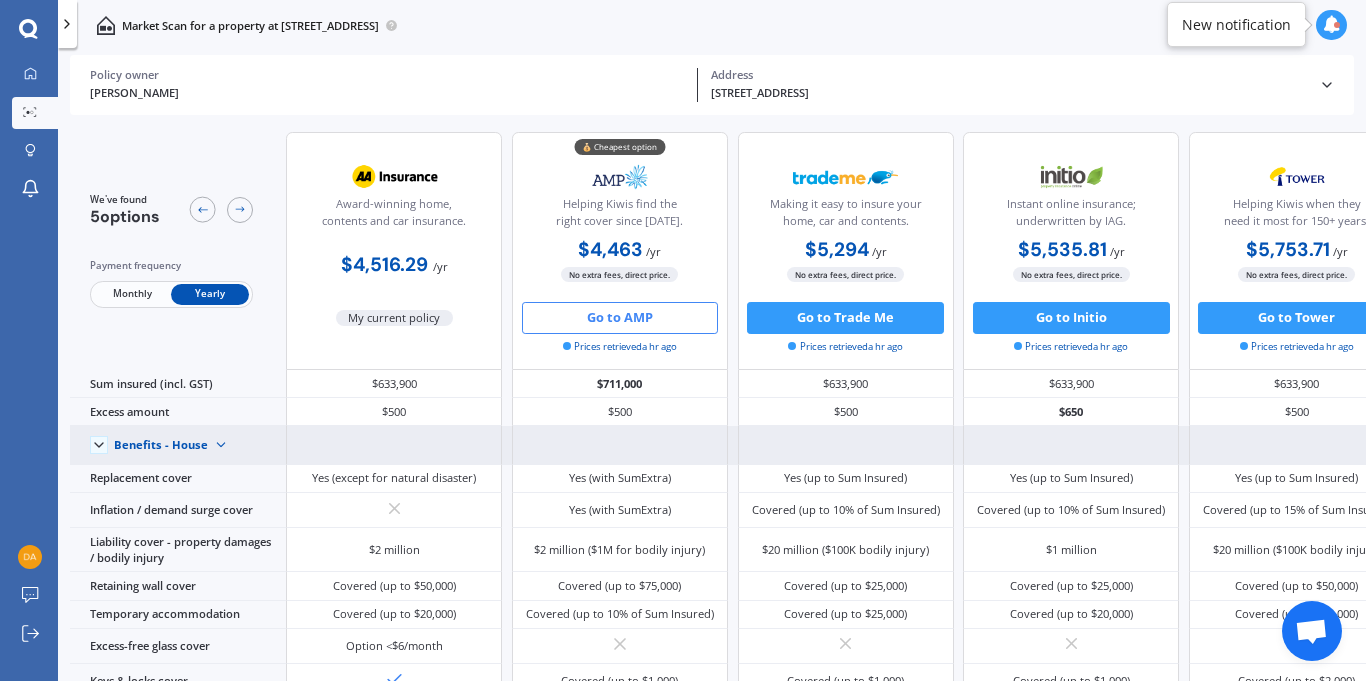 click on "Benefits - House" at bounding box center [161, 445] 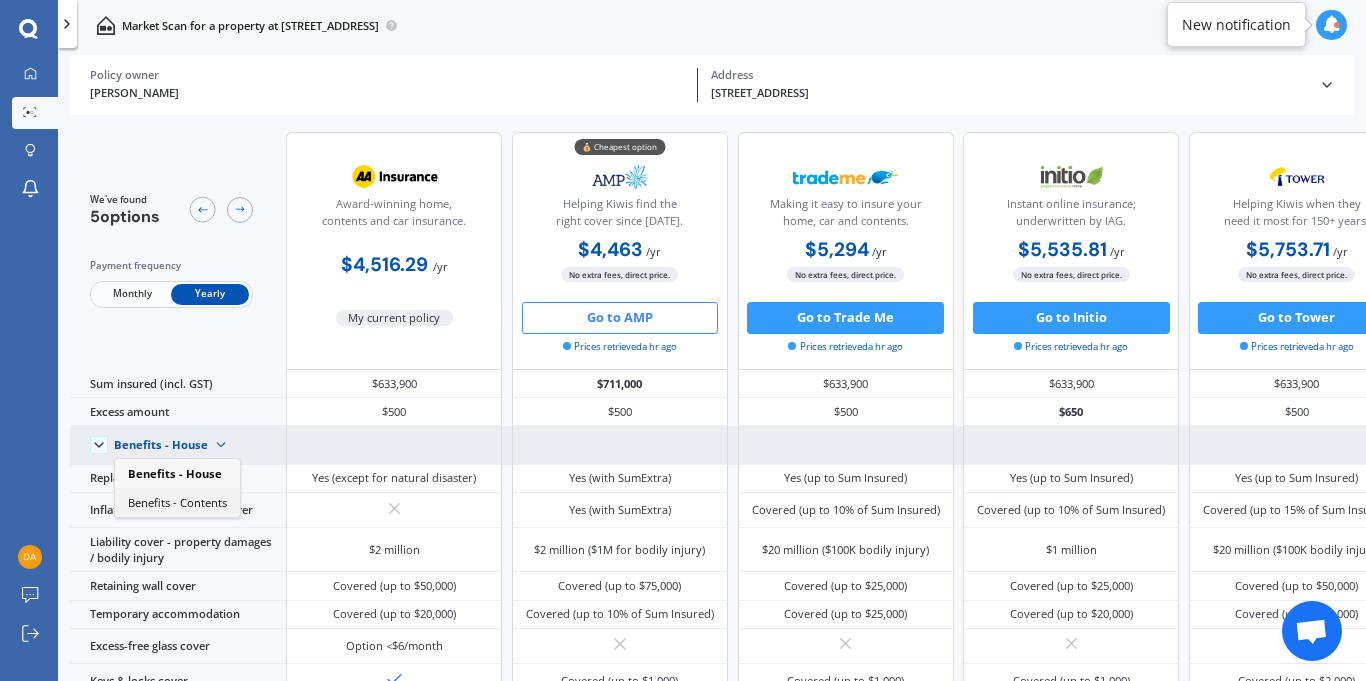 click on "Benefits - Contents" at bounding box center [177, 501] 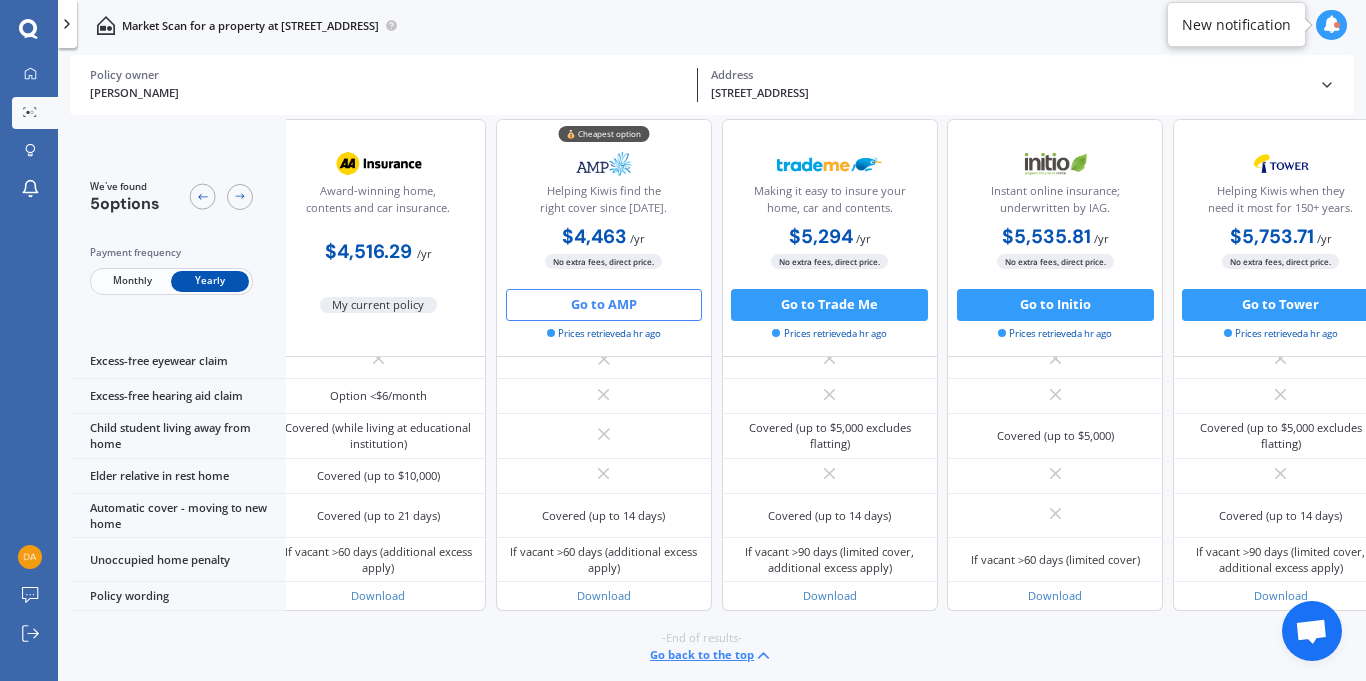 scroll, scrollTop: 0, scrollLeft: 20, axis: horizontal 